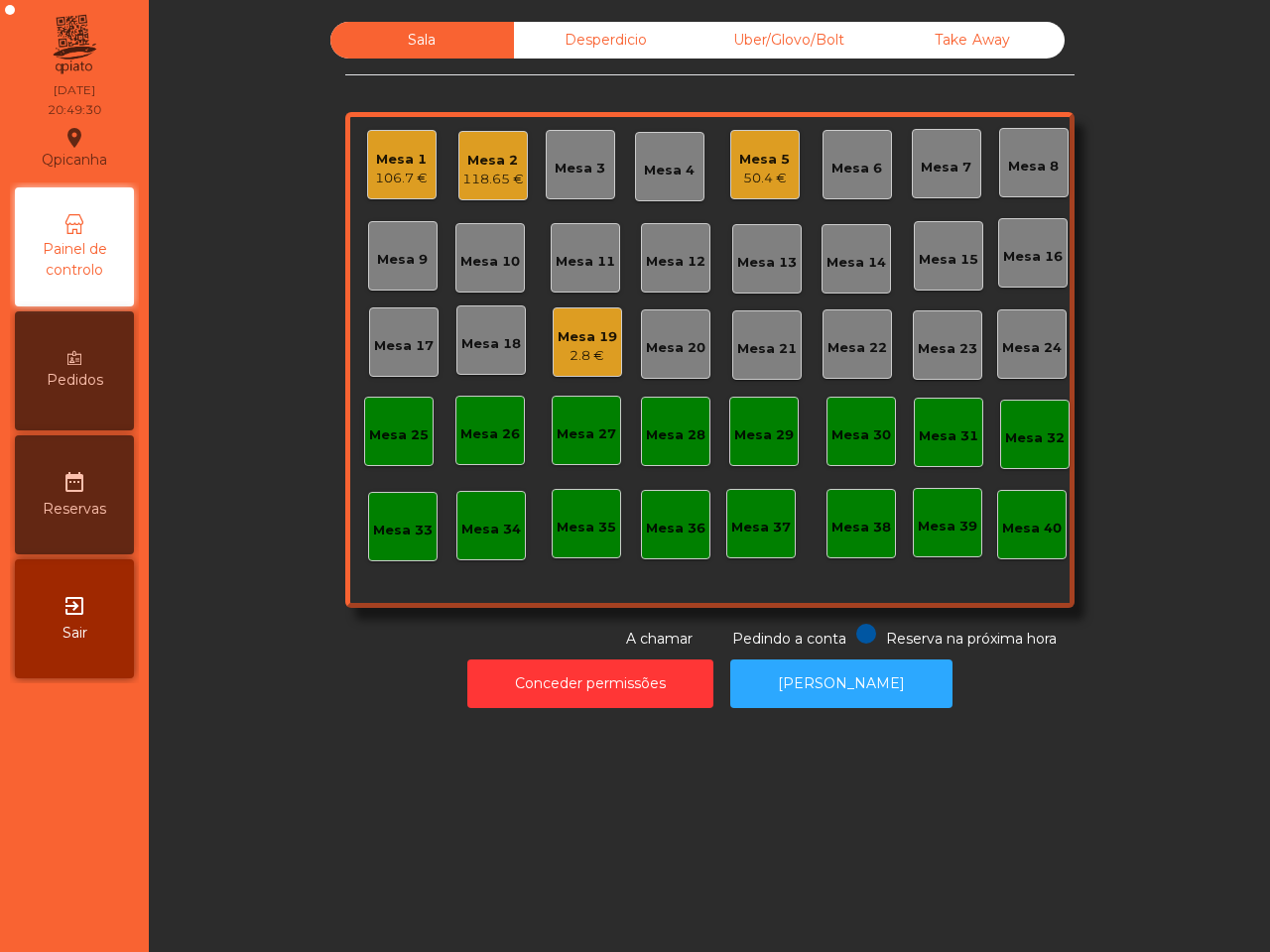 scroll, scrollTop: 0, scrollLeft: 0, axis: both 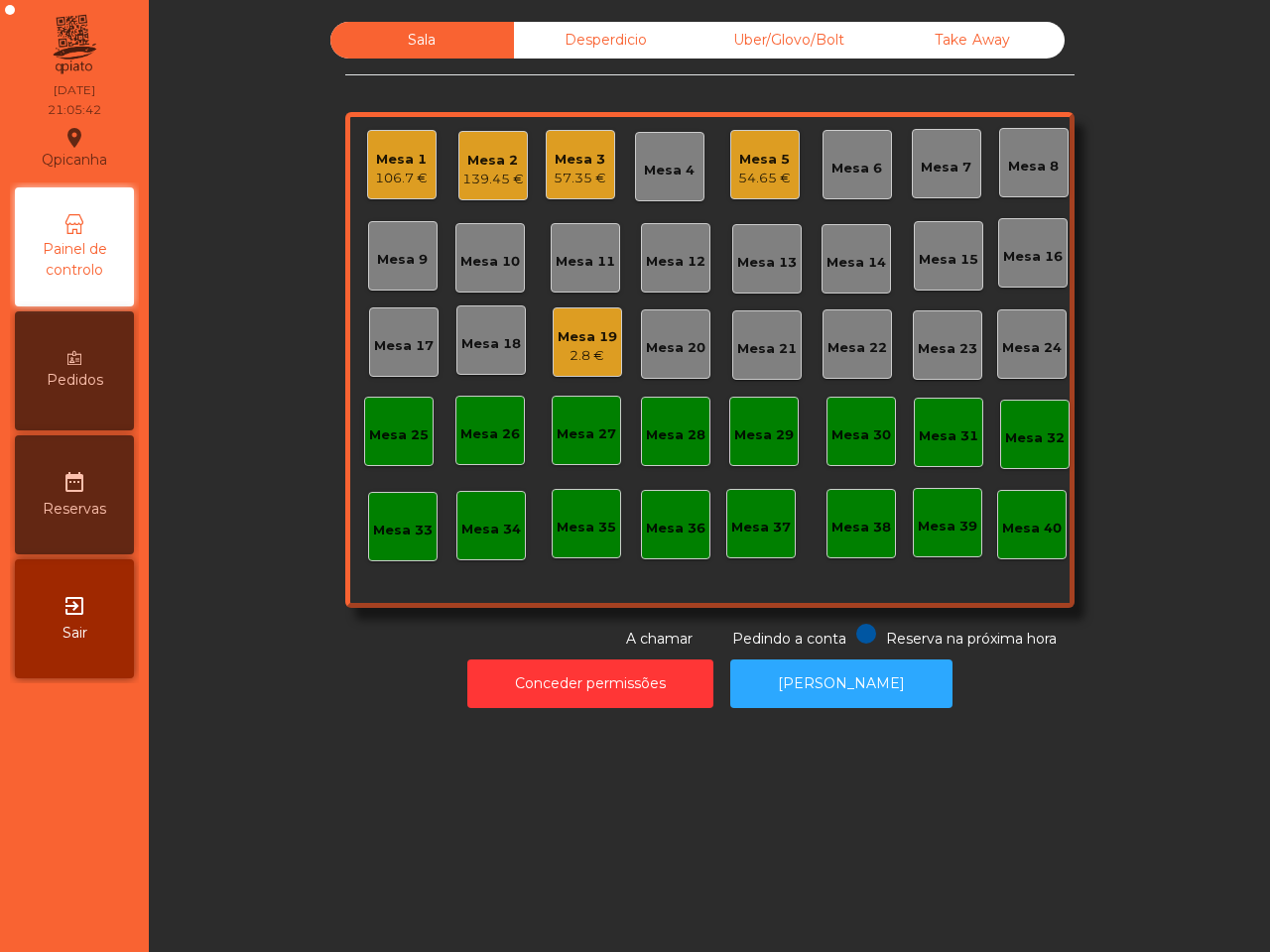 click on "Mesa 10" 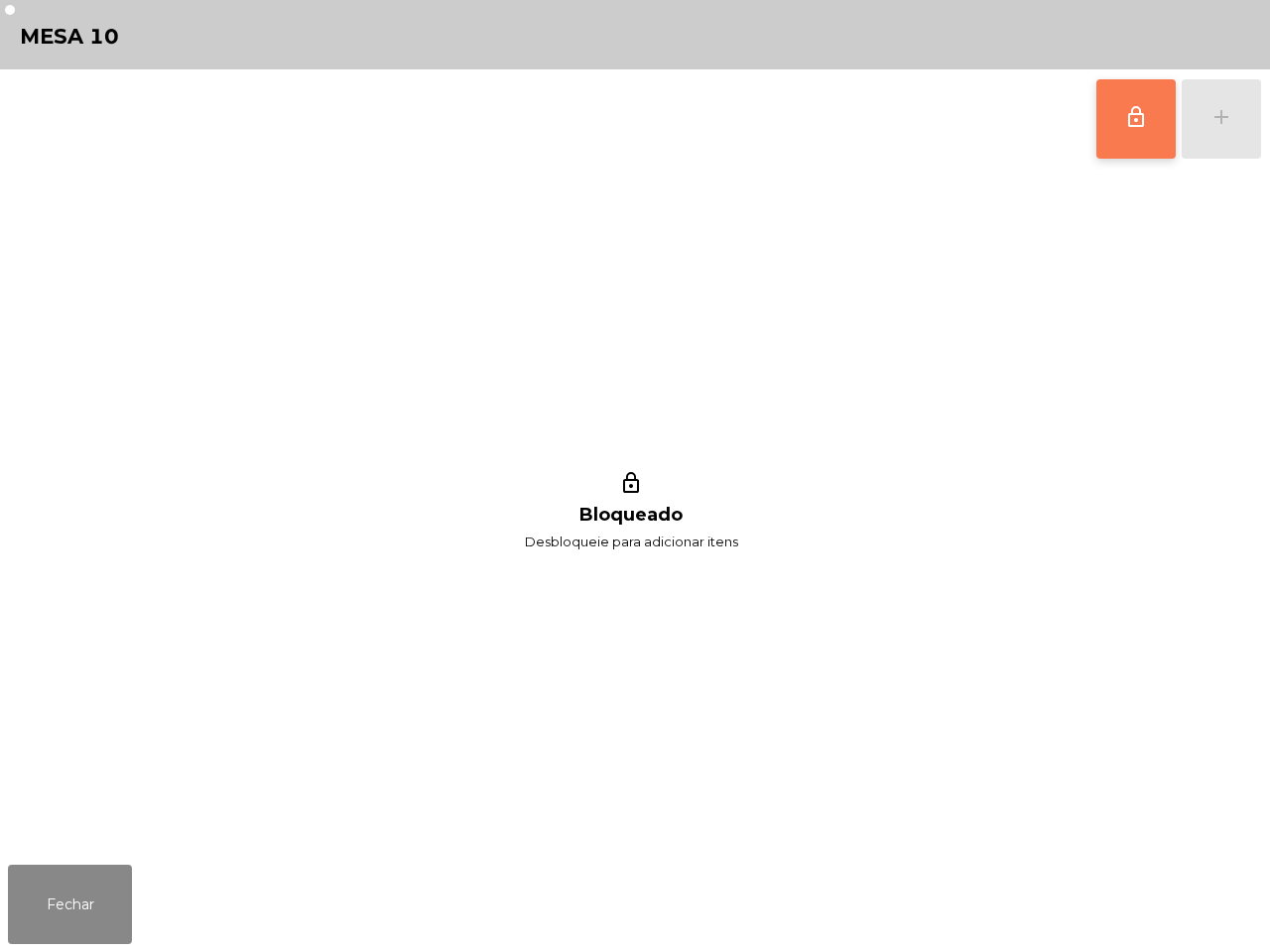 click on "lock_outline" 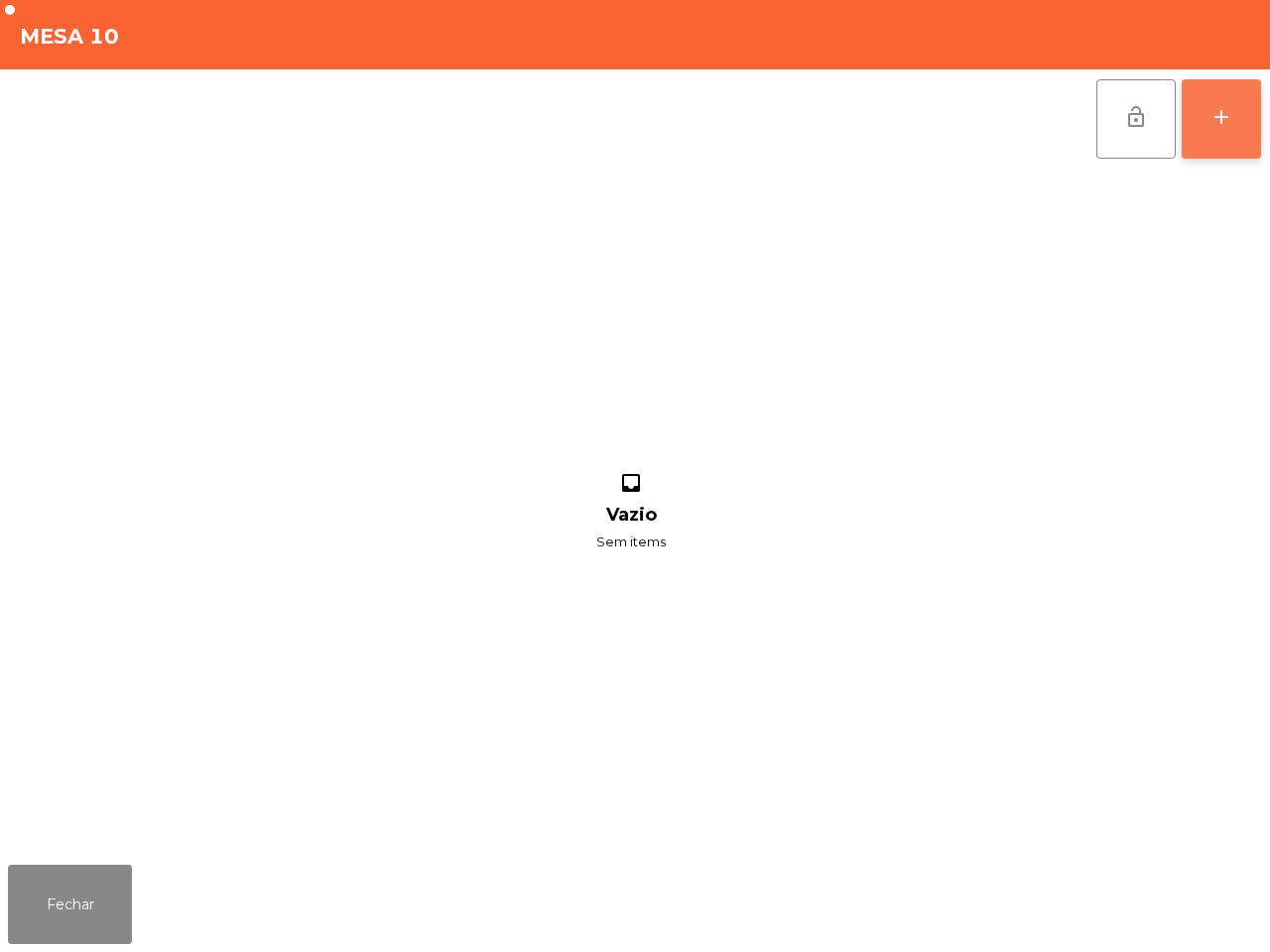 click on "add" 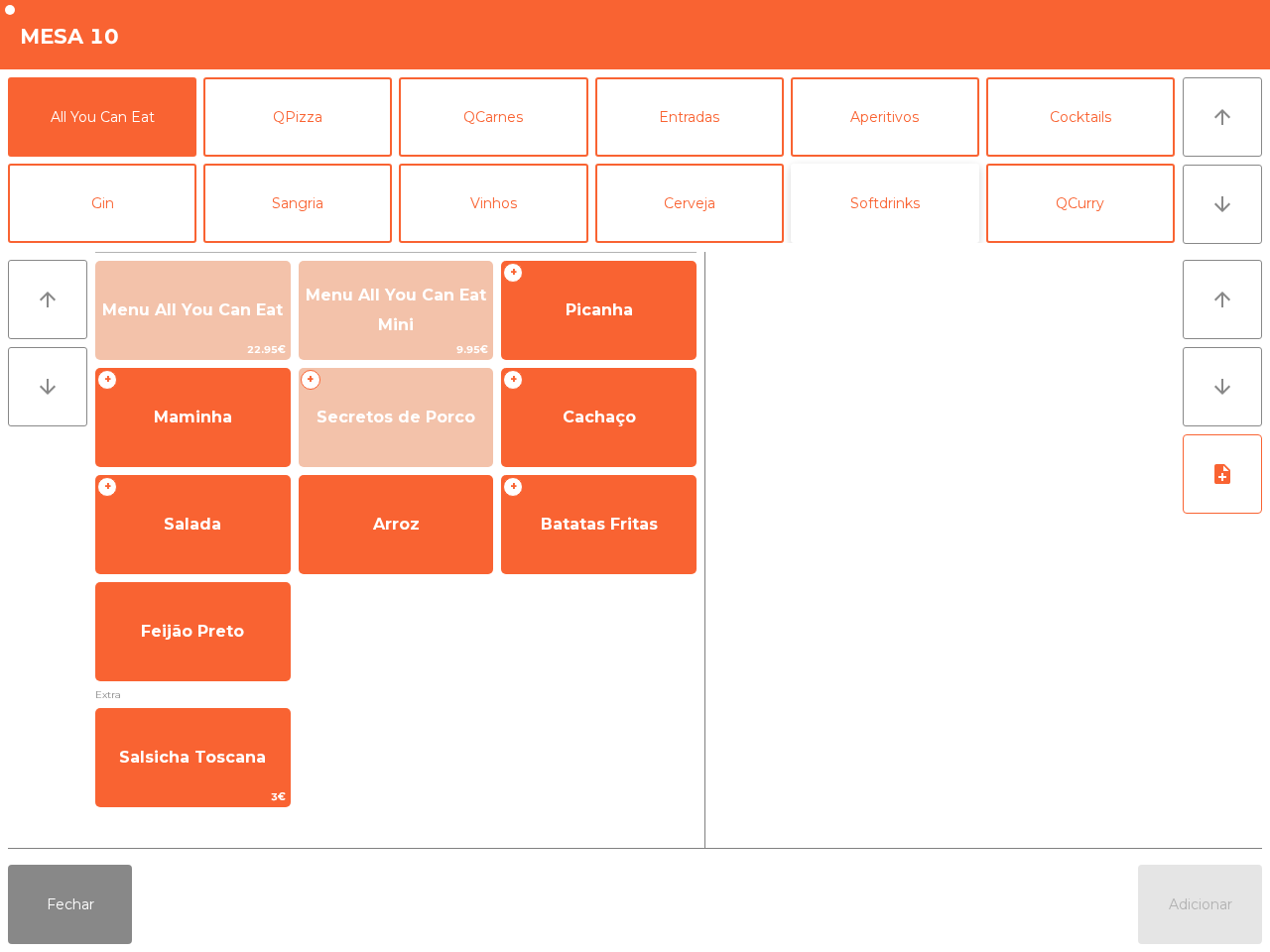 click on "Softdrinks" 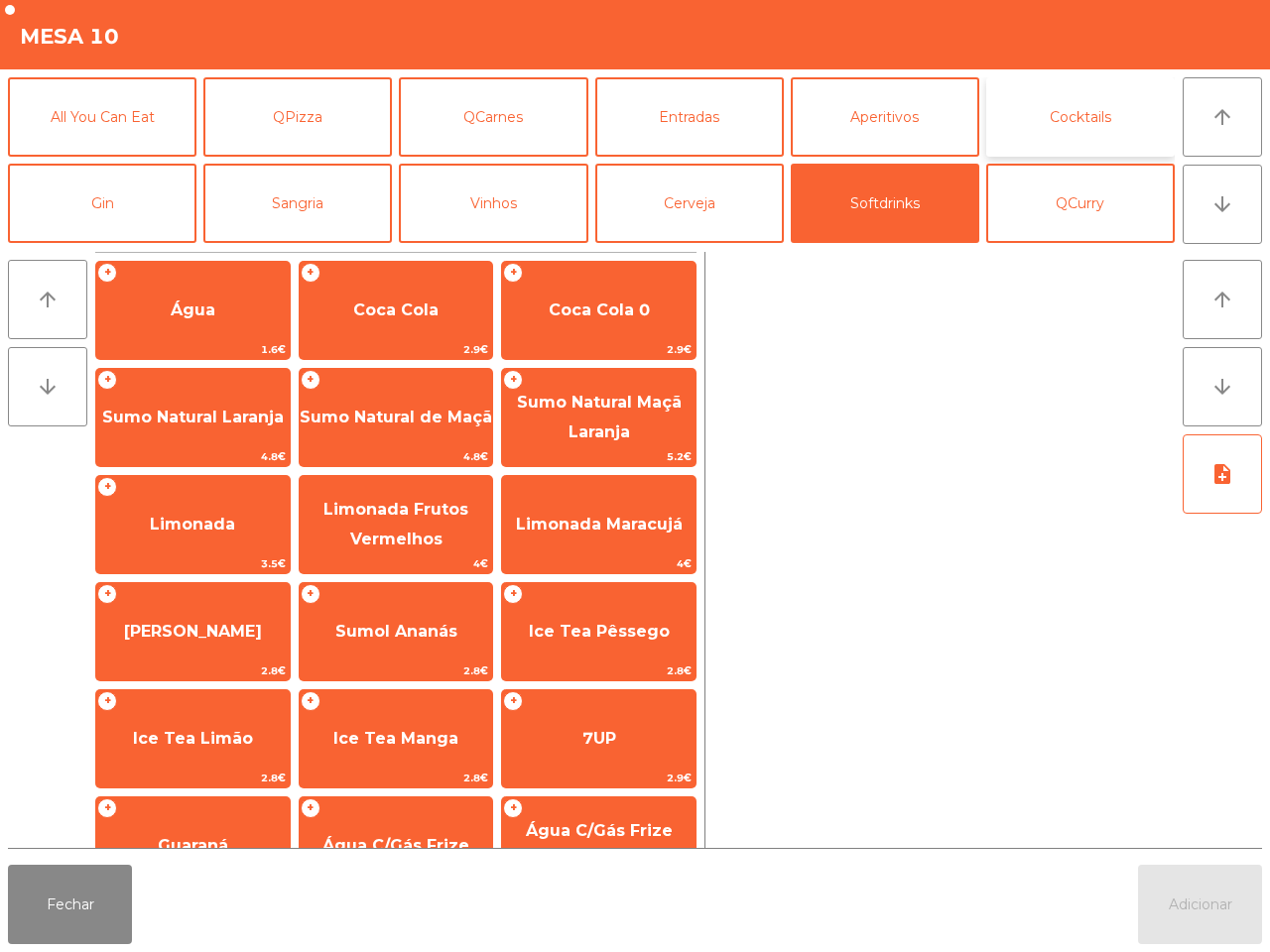 click on "Cocktails" 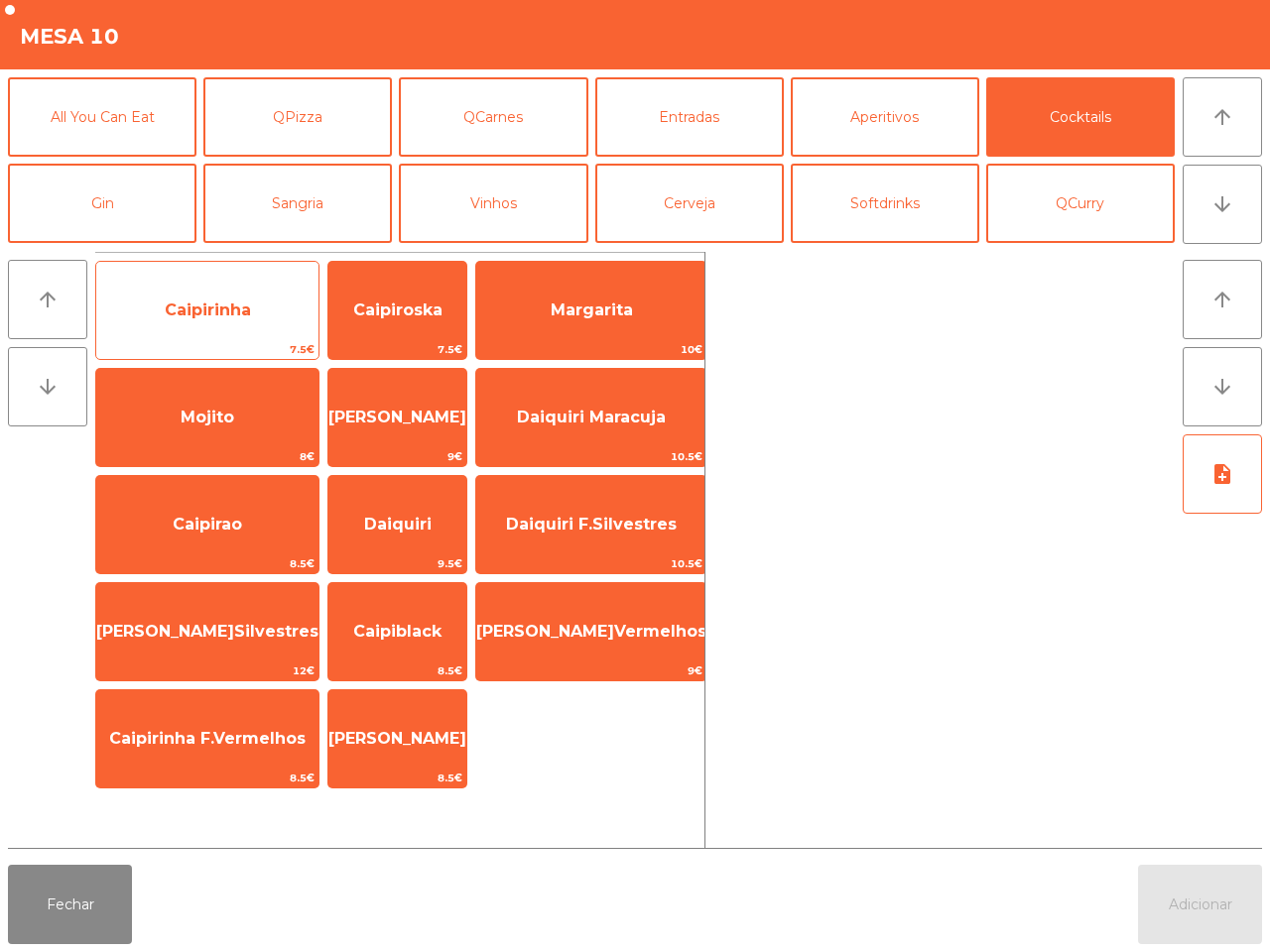 click on "Caipirinha" 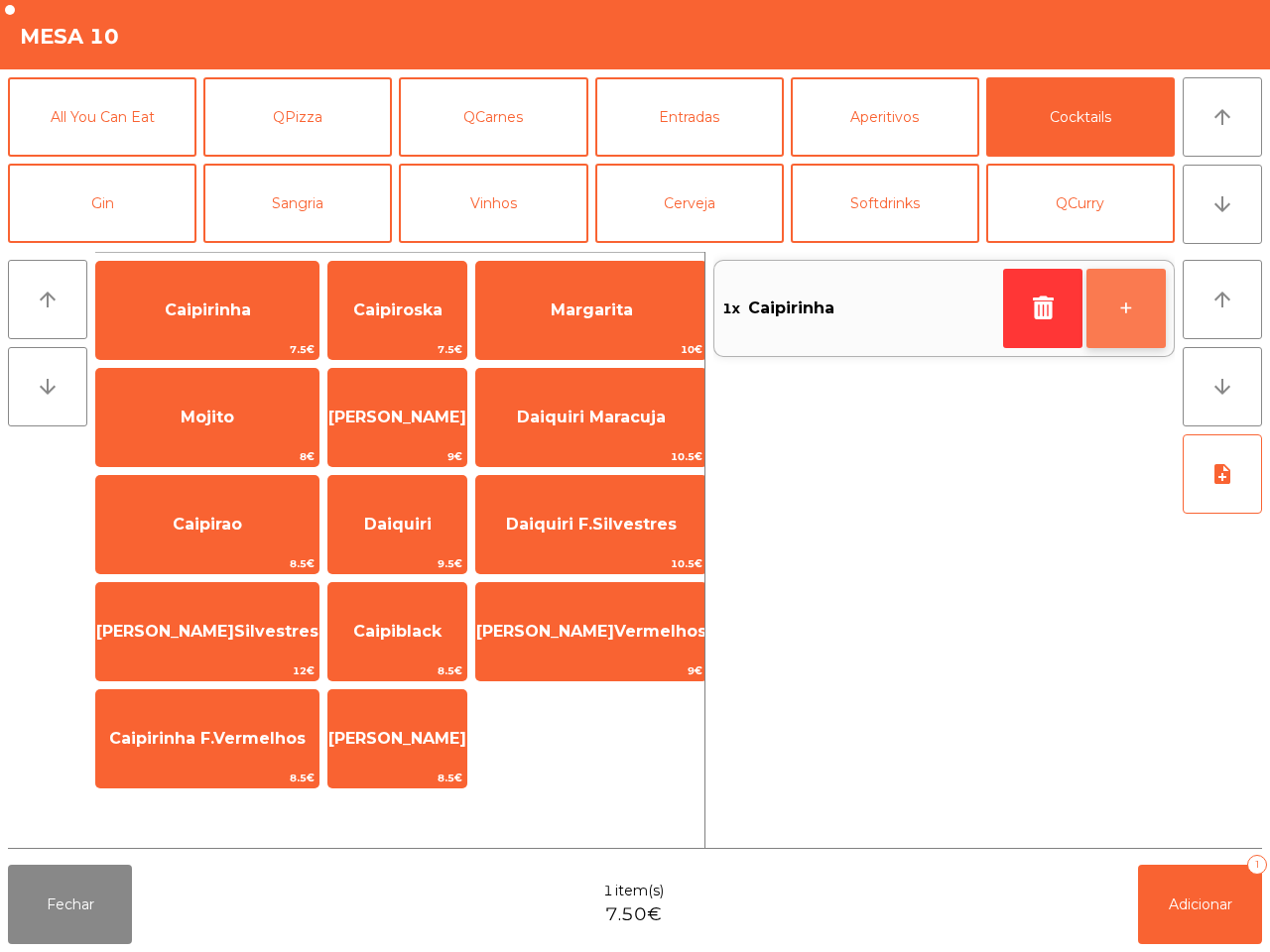 click on "+" 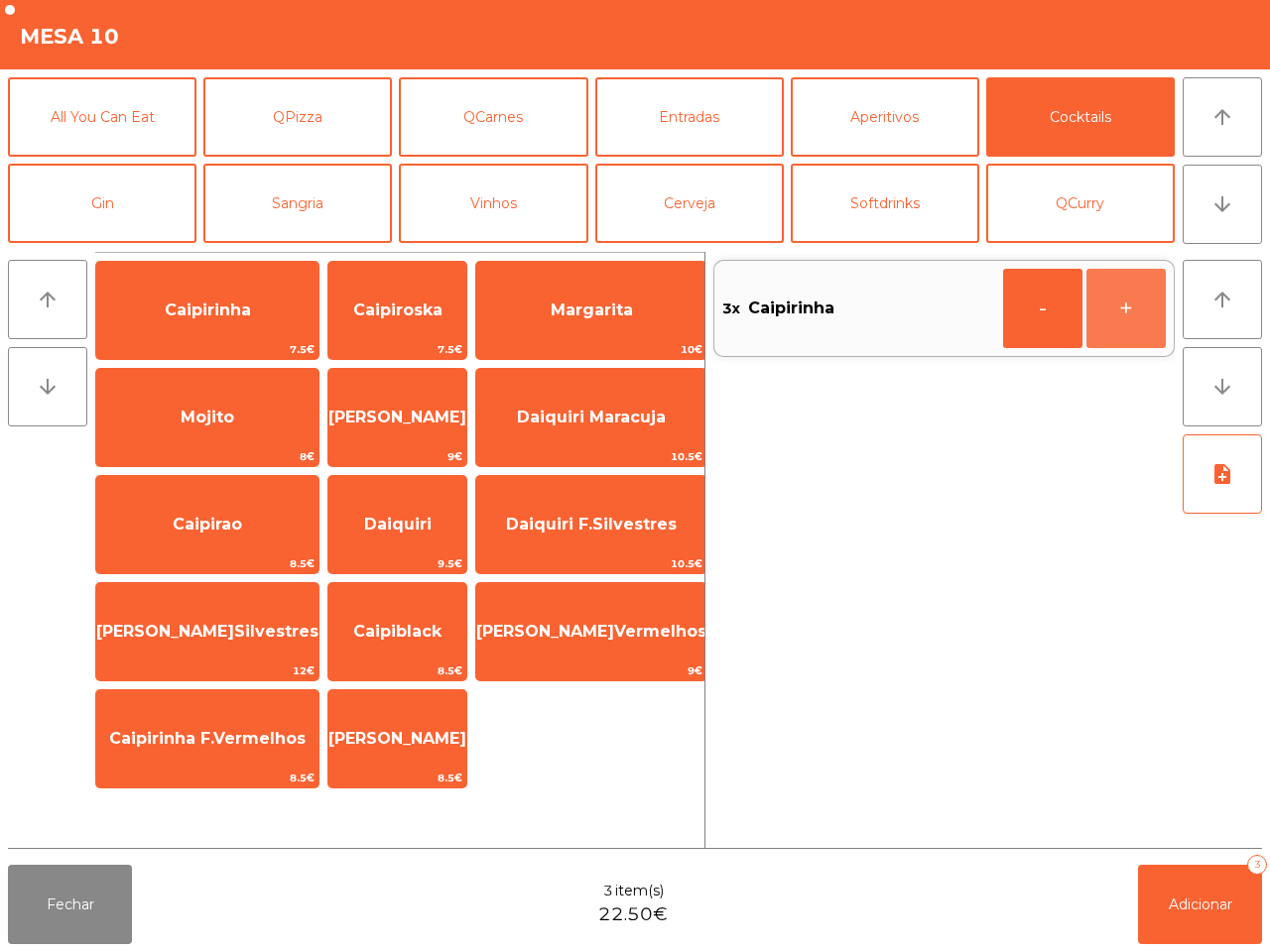 click on "+" 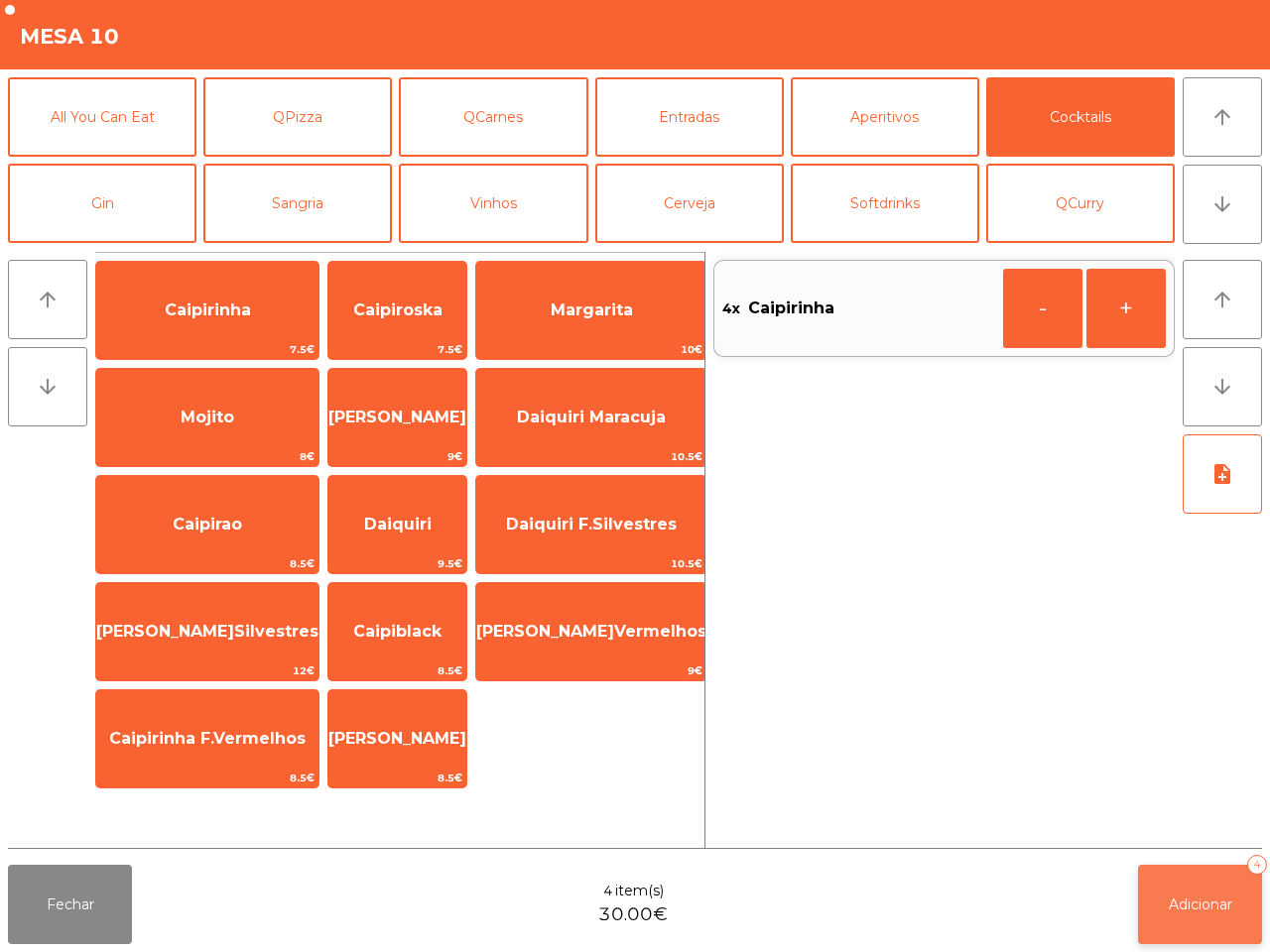 click on "Adicionar   4" 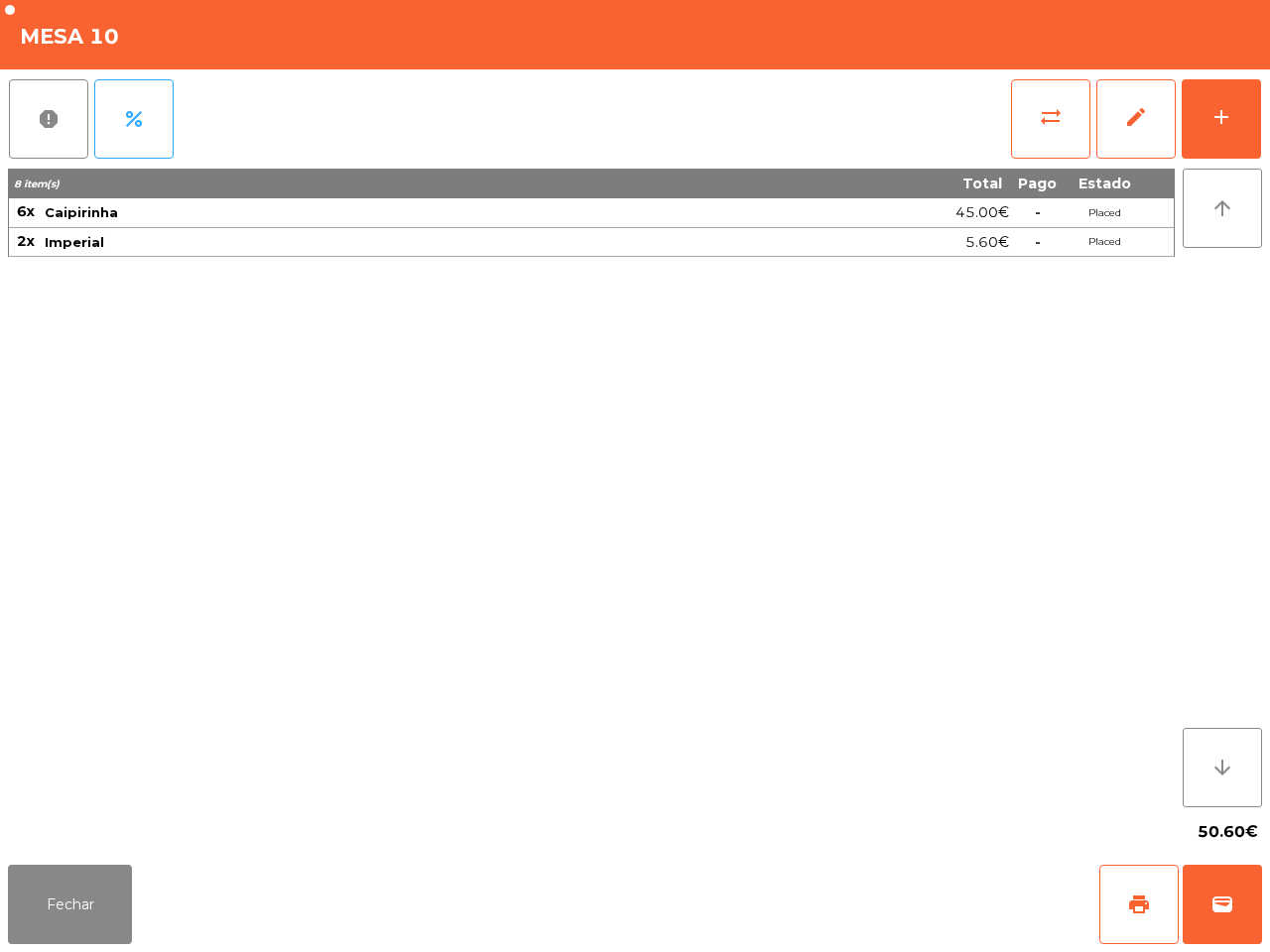 drag, startPoint x: 1268, startPoint y: 303, endPoint x: 276, endPoint y: 414, distance: 998.19086 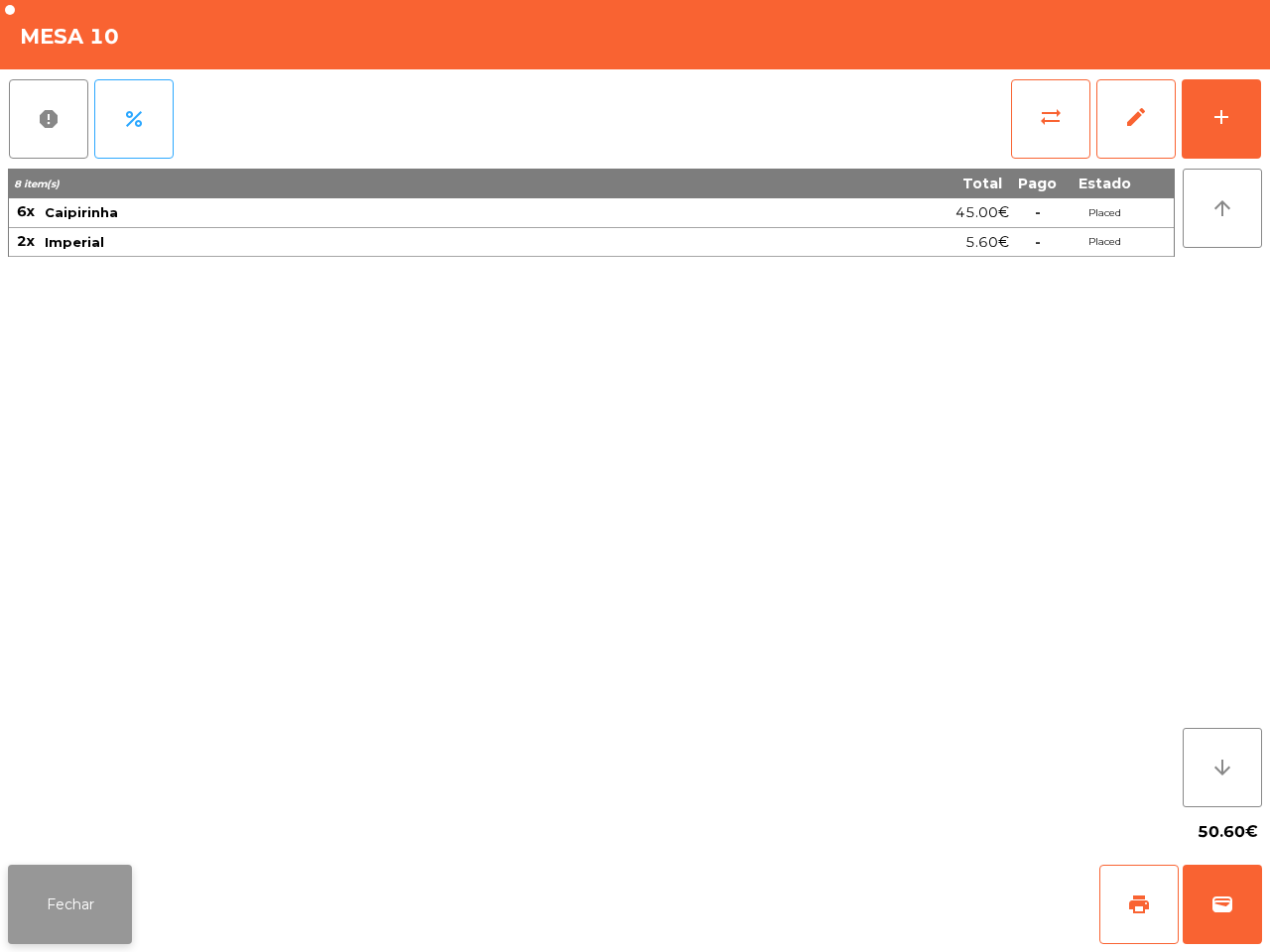 click on "Fechar" 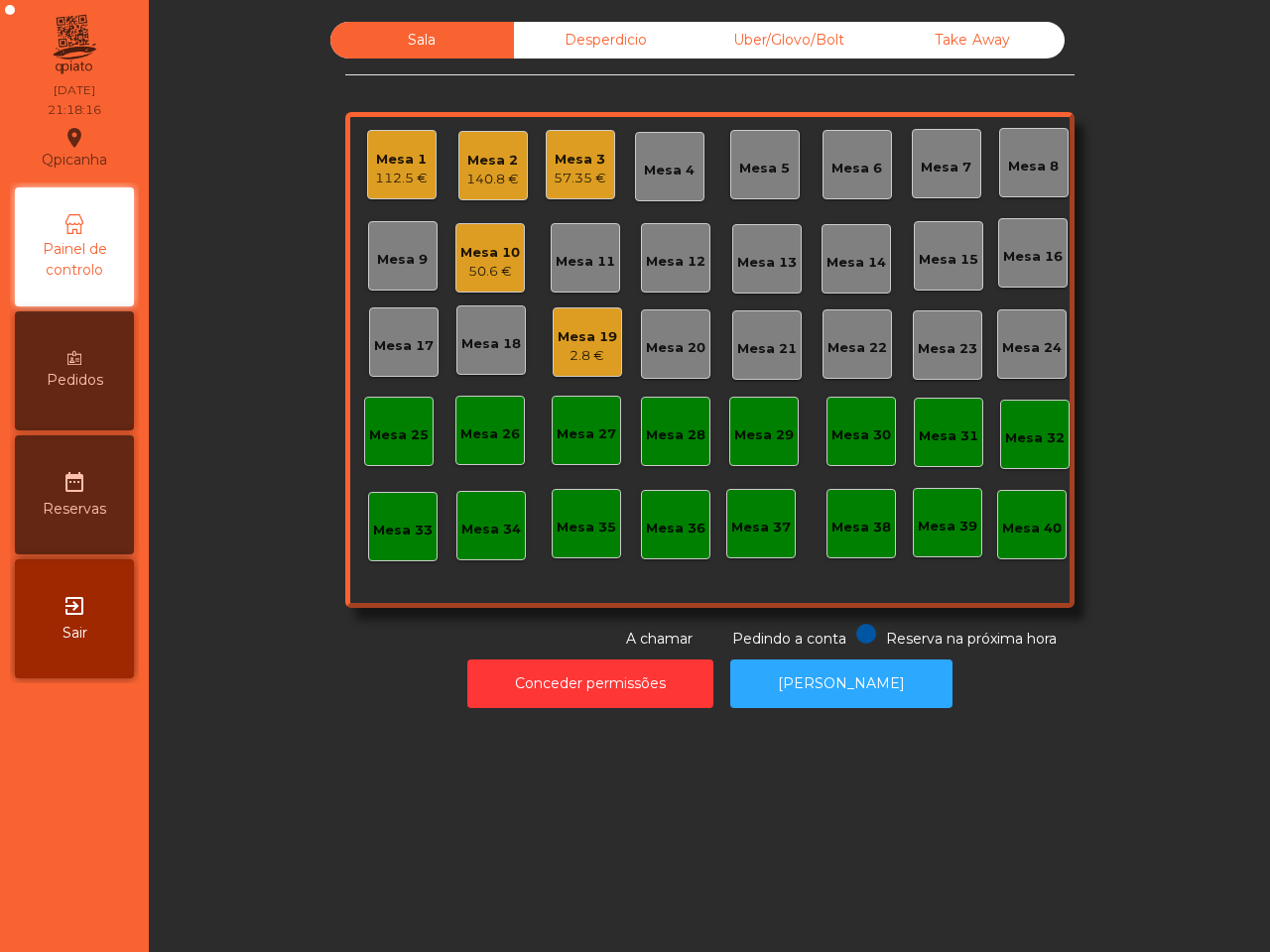 click on "Sala   Desperdicio   Uber/Glovo/Bolt   Take Away   Mesa 1   112.5 €   Mesa 2   140.8 €   Mesa 3   57.35 €   [GEOGRAPHIC_DATA] 4   Mesa 5   Mesa 6   Mesa 7   Mesa 8   [GEOGRAPHIC_DATA] 9   Mesa 10   50.6 €   [GEOGRAPHIC_DATA] 11   [GEOGRAPHIC_DATA] 12   [GEOGRAPHIC_DATA] 13   [GEOGRAPHIC_DATA] 15   [GEOGRAPHIC_DATA] 16   [GEOGRAPHIC_DATA] 17   [GEOGRAPHIC_DATA] 18   [GEOGRAPHIC_DATA] 19   2.8 €   [GEOGRAPHIC_DATA] 20   [GEOGRAPHIC_DATA] 21   [GEOGRAPHIC_DATA] 22   [GEOGRAPHIC_DATA] [GEOGRAPHIC_DATA] 24   [GEOGRAPHIC_DATA] 25   [GEOGRAPHIC_DATA] 26   [GEOGRAPHIC_DATA] 27   [GEOGRAPHIC_DATA] 28   [GEOGRAPHIC_DATA] 30   [GEOGRAPHIC_DATA] 32   [GEOGRAPHIC_DATA] 34   [GEOGRAPHIC_DATA] 35   [GEOGRAPHIC_DATA] 37   [GEOGRAPHIC_DATA] 39   Mesa 40  Reserva na próxima hora Pedindo a conta A chamar  Conceder permissões   Abrir Gaveta" 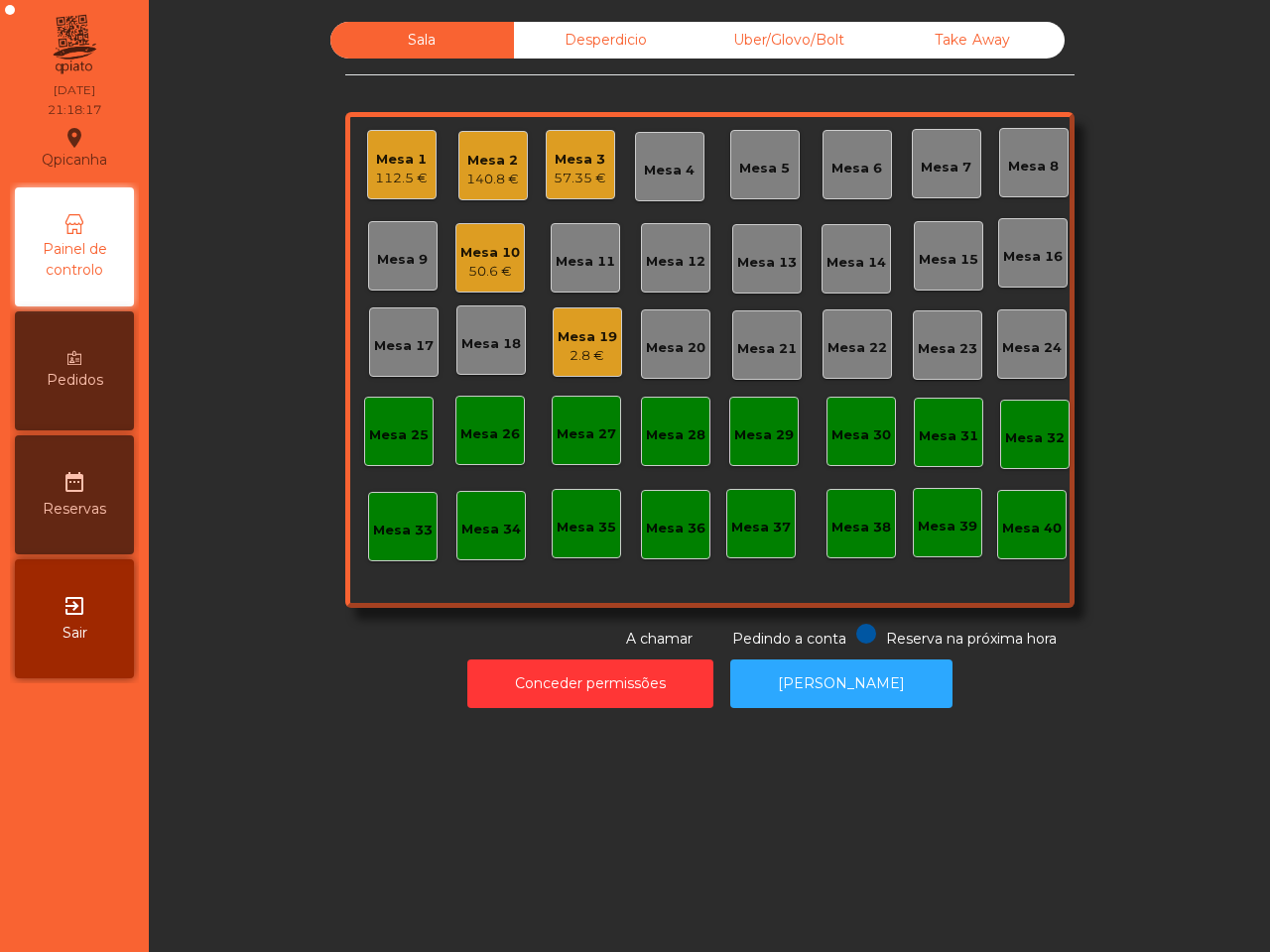 click on "Mesa 19" 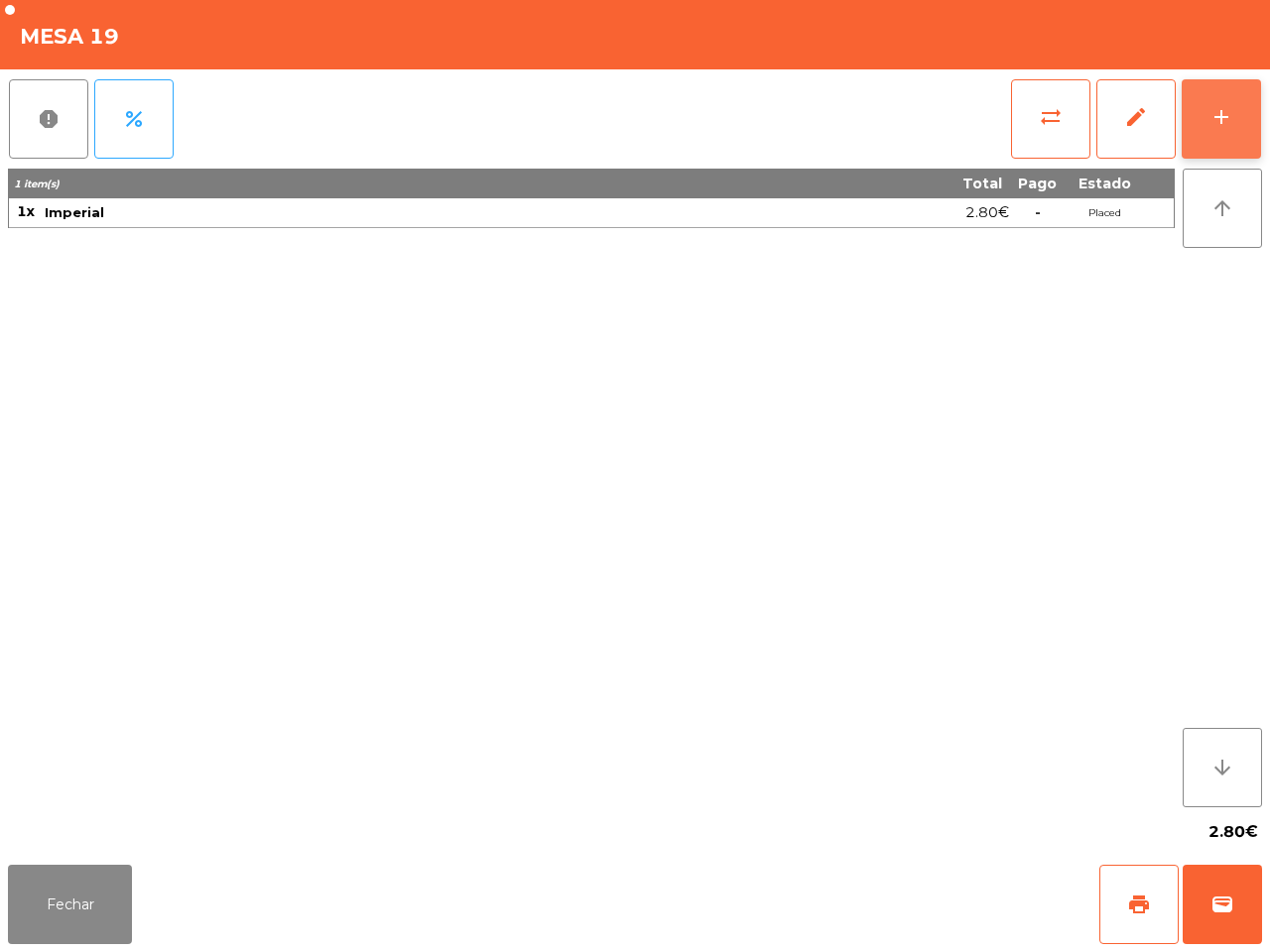 click on "add" 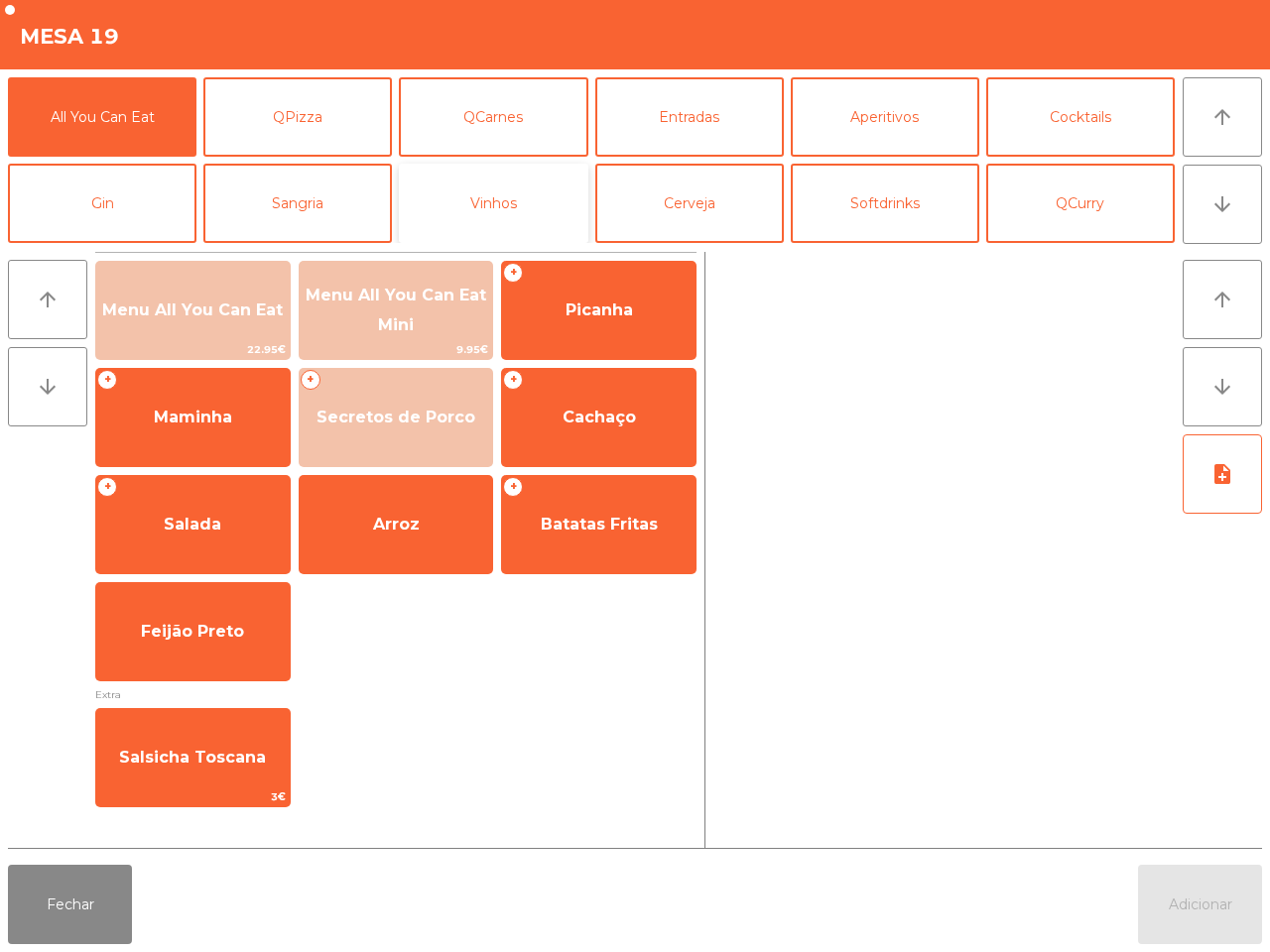 click on "Vinhos" 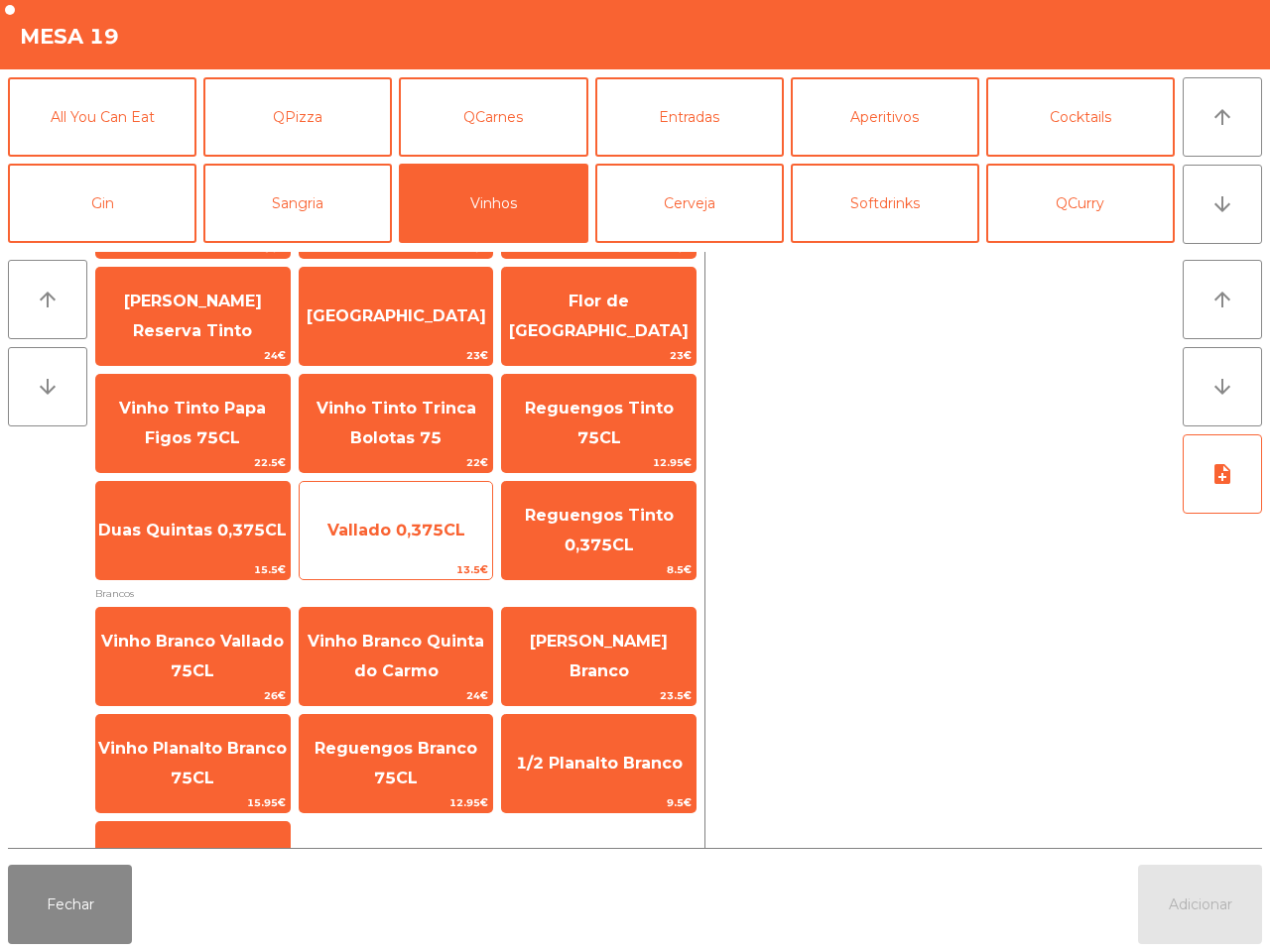 scroll, scrollTop: 432, scrollLeft: 0, axis: vertical 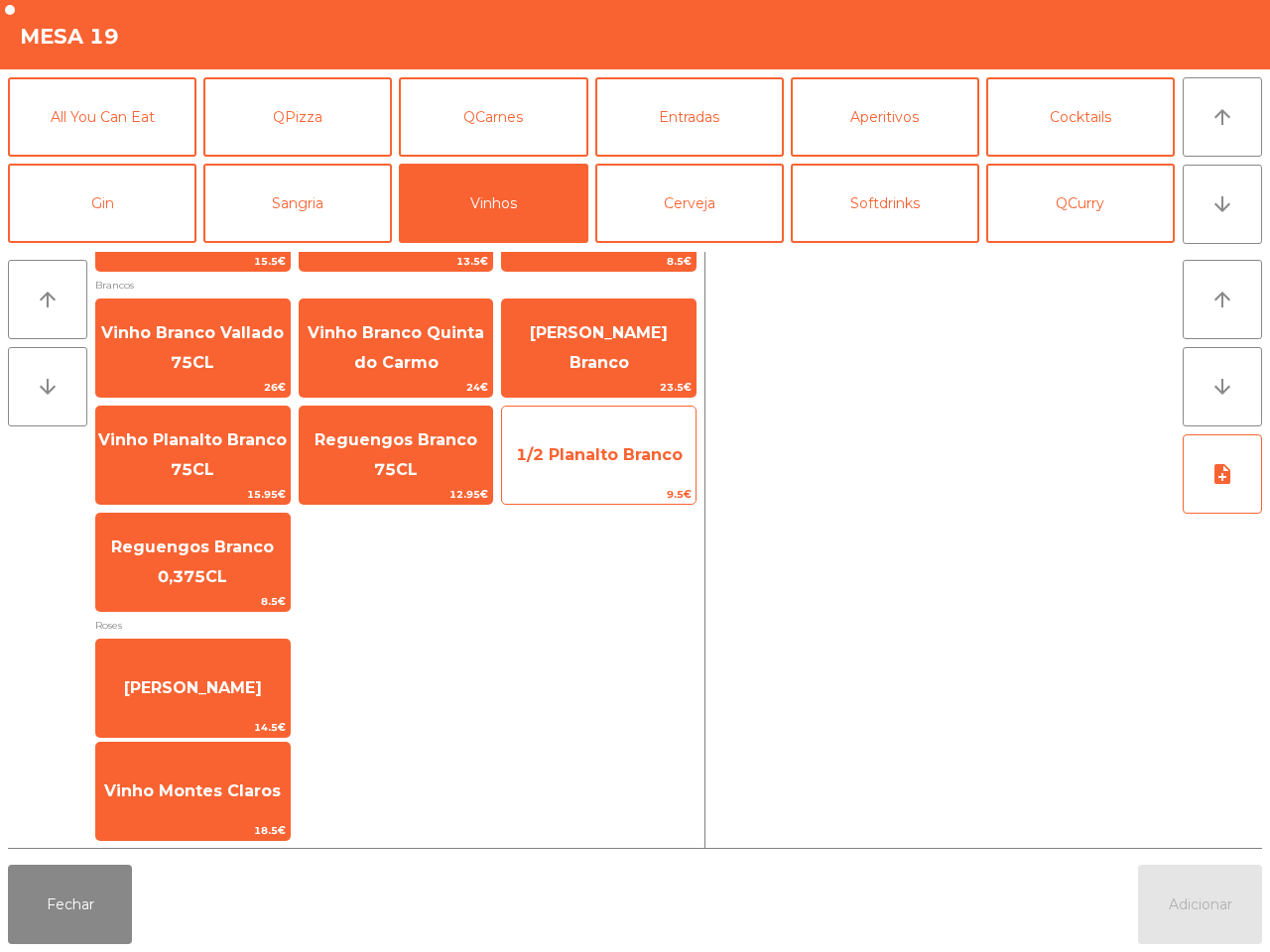 click on "1/2 Planalto Branco   9.5€" 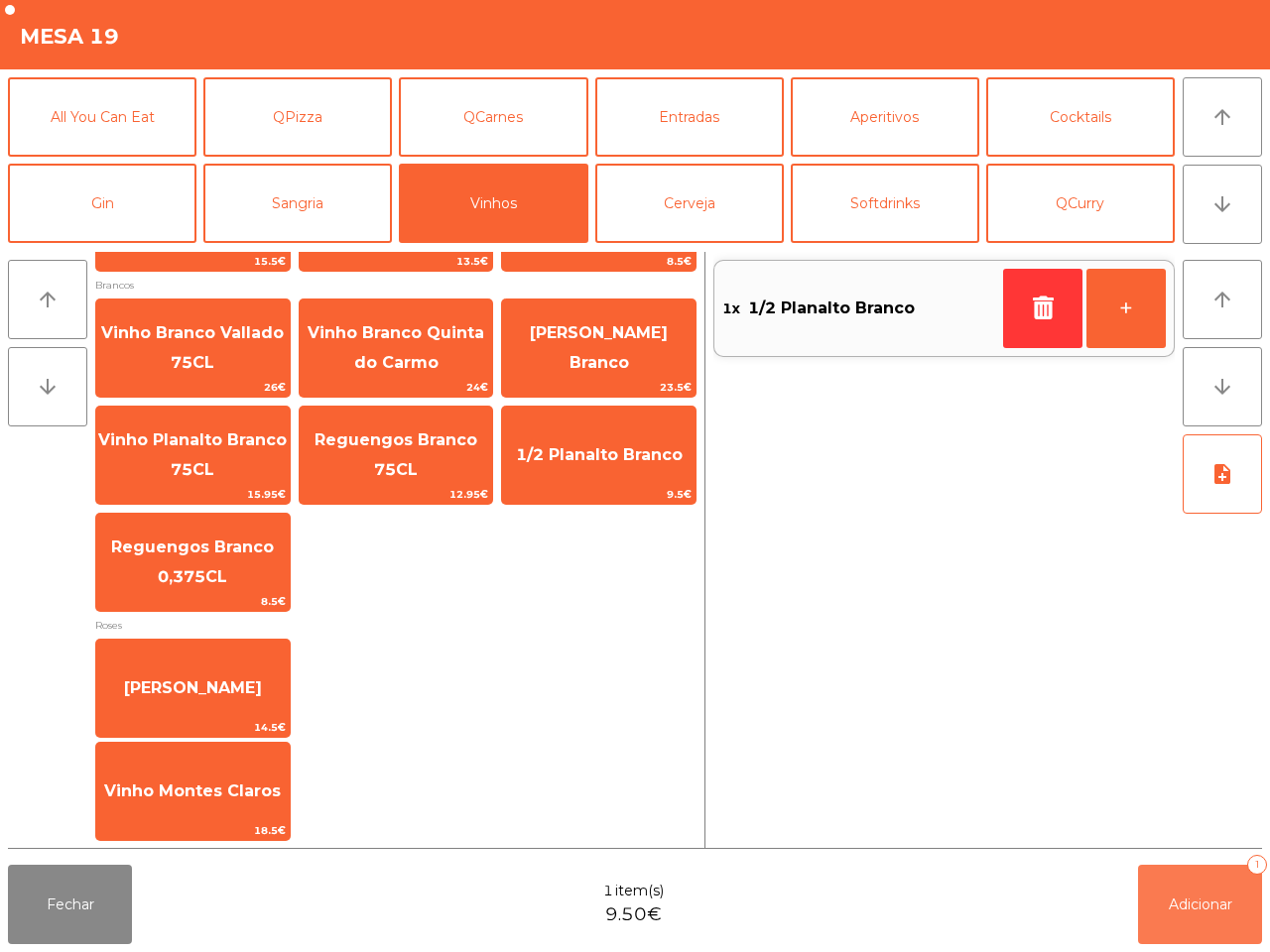 drag, startPoint x: 1215, startPoint y: 924, endPoint x: 1147, endPoint y: 907, distance: 70.092796 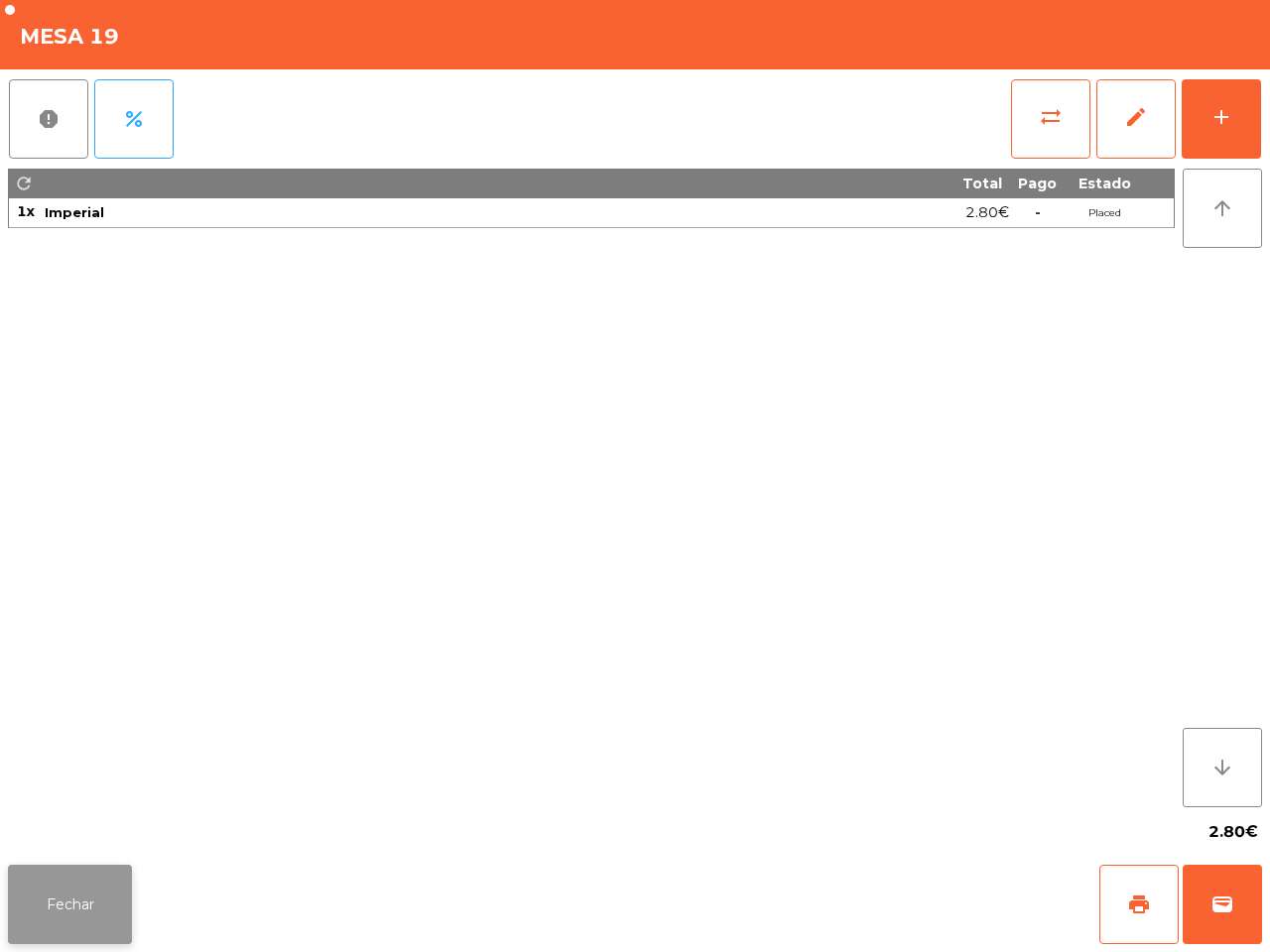 click on "Fechar" 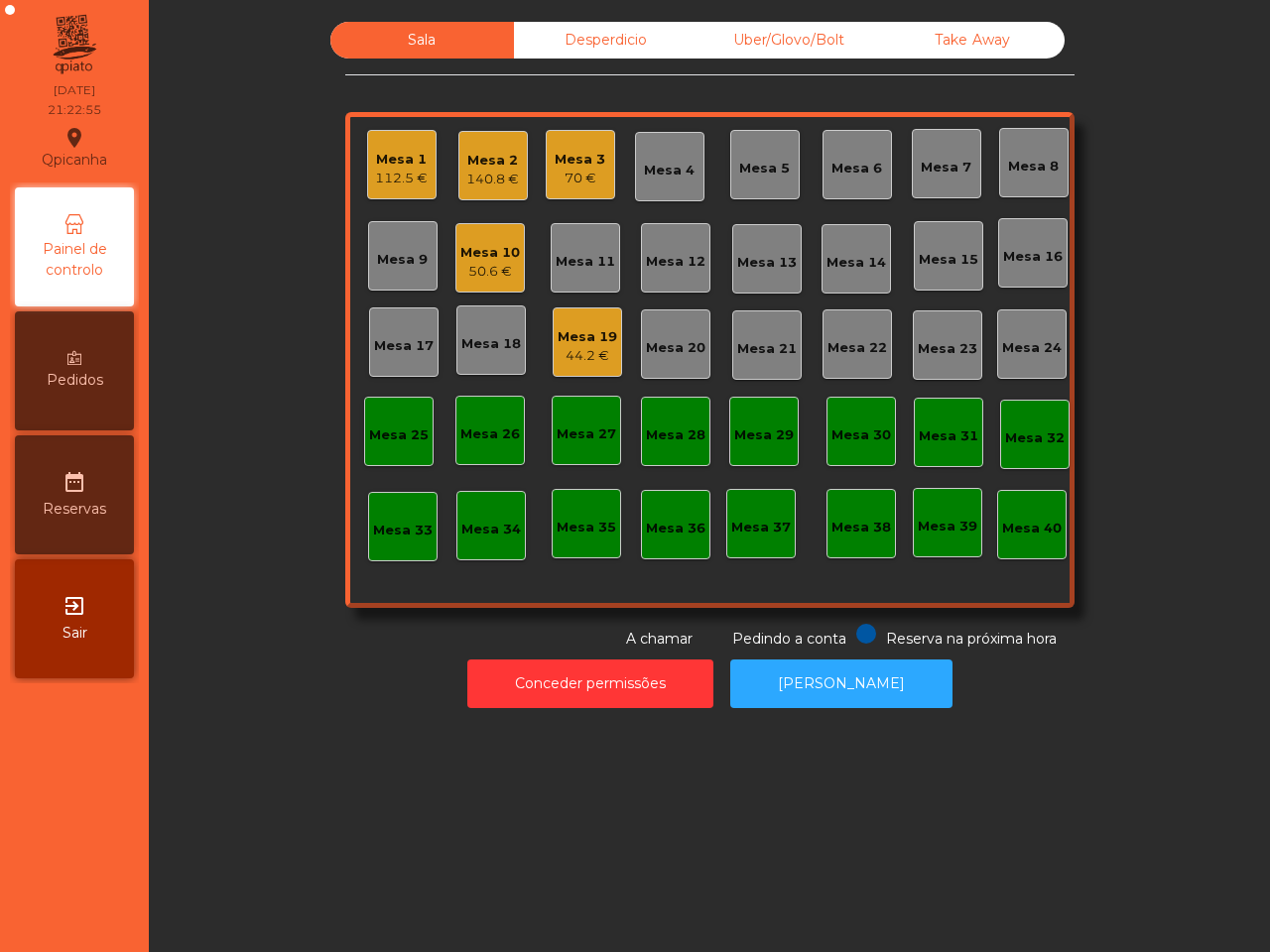 click on "Qpicanha  location_on  [DATE]   21:22:55   Painel de controlo   Pedidos  date_range  Reservas  exit_to_app  Sair" 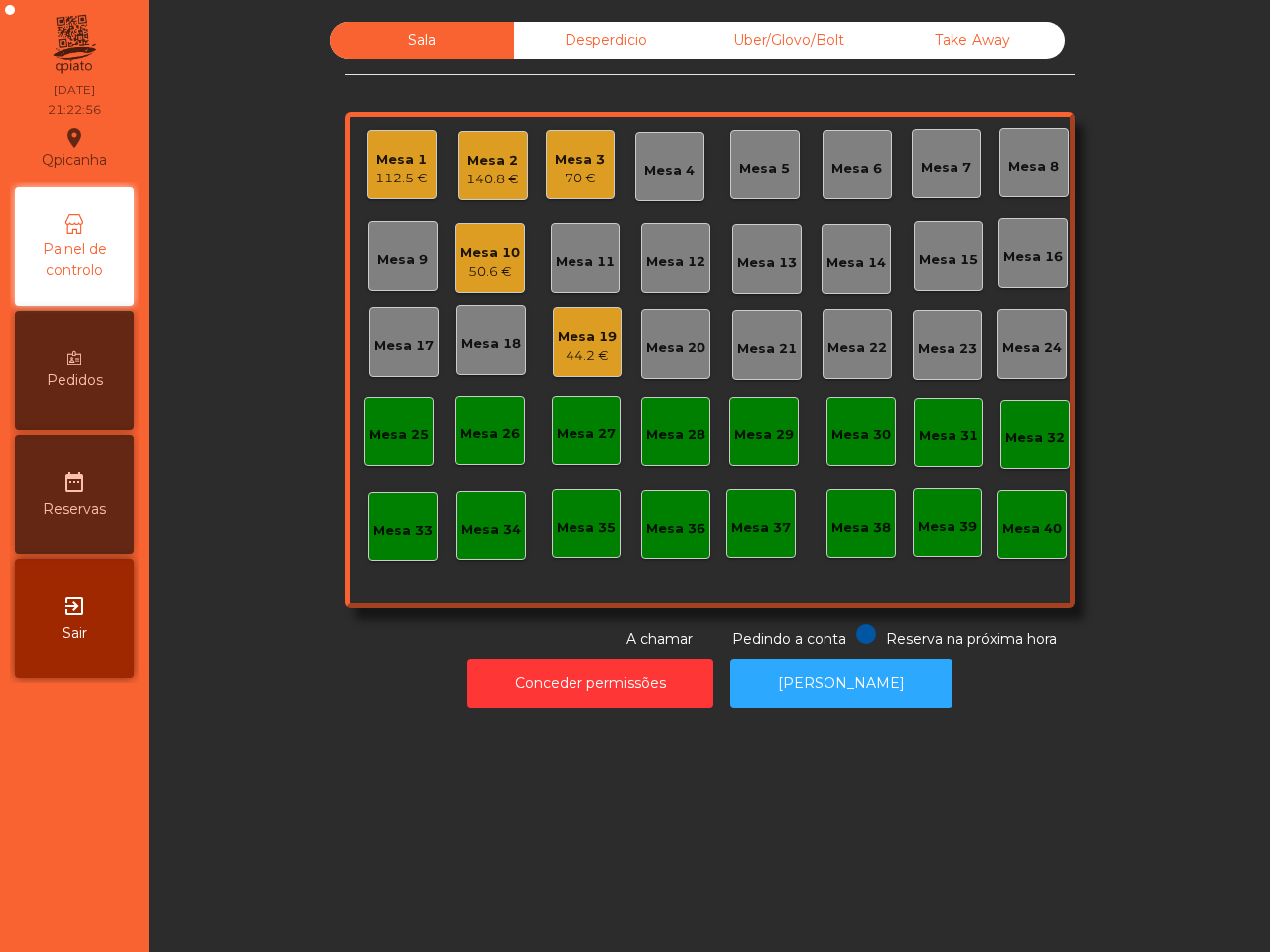 click on "Mesa 14" 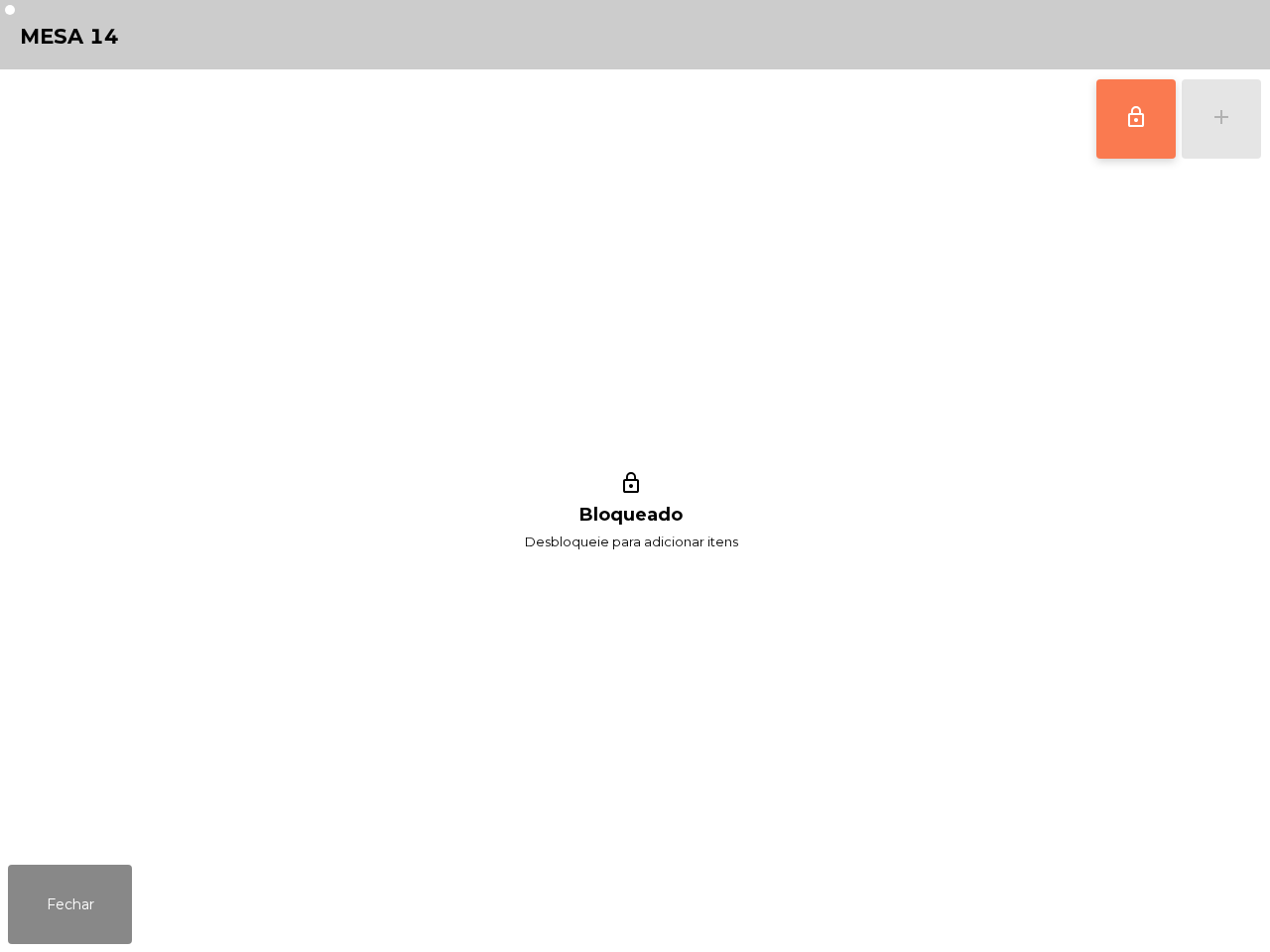 click on "lock_outline" 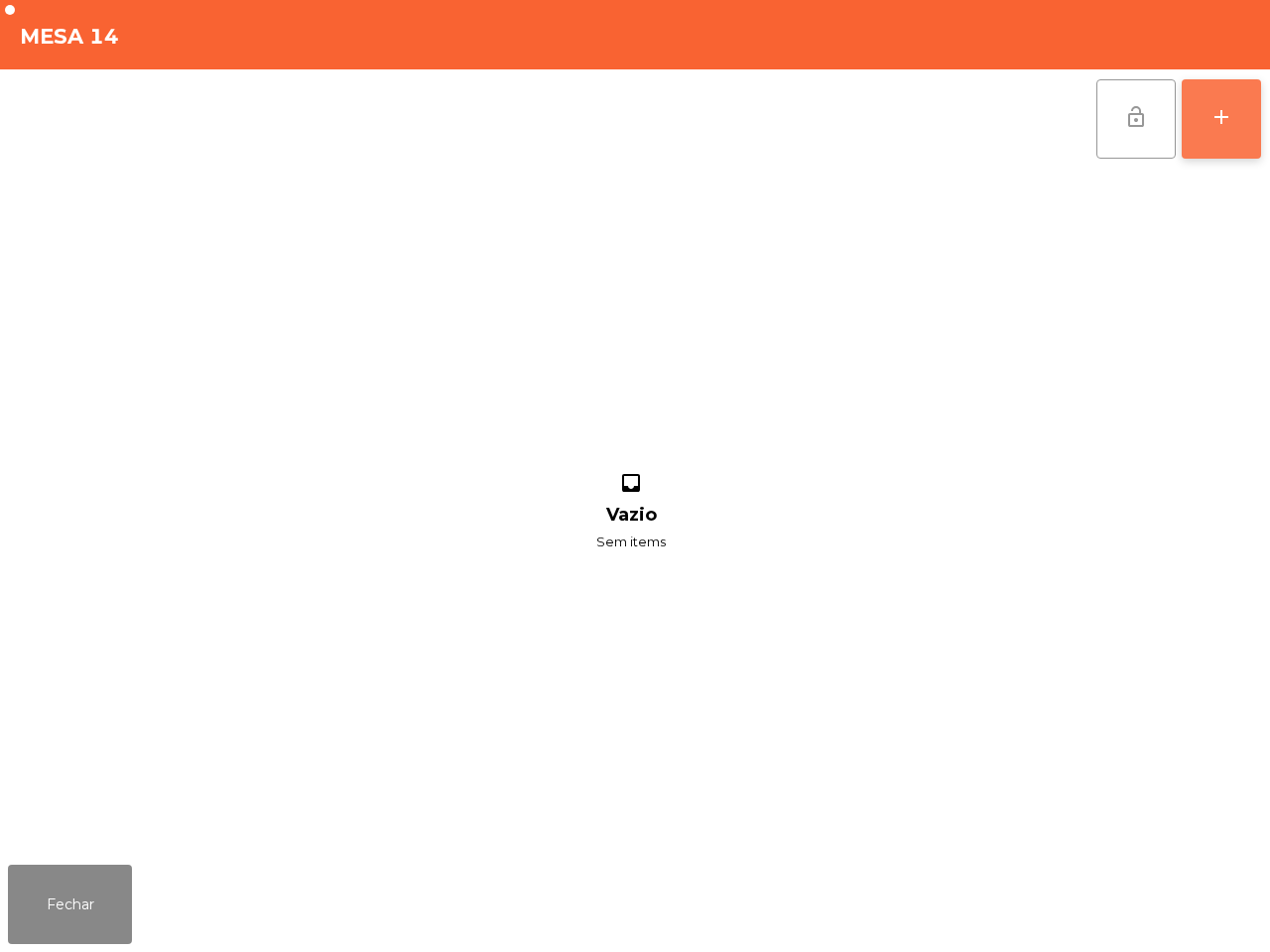 click on "add" 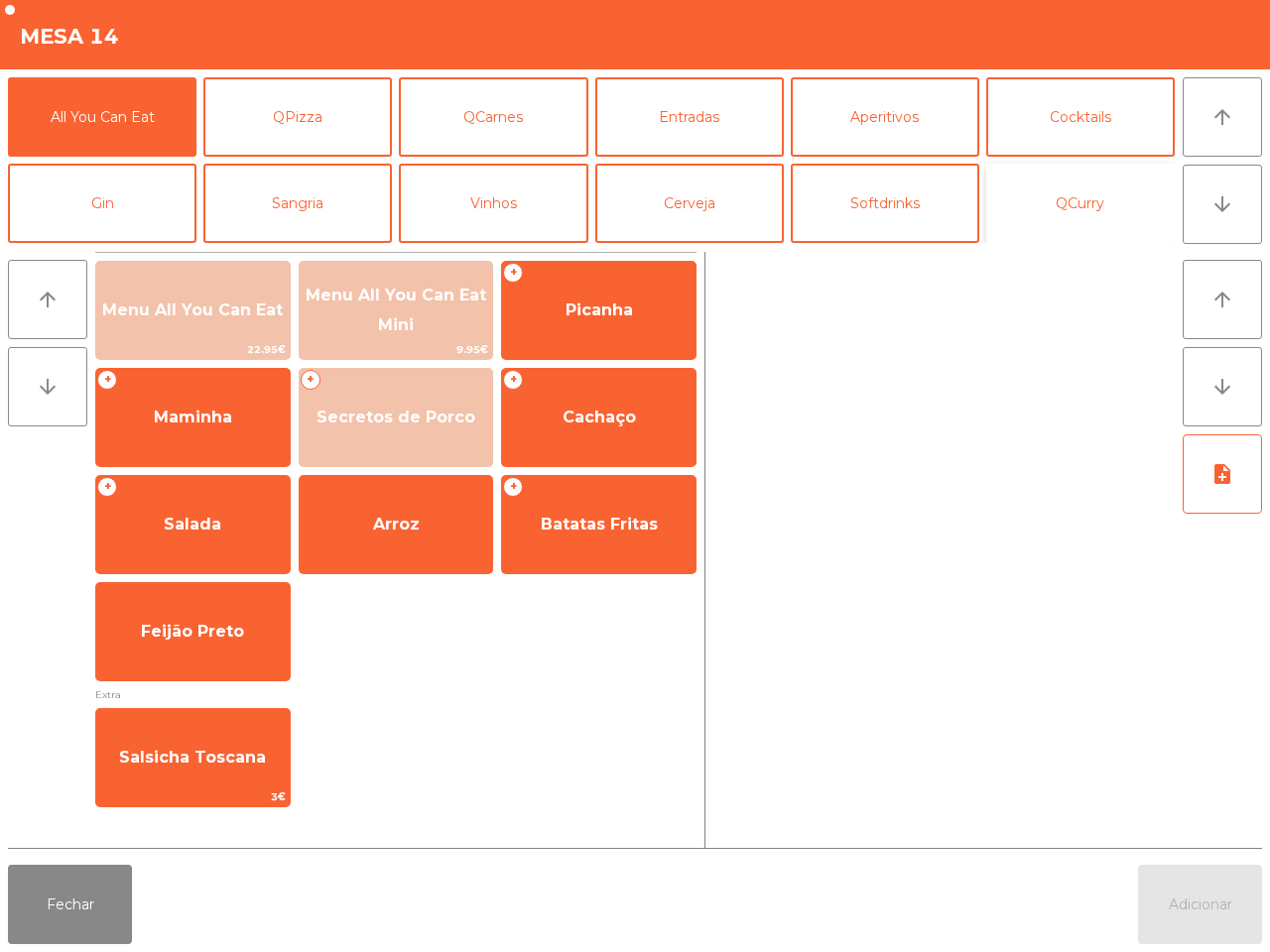 click on "QCurry" 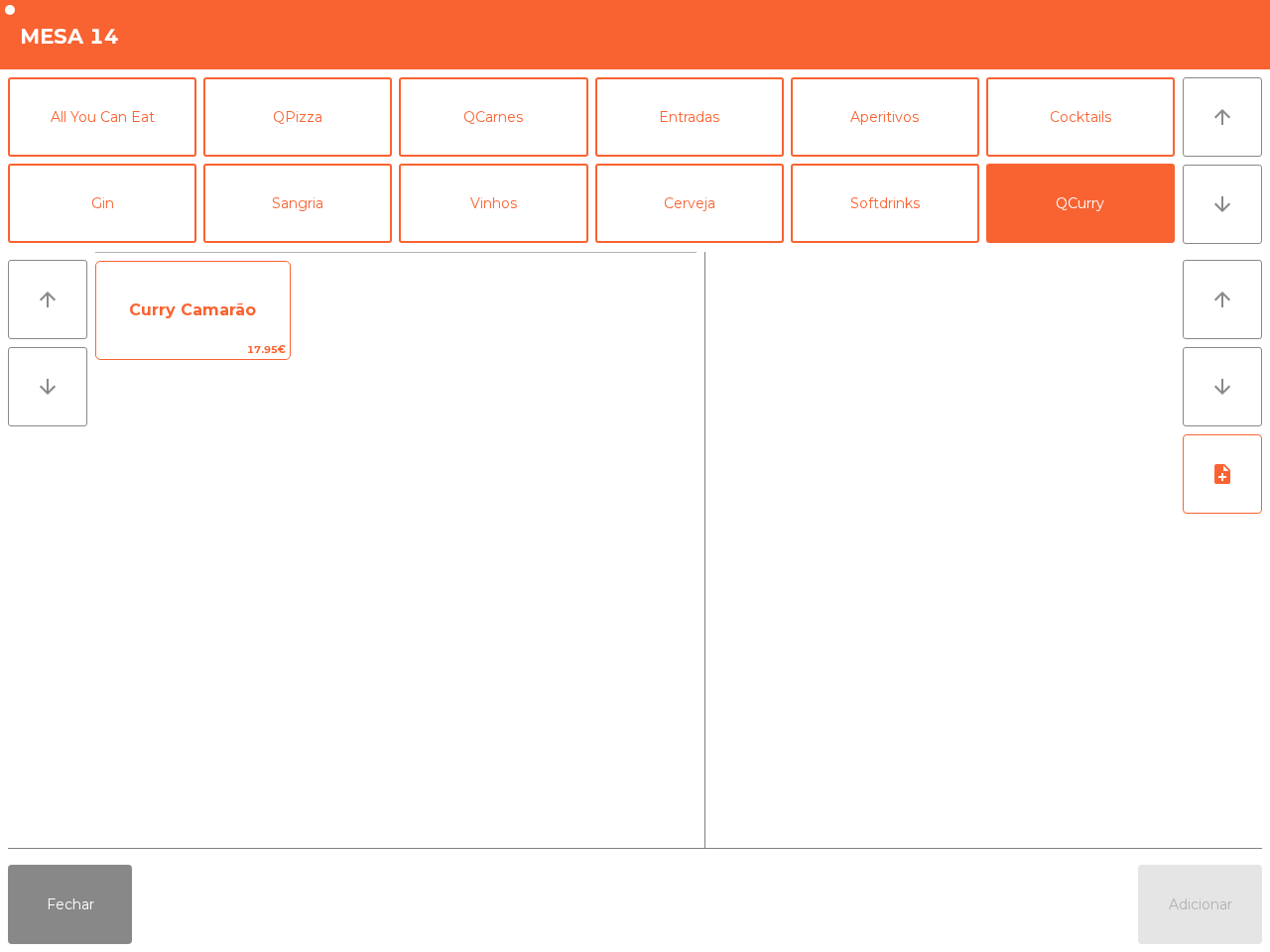 click on "Curry Camarão" 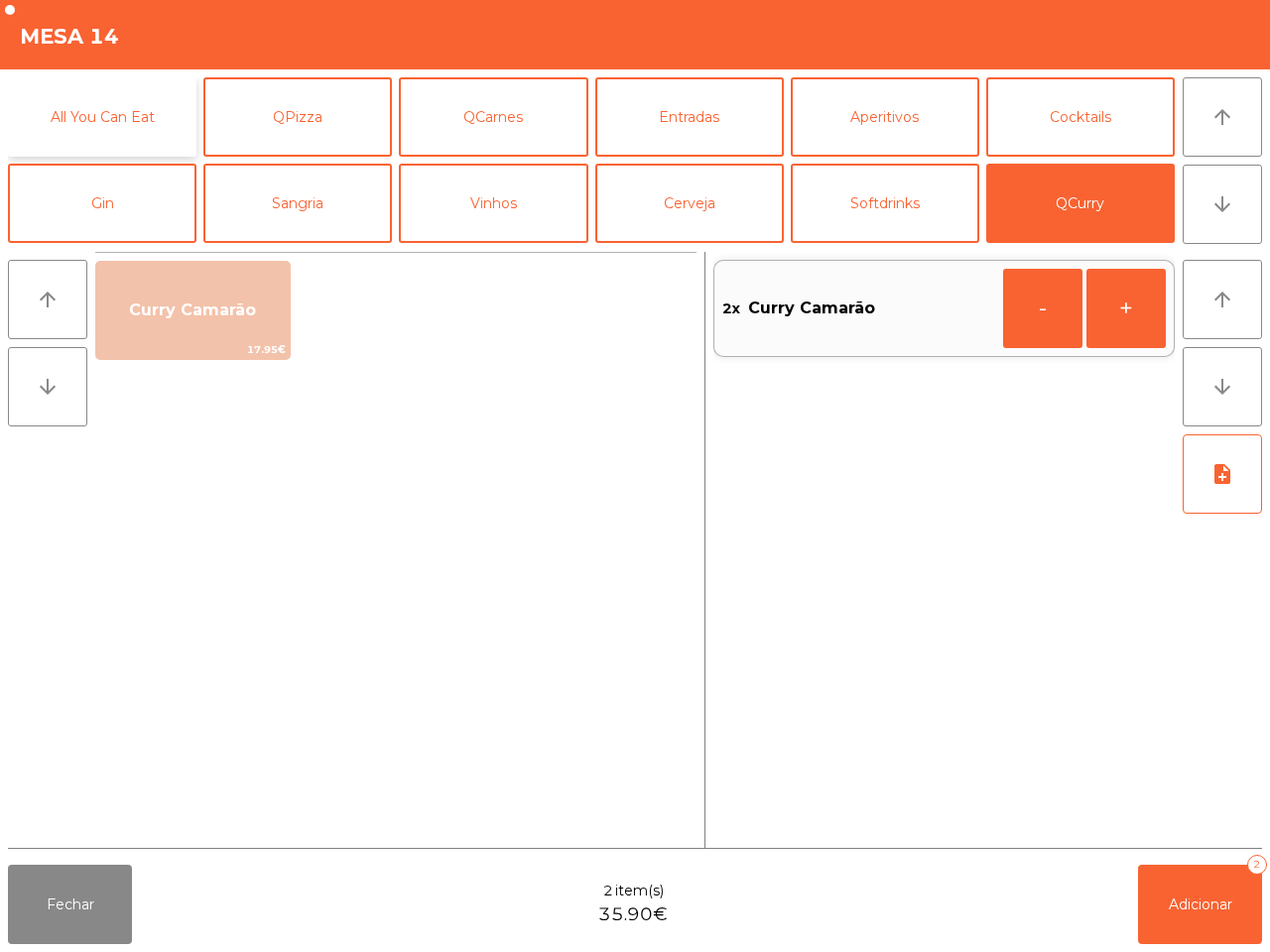 click on "All You Can Eat" 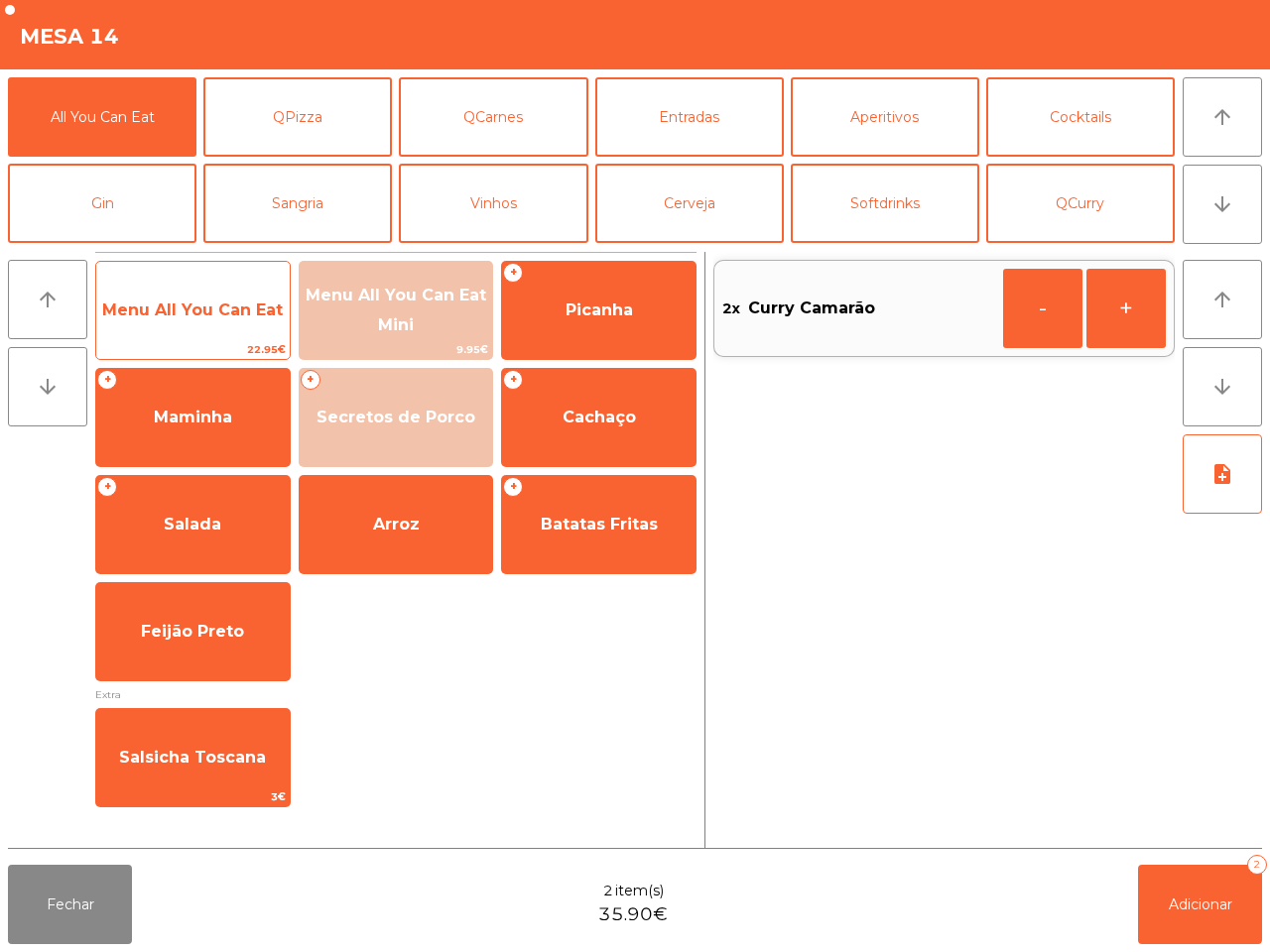 click on "Menu All You Can Eat" 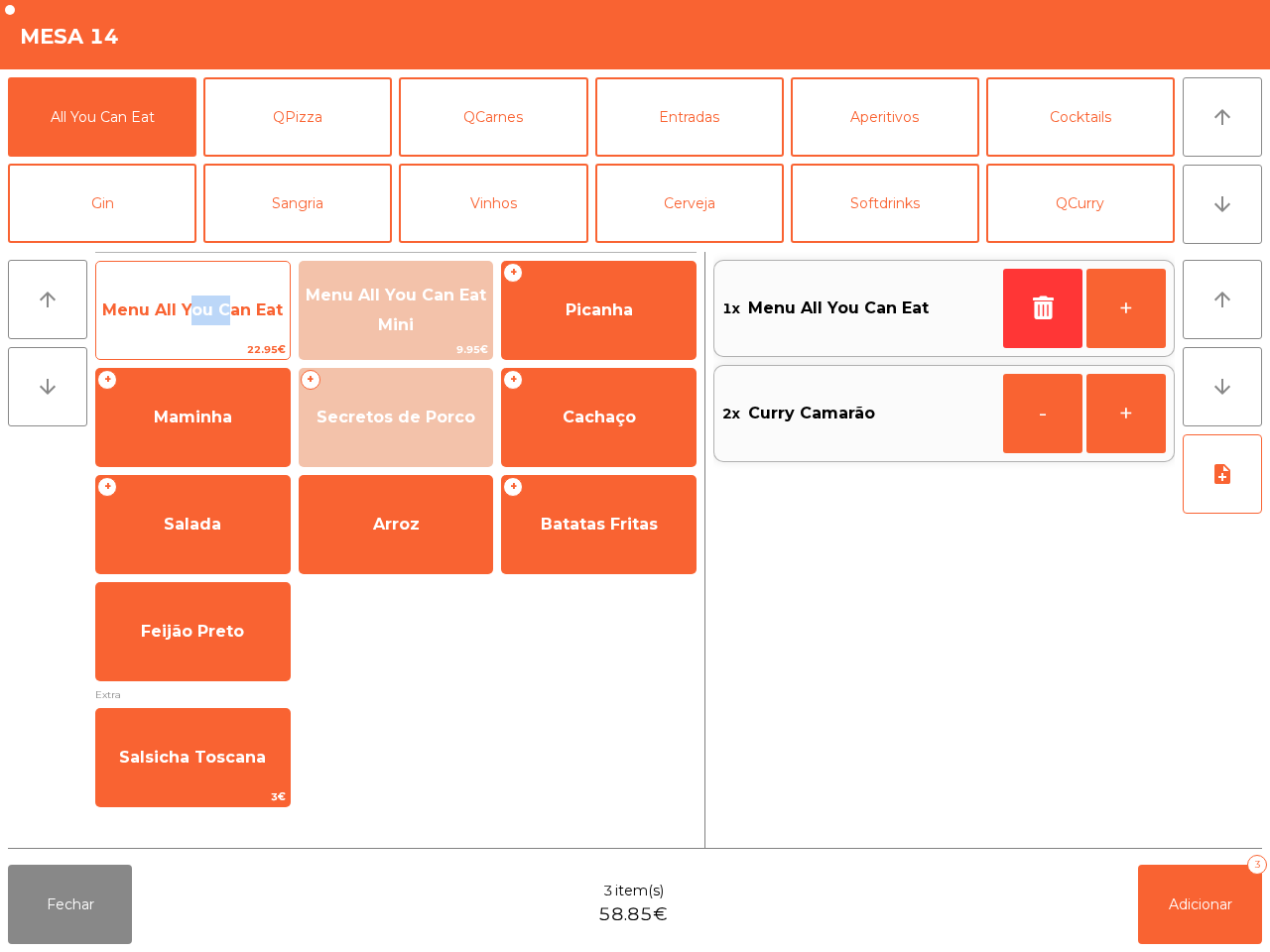 click on "Menu All You Can Eat" 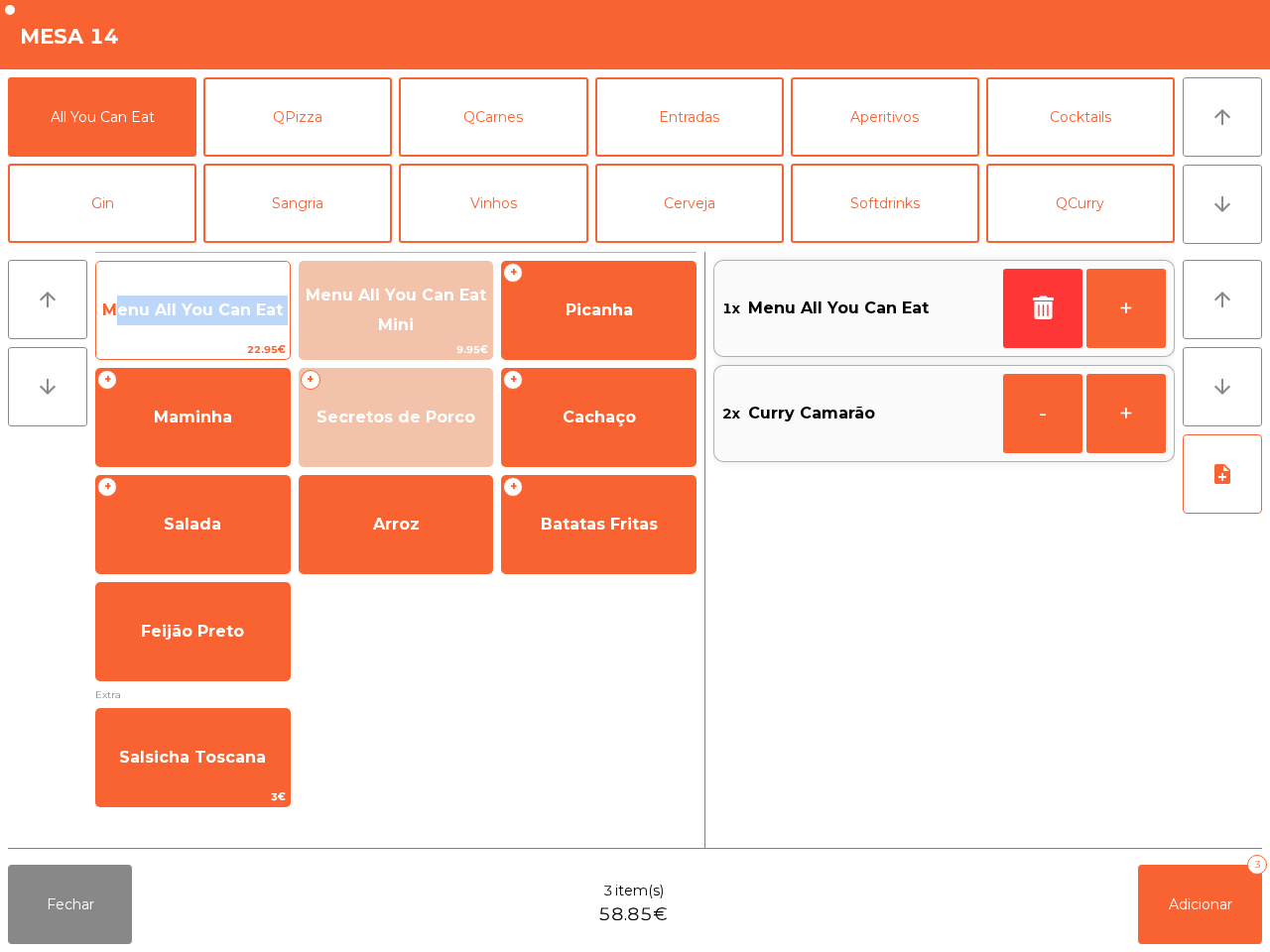 click on "Menu All You Can Eat" 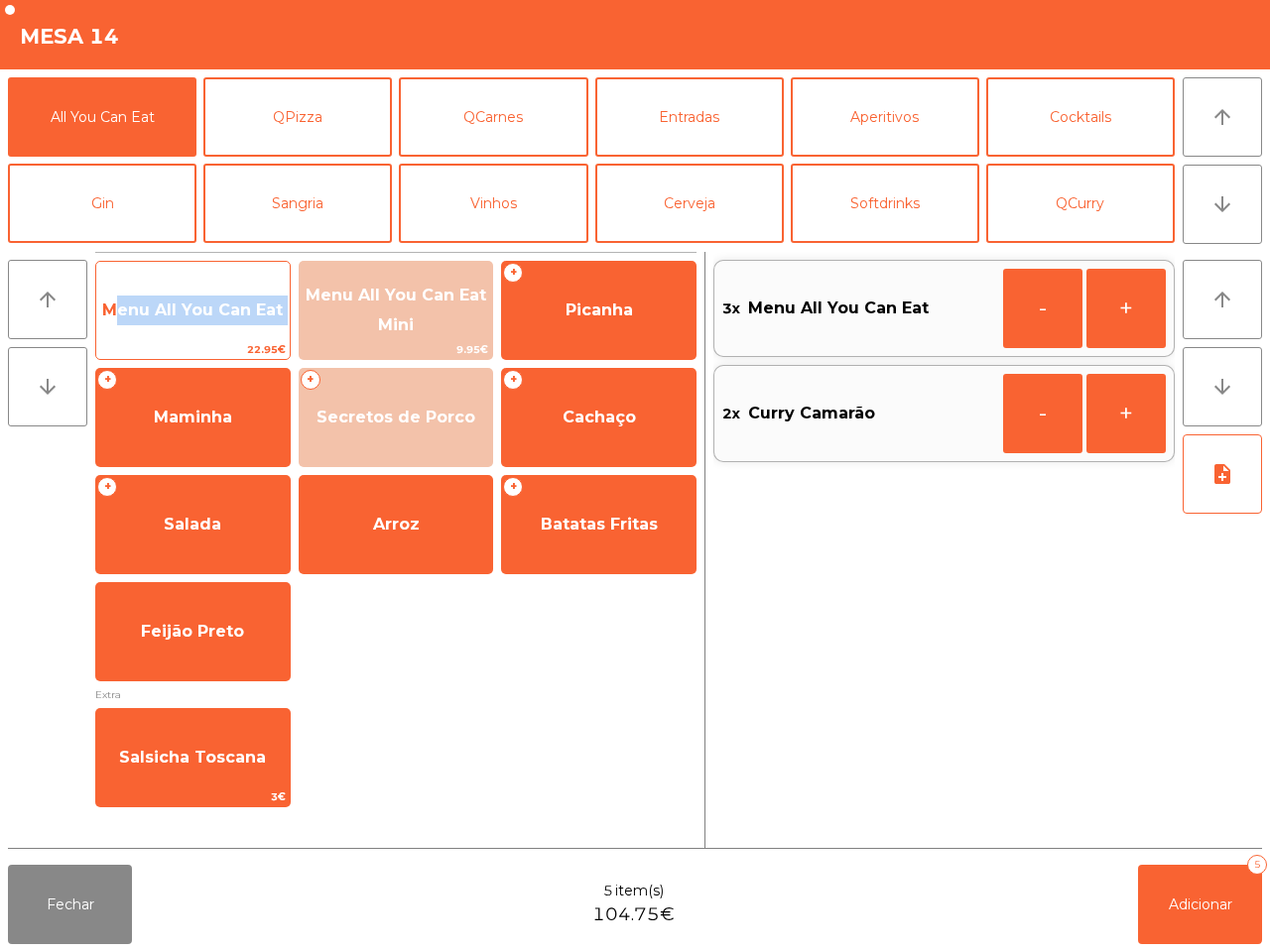 click on "Menu All You Can Eat" 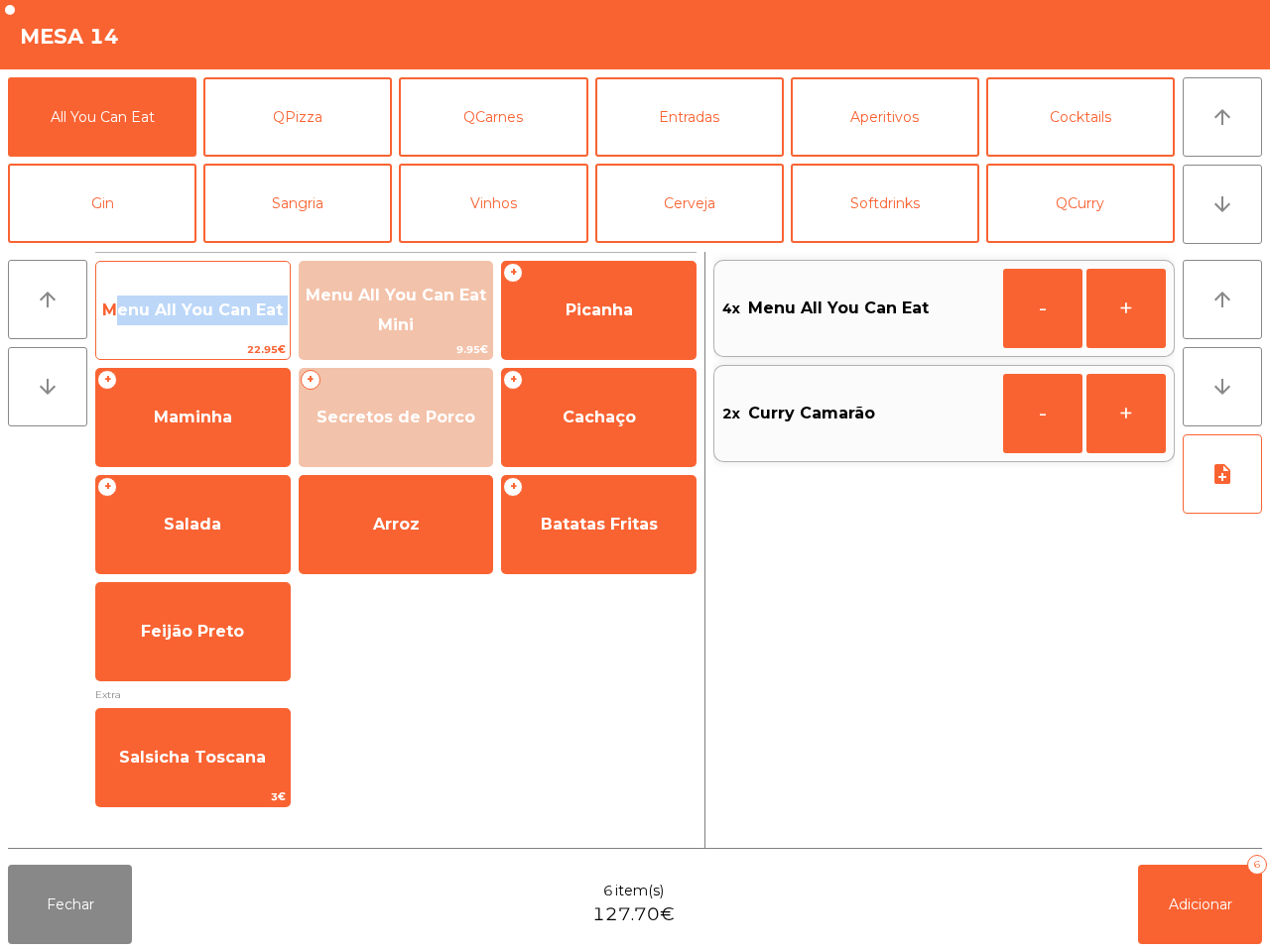 click on "Menu All You Can Eat" 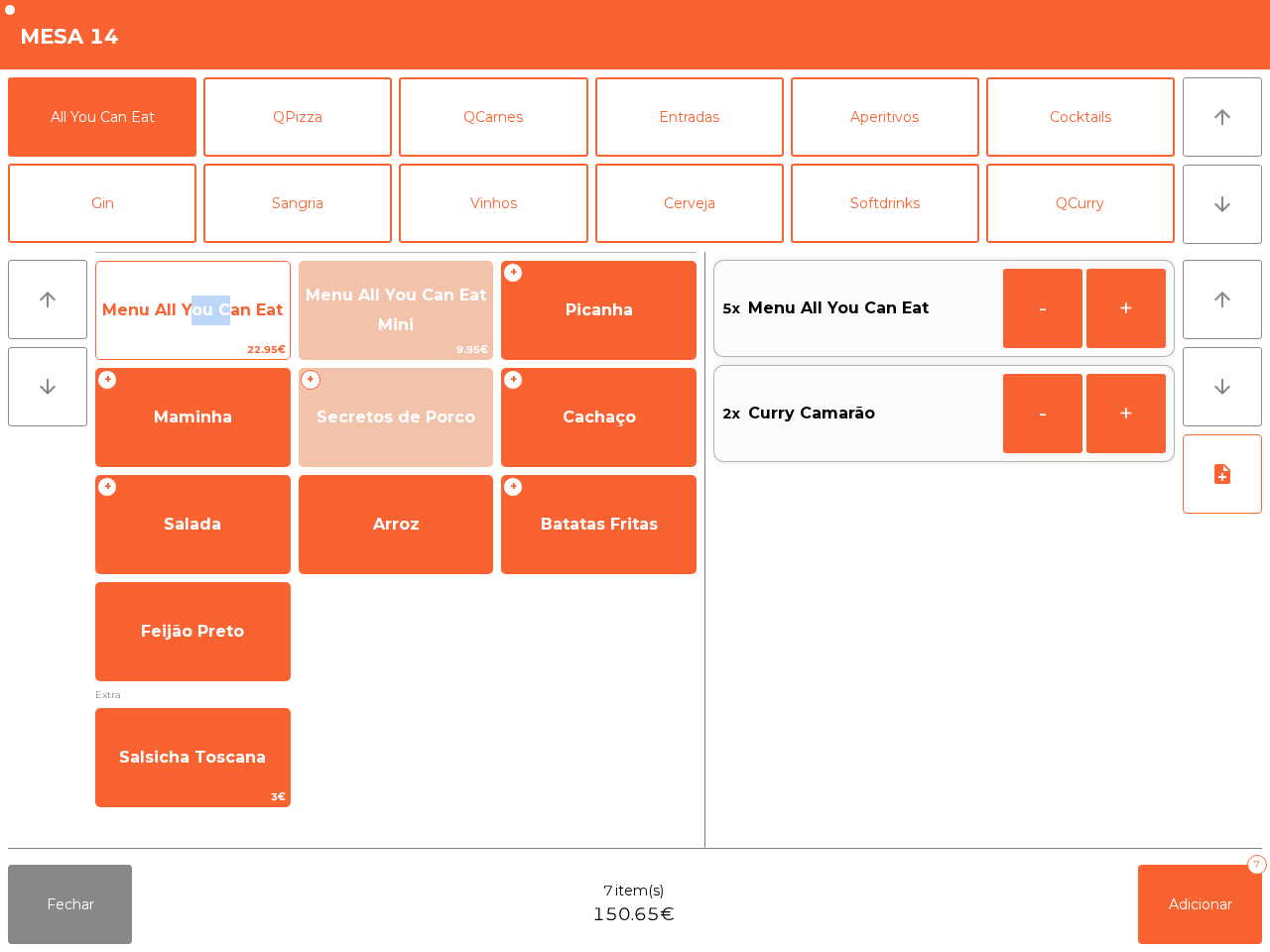 click on "Menu All You Can Eat" 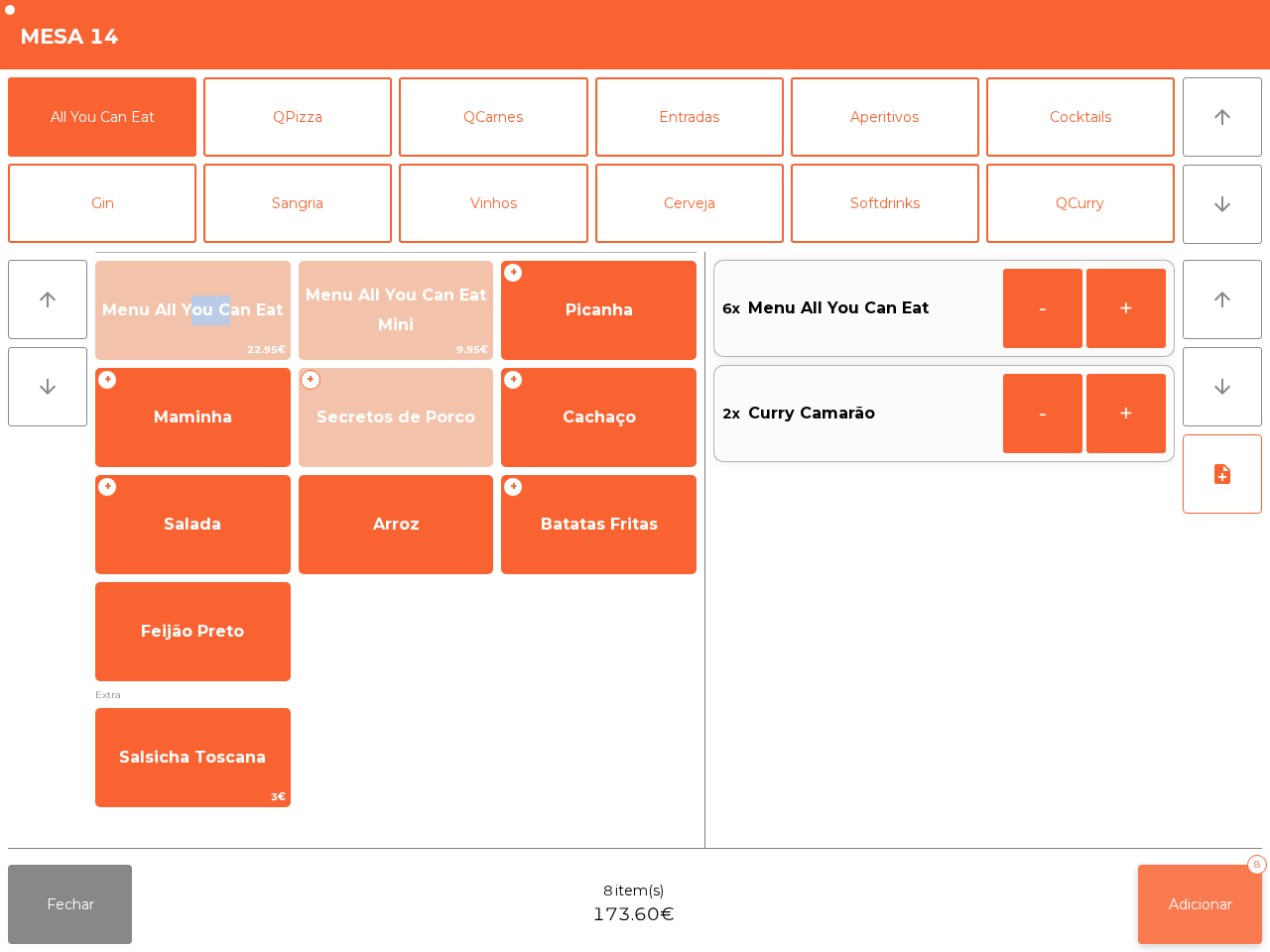 click on "Adicionar   8" 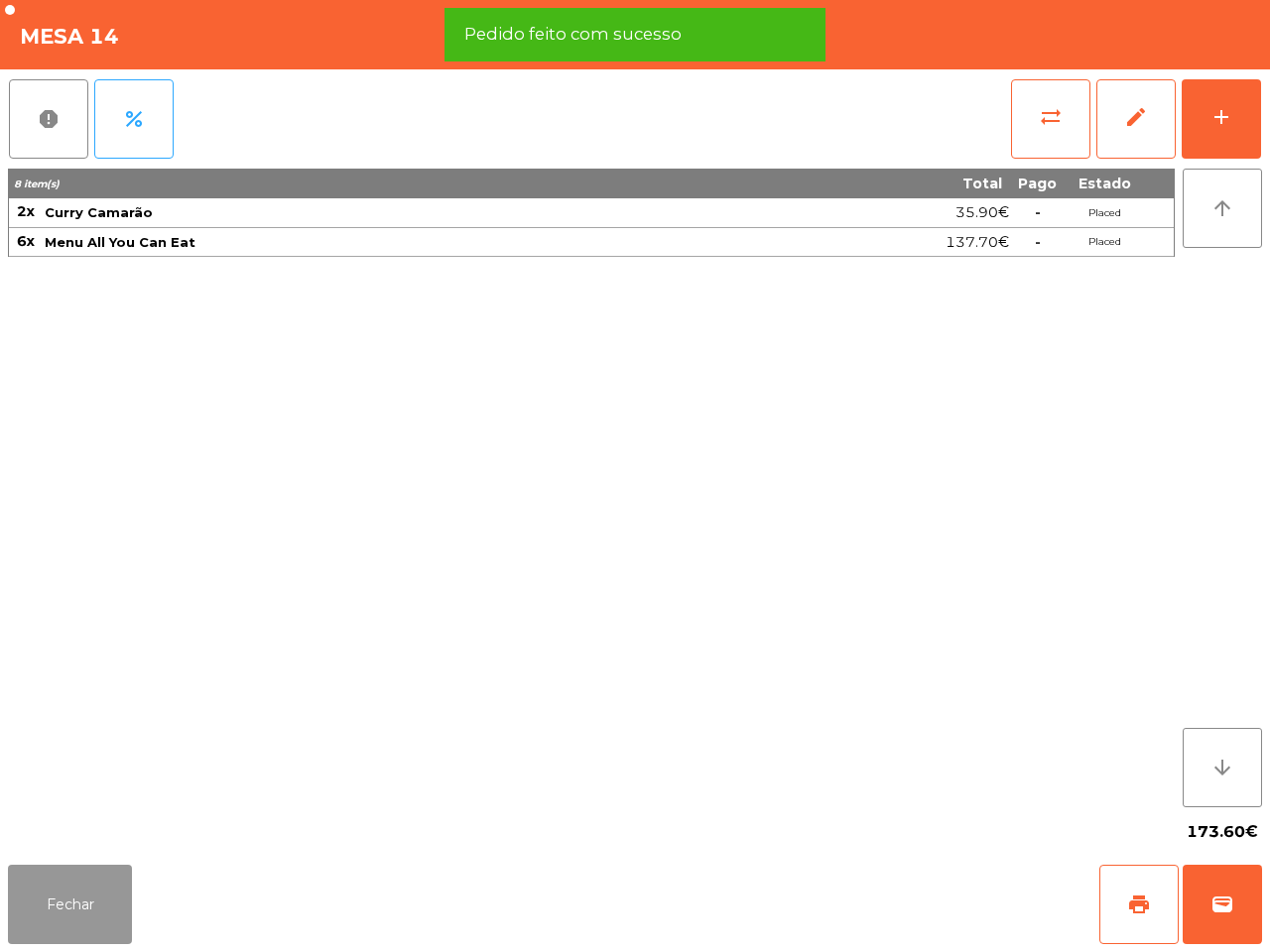 drag, startPoint x: 20, startPoint y: 897, endPoint x: 124, endPoint y: 791, distance: 148.49916 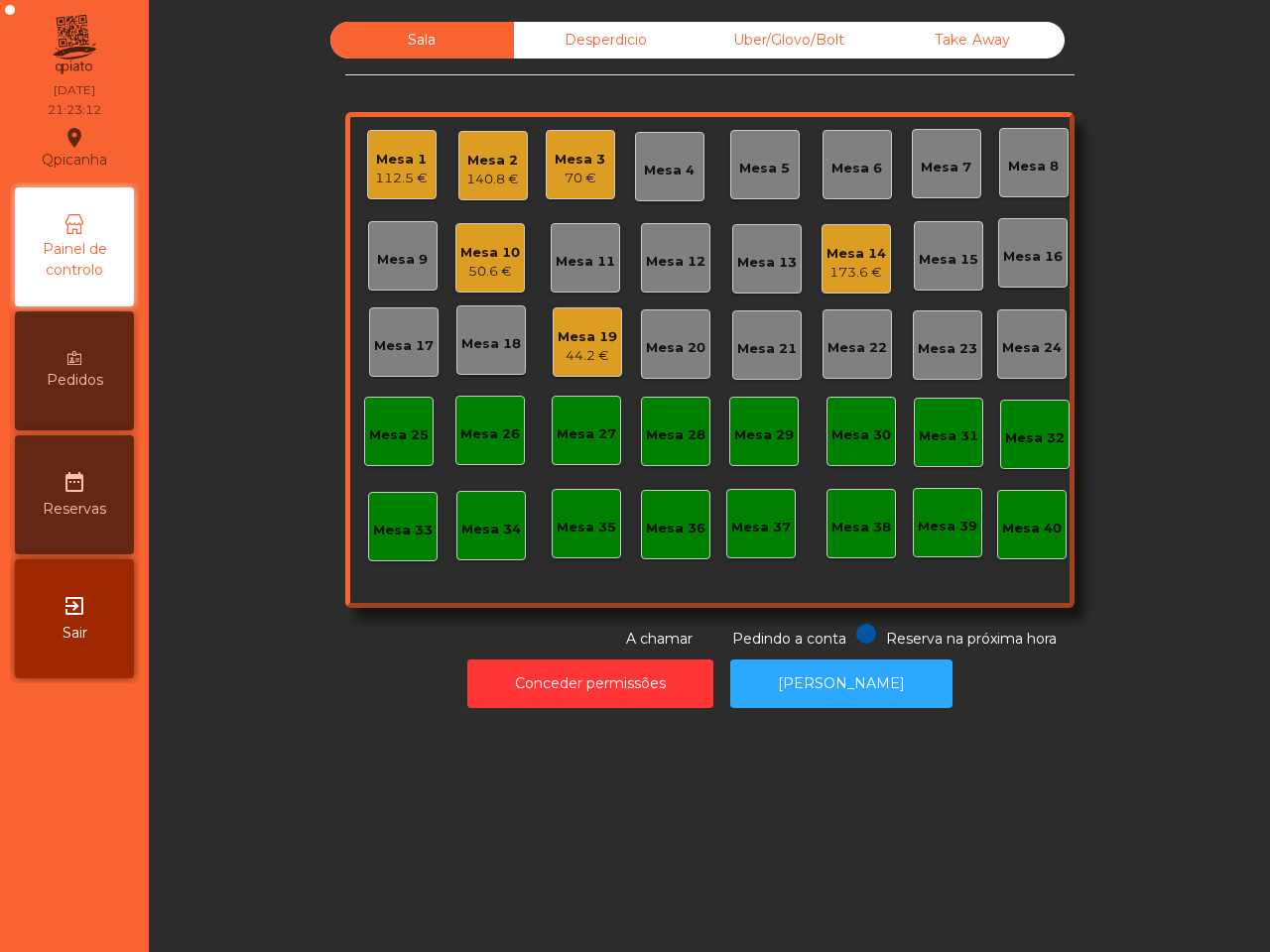 click on "Mesa 10" 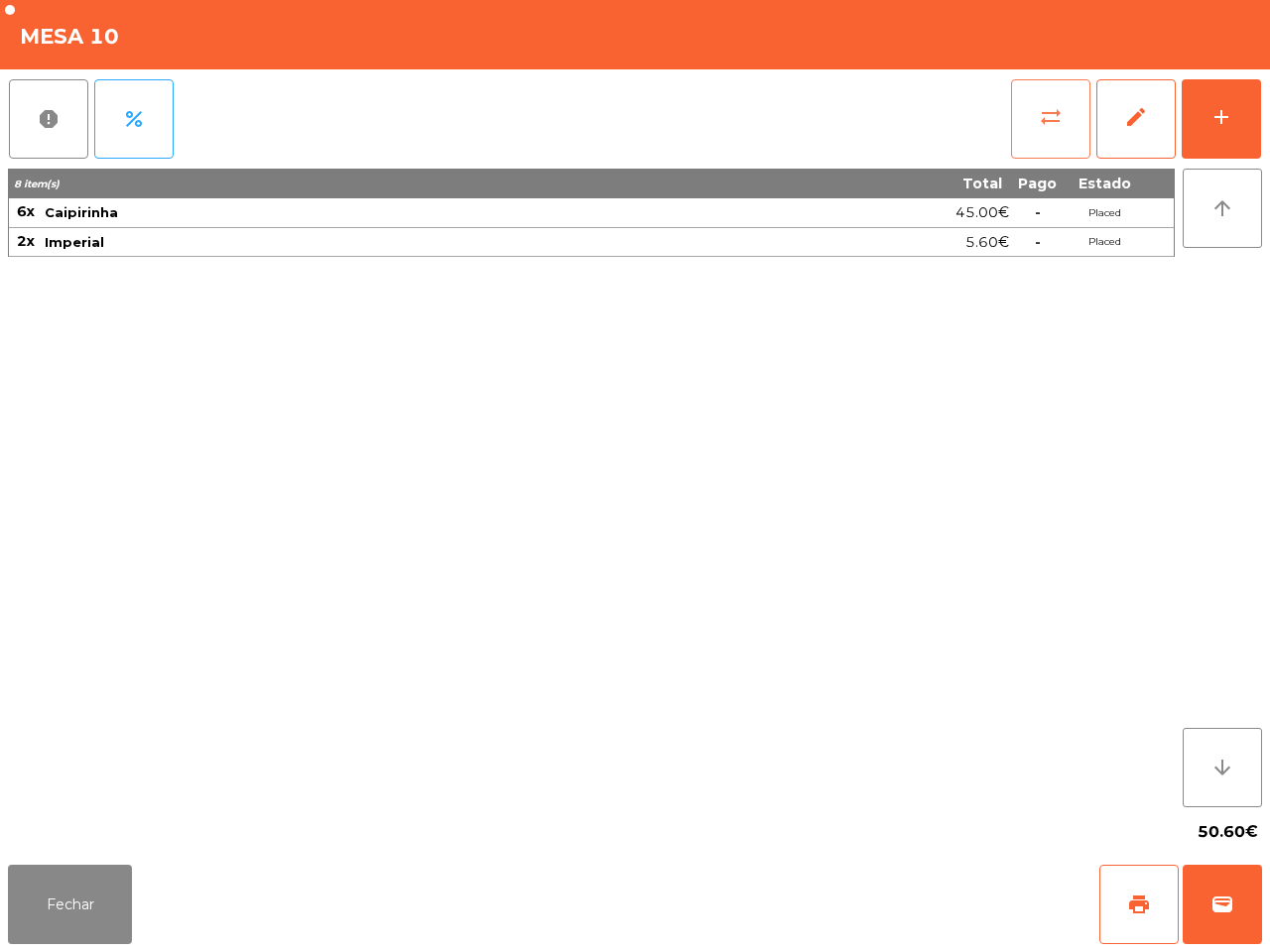 click on "sync_alt" 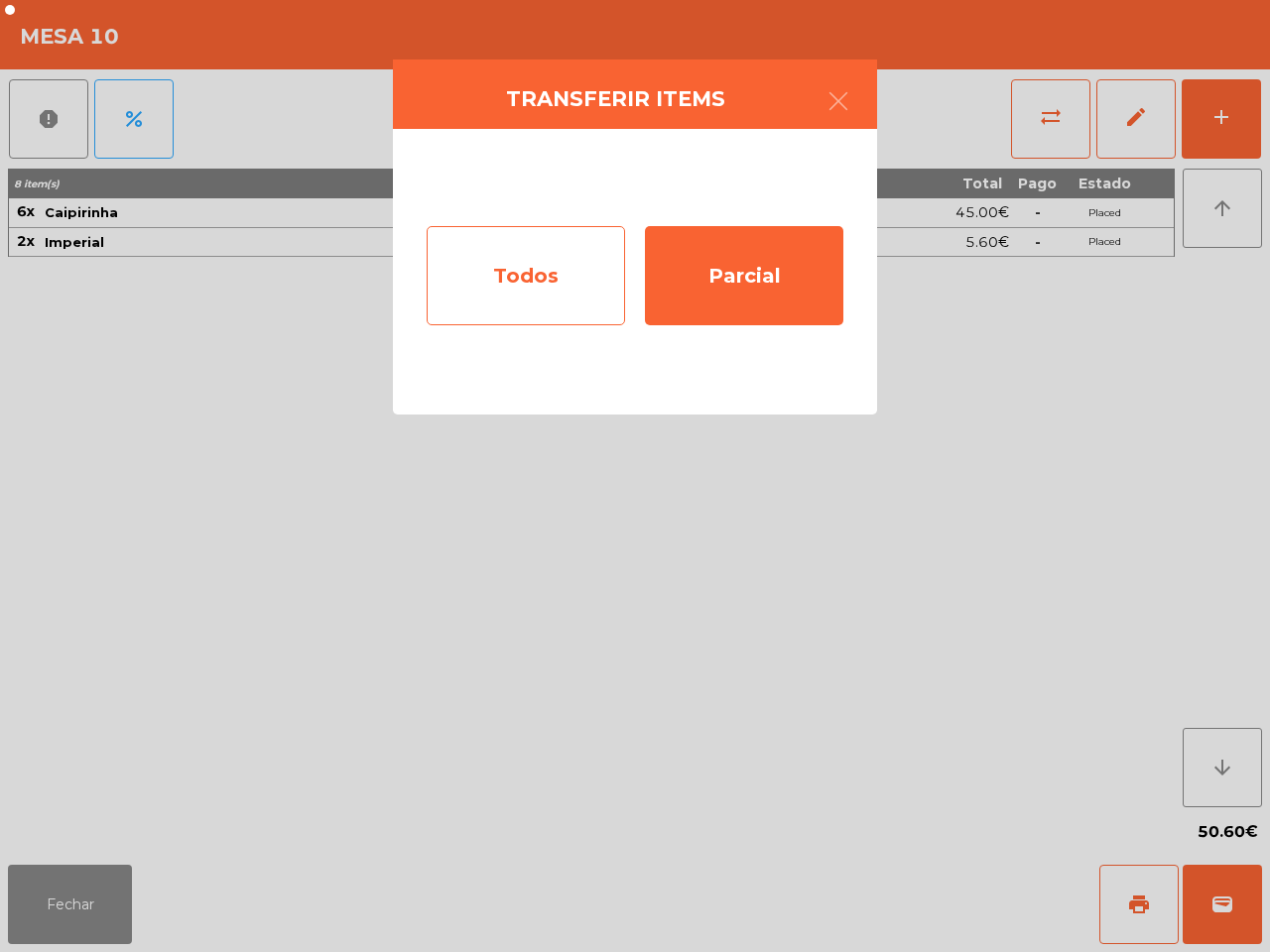 click on "Todos" 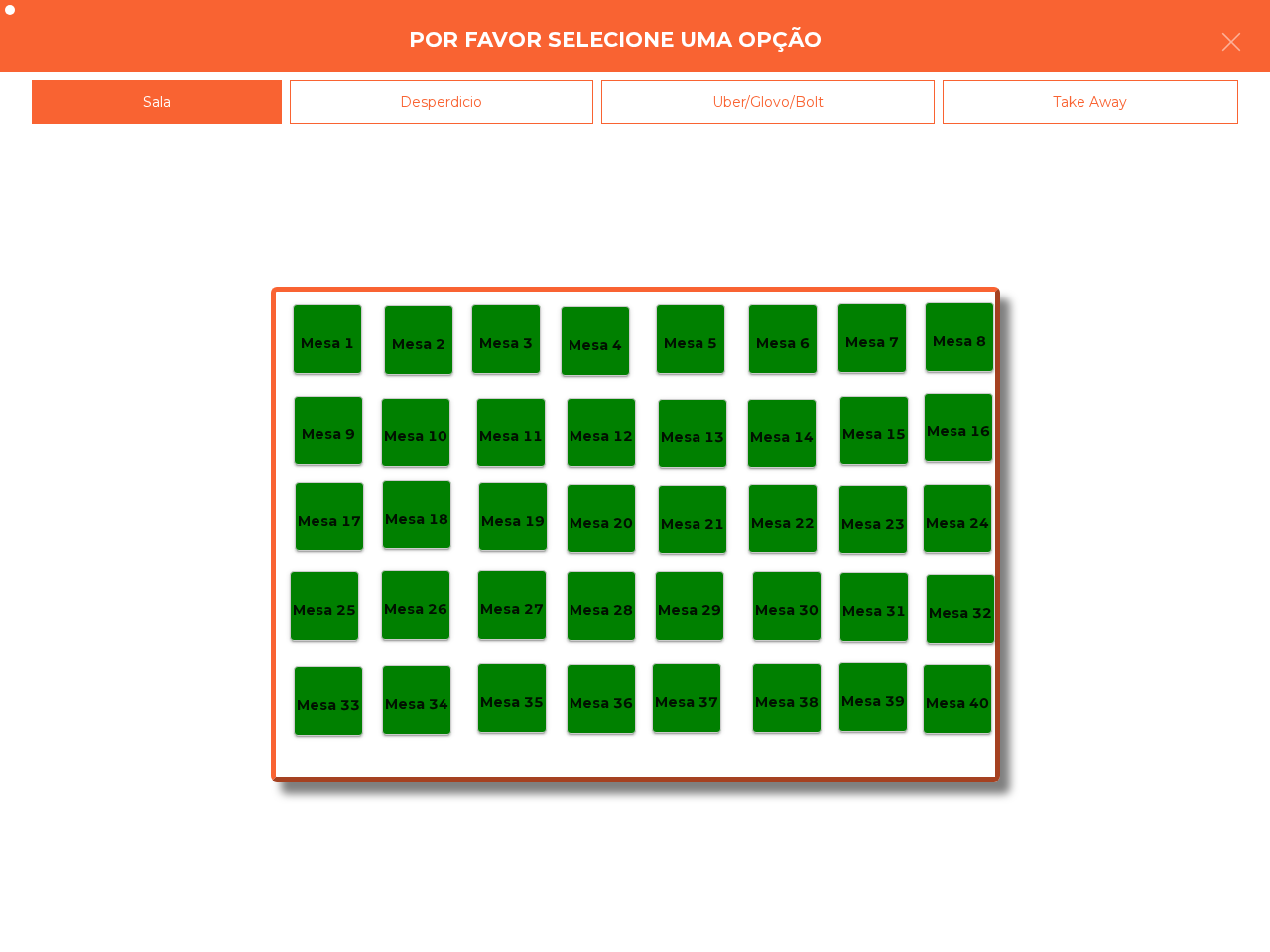 click on "Mesa 14" 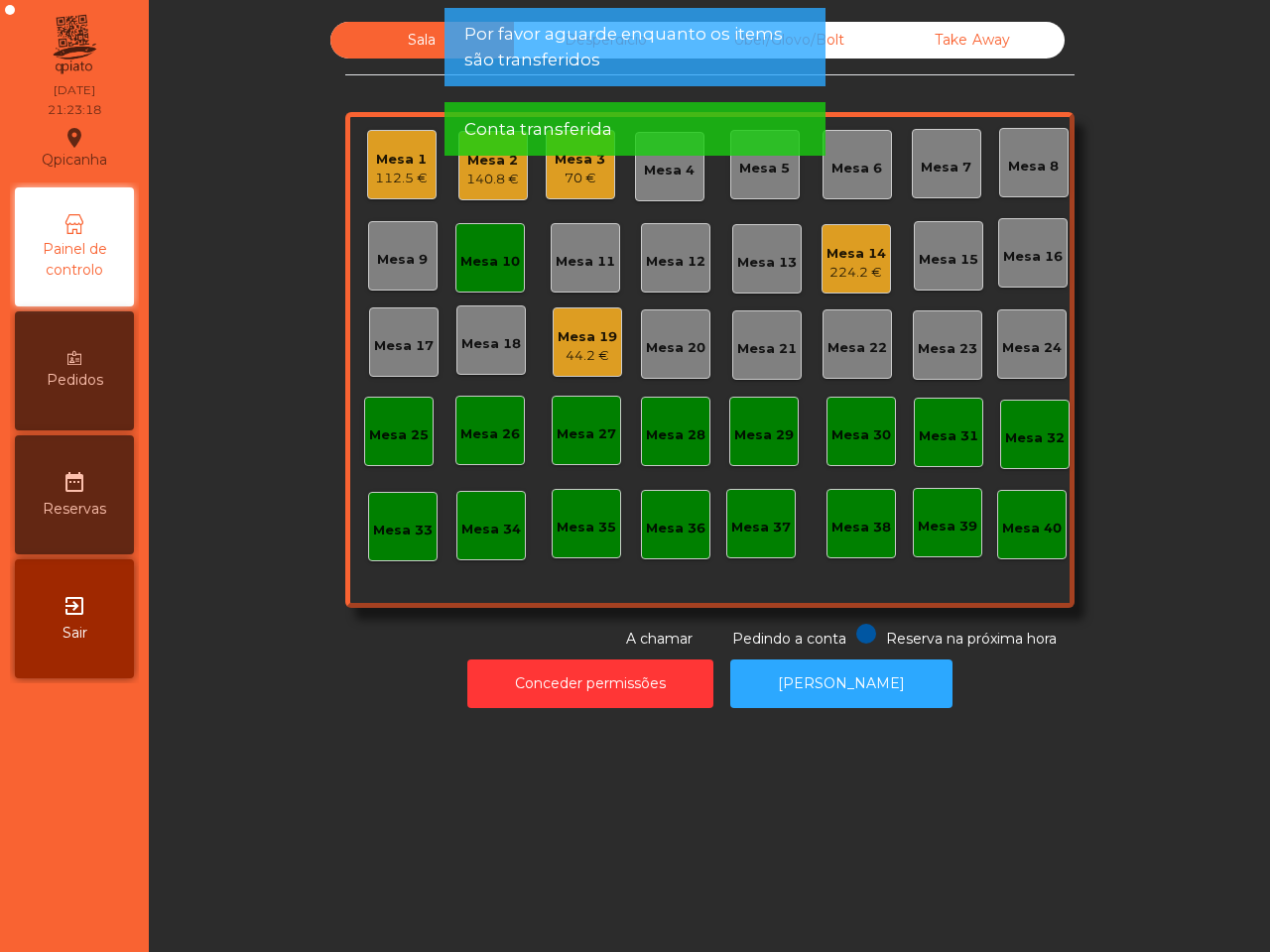 click on "Mesa 10" 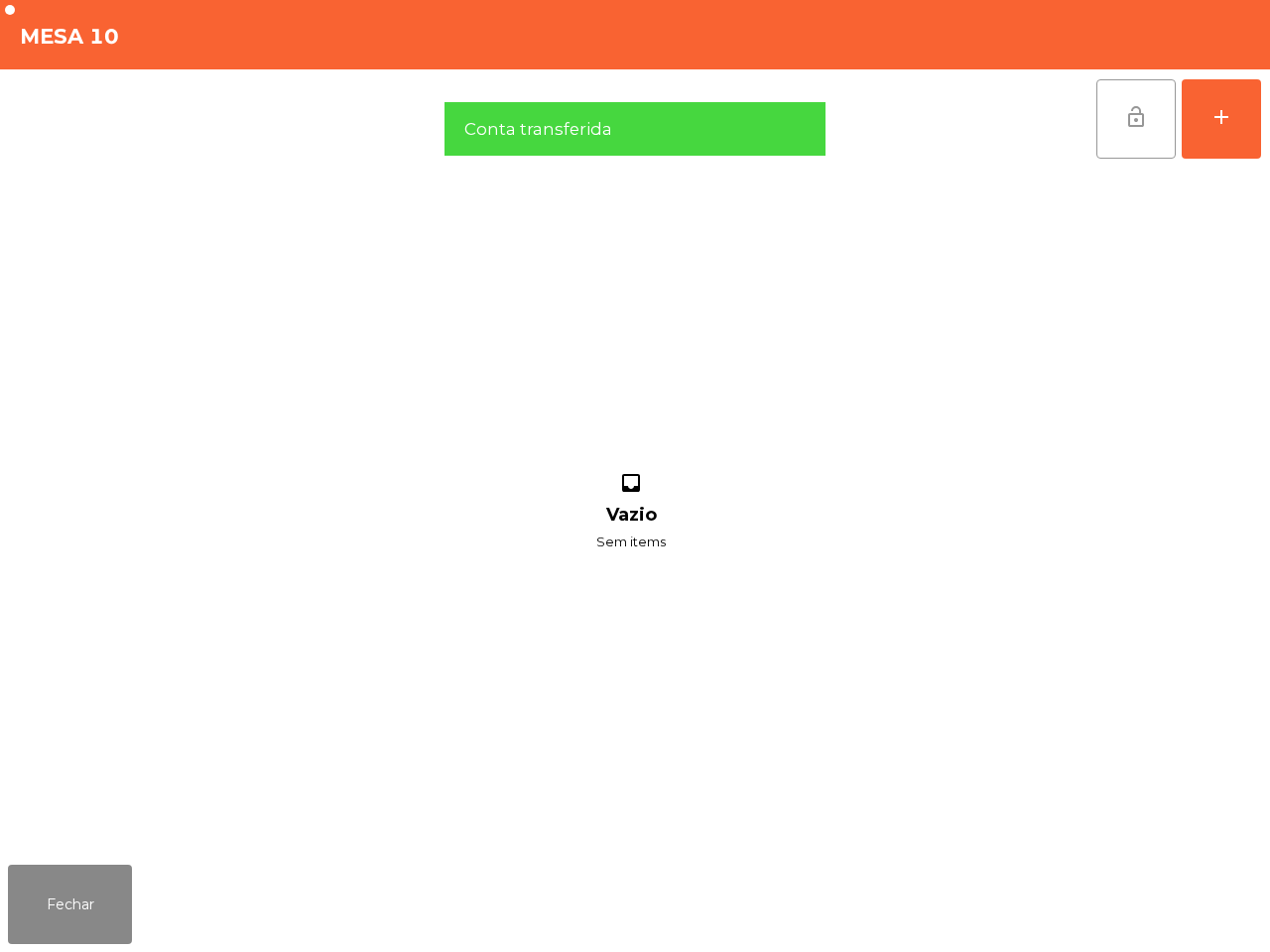 click on "lock_open" 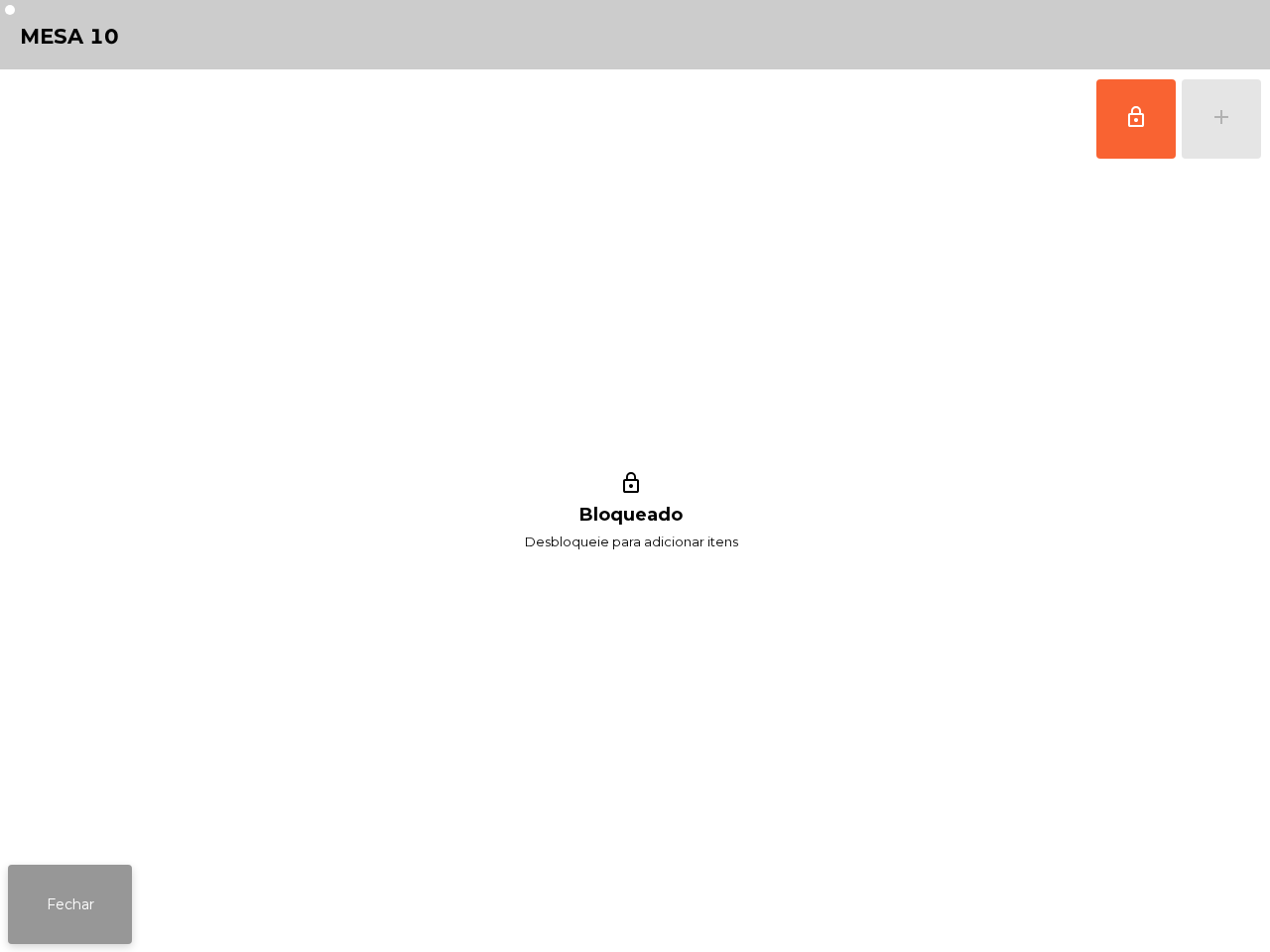 click on "Fechar" 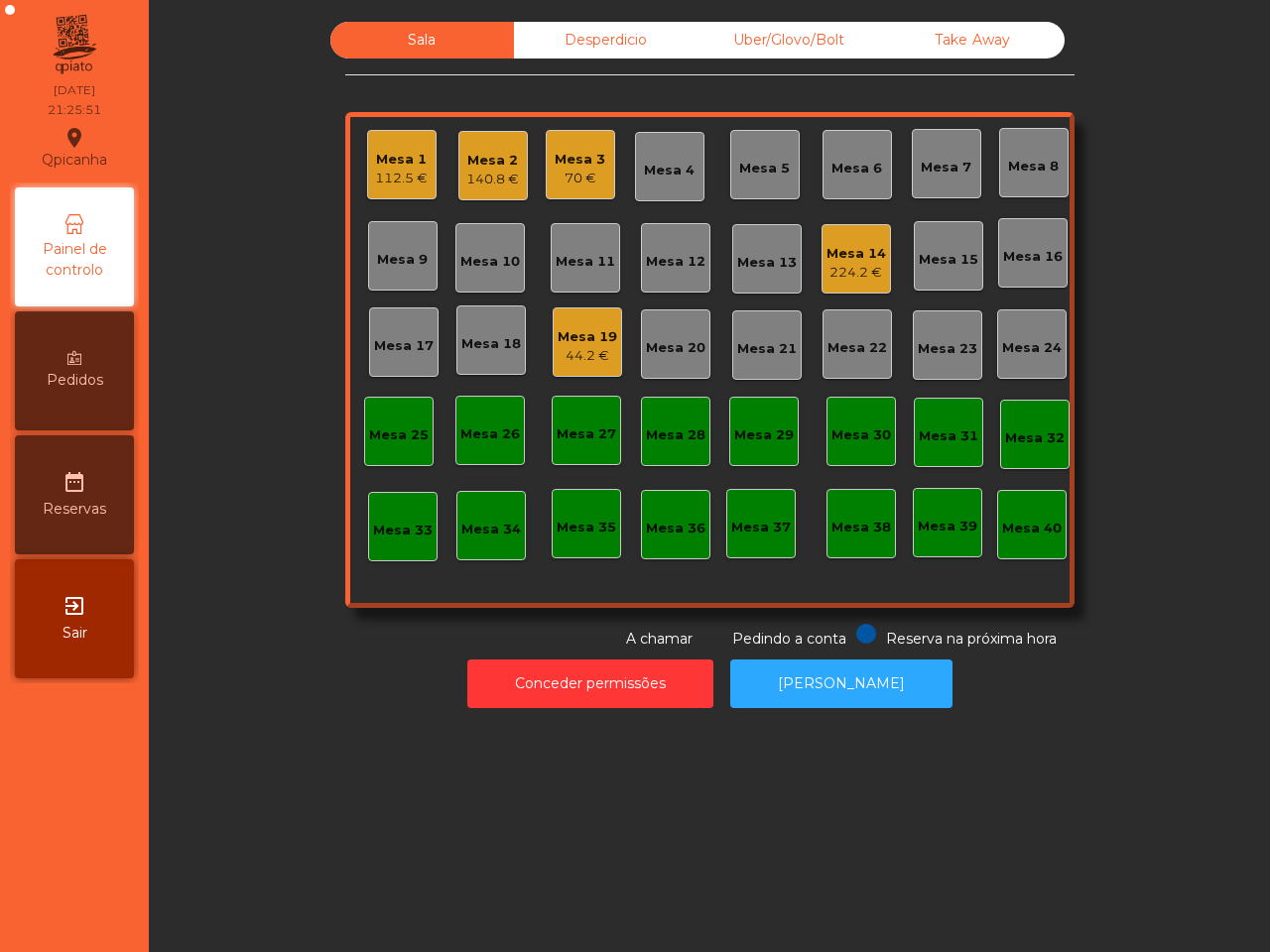 click on "Sala   Desperdicio   Uber/Glovo/Bolt   Take Away   Mesa 1   112.5 €   Mesa 2   140.8 €   Mesa 3   70 €   [GEOGRAPHIC_DATA] 4   Mesa 5   Mesa 6   Mesa 7   Mesa 8   Mesa 9   Mesa 10   [GEOGRAPHIC_DATA] 11   [GEOGRAPHIC_DATA] 12   [GEOGRAPHIC_DATA] 13   [GEOGRAPHIC_DATA] 14   224.2 €   [GEOGRAPHIC_DATA] 15   [GEOGRAPHIC_DATA] 17   [GEOGRAPHIC_DATA] 19   44.2 €   [GEOGRAPHIC_DATA] 20   [GEOGRAPHIC_DATA] 21   [GEOGRAPHIC_DATA] 22   [GEOGRAPHIC_DATA] 23   [GEOGRAPHIC_DATA] [GEOGRAPHIC_DATA] 25   [GEOGRAPHIC_DATA] 26   [GEOGRAPHIC_DATA] 27   [GEOGRAPHIC_DATA] 28   [GEOGRAPHIC_DATA] 29   [GEOGRAPHIC_DATA] 30   [GEOGRAPHIC_DATA] 32   [GEOGRAPHIC_DATA] [GEOGRAPHIC_DATA] [GEOGRAPHIC_DATA] 36   [GEOGRAPHIC_DATA] 38   Mesa 39   Mesa 40  Reserva na próxima hora Pedindo a conta A chamar  Conceder permissões   Abrir Gaveta" 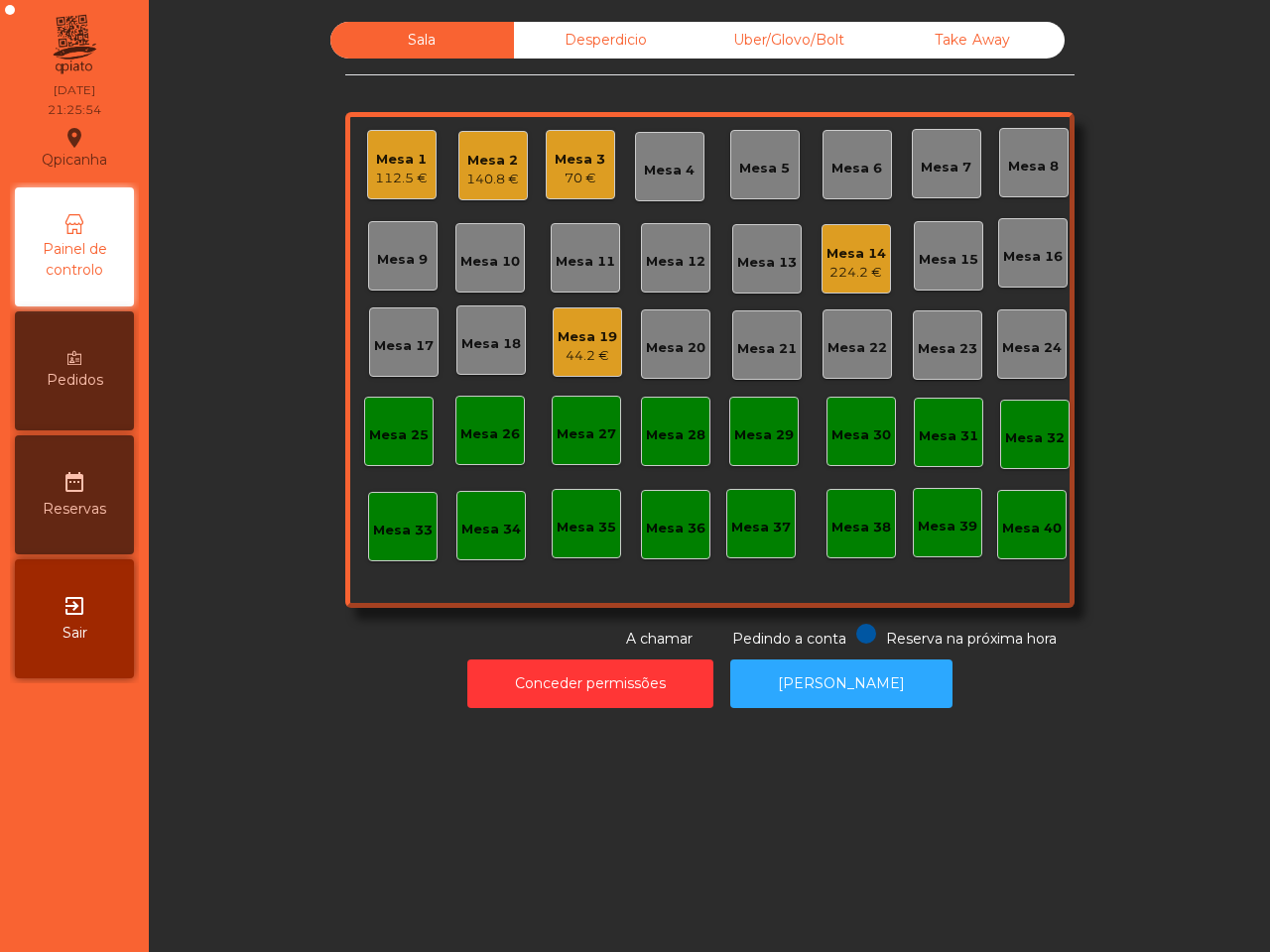 click on "Mesa 16" 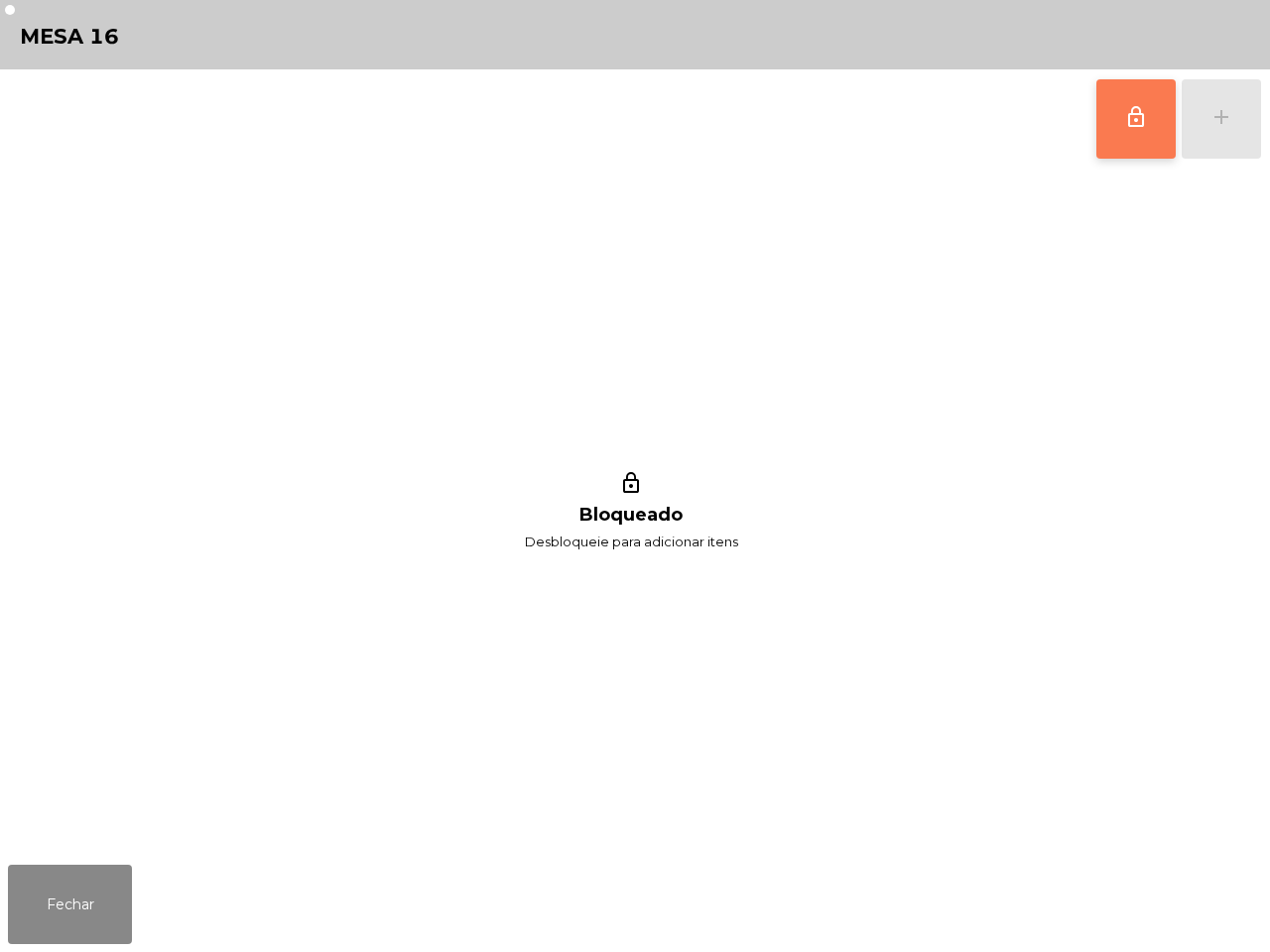click on "lock_outline" 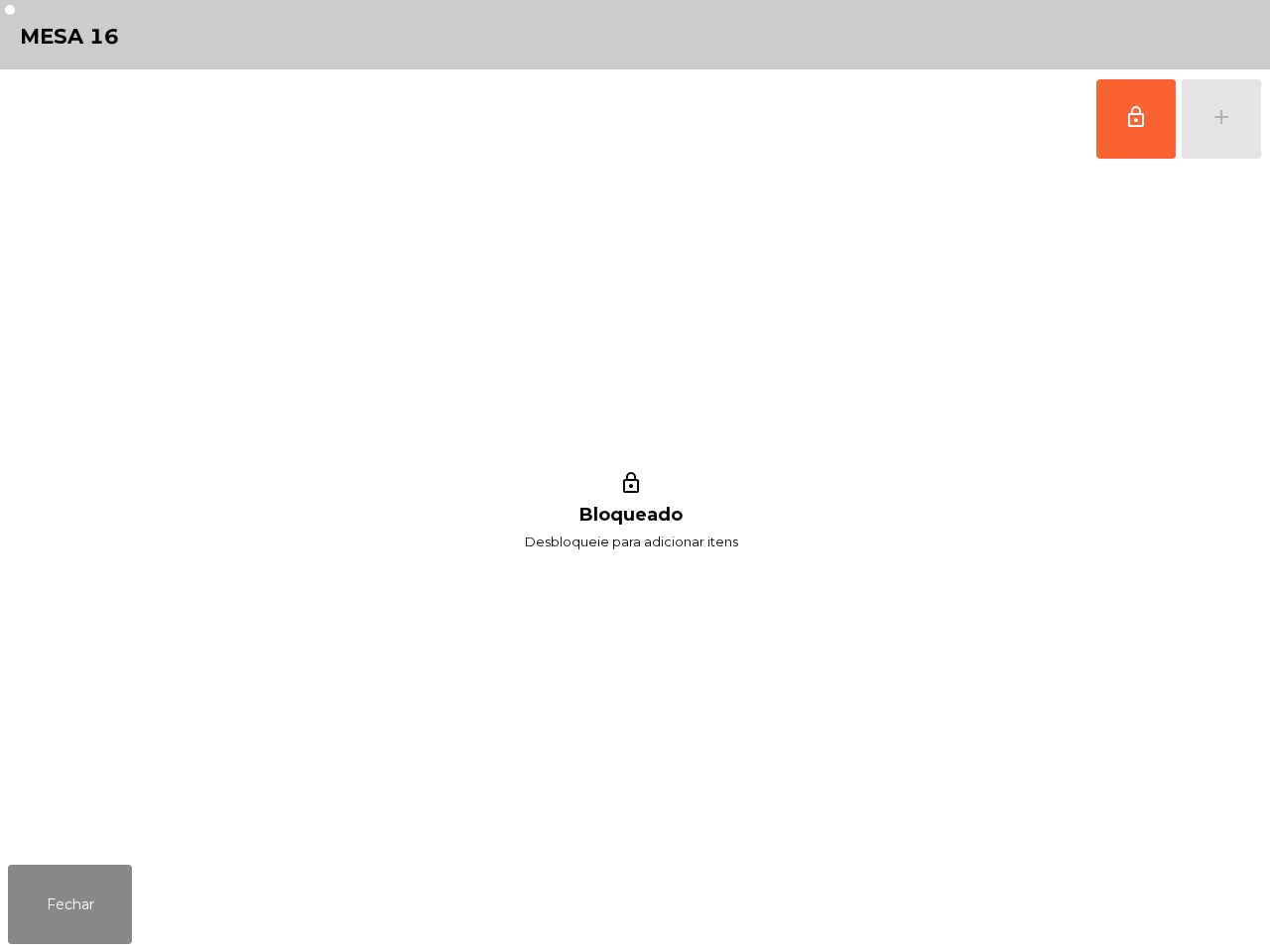 click on "lock_outline   add" 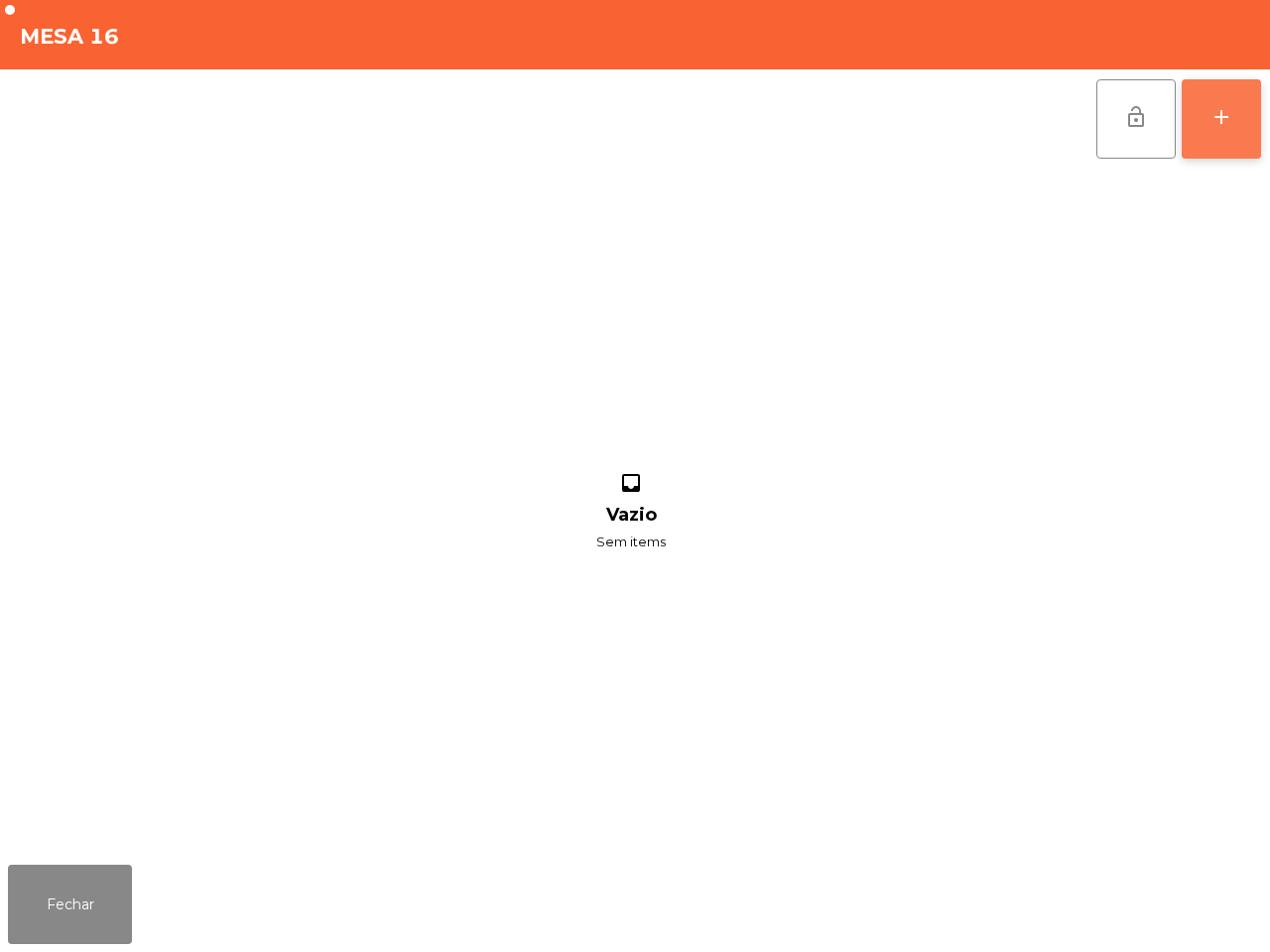 click on "add" 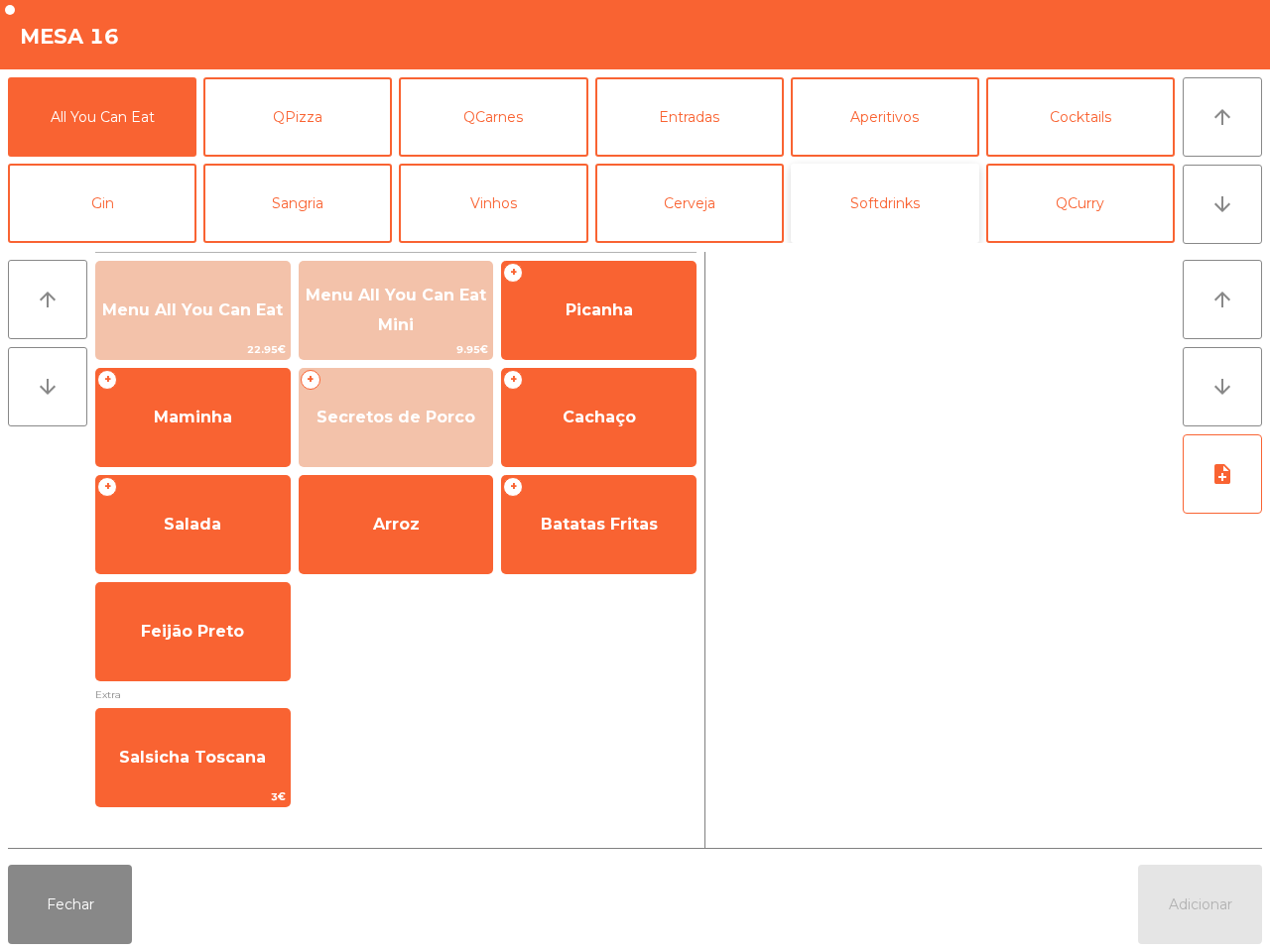 click on "Softdrinks" 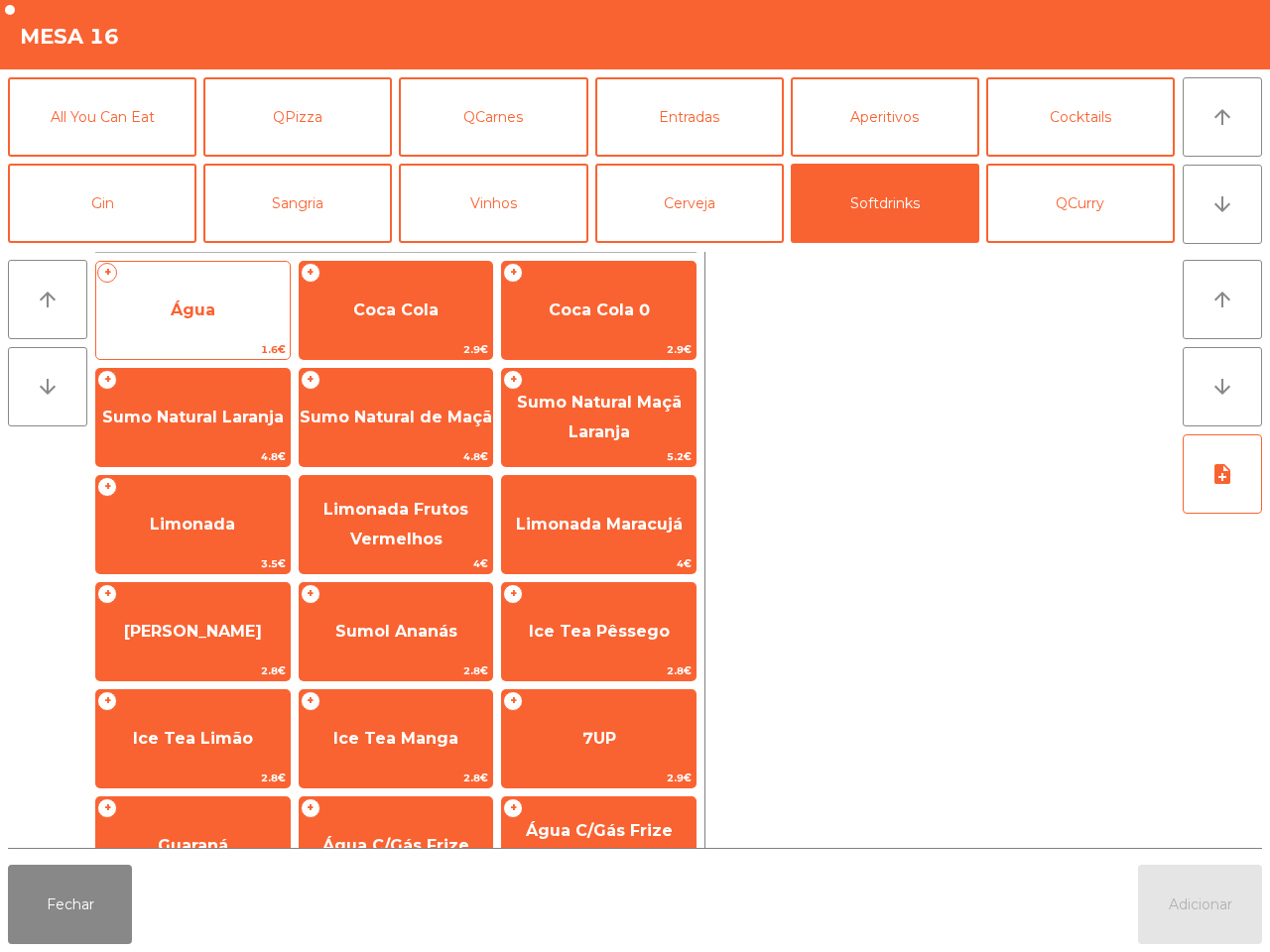 click on "+   Água   1.6€" 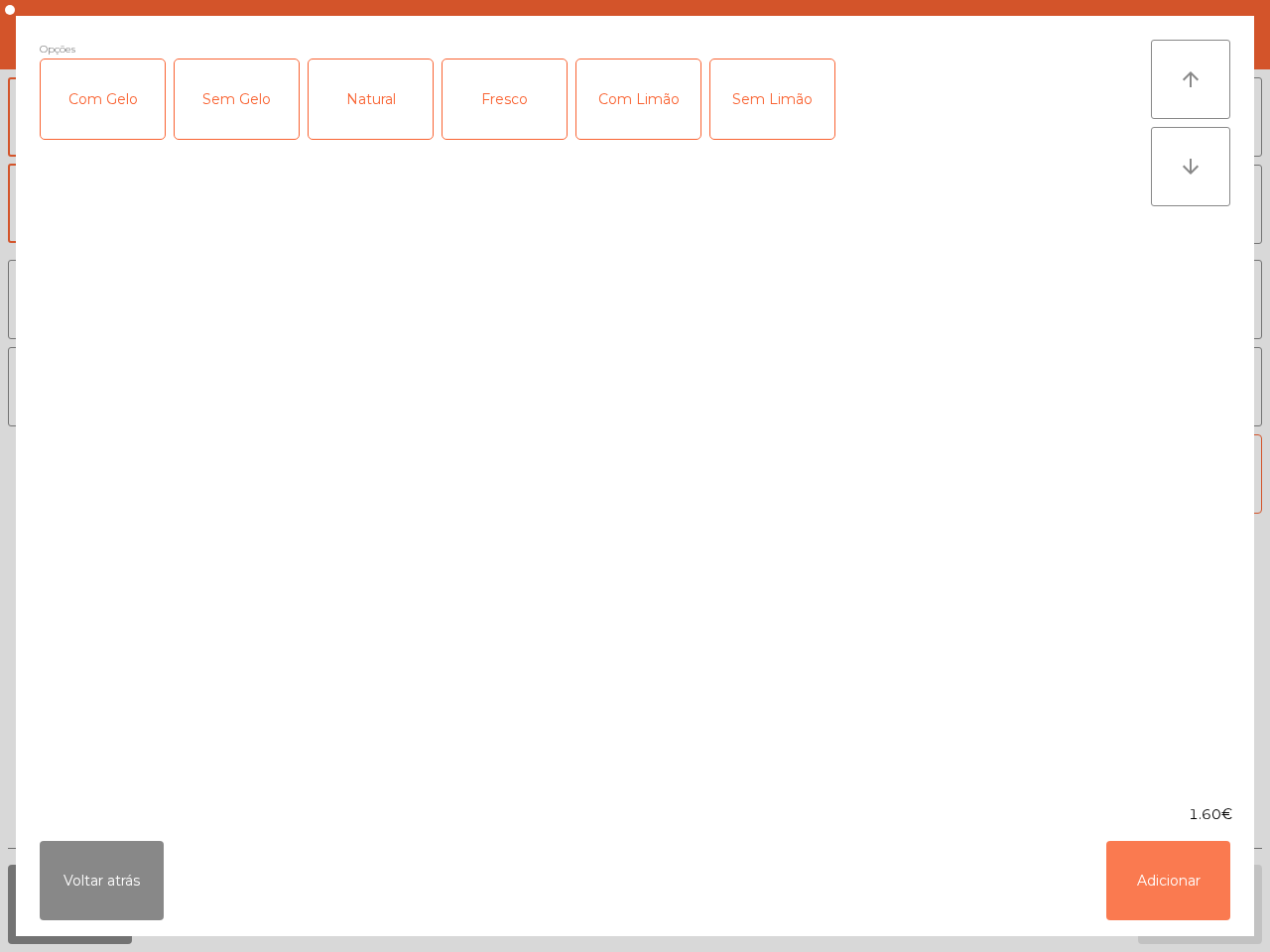 click on "Adicionar" 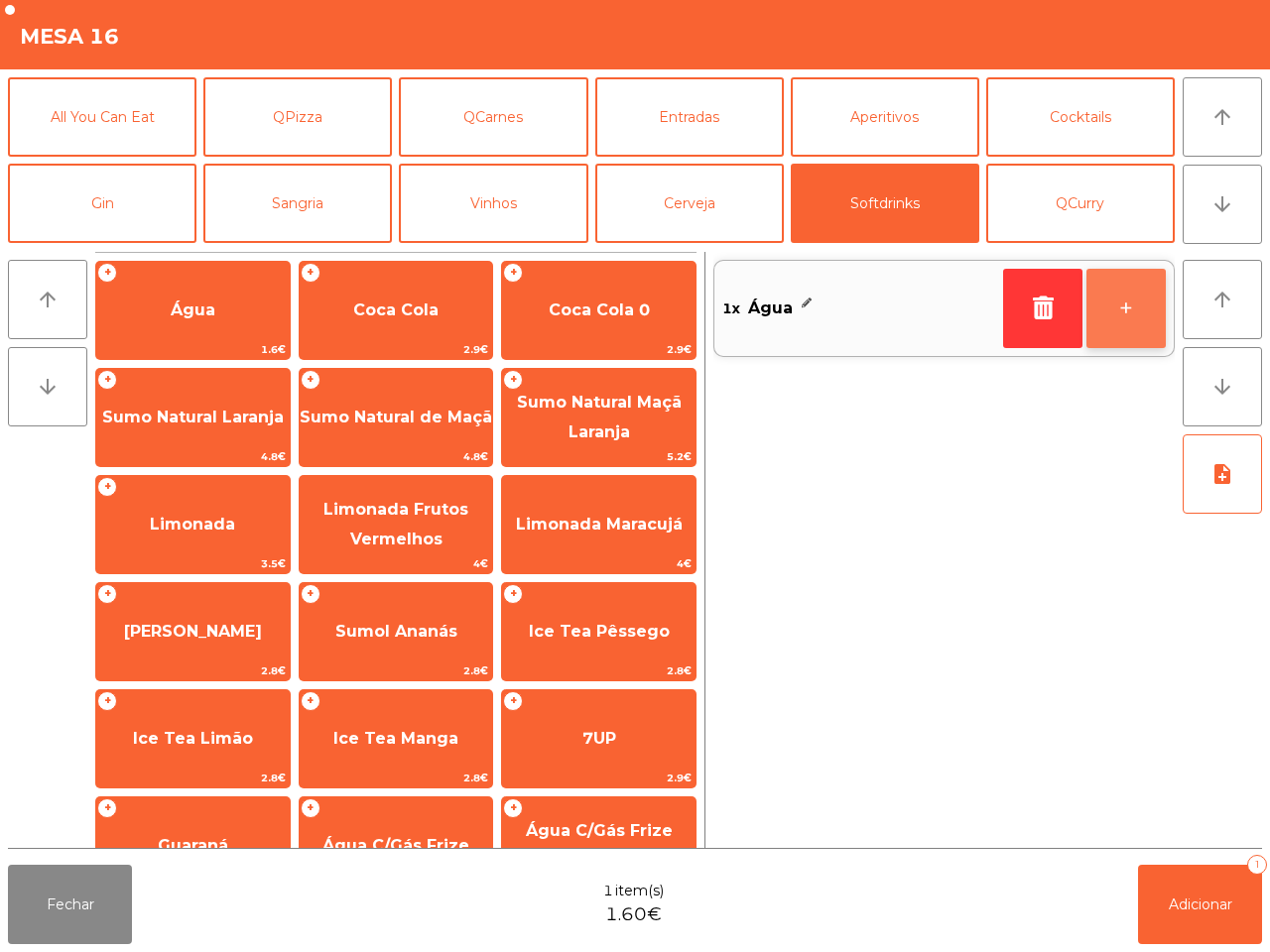click on "+" 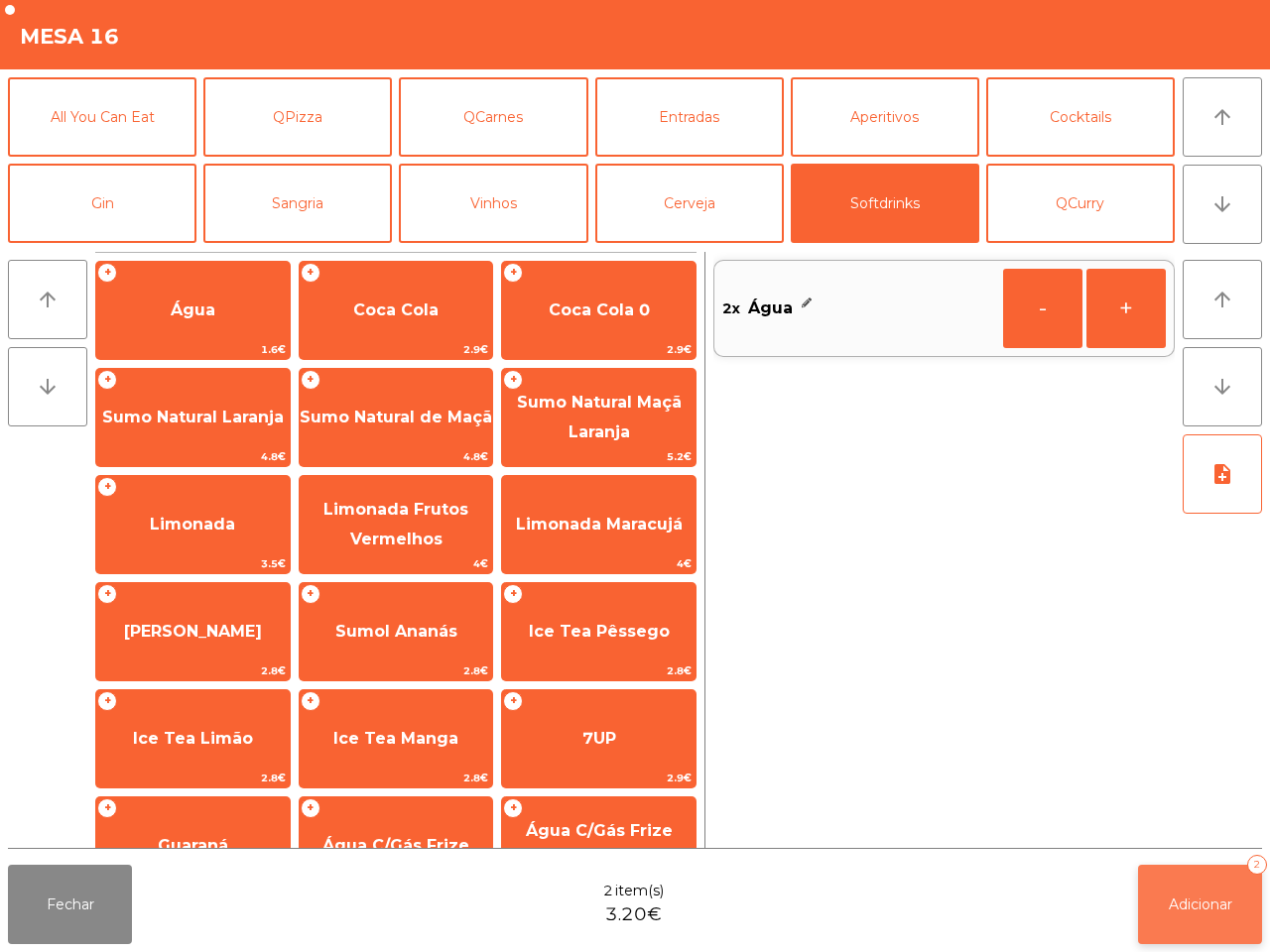 click on "Adicionar" 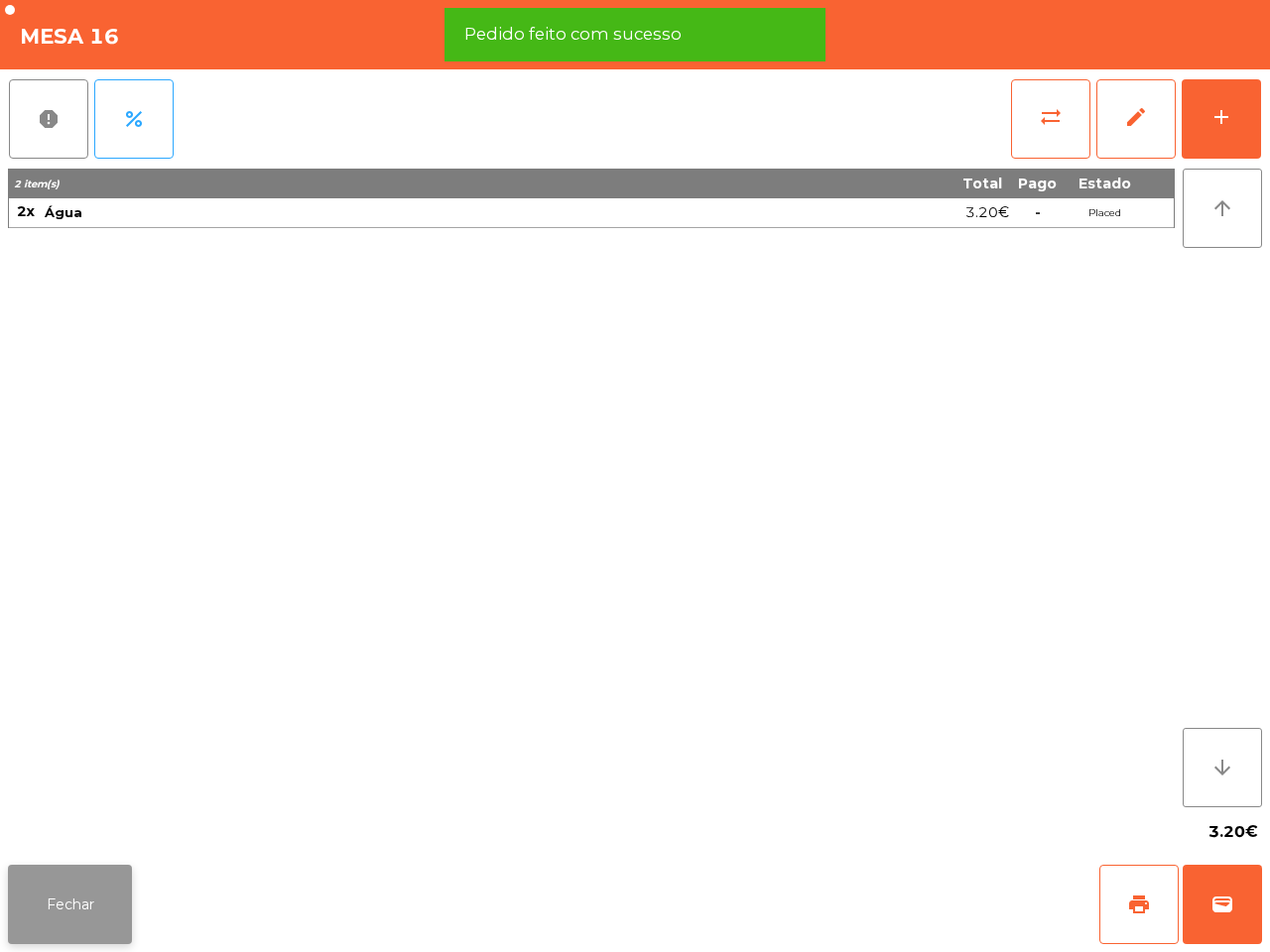 click on "Fechar" 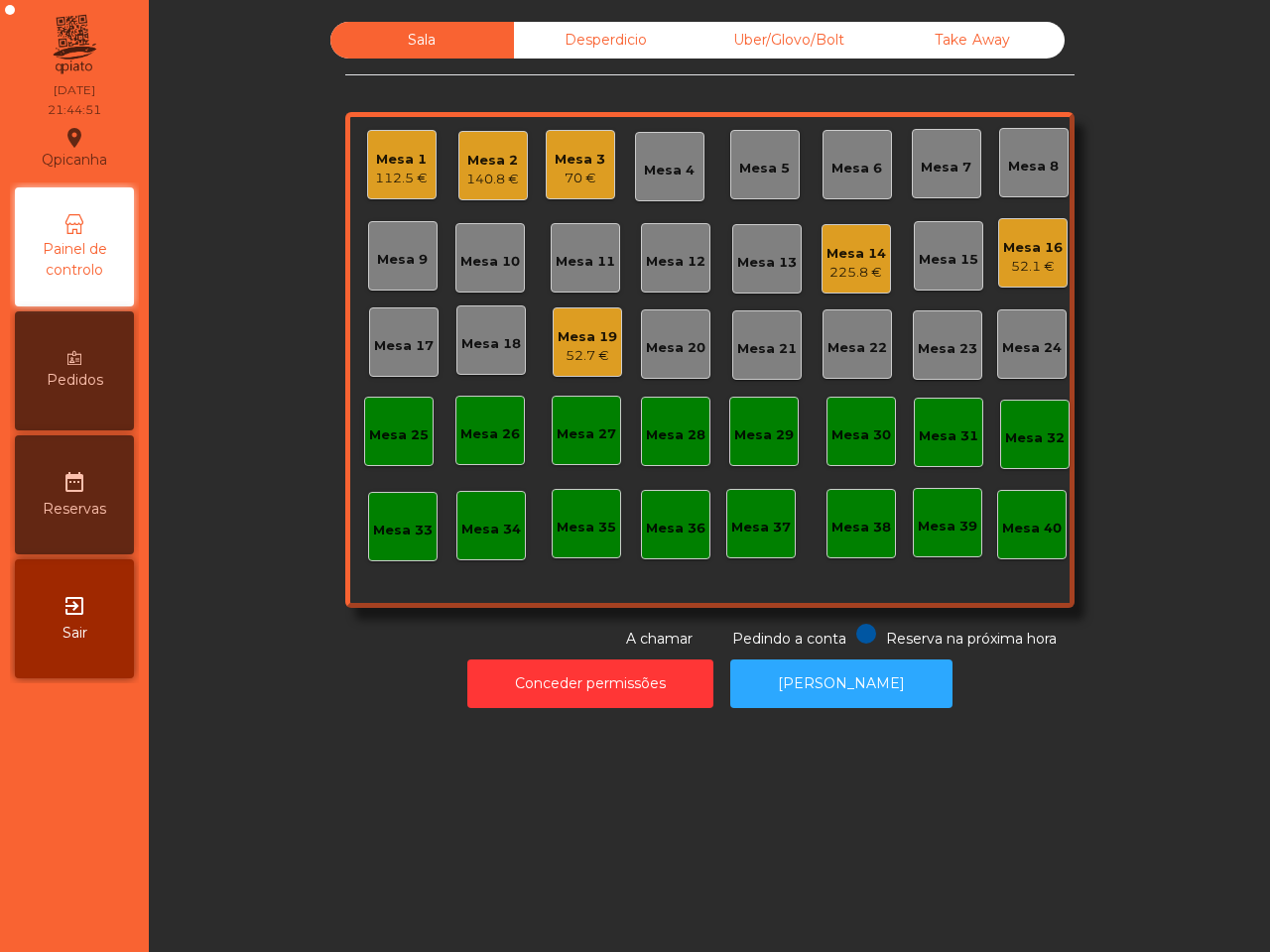 click on "Qpicanha  location_on  [DATE]   21:44:51   Painel de controlo   Pedidos  date_range  Reservas  exit_to_app  Sair" 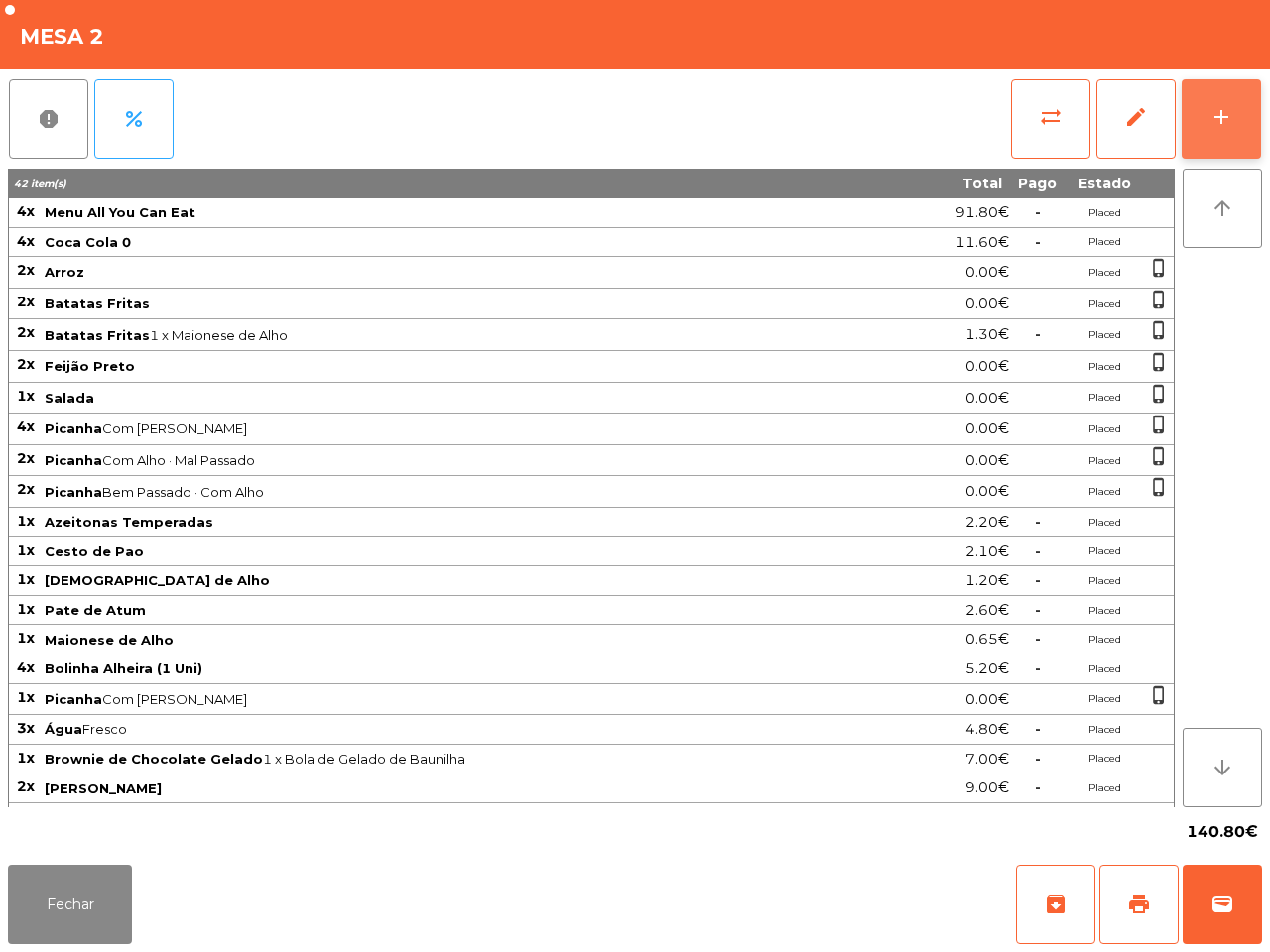click on "add" 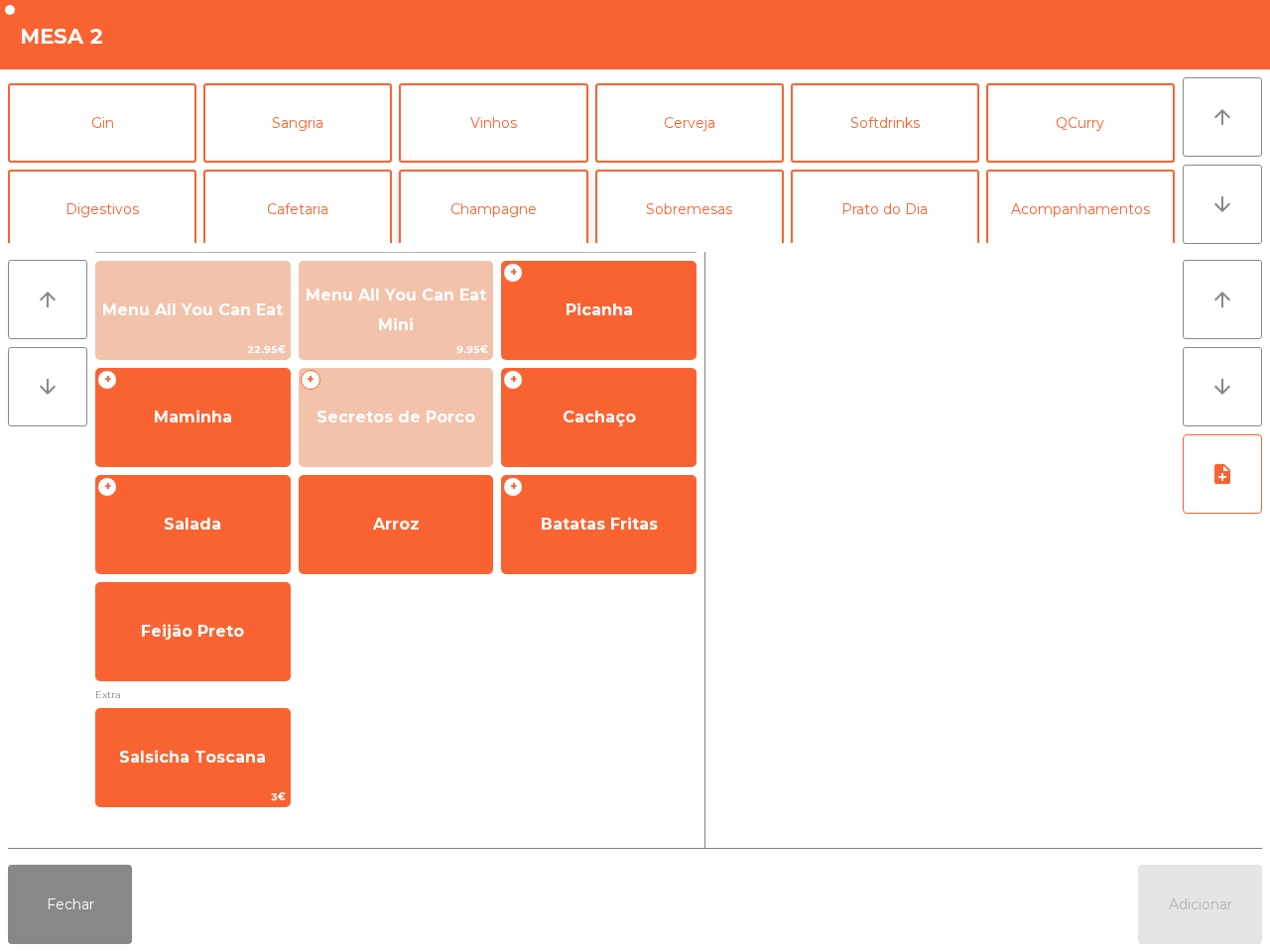 scroll, scrollTop: 124, scrollLeft: 0, axis: vertical 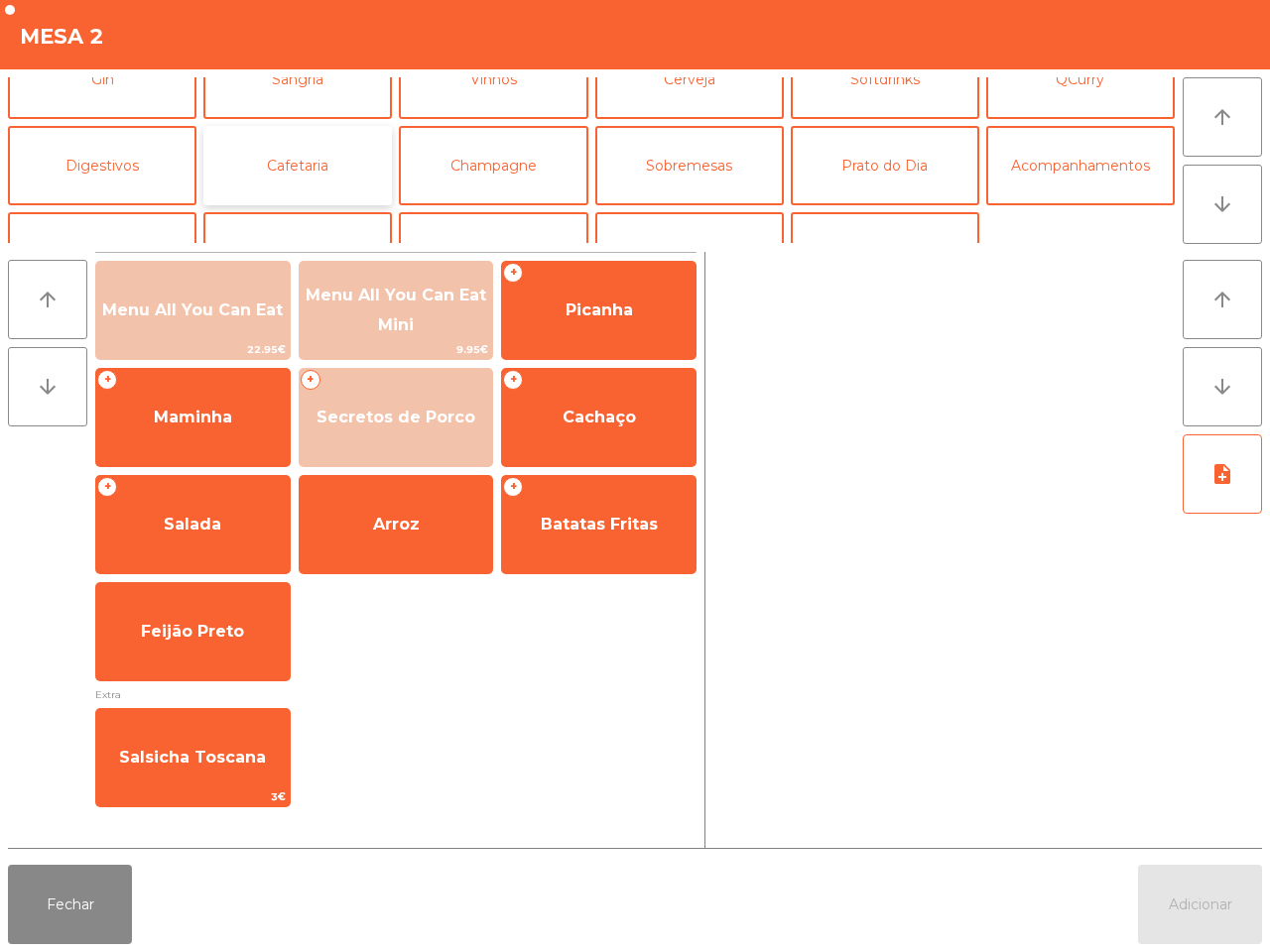 click on "Cafetaria" 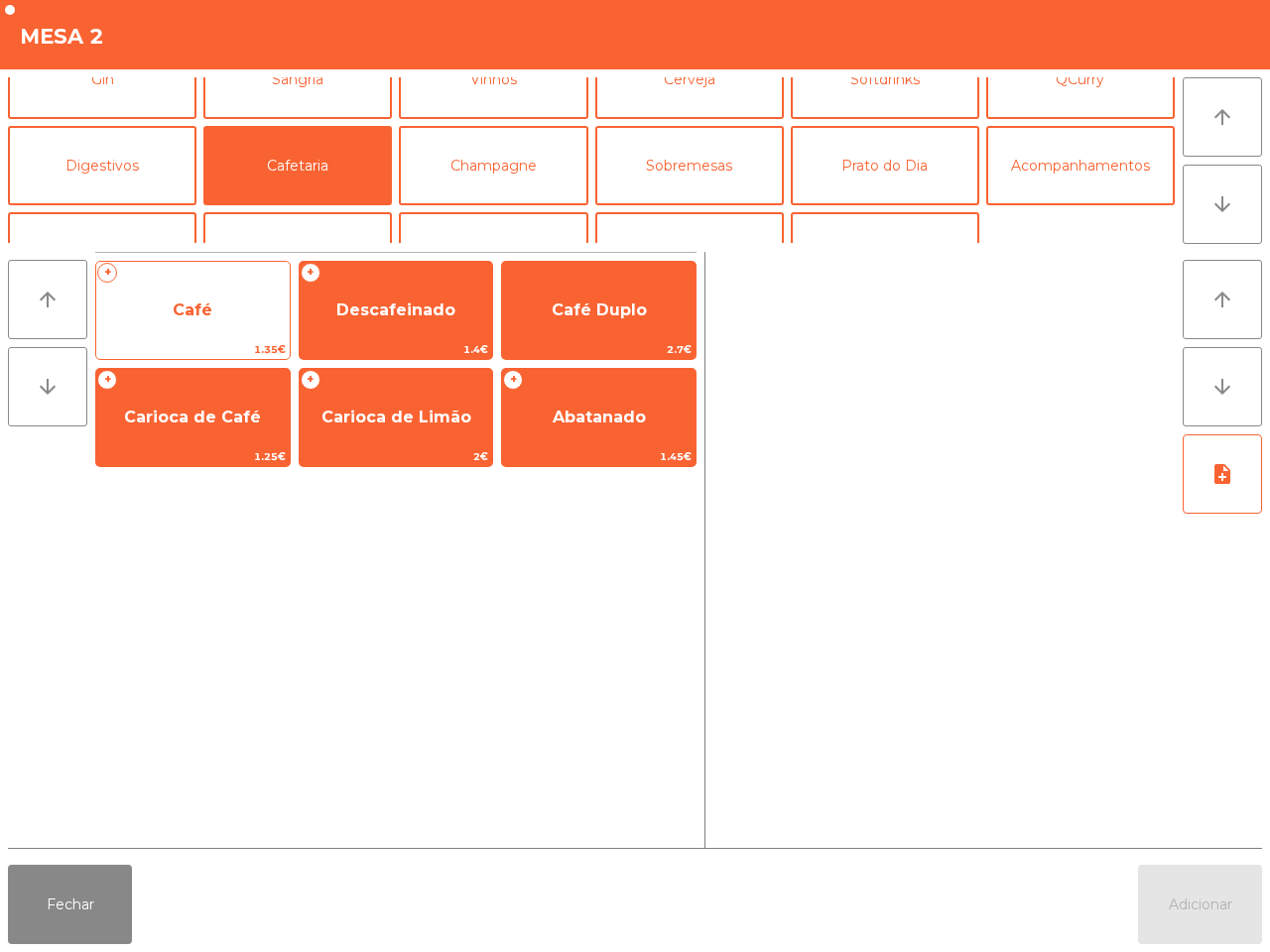 click on "Café" 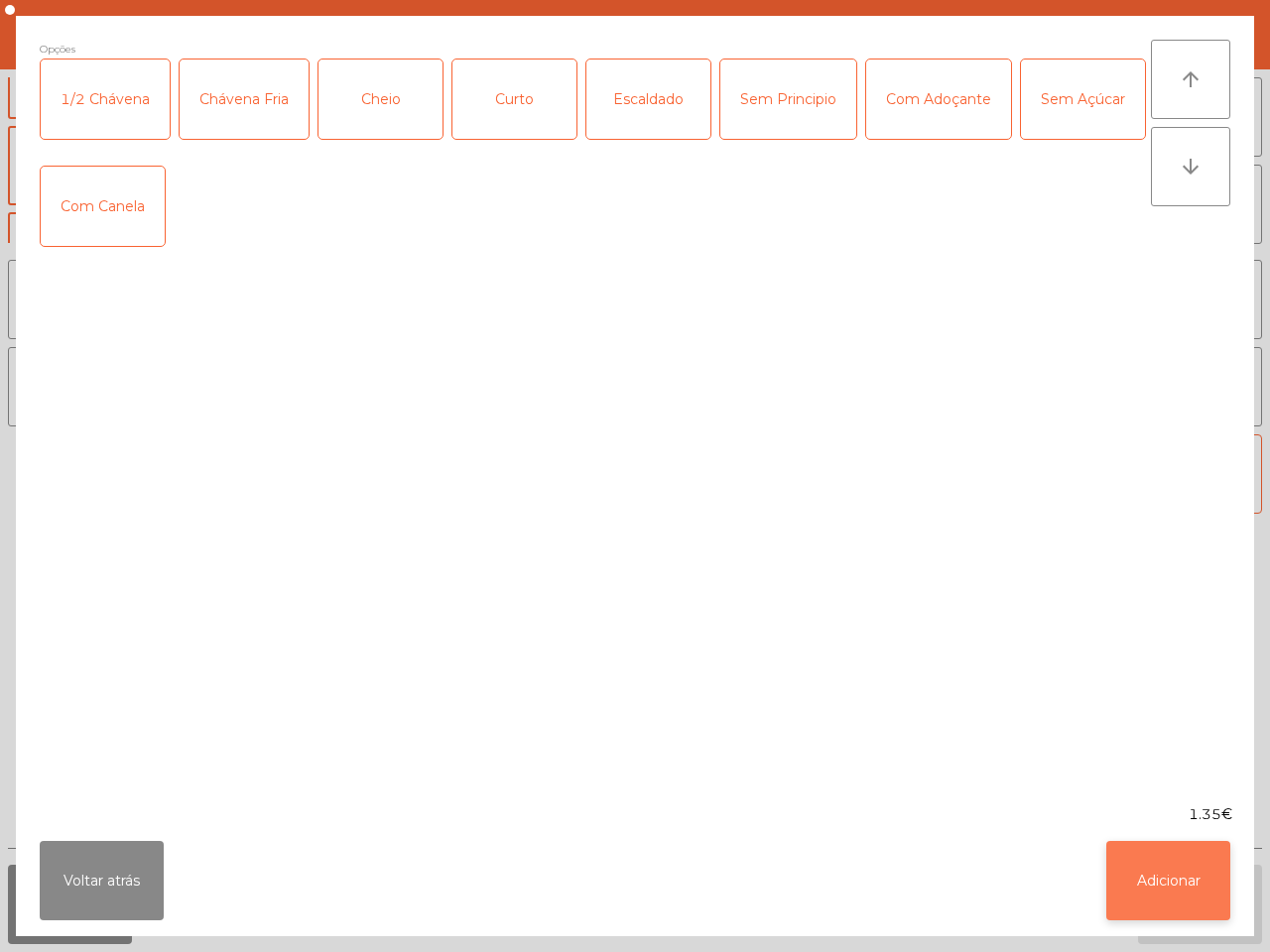 click on "Adicionar" 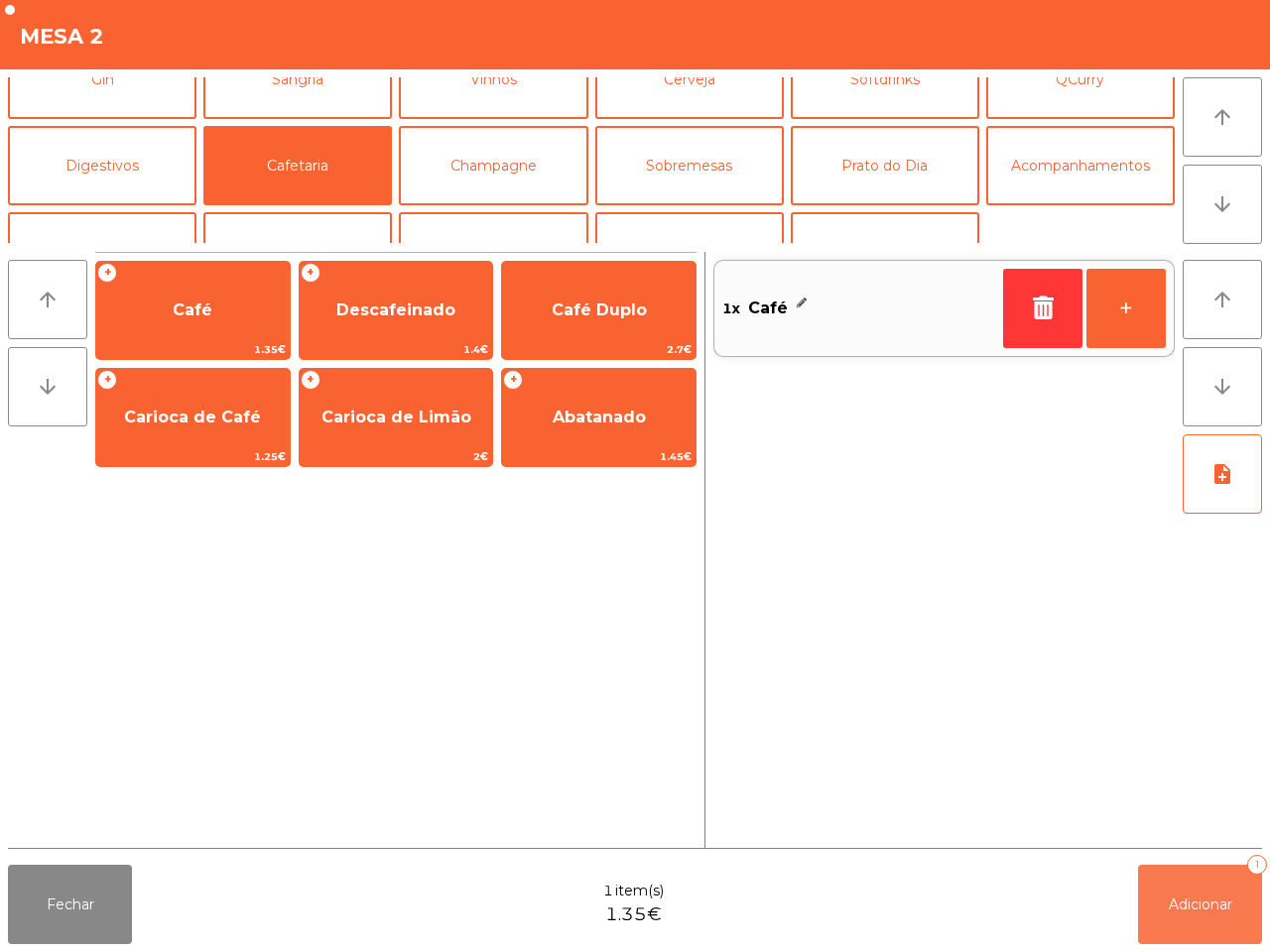 click on "Adicionar   1" 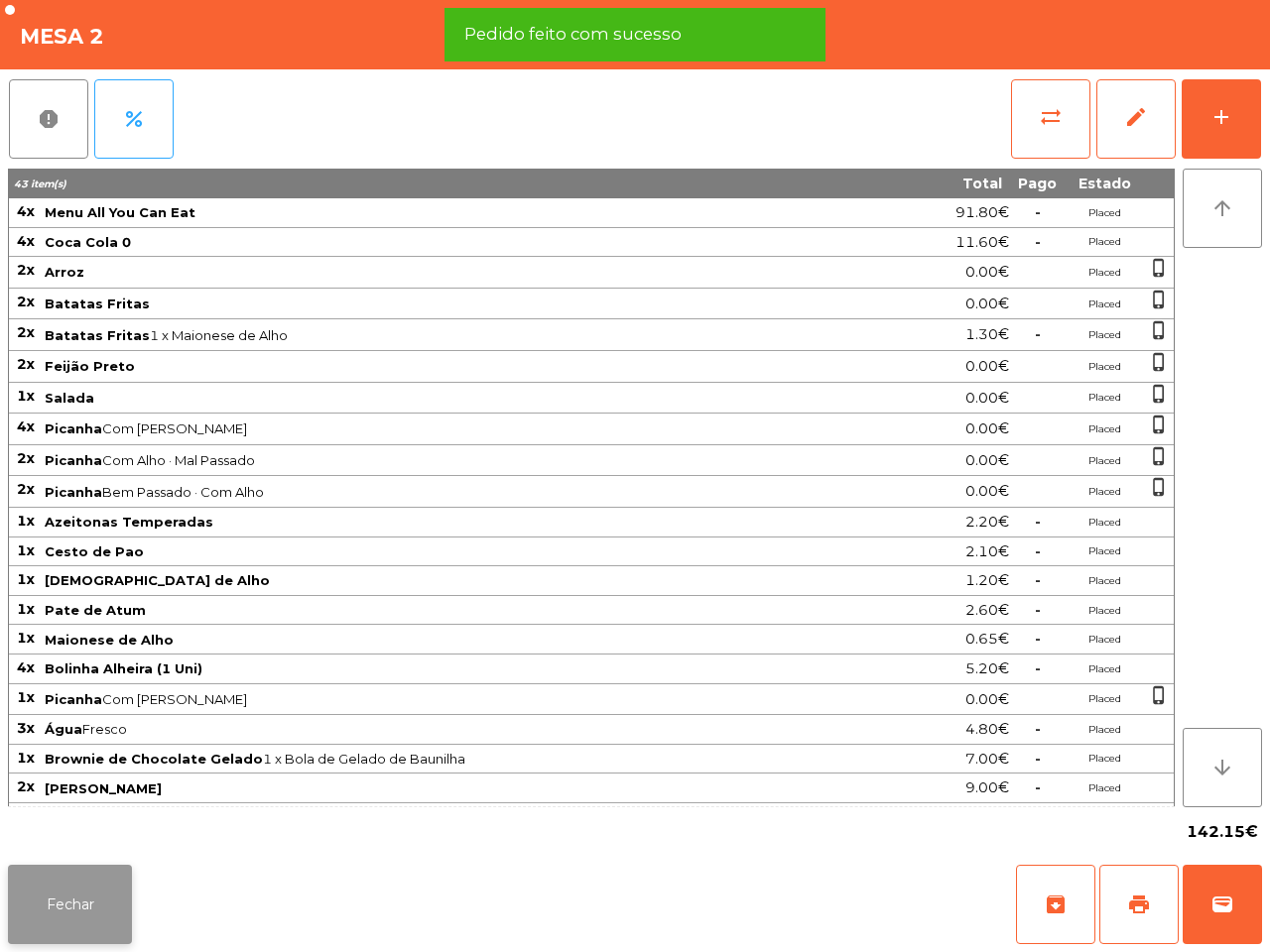 click on "Fechar" 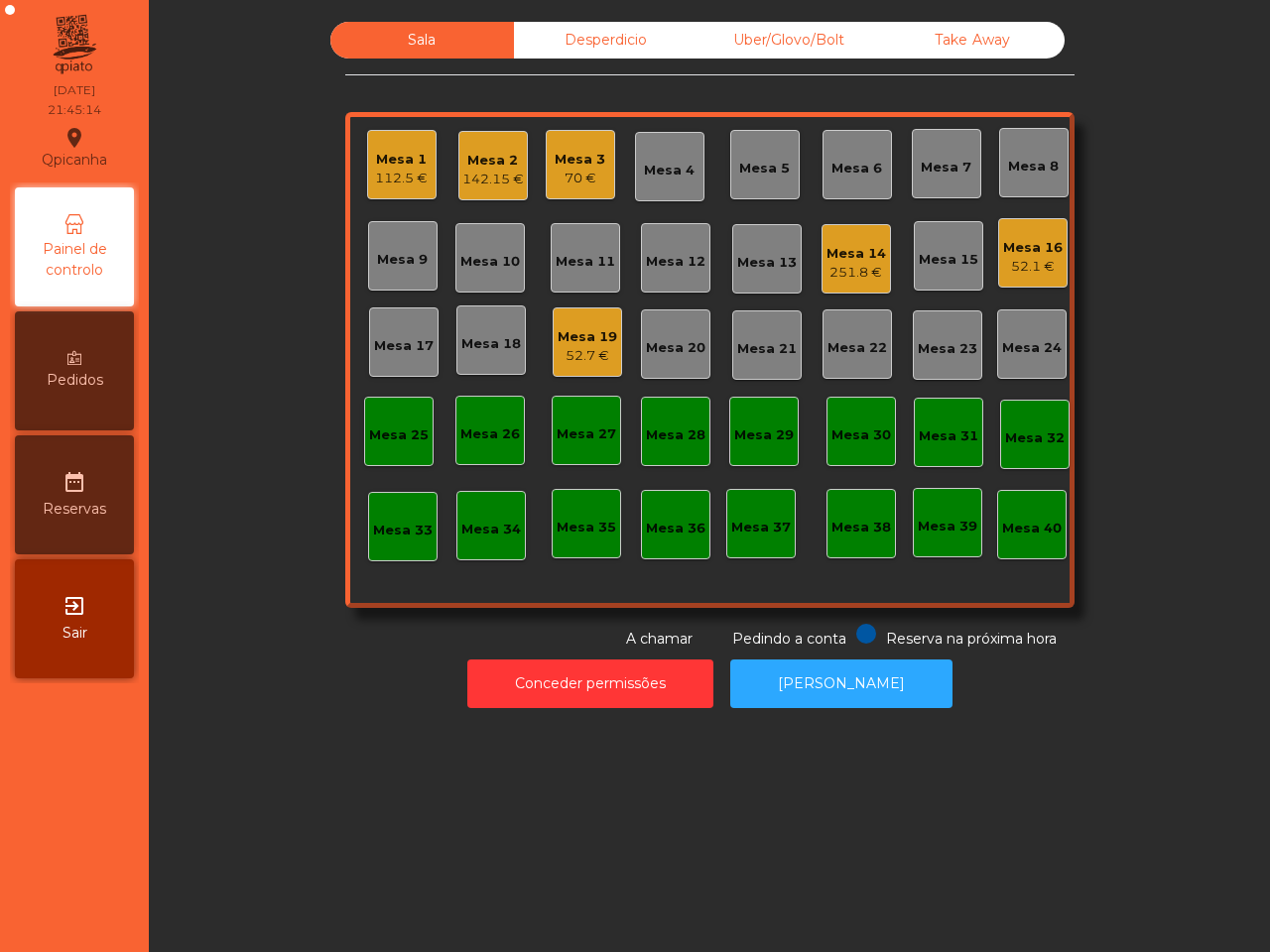 click on "Qpicanha  location_on  [DATE]   21:45:14   Painel de controlo   Pedidos  date_range  Reservas  exit_to_app  Sair" 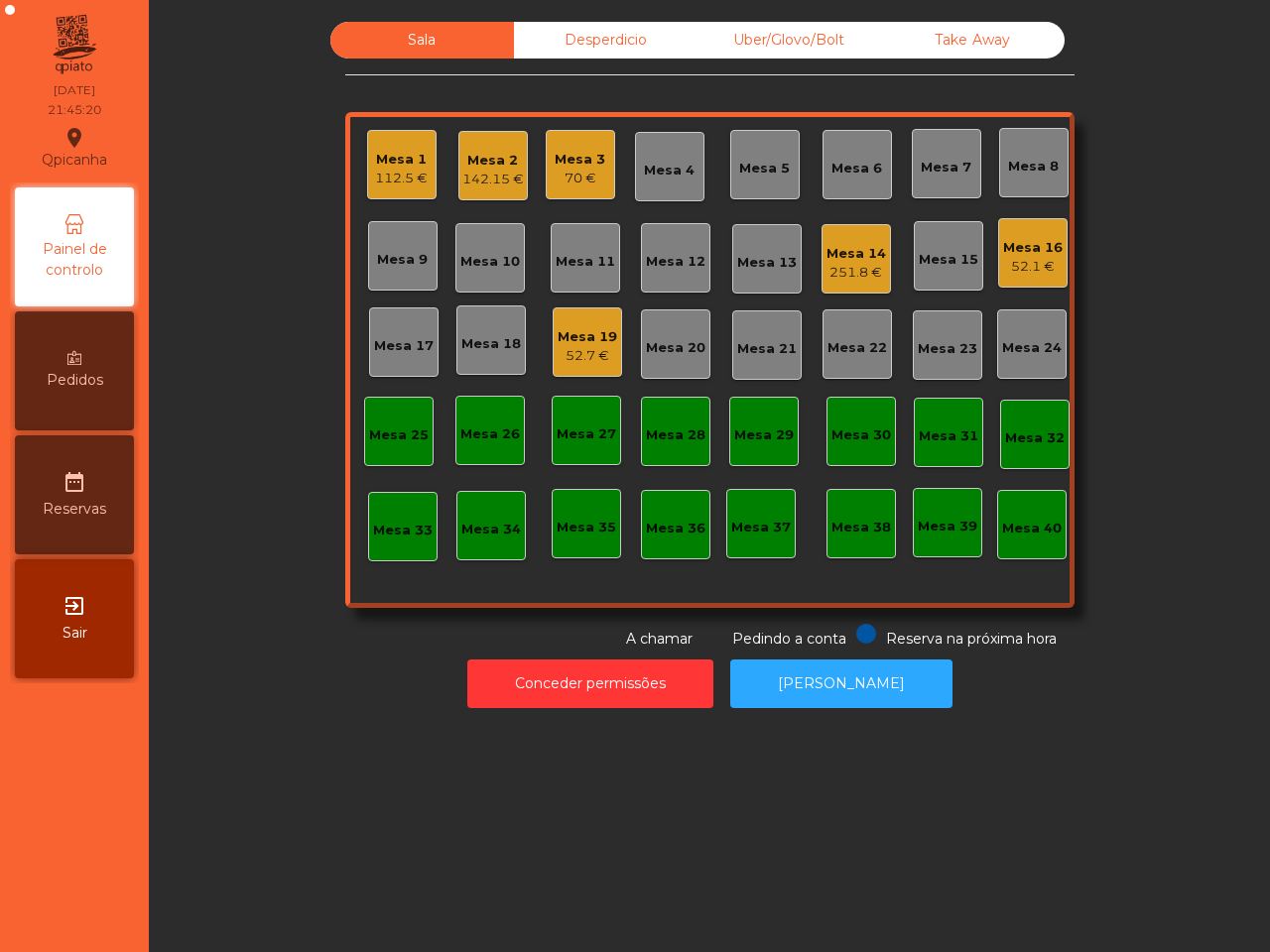click on "Qpicanha  location_on  [DATE]   21:45:20   Painel de controlo   Pedidos  date_range  Reservas  exit_to_app  Sair" 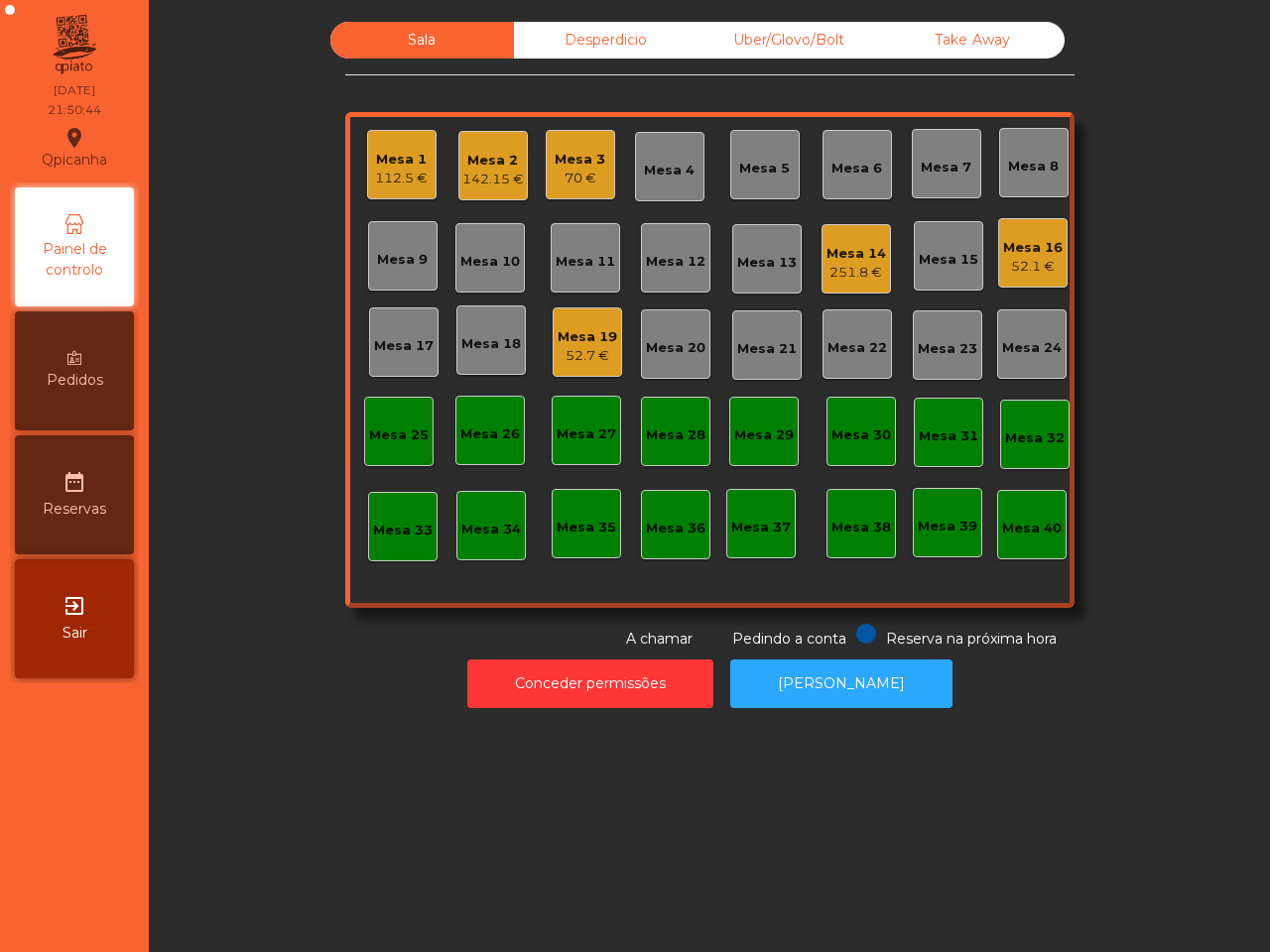 click on "Qpicanha  location_on  [DATE]   21:50:44   Painel de controlo   Pedidos  date_range  Reservas  exit_to_app  Sair" 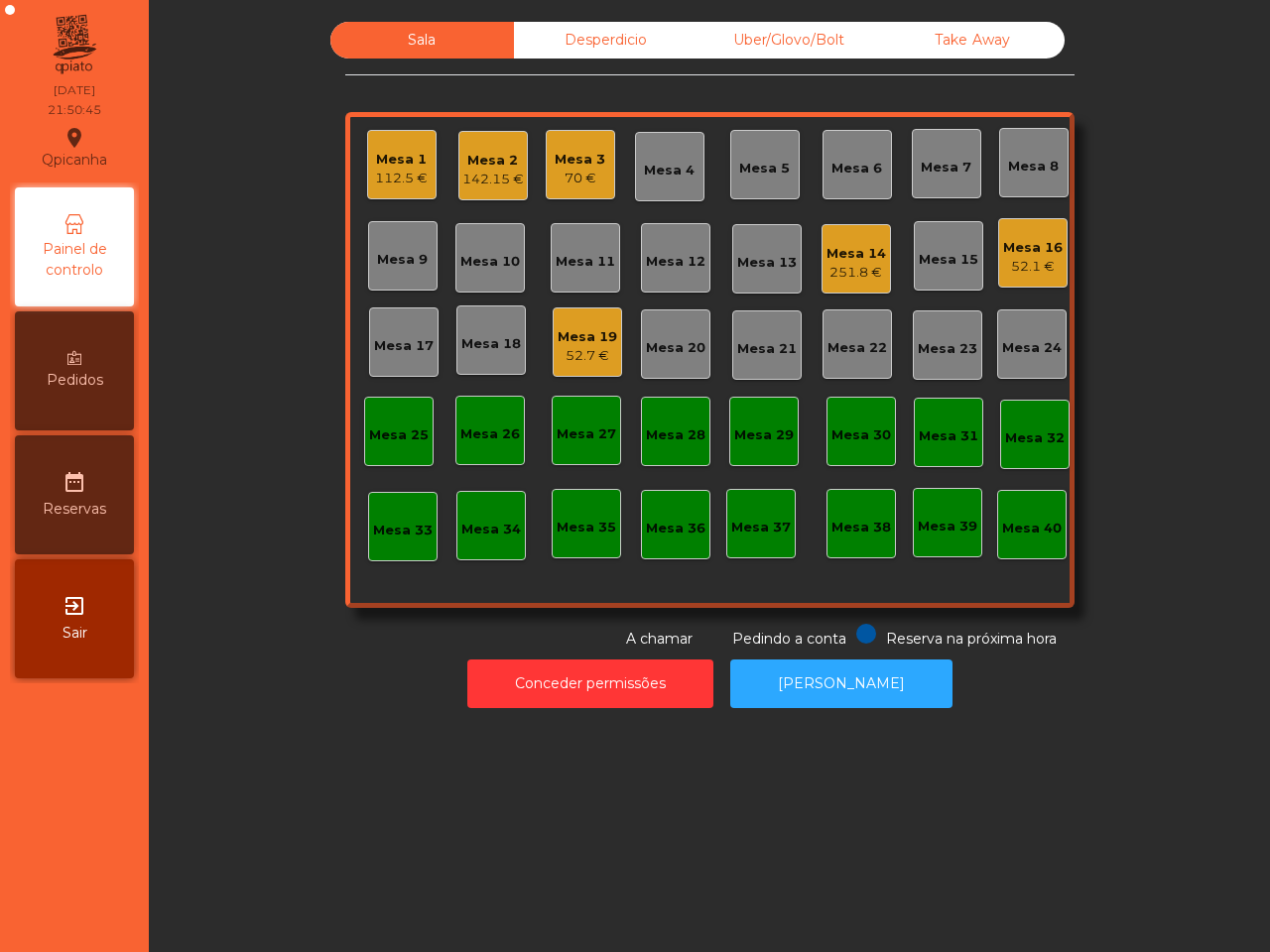 click on "251.8 €" 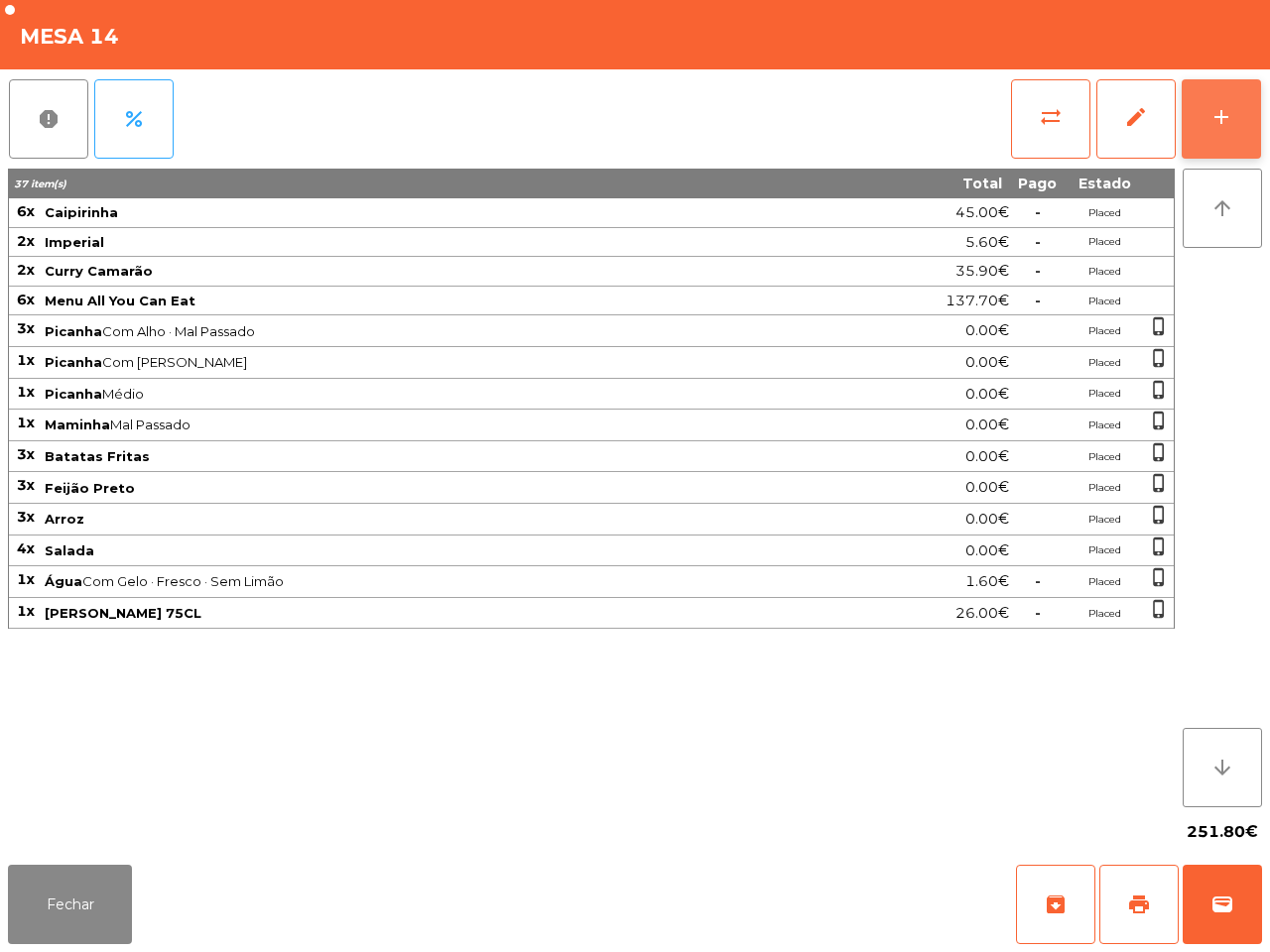 click on "add" 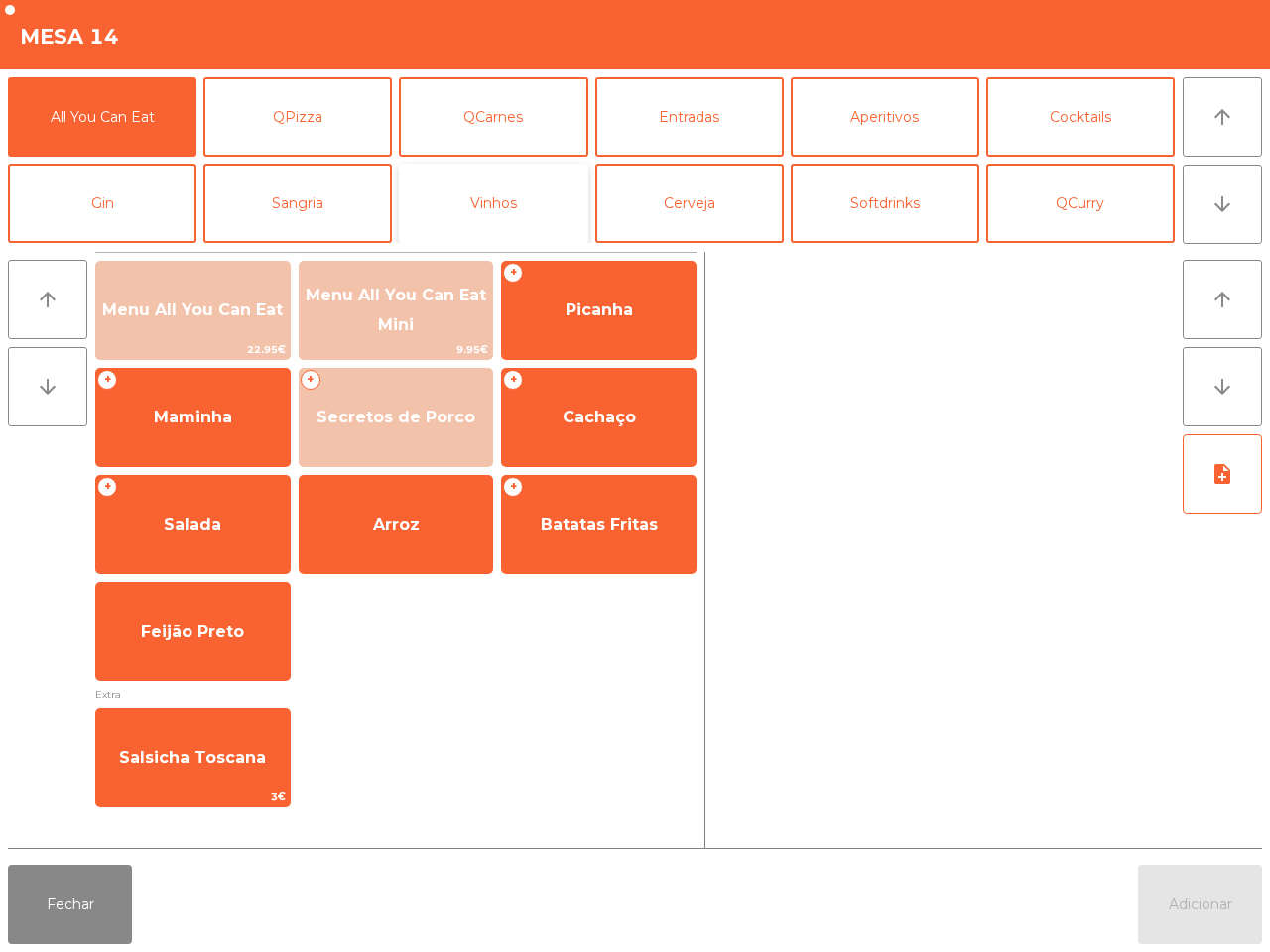 click on "Vinhos" 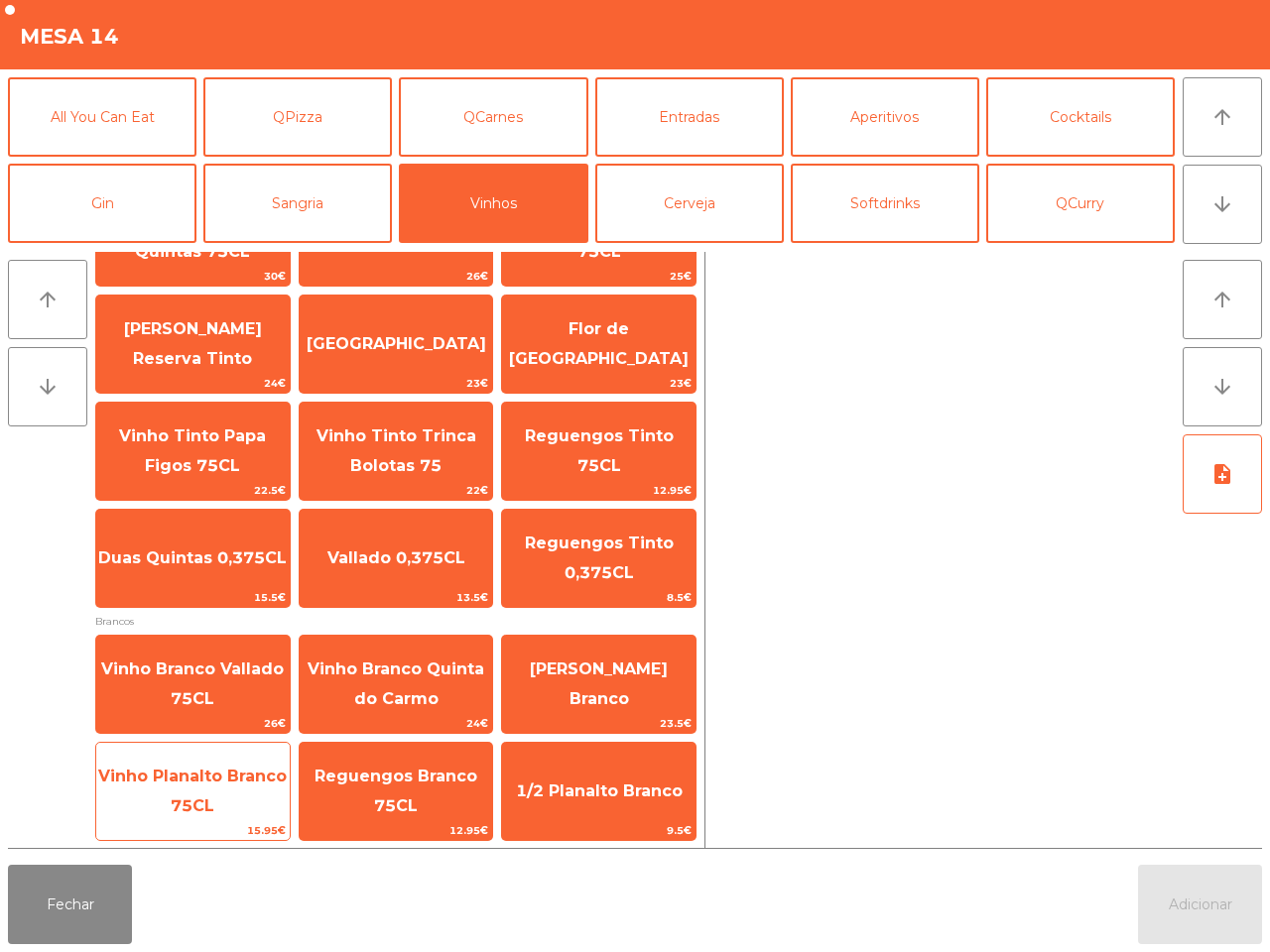 scroll, scrollTop: 248, scrollLeft: 0, axis: vertical 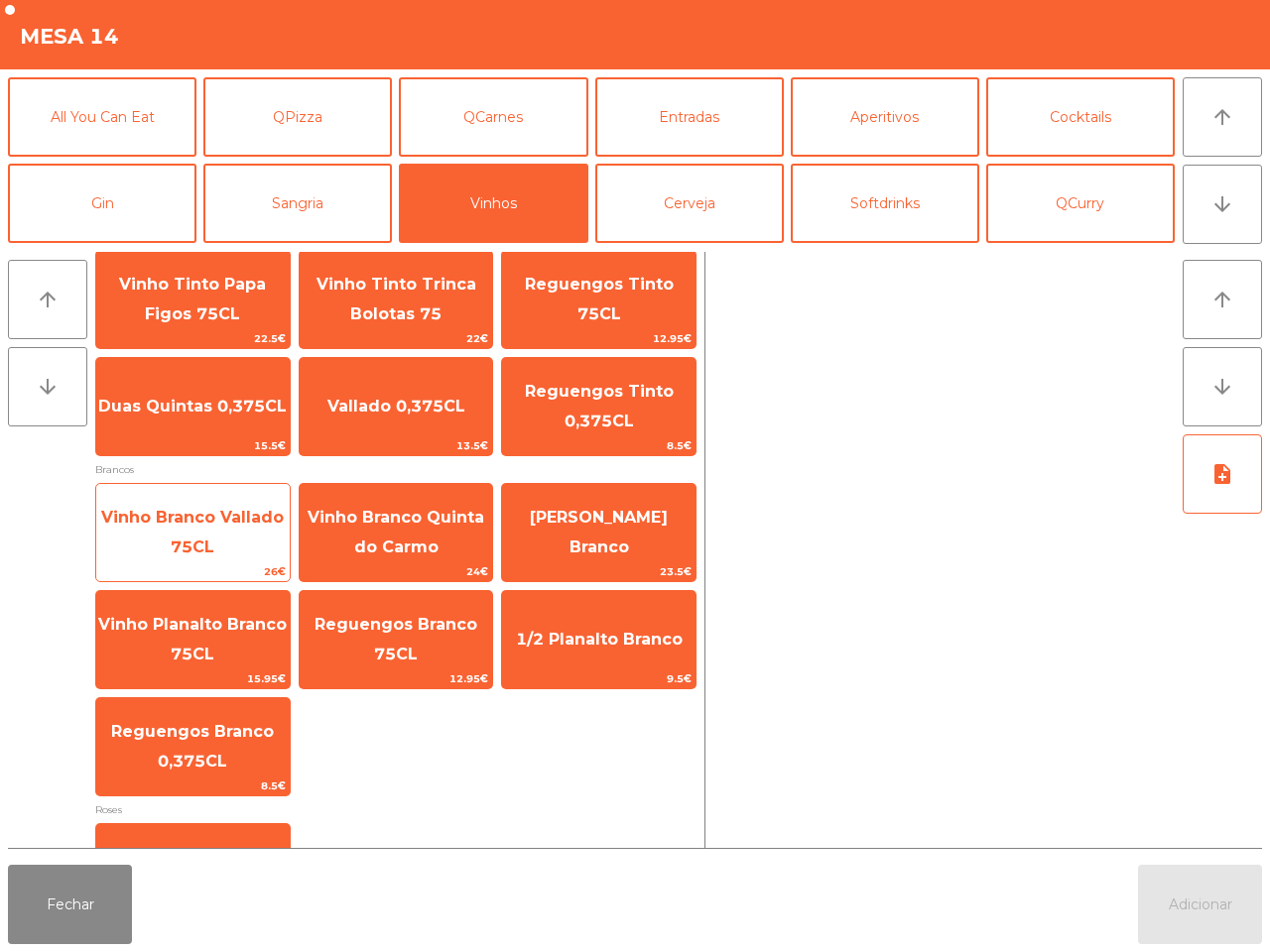 click on "Vinho Branco Vallado 75CL" 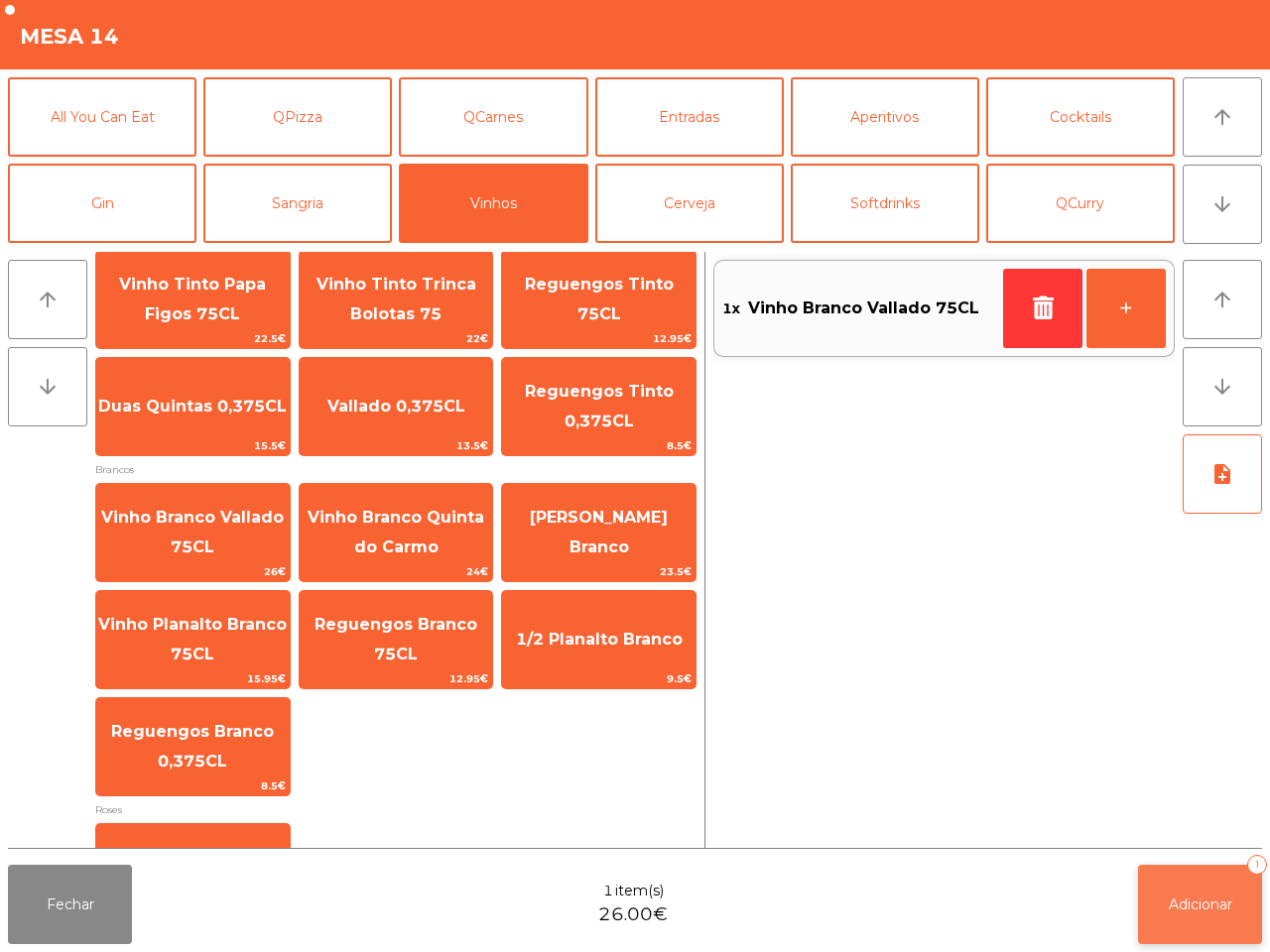 click on "Adicionar" 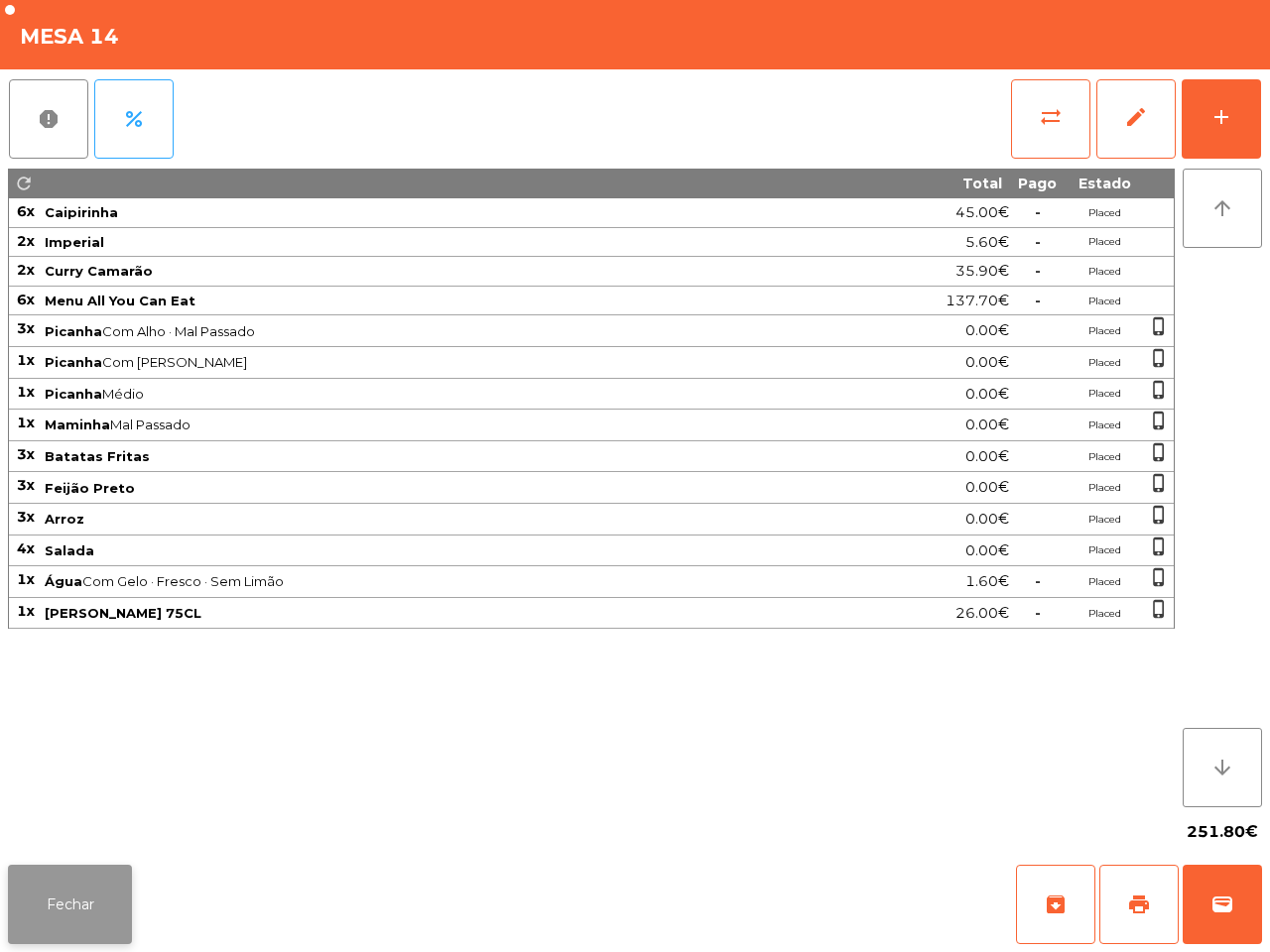 click on "Fechar" 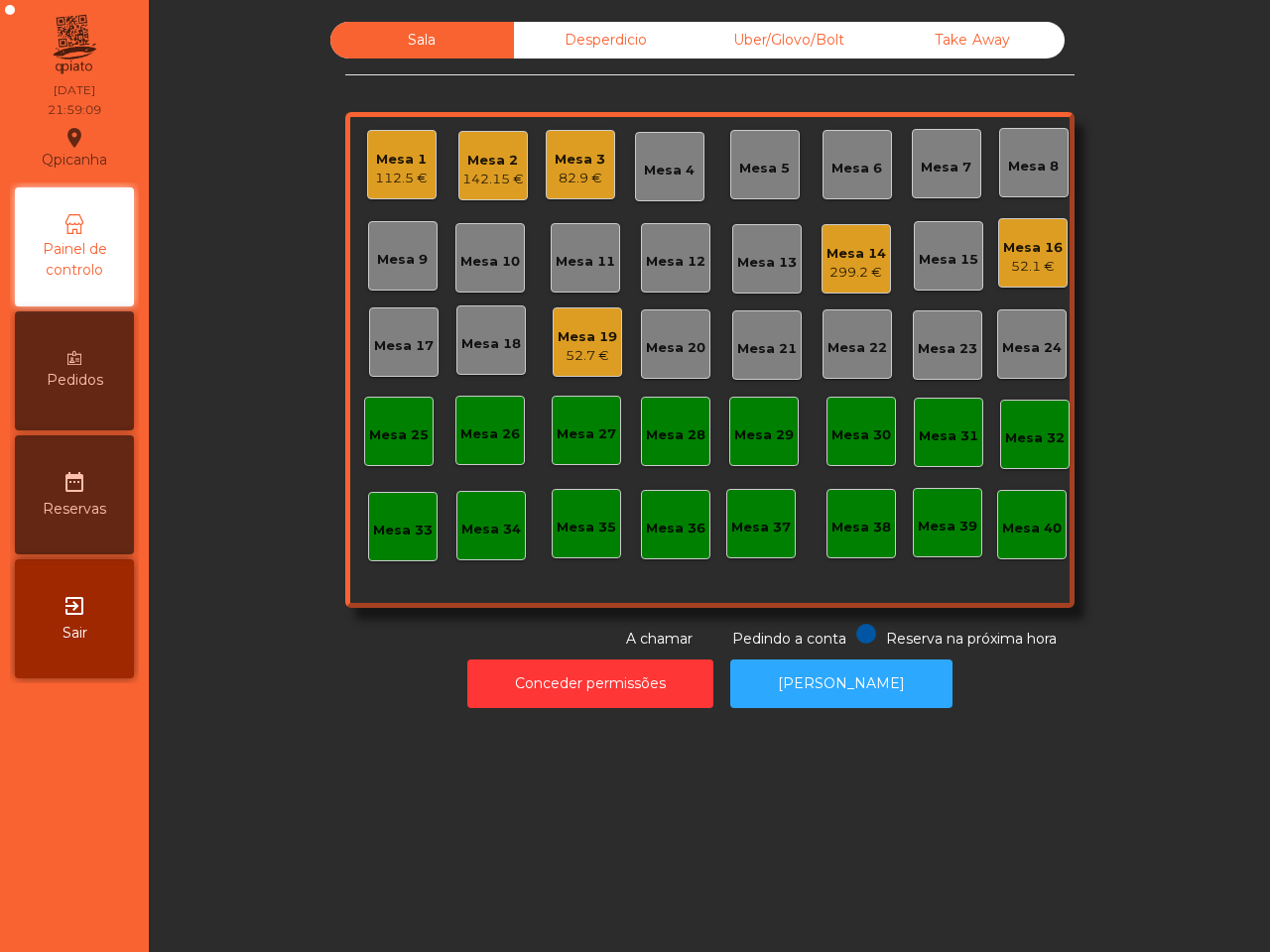 click on "Qpicanha  location_on  [DATE]   21:59:09   Painel de controlo   Pedidos  date_range  Reservas  exit_to_app  Sair" 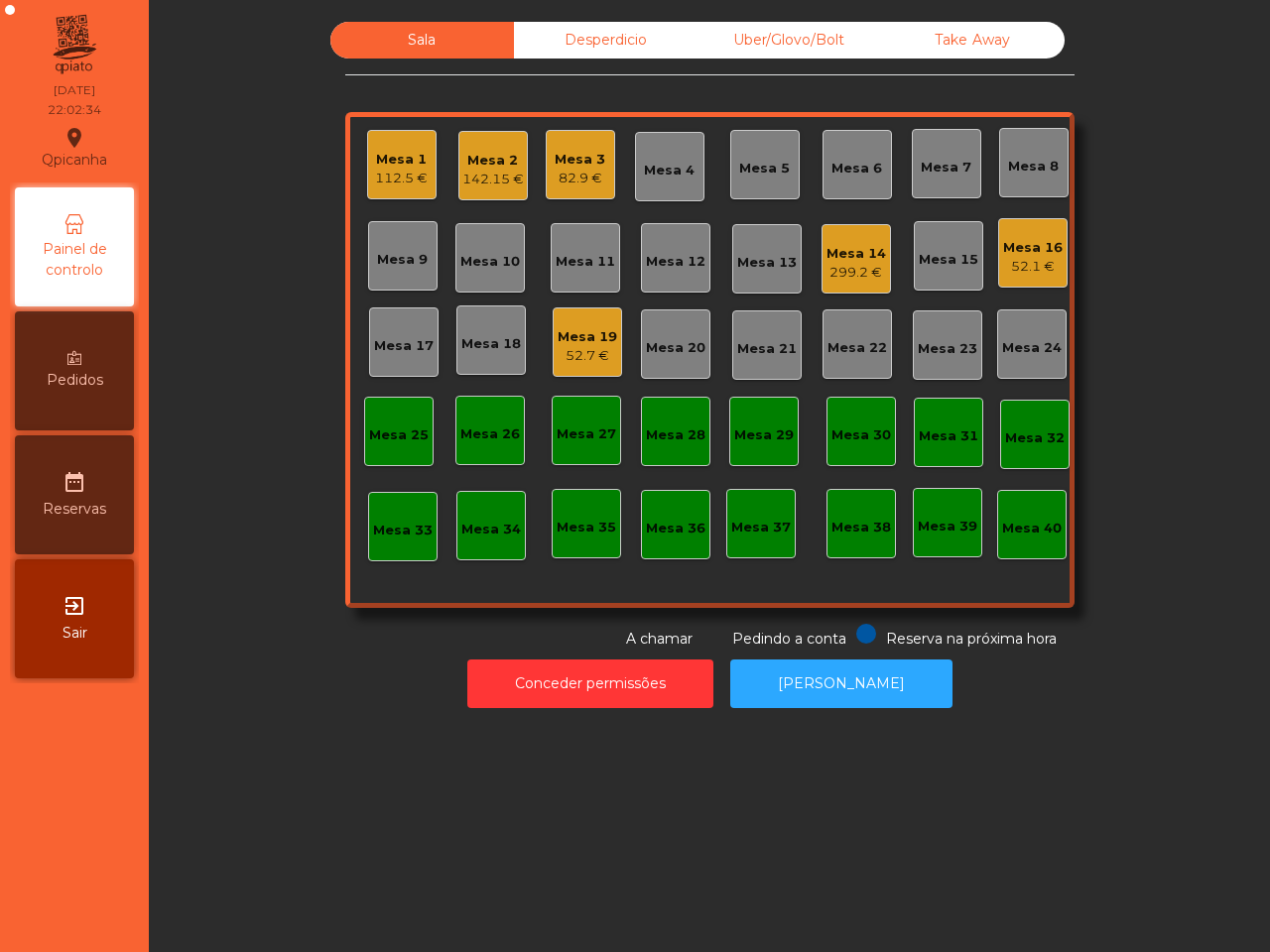 click on "299.2 €" 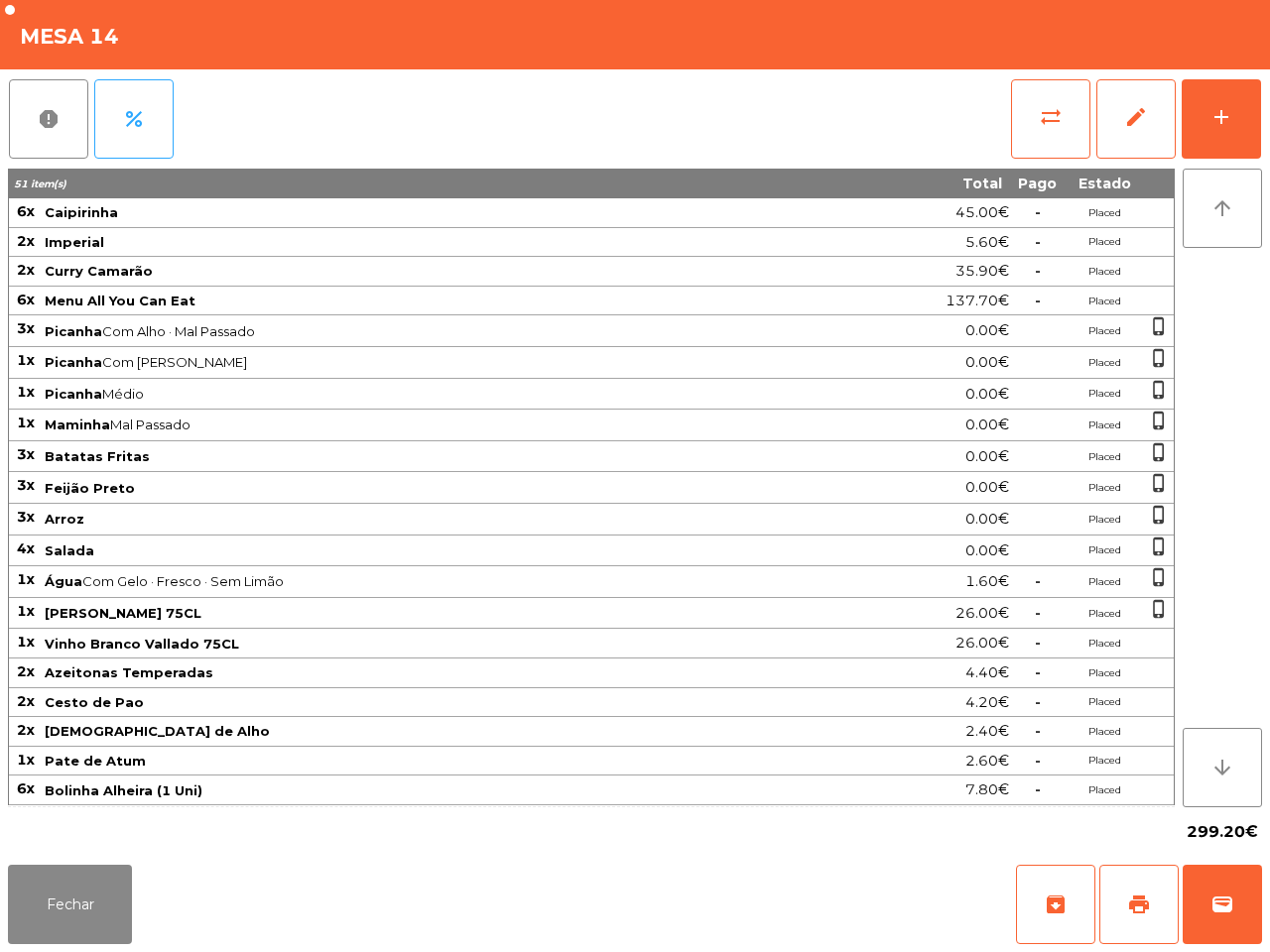 scroll, scrollTop: 8, scrollLeft: 0, axis: vertical 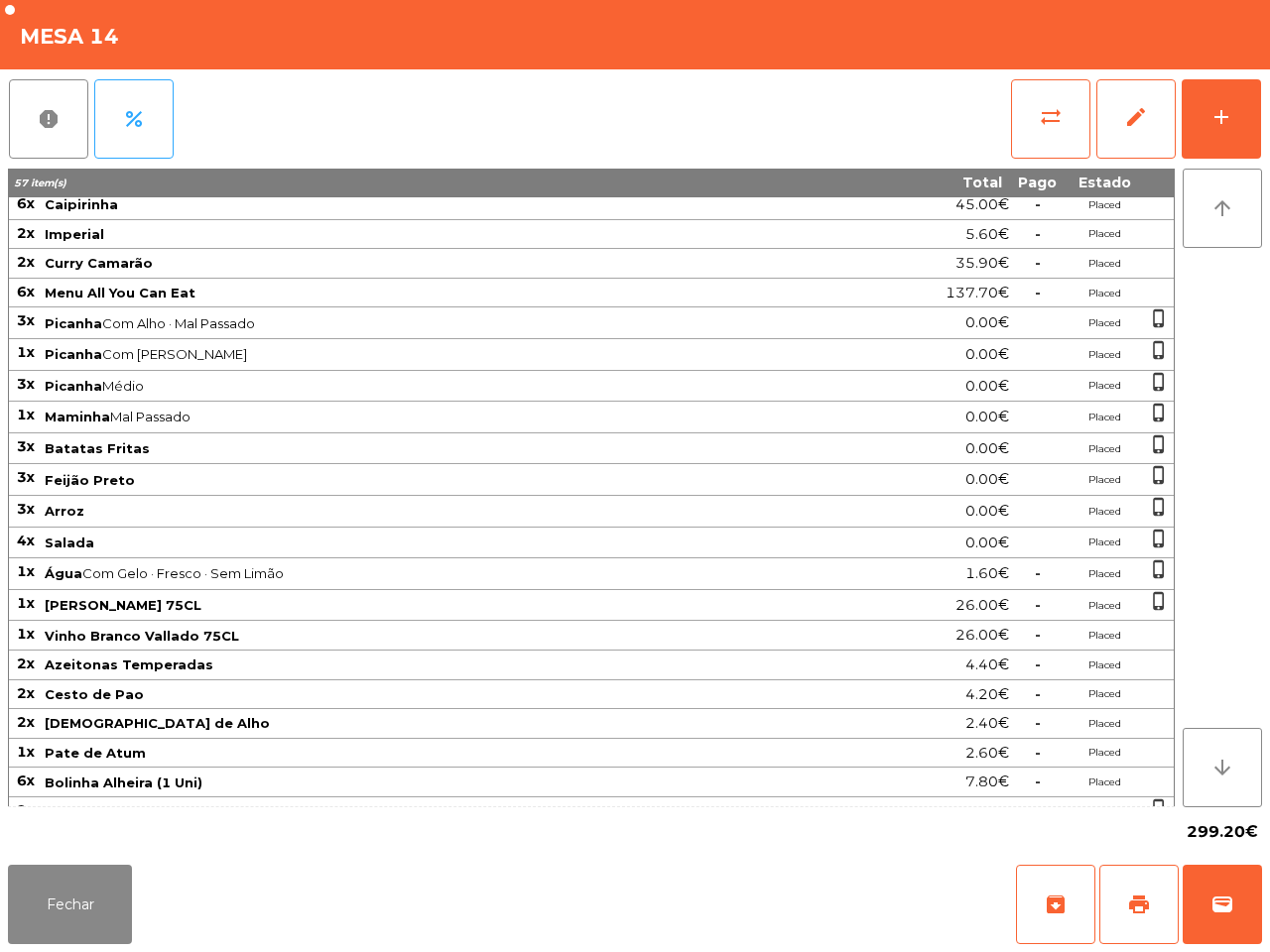 click on "Feijão Preto" 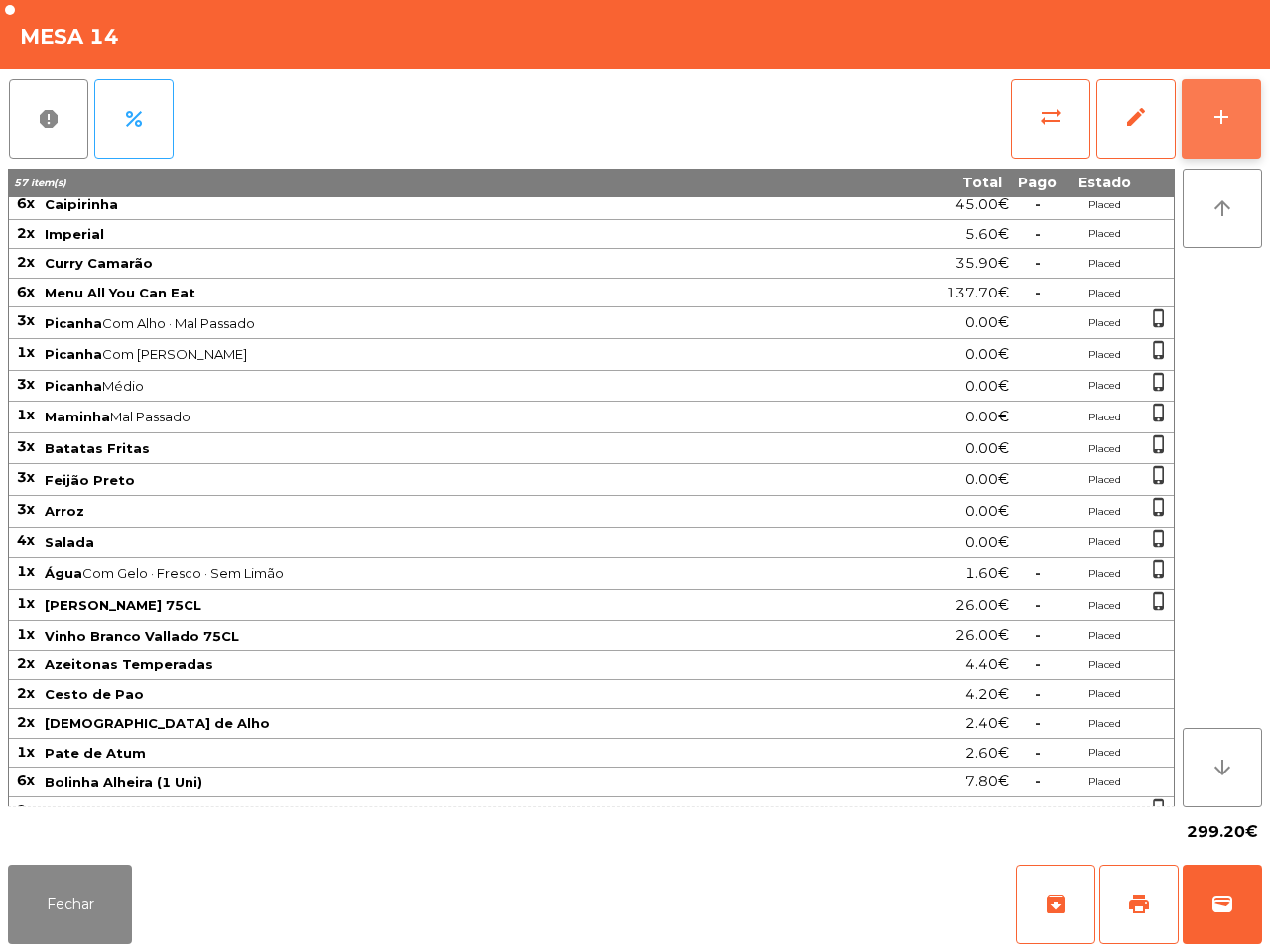 click on "add" 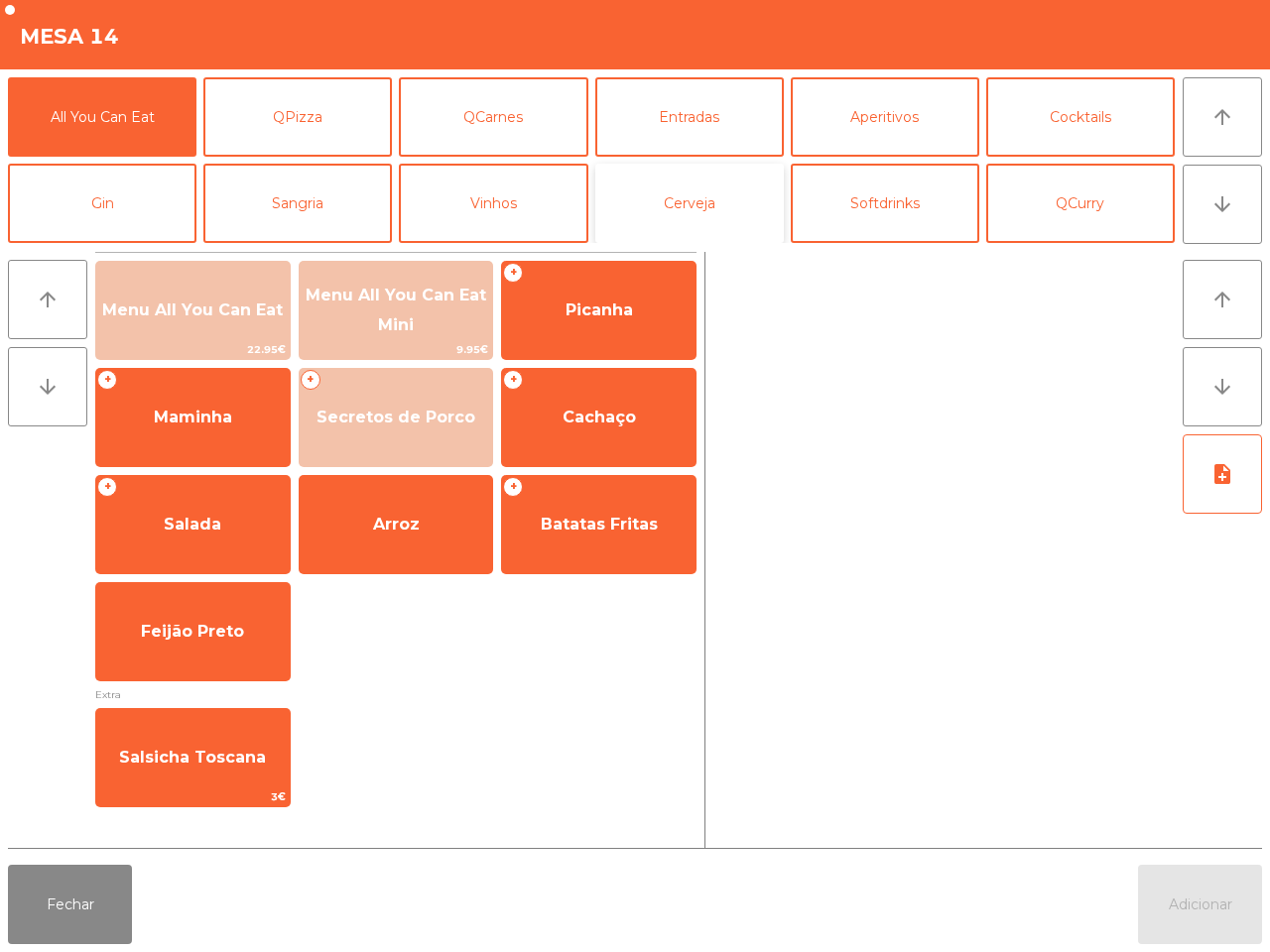 click on "Cerveja" 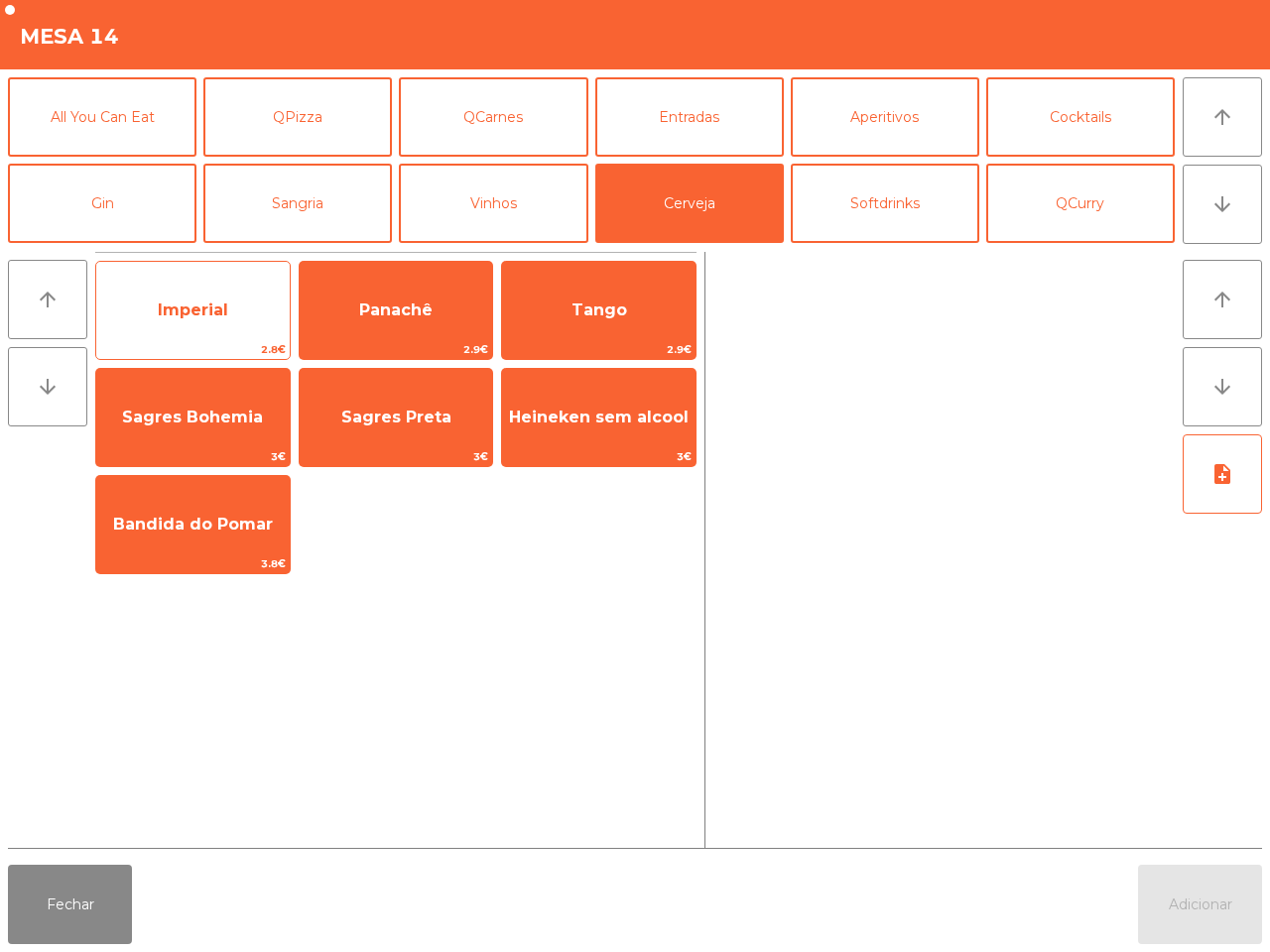 click on "Imperial" 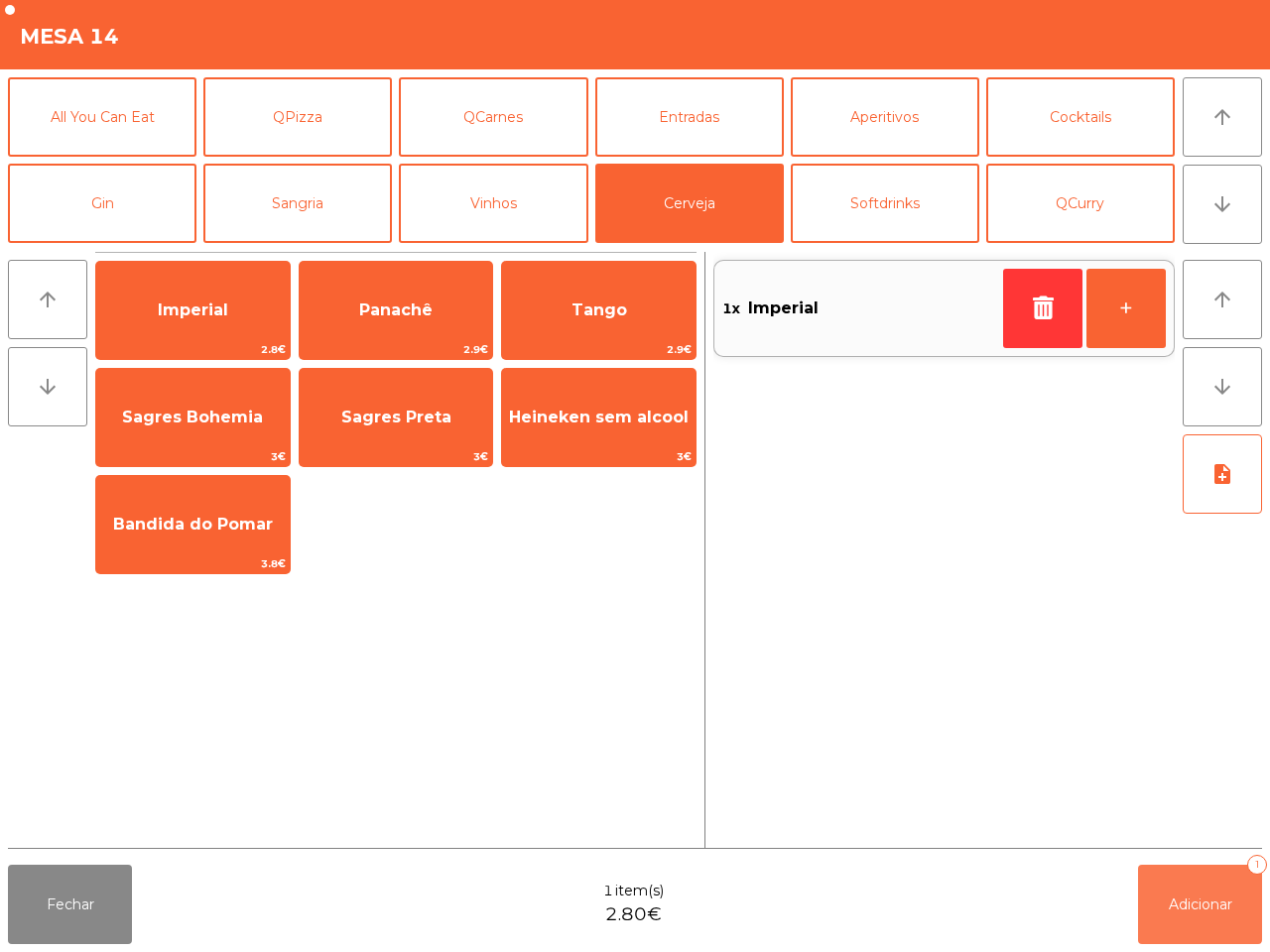 click on "Adicionar   1" 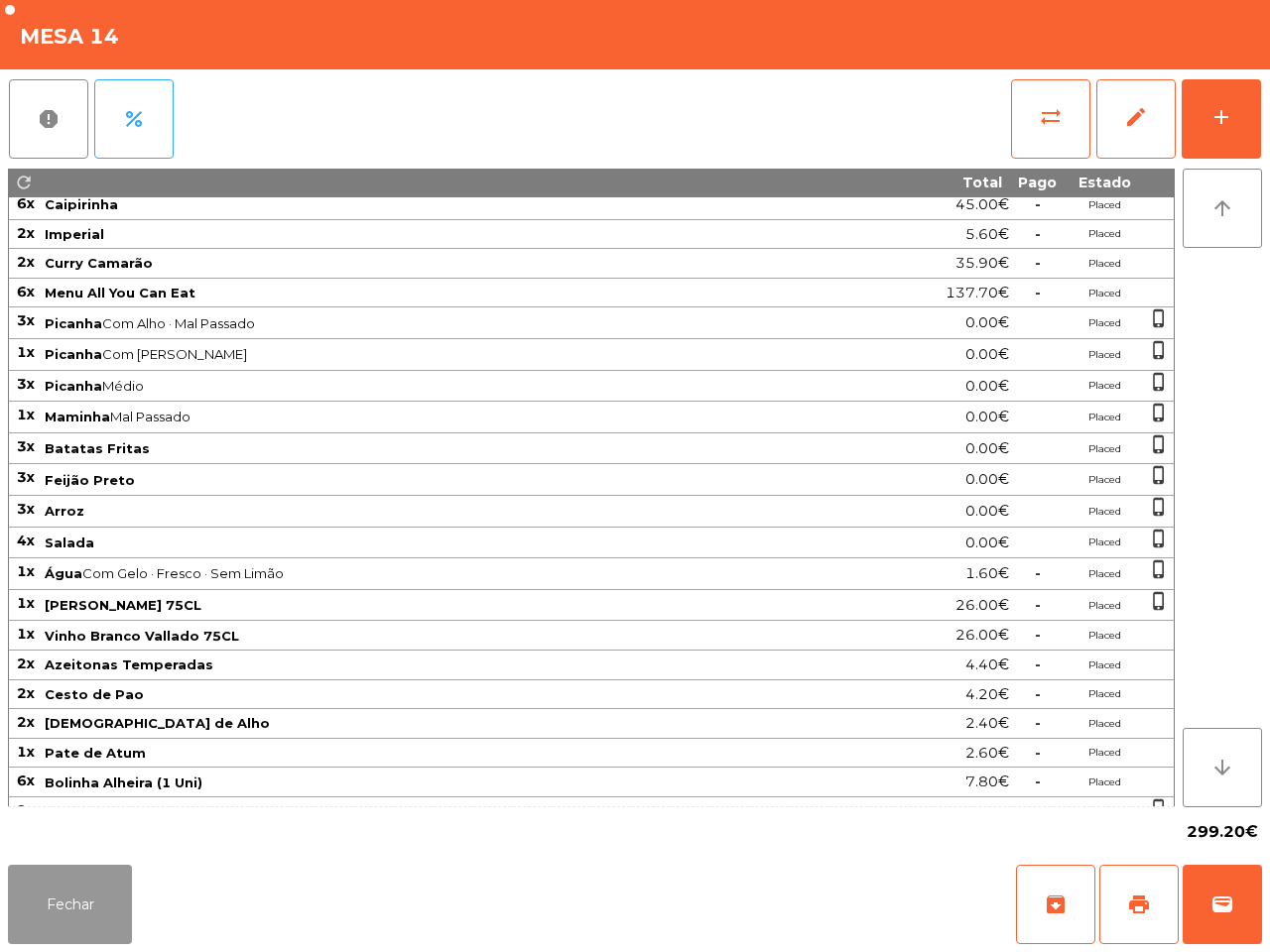 click on "Fechar" 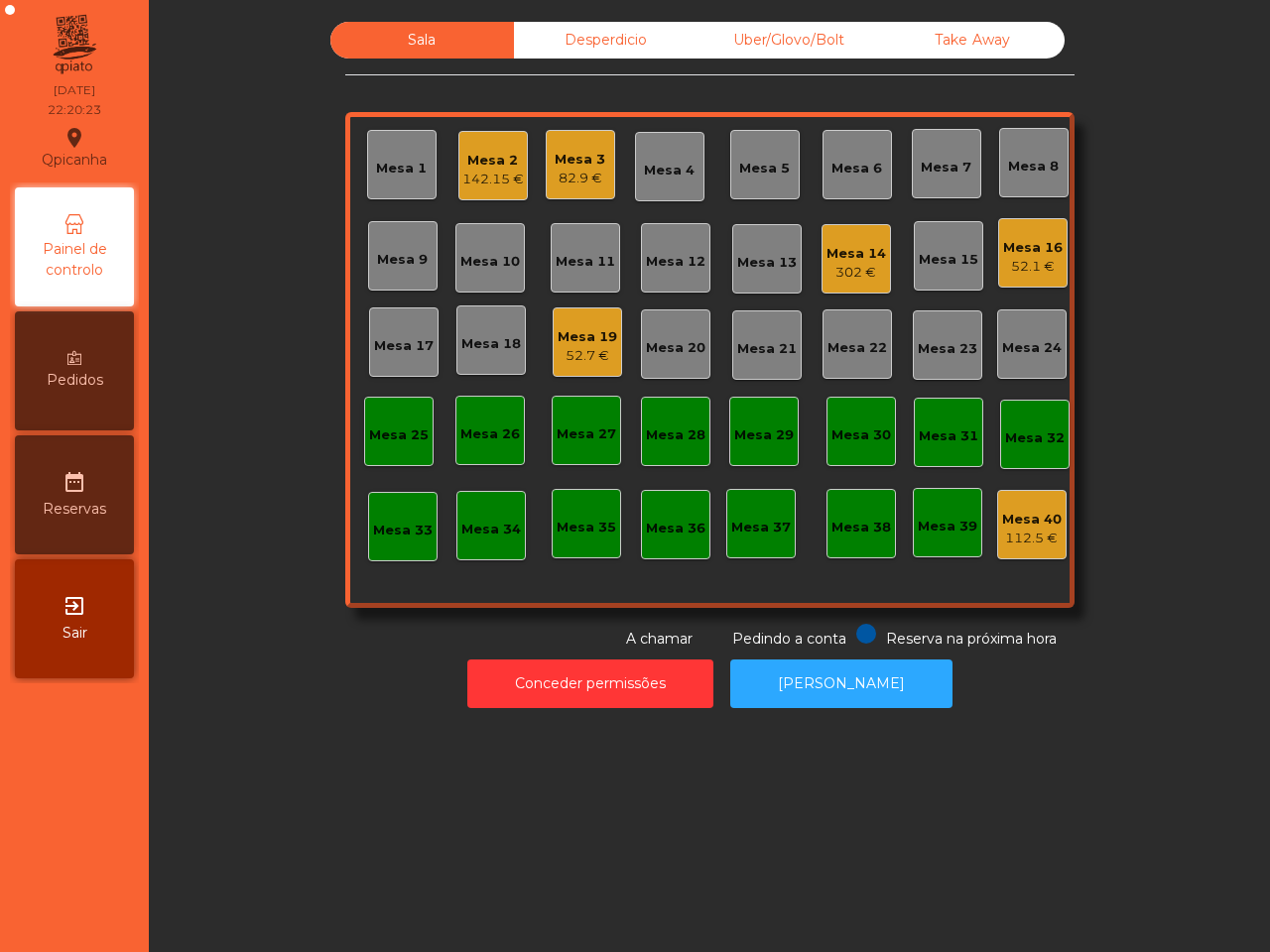 click on "Mesa 2   142.15 €" 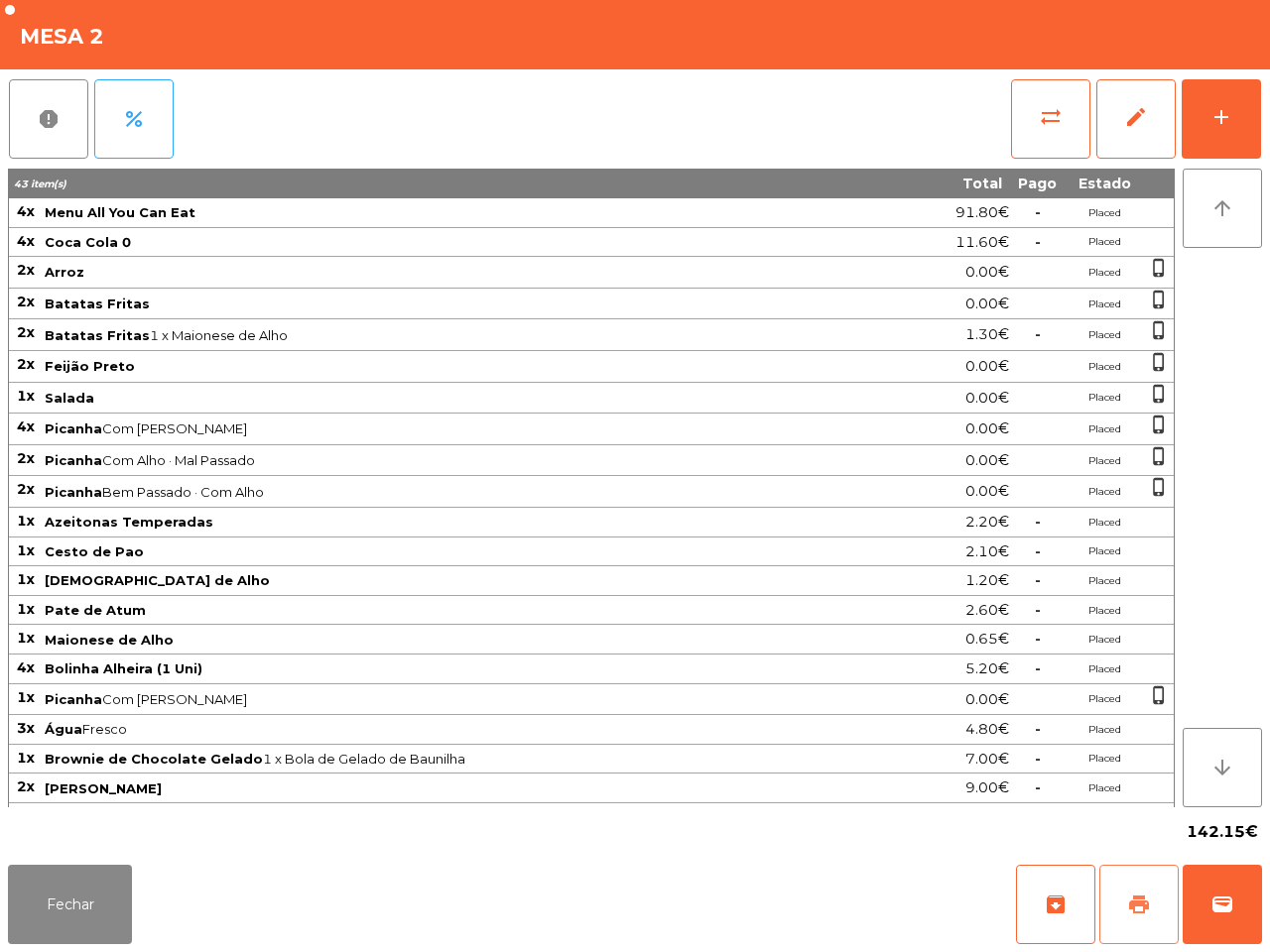 click on "print" 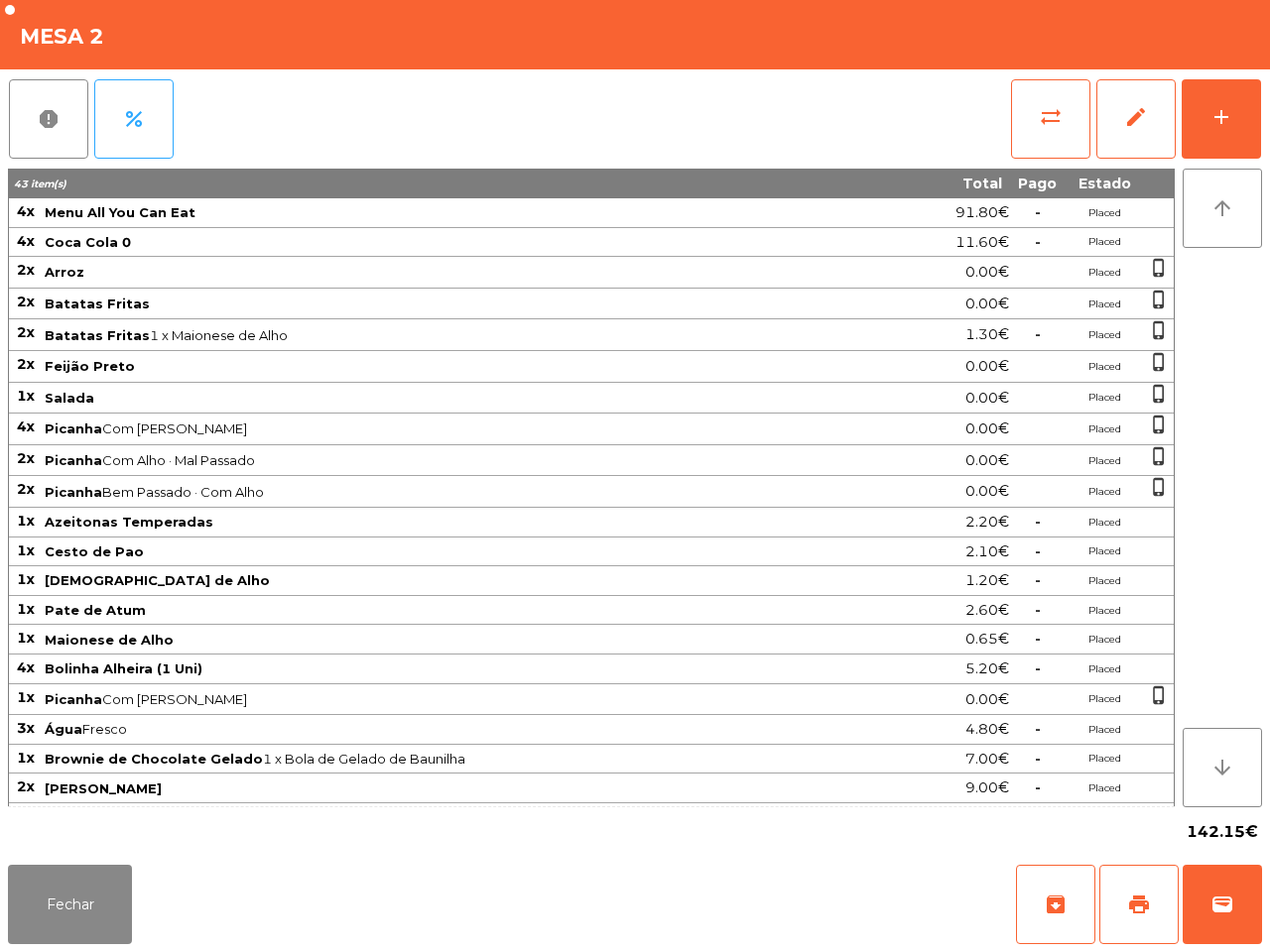 click on "142.15€" 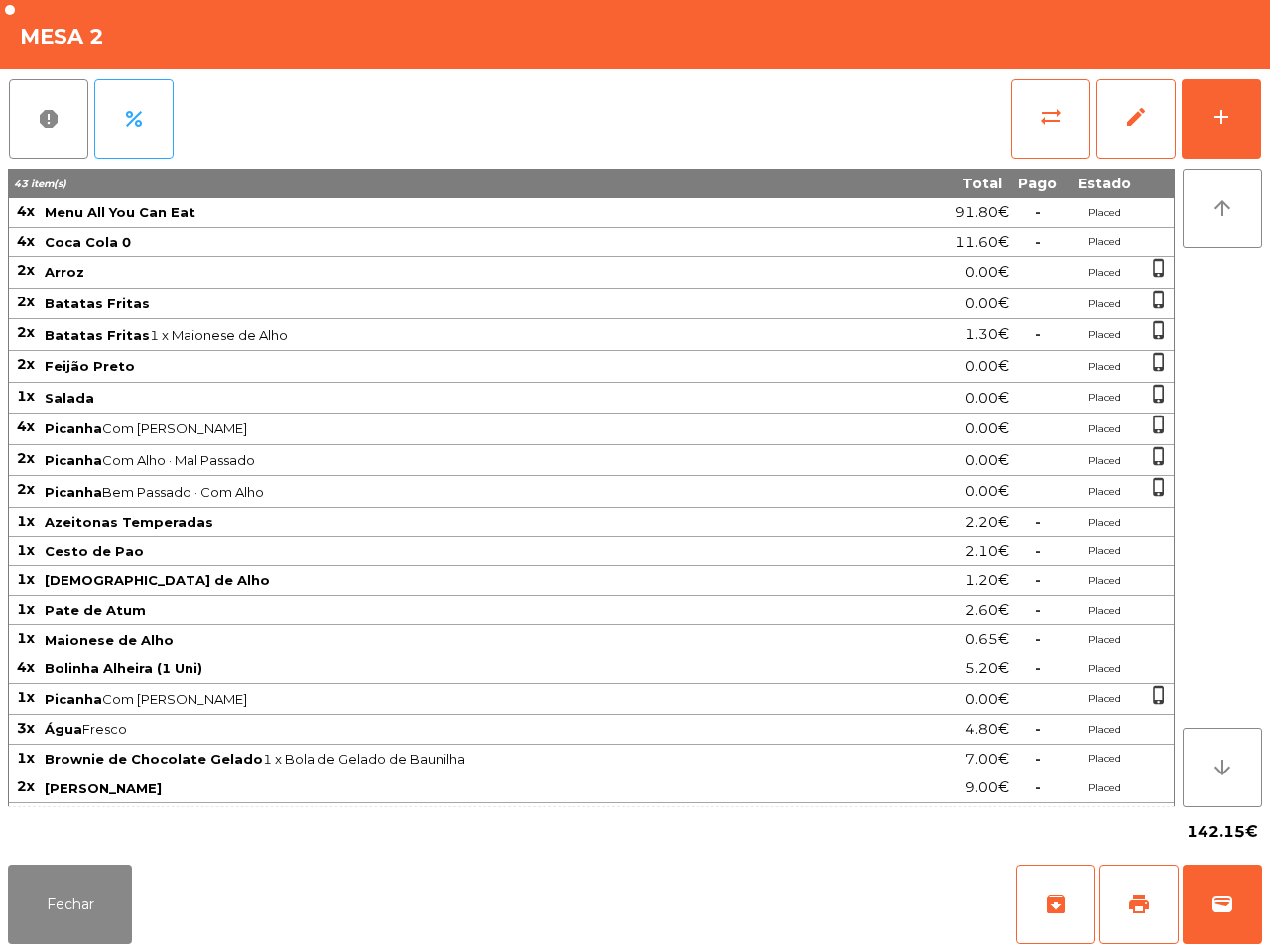click on "142.15€" 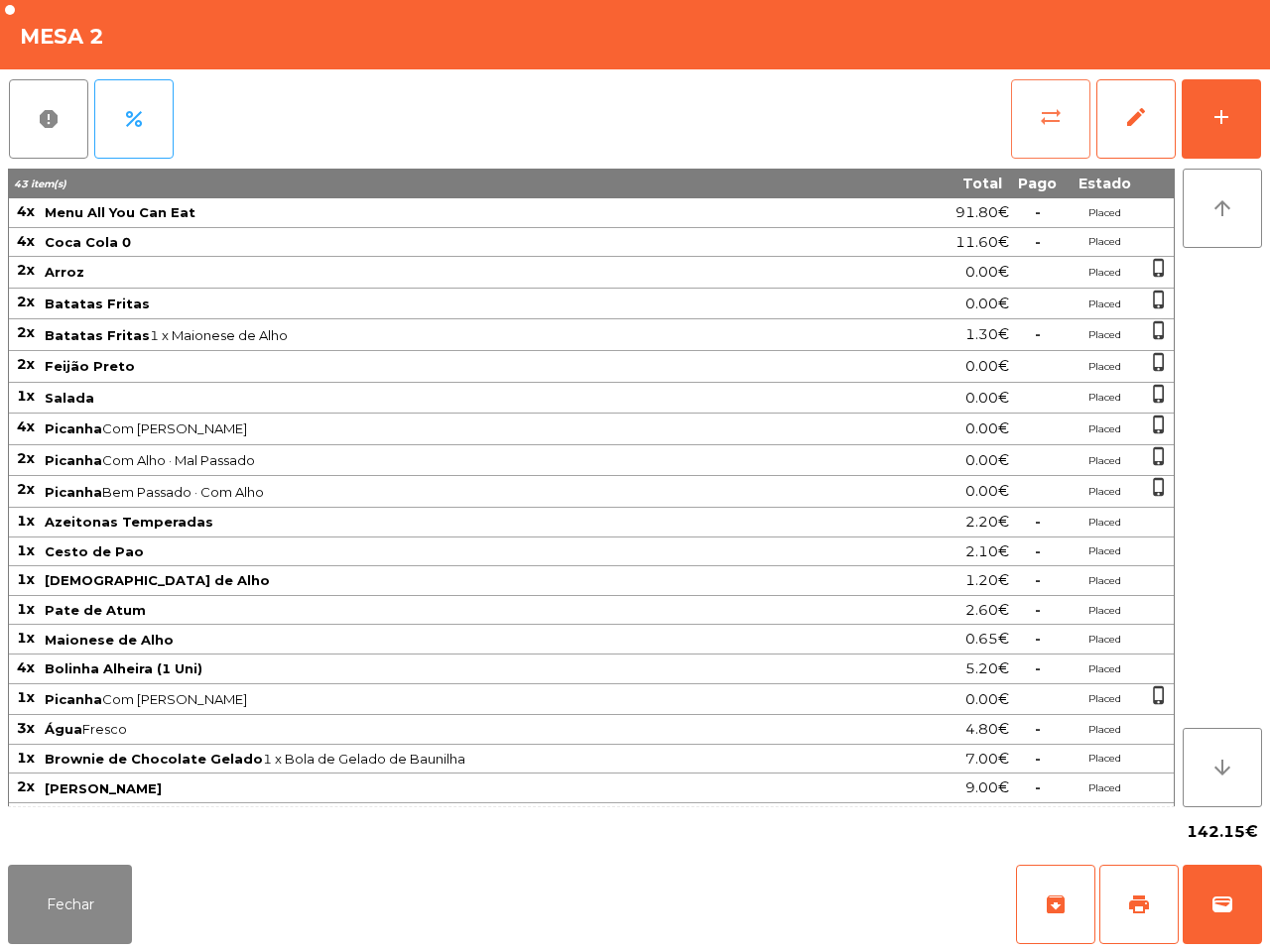 click on "sync_alt" 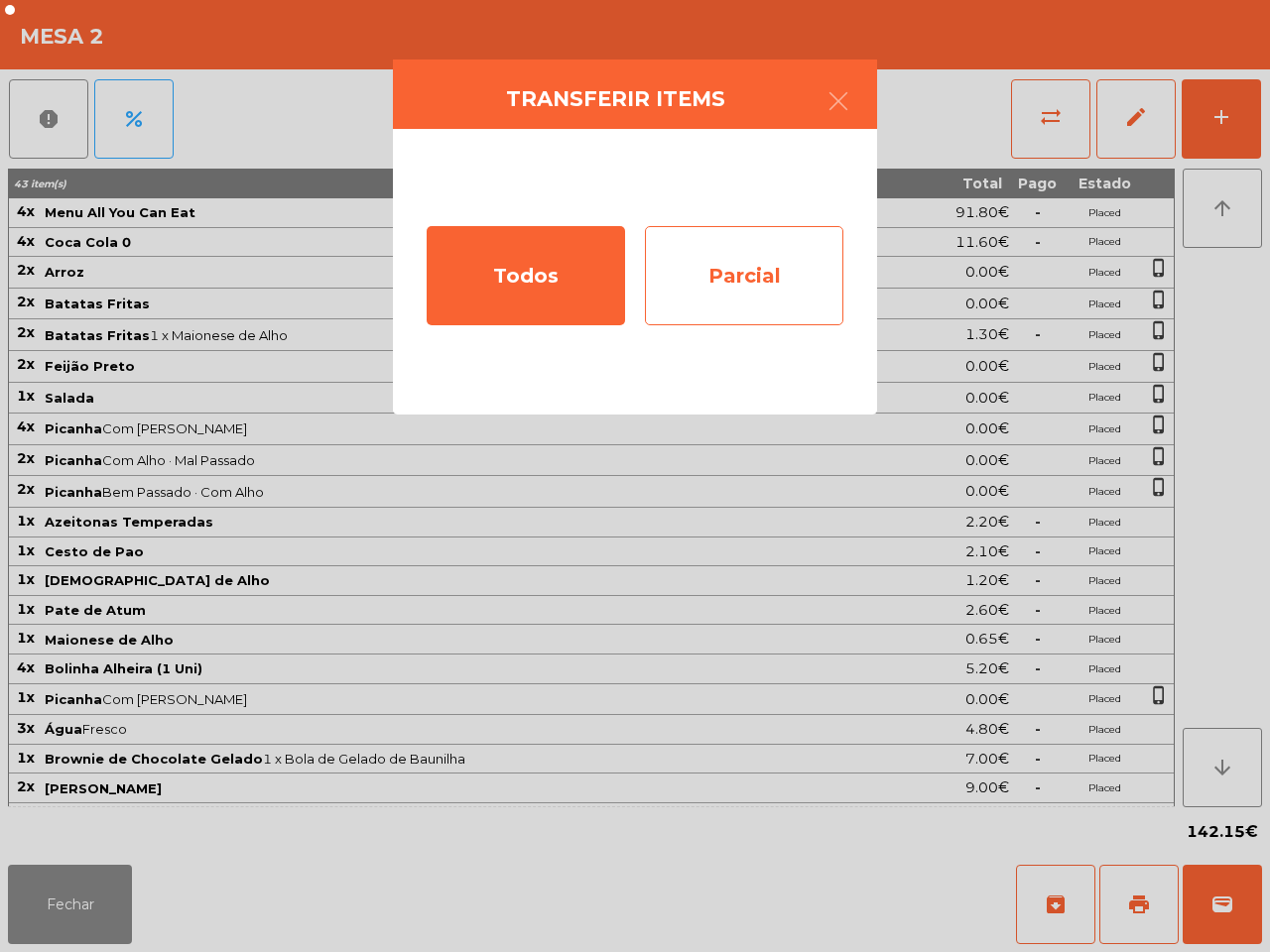 click on "Parcial" 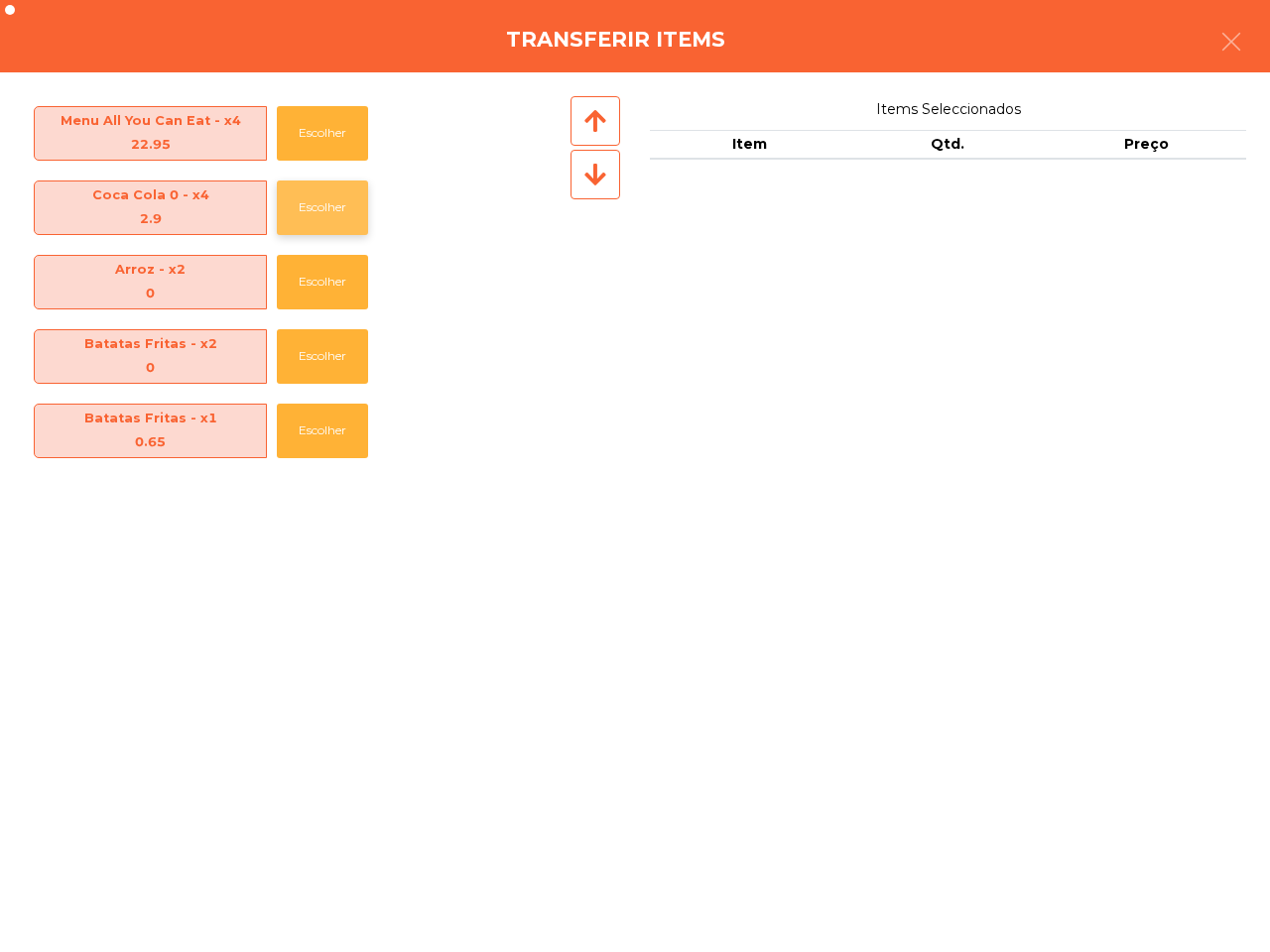 click on "Escolher" 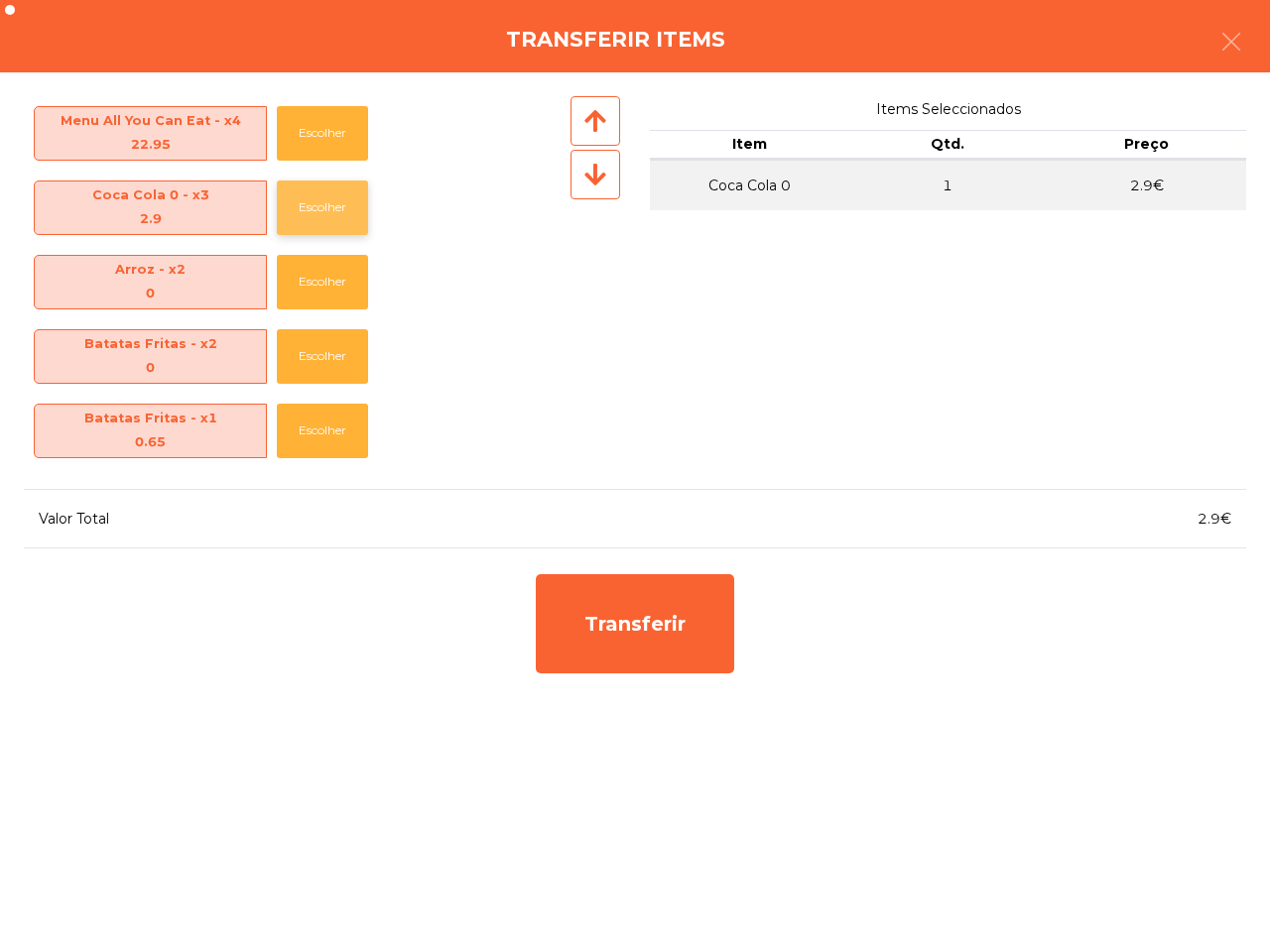 click on "Escolher" 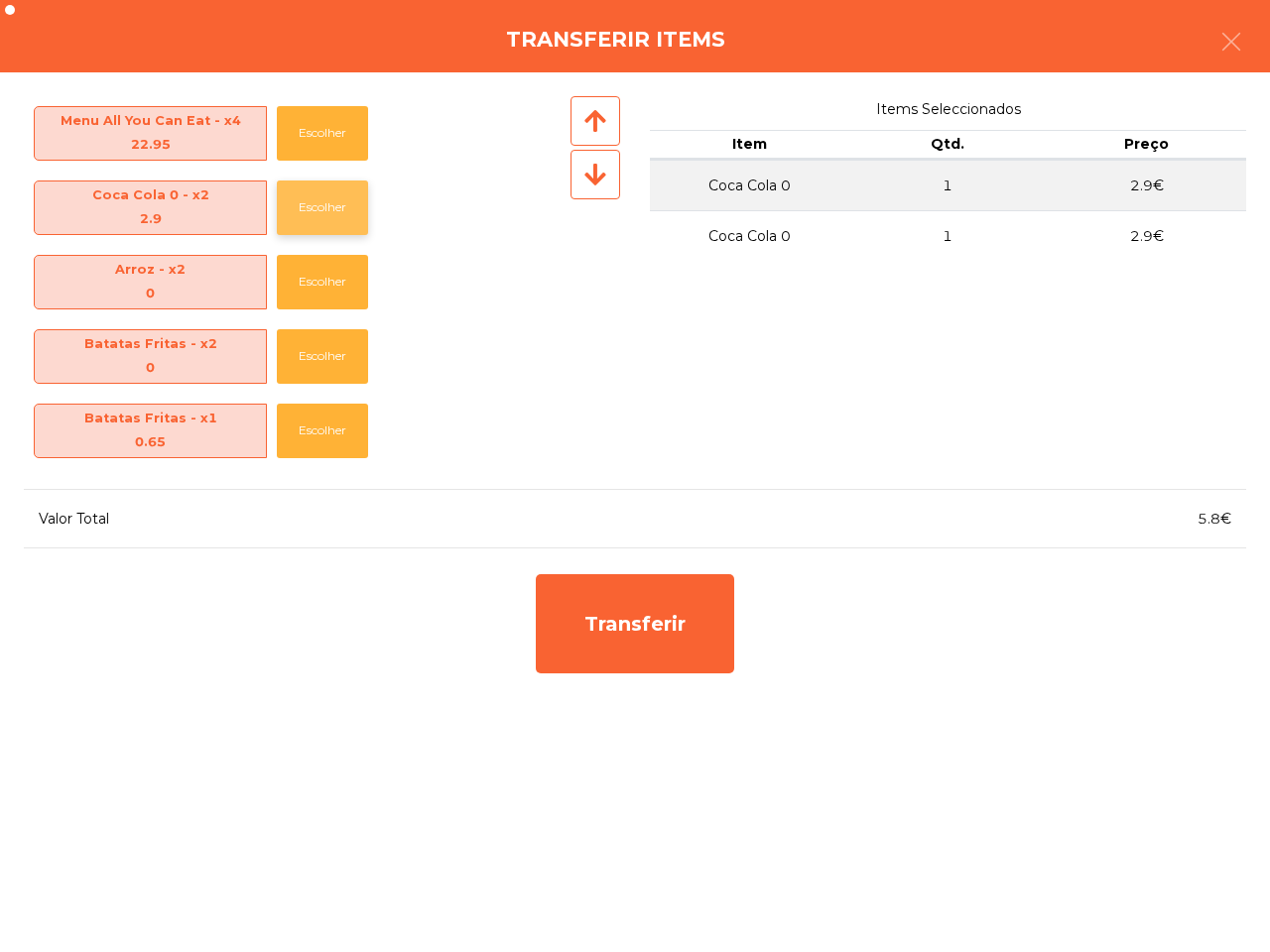 click on "Escolher" 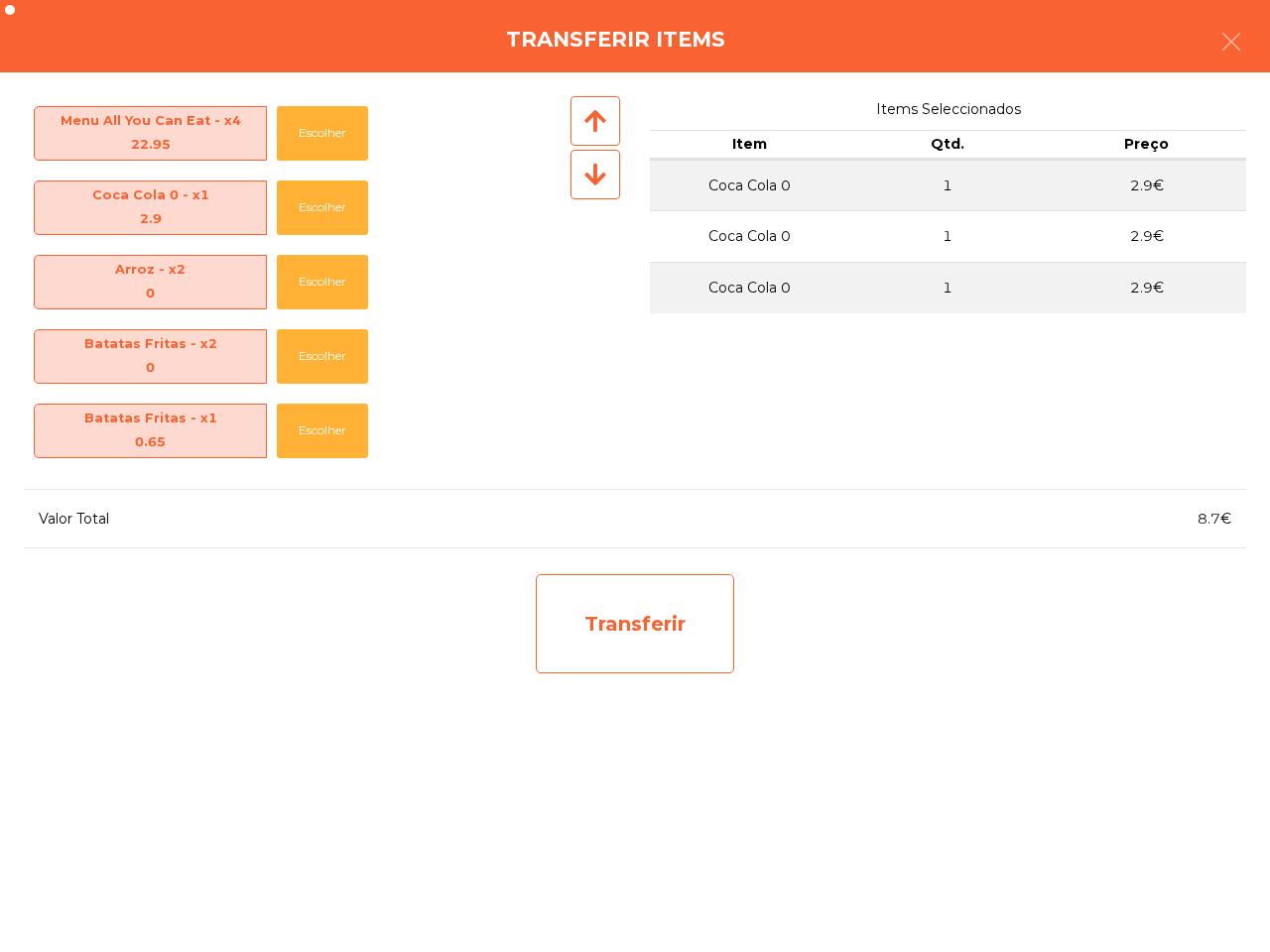 click on "Transferir" 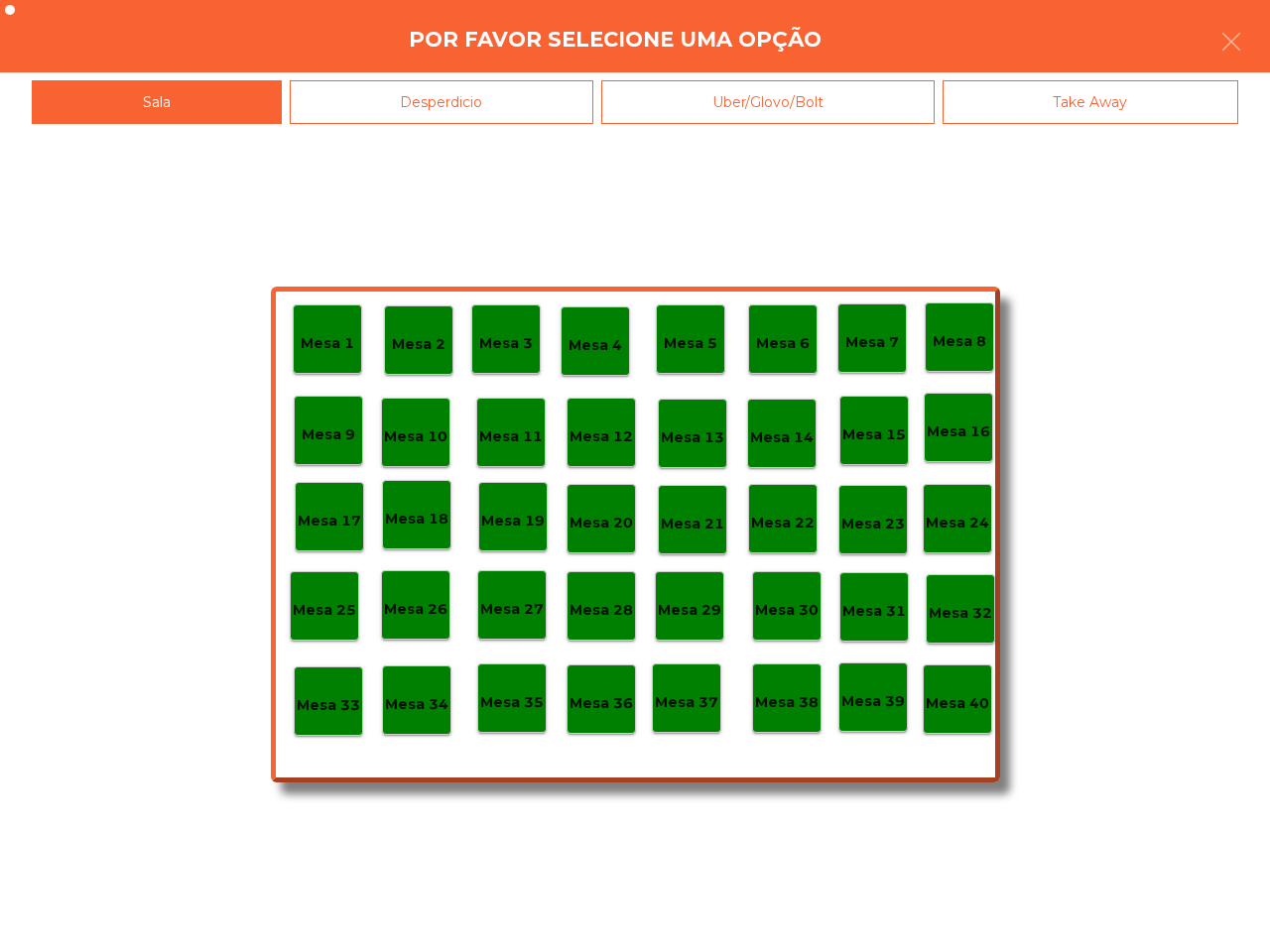 click on "Desperdicio" 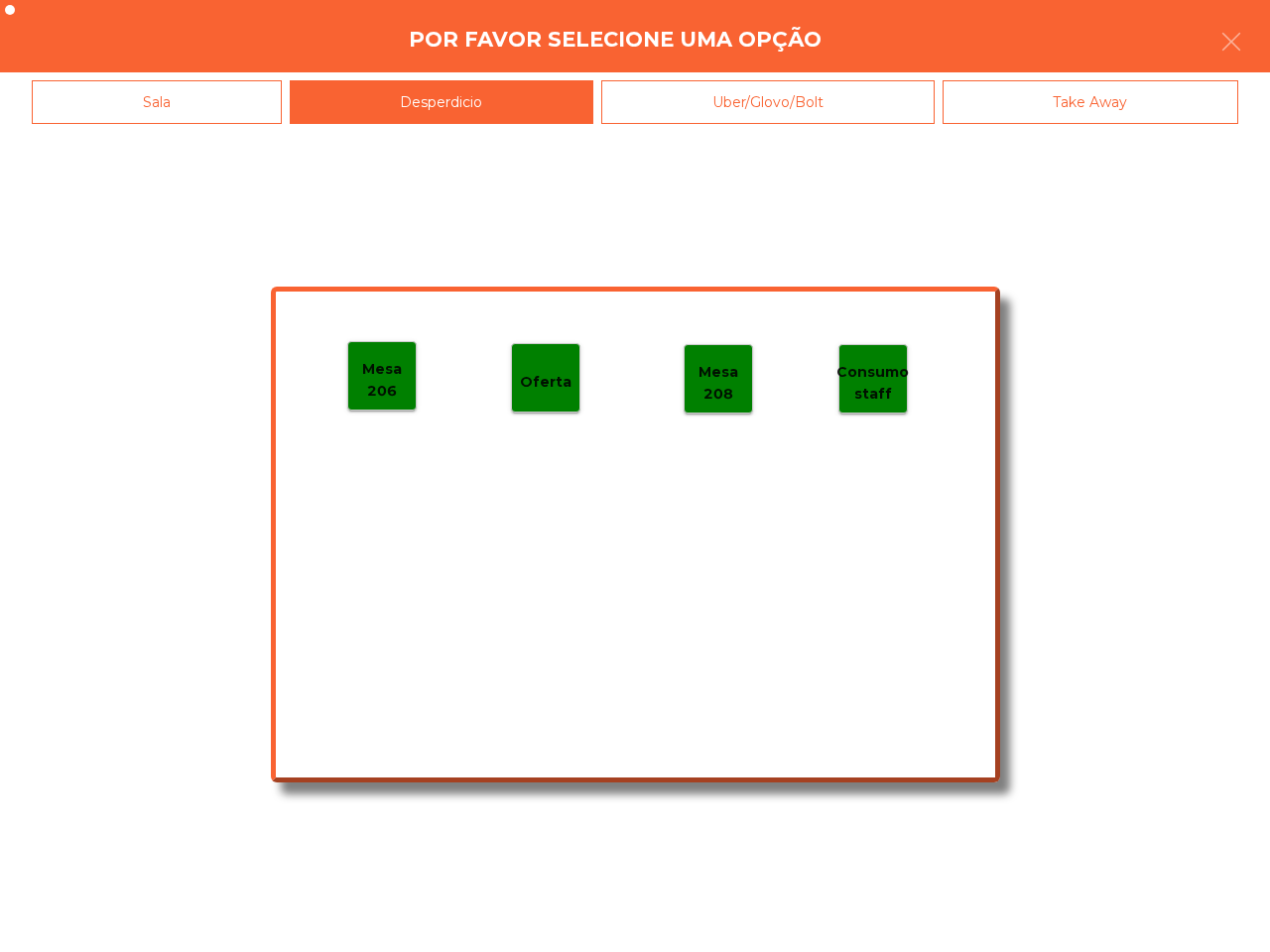 click on "Mesa 206" 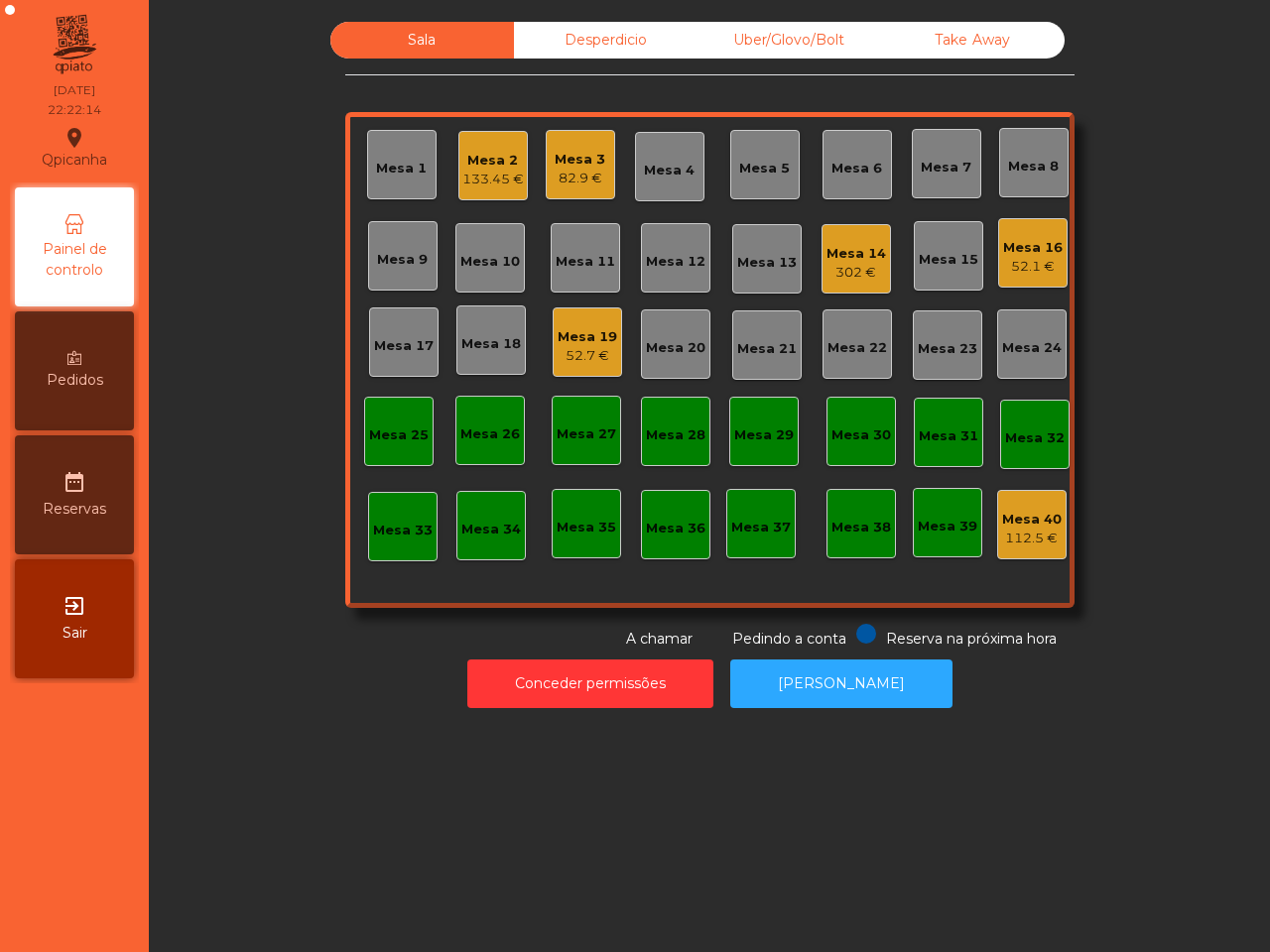 click on "133.45 €" 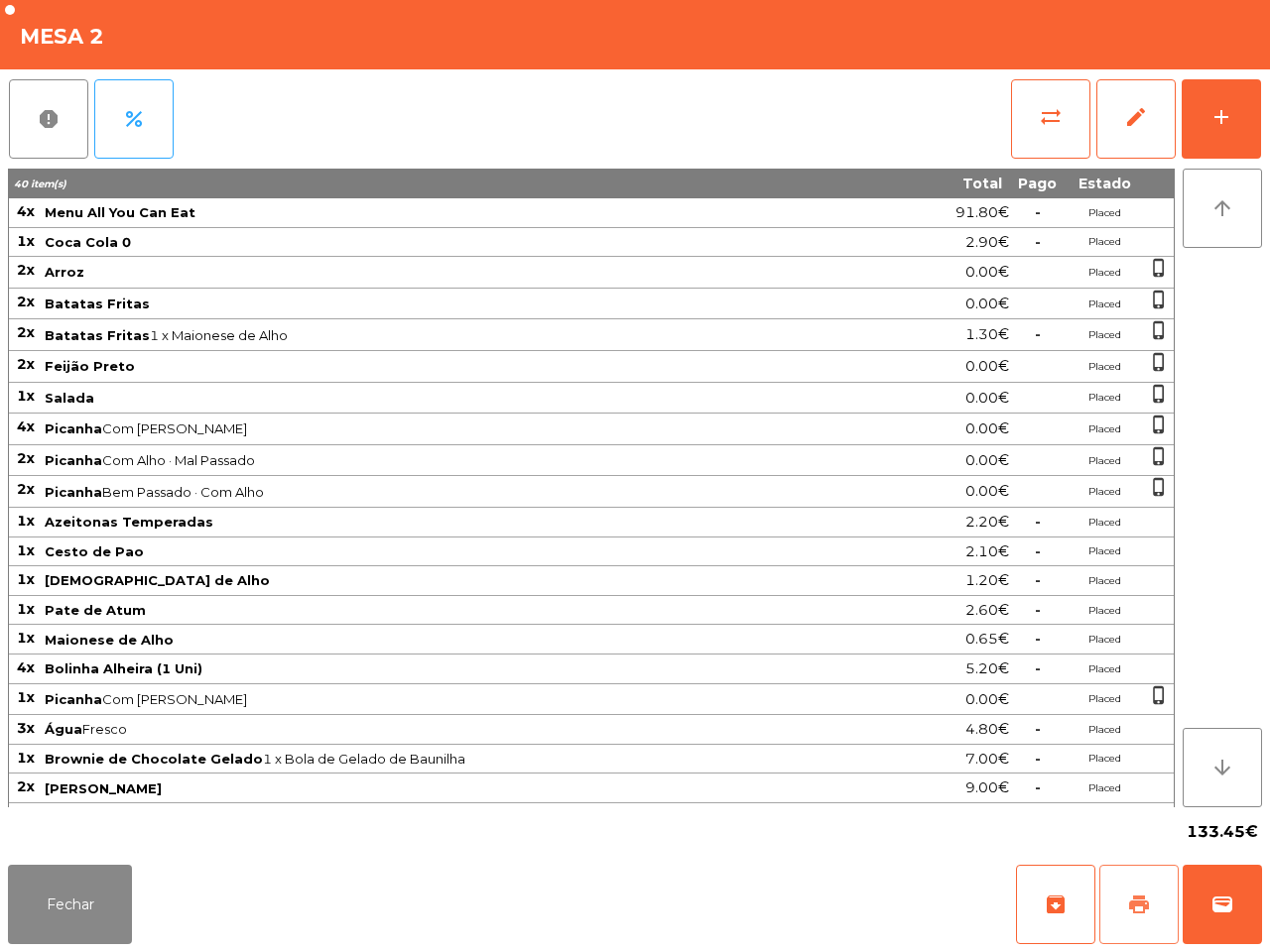 click on "print" 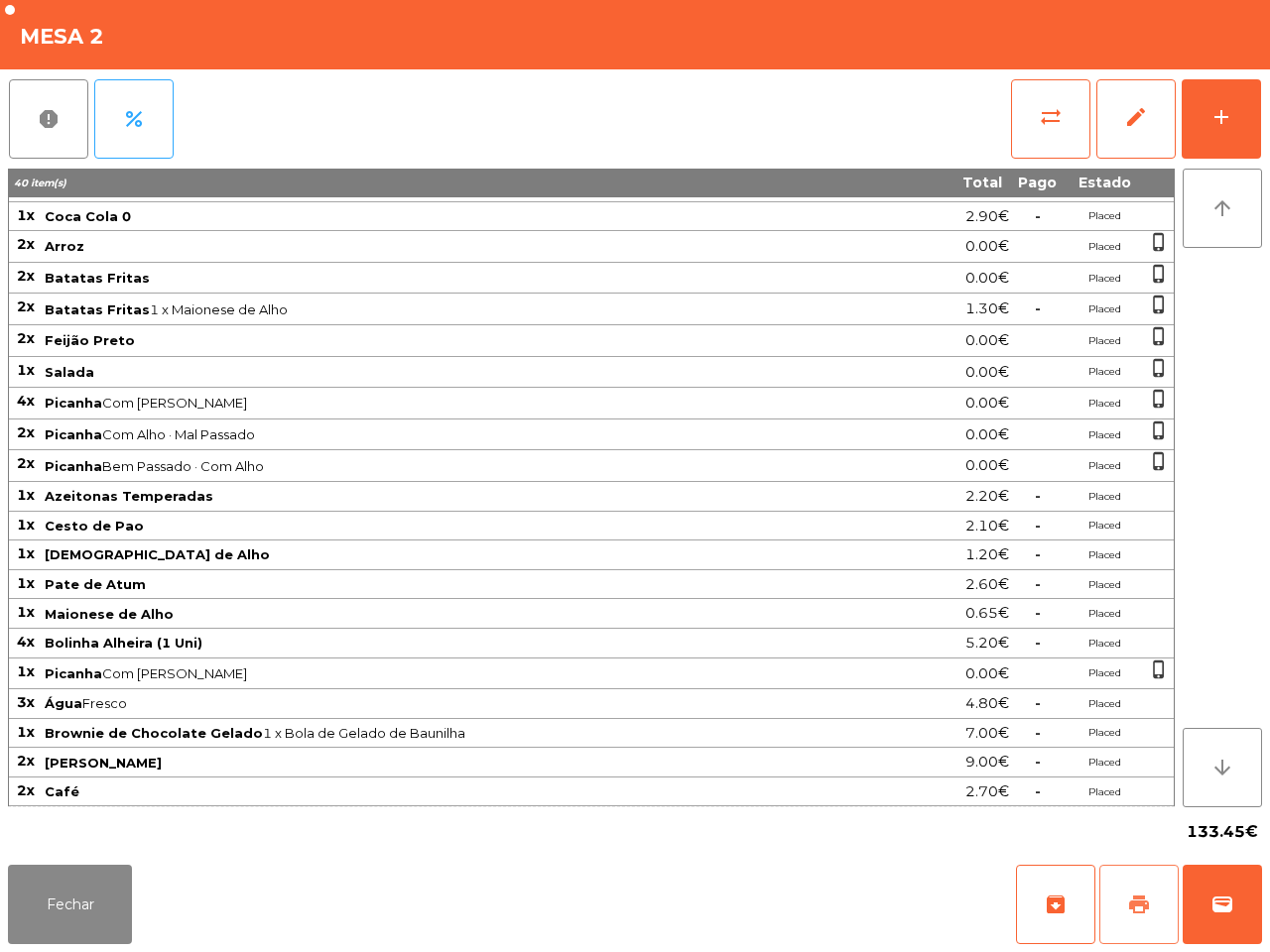 scroll, scrollTop: 35, scrollLeft: 0, axis: vertical 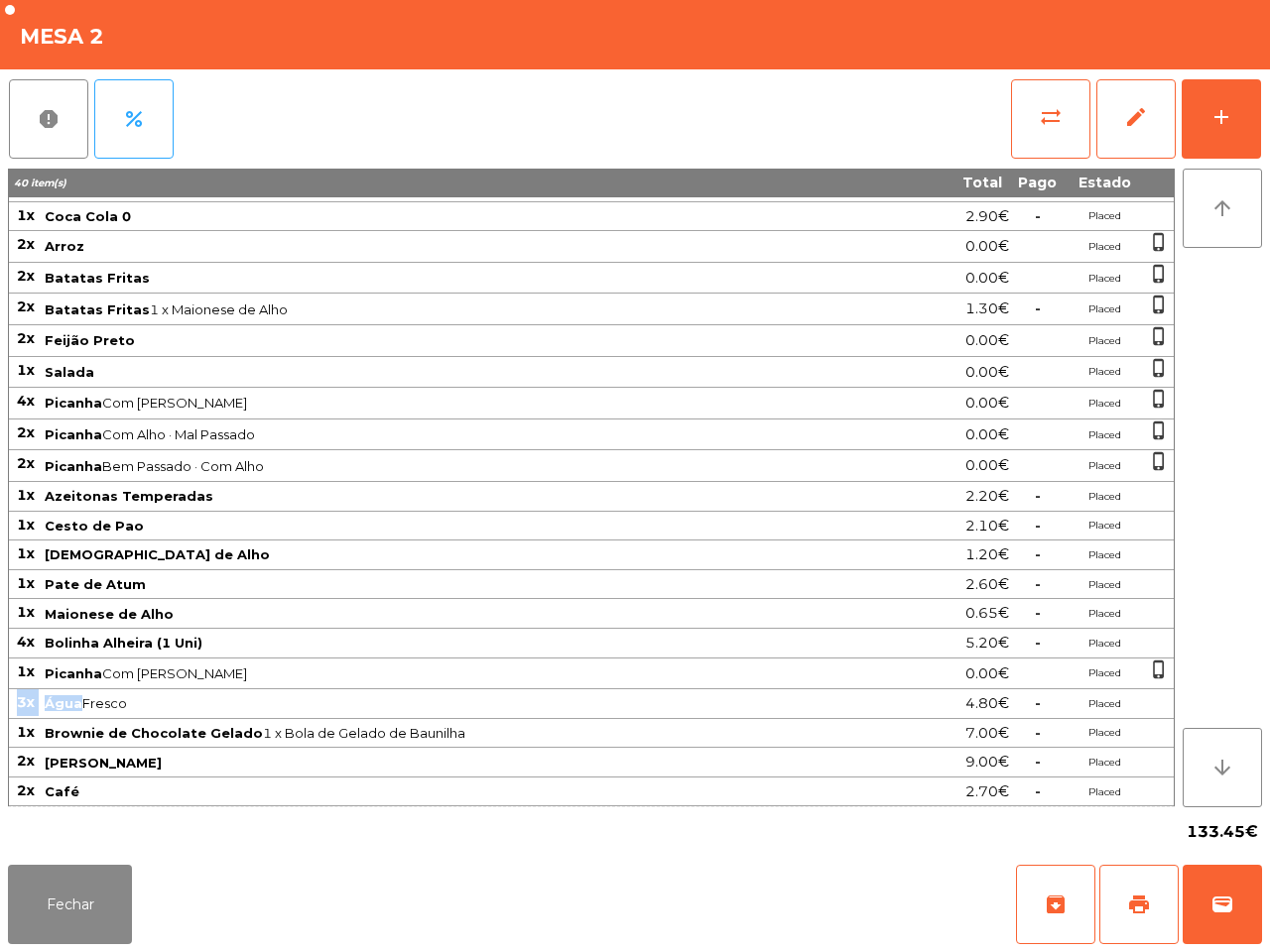 drag, startPoint x: 13, startPoint y: 701, endPoint x: 91, endPoint y: 692, distance: 78.51751 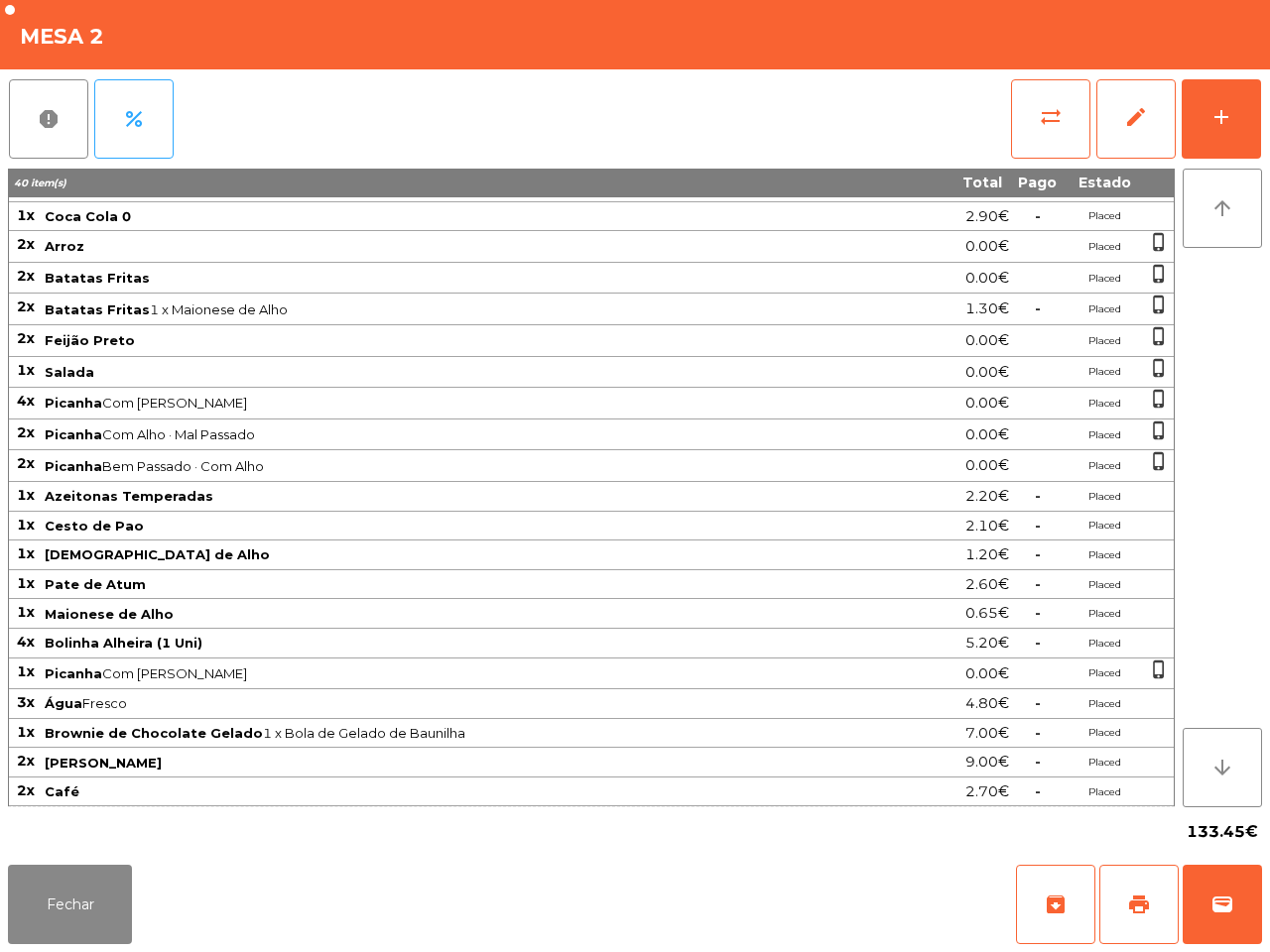click on "Água  Fresco" 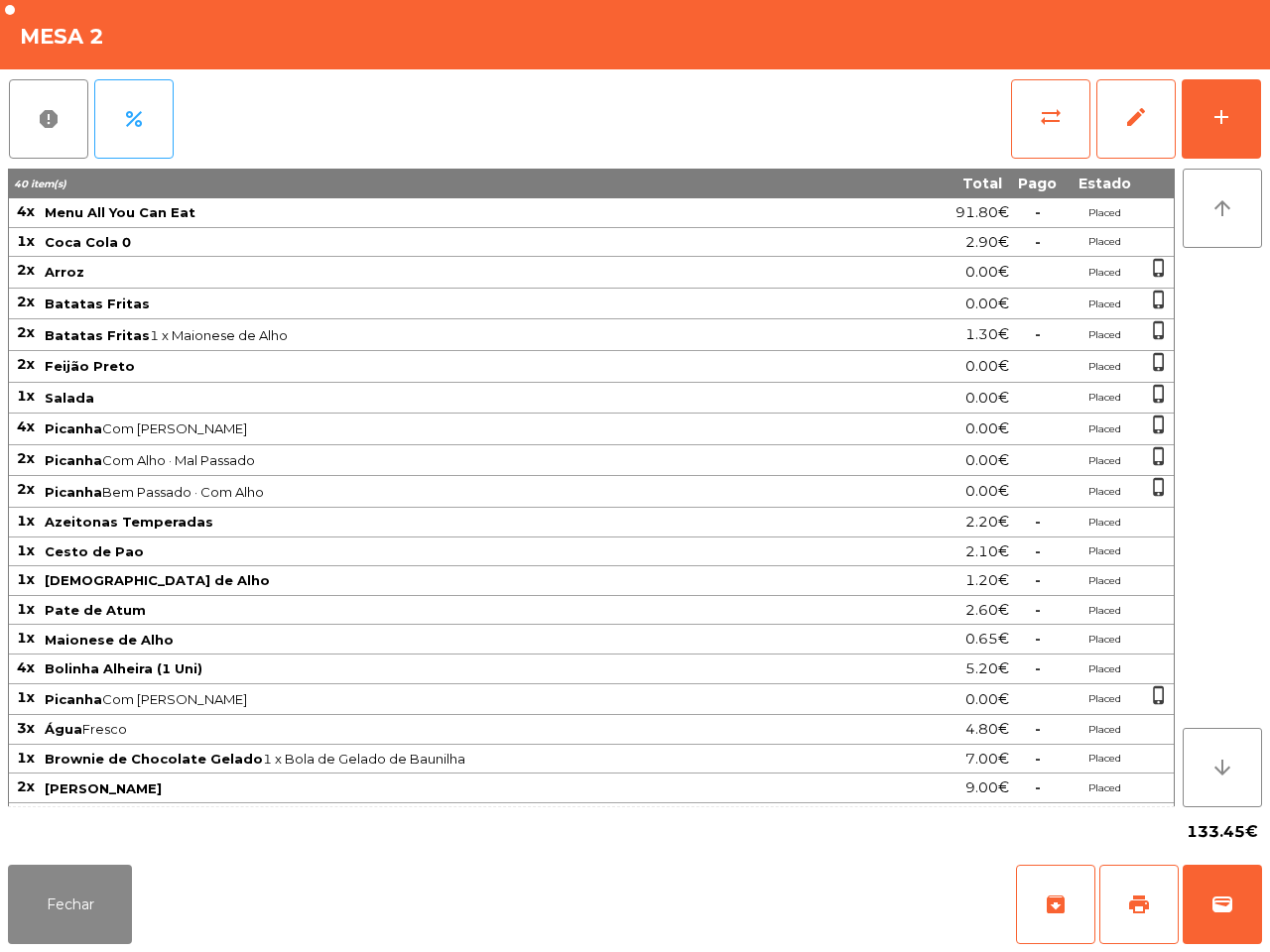 click on "Pate de Atum" 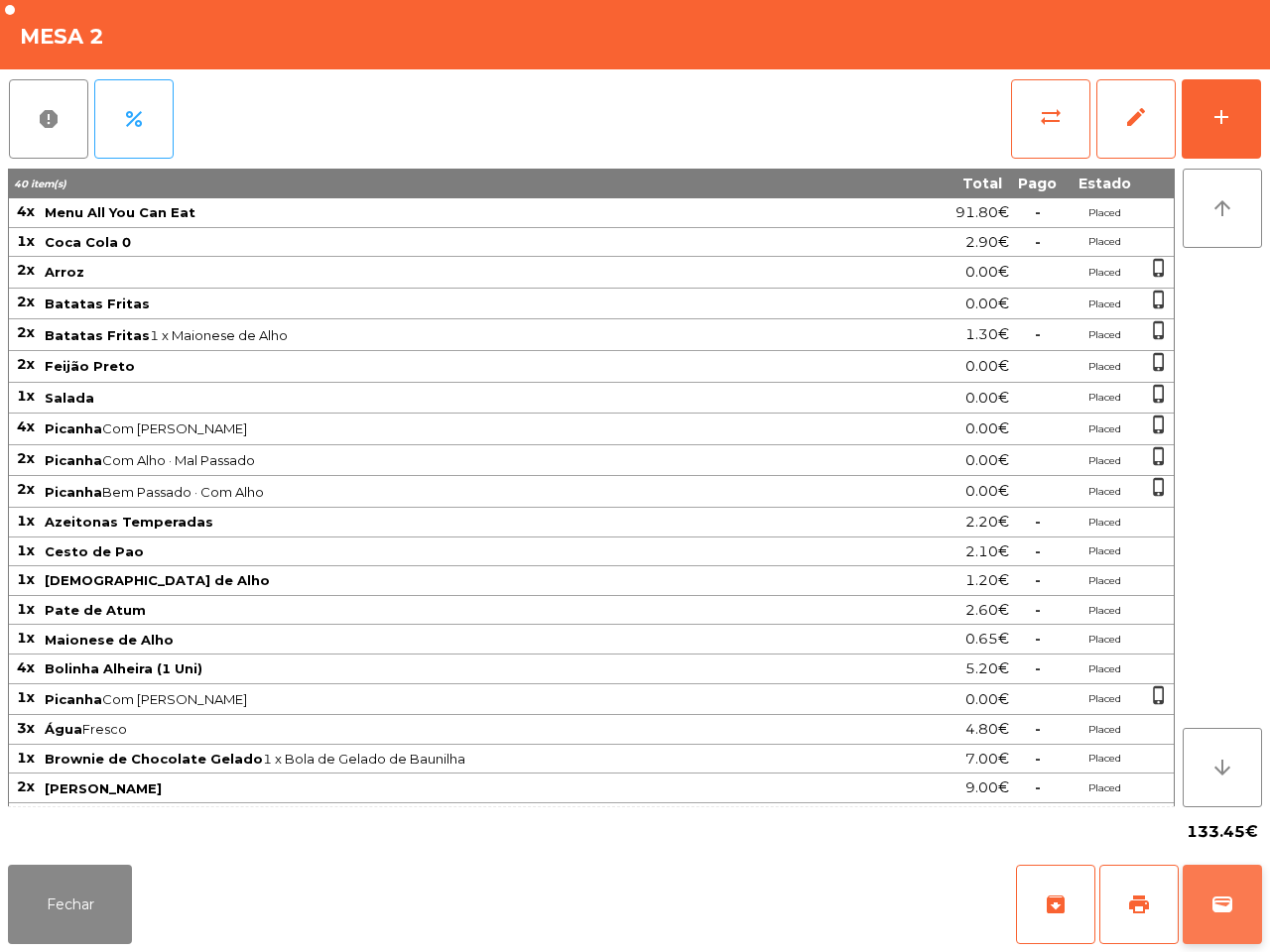 click on "wallet" 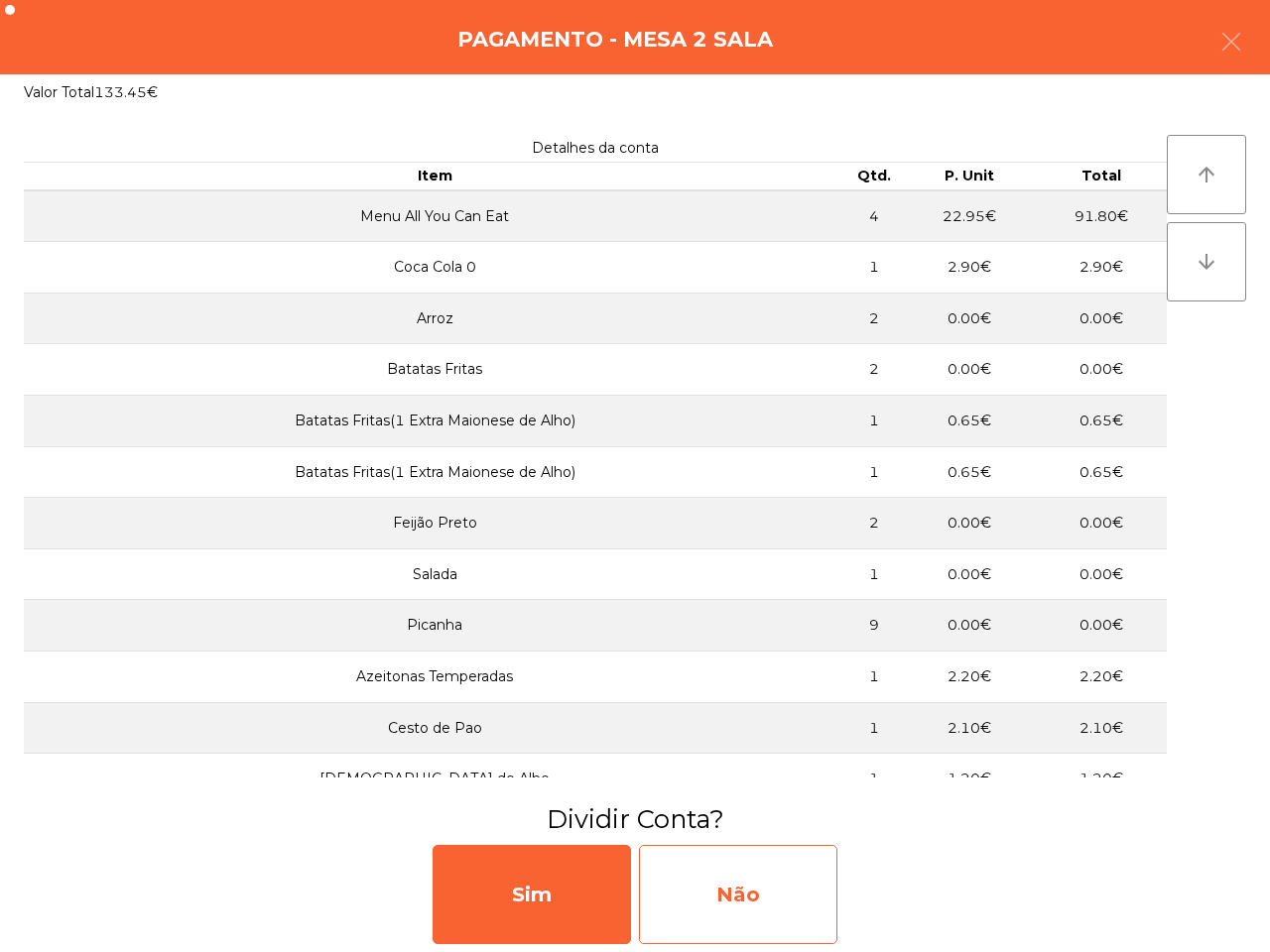 click on "Não" 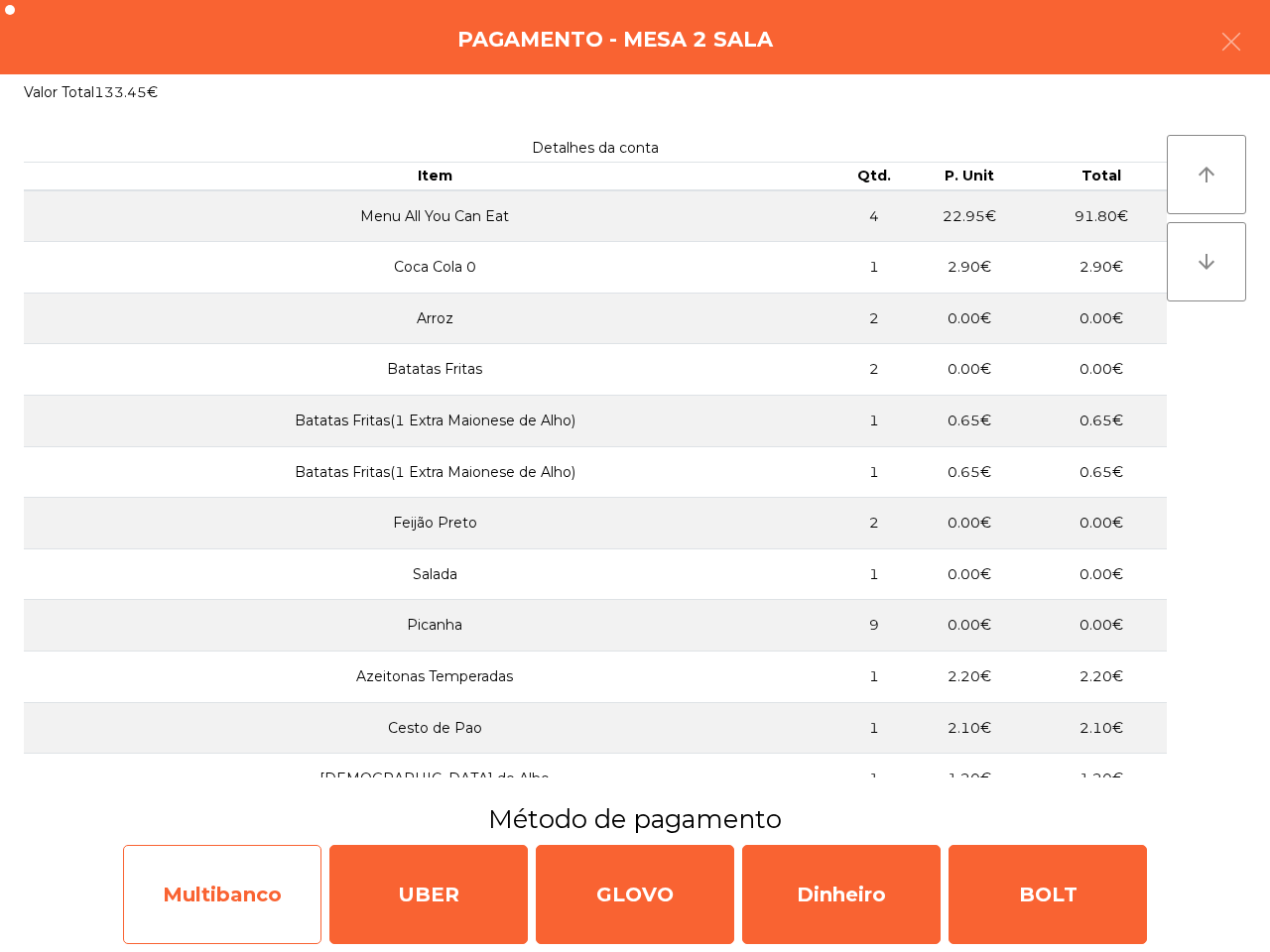 click on "Multibanco" 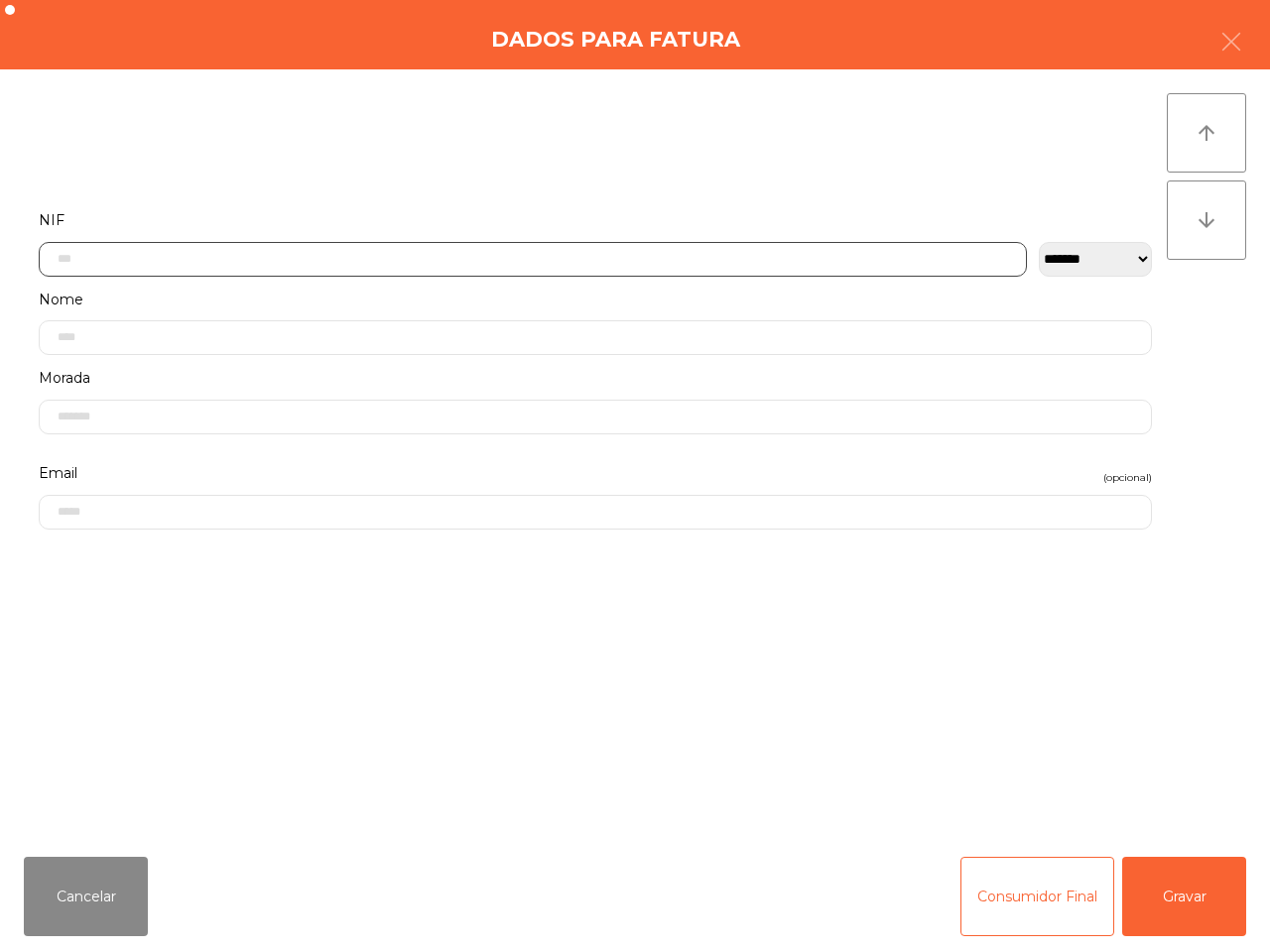 click 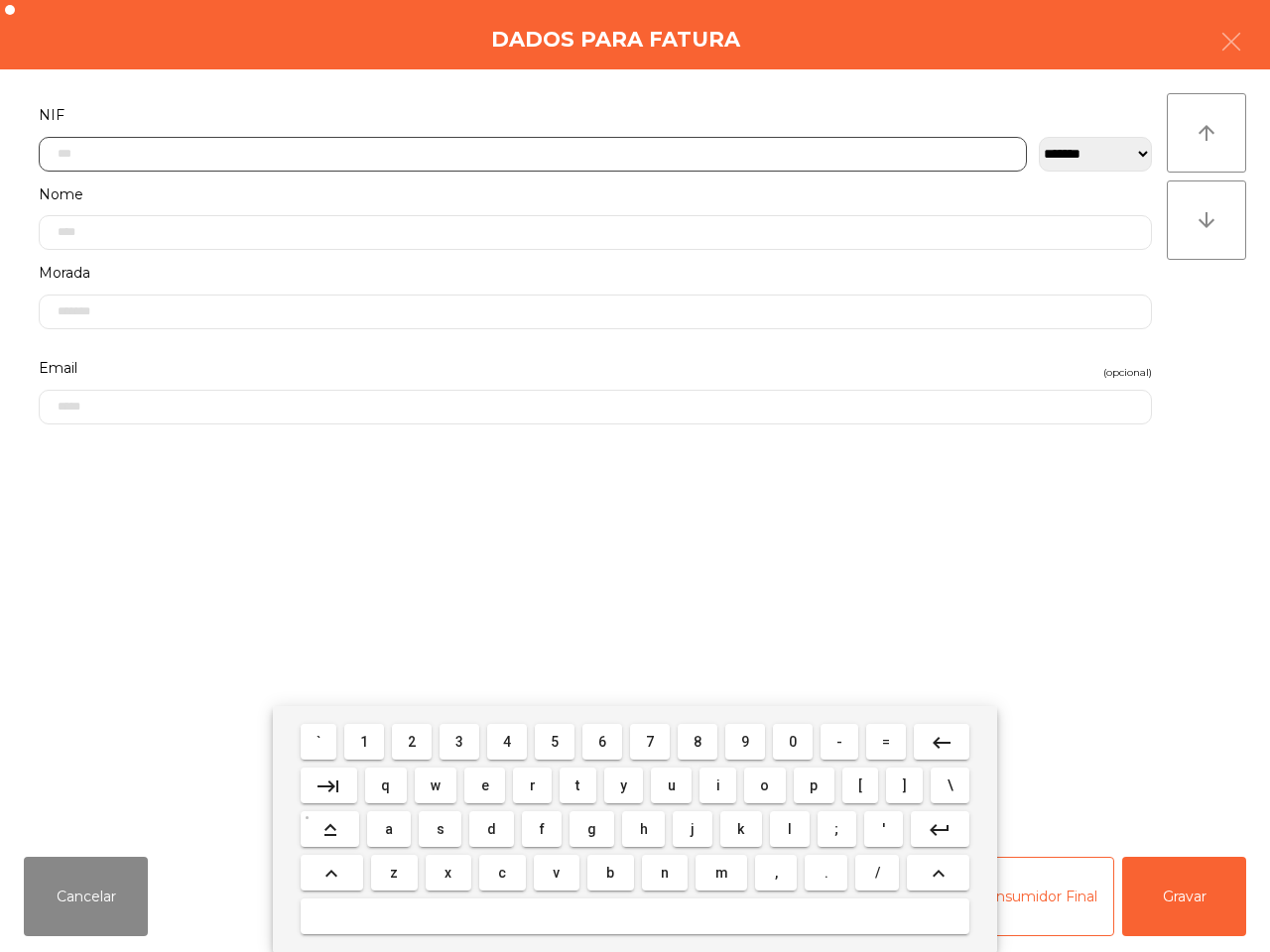 scroll, scrollTop: 111, scrollLeft: 0, axis: vertical 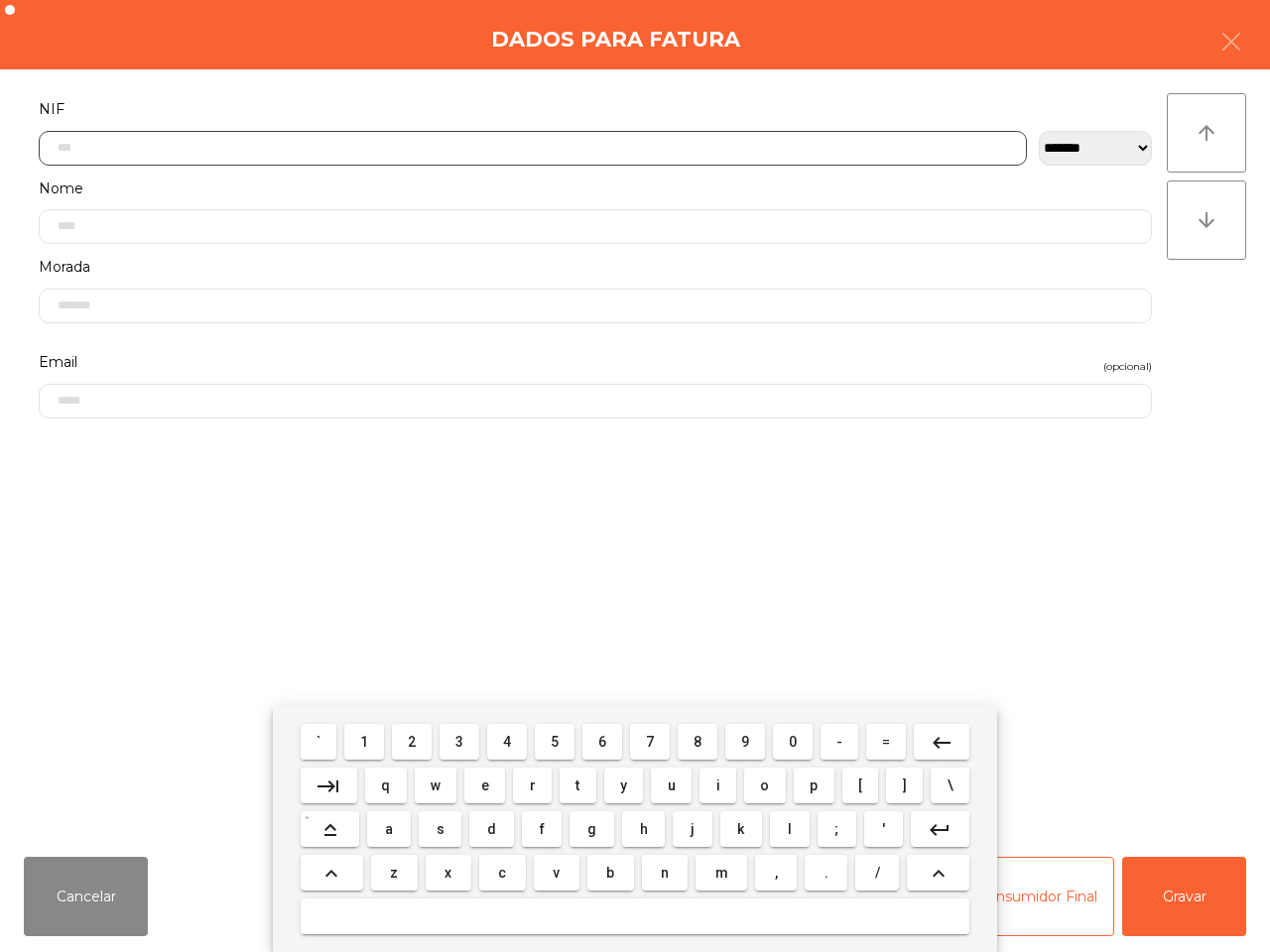 click on "2" at bounding box center [412, 742] 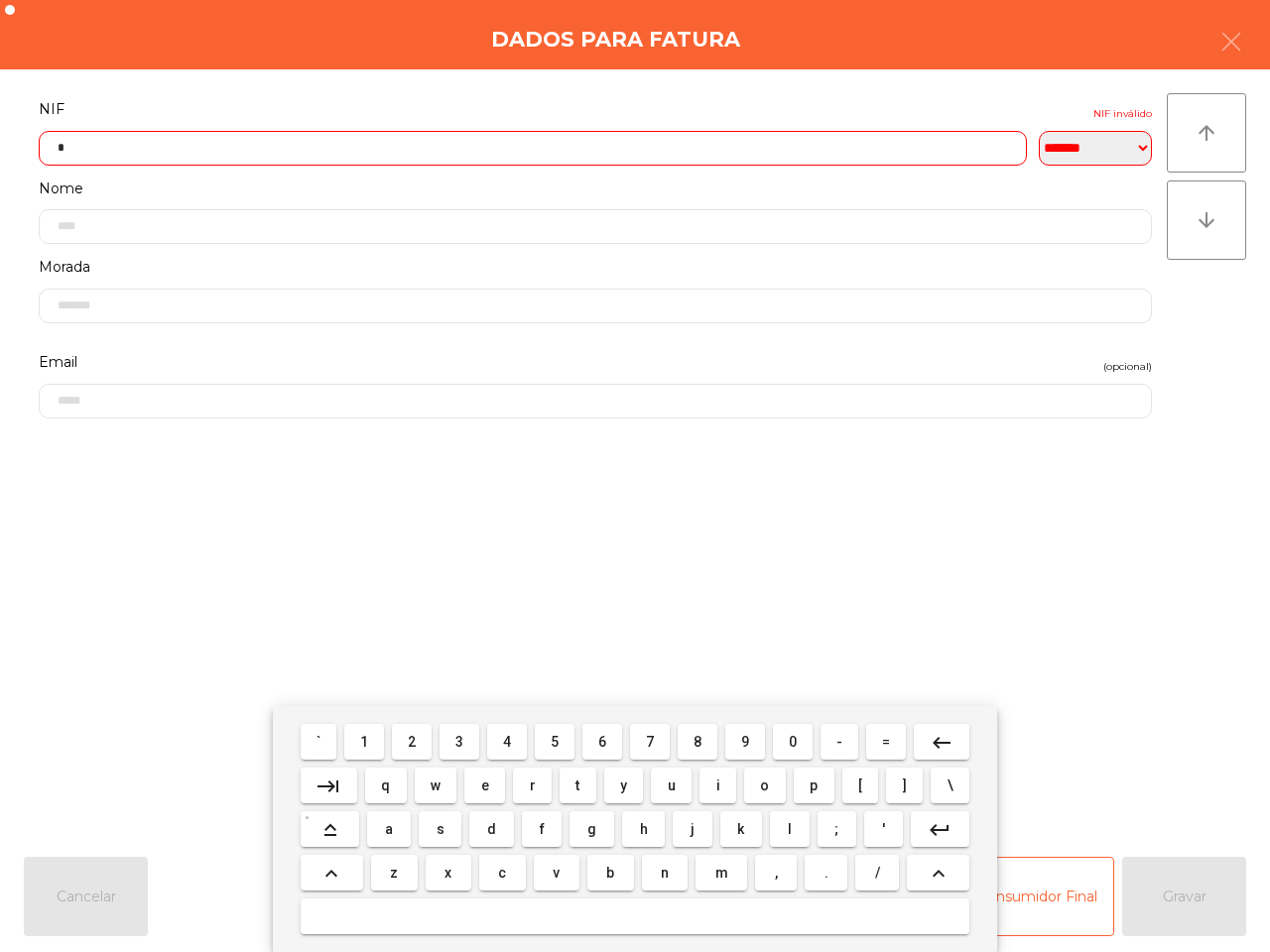 click on "4" at bounding box center (507, 742) 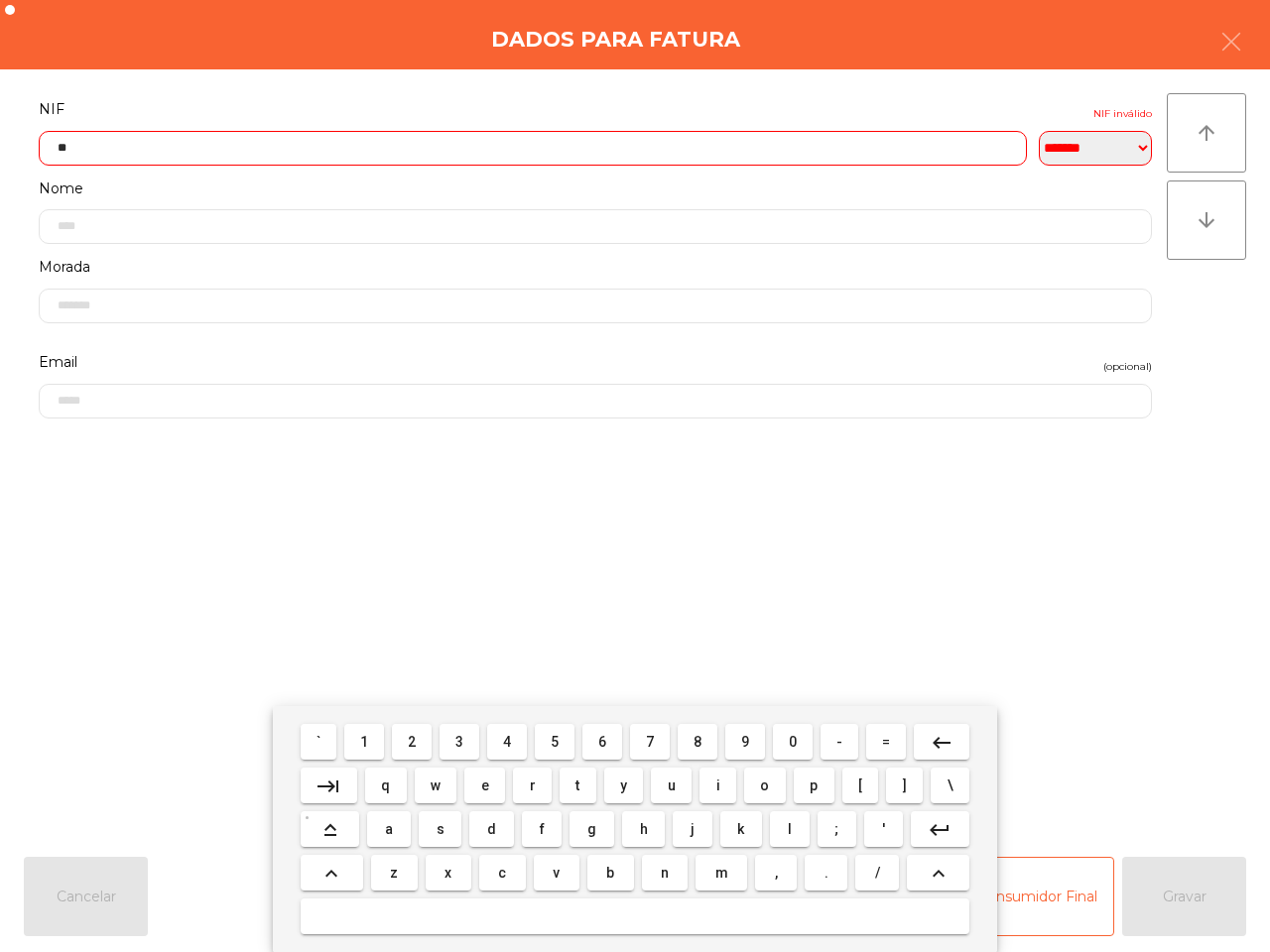 click on "1" at bounding box center (364, 742) 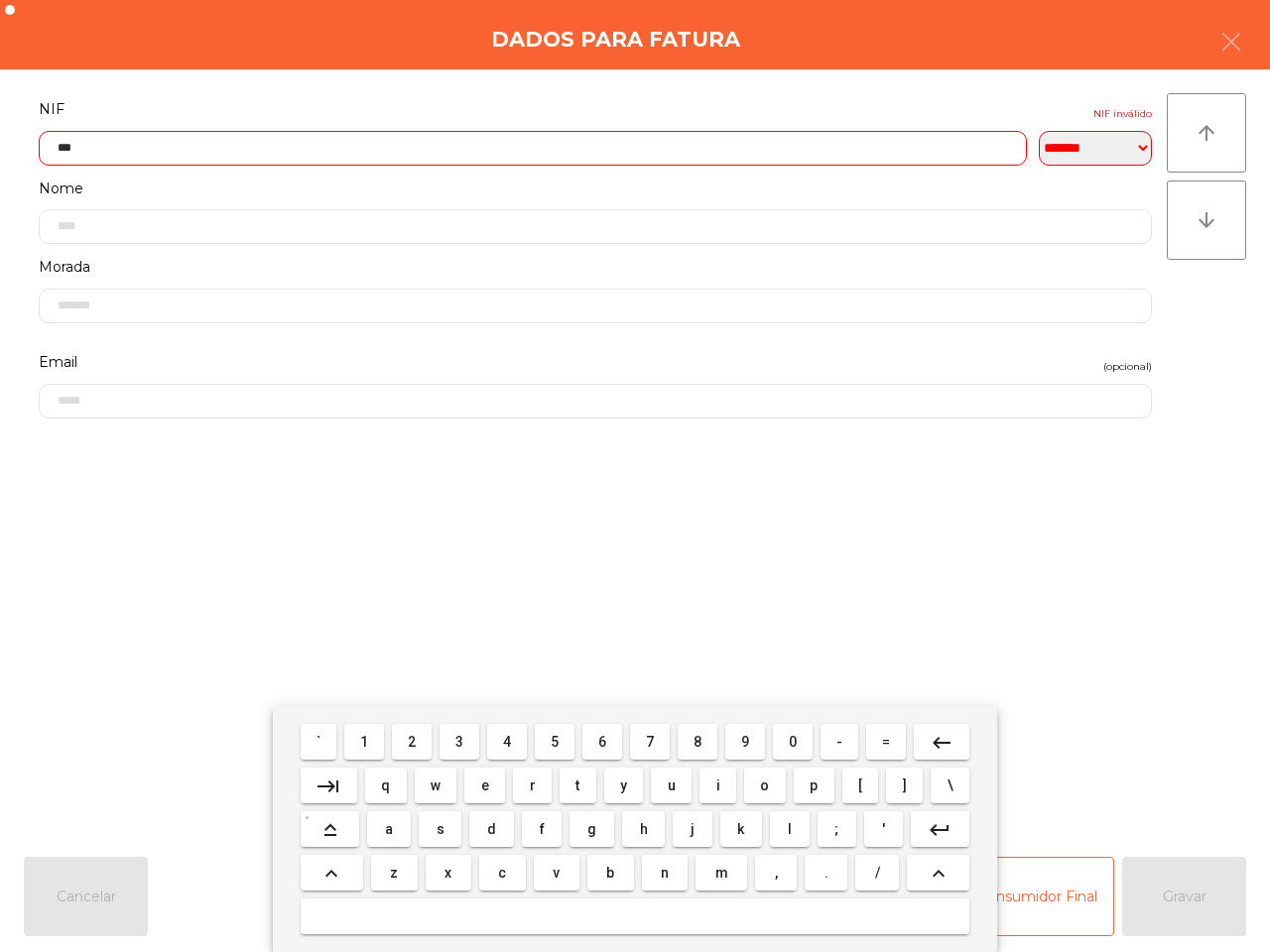 click on "2" at bounding box center [412, 742] 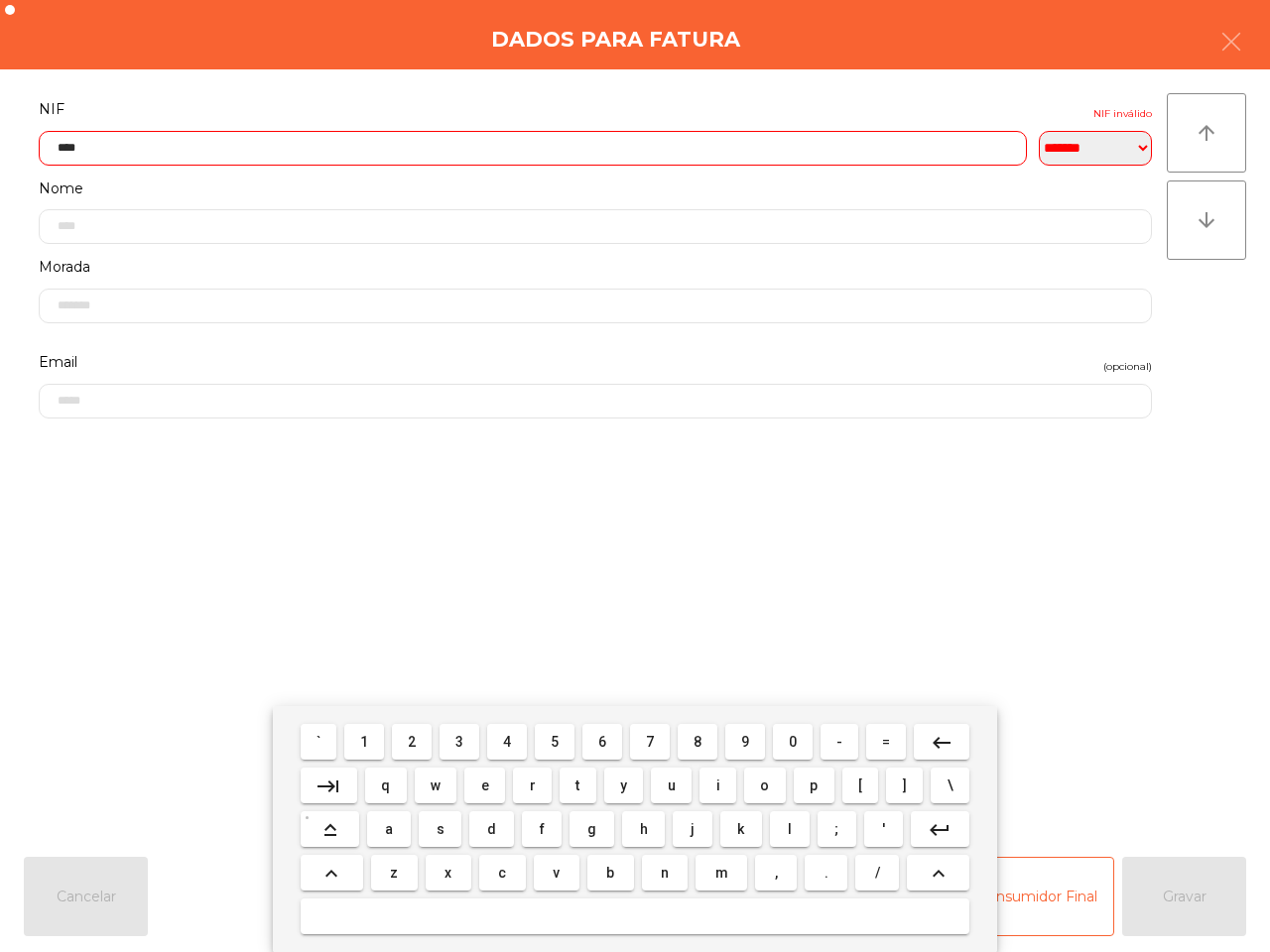 click on "0" at bounding box center [793, 742] 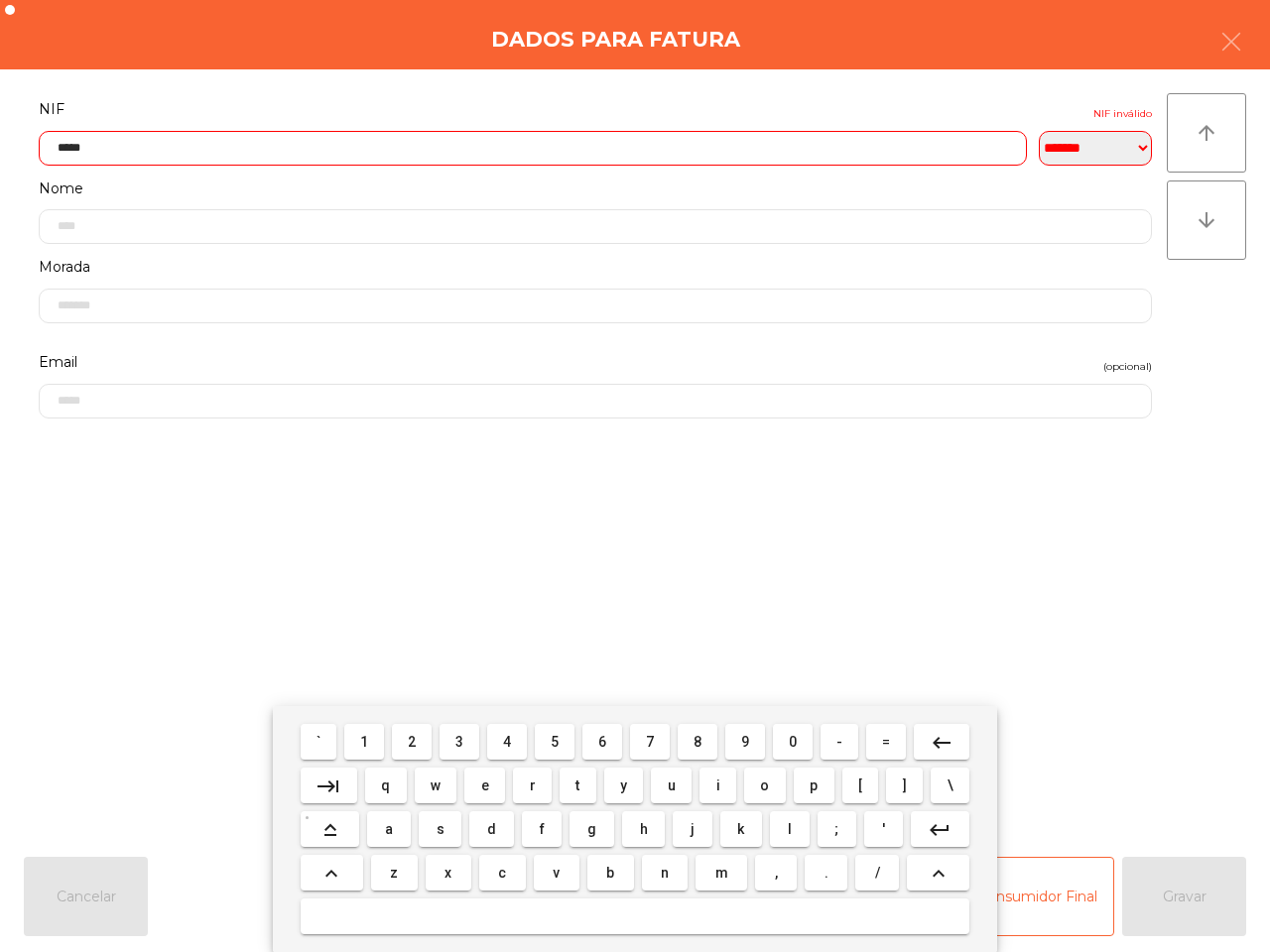 click on "3" at bounding box center [459, 742] 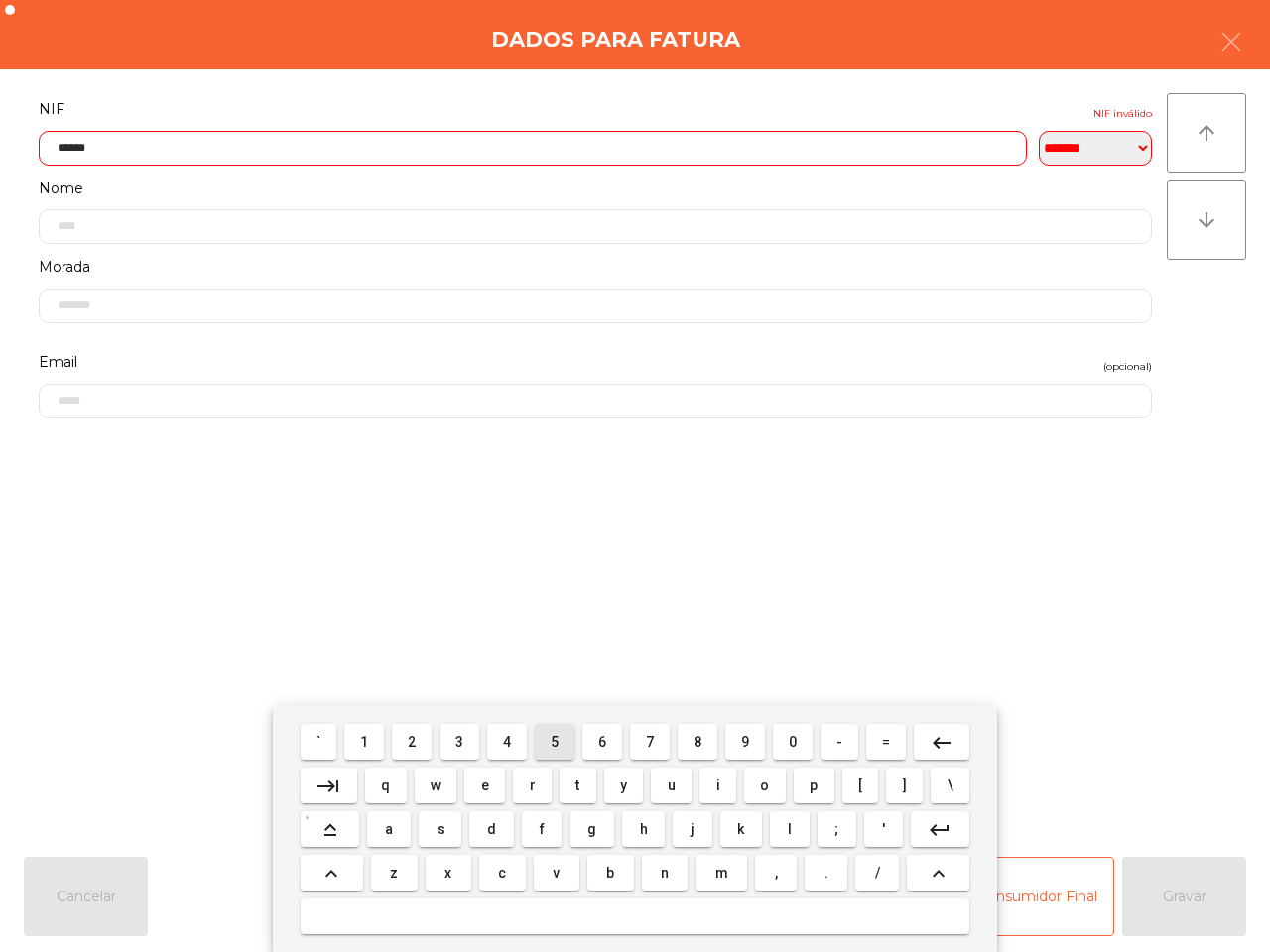 click on "5" at bounding box center (555, 742) 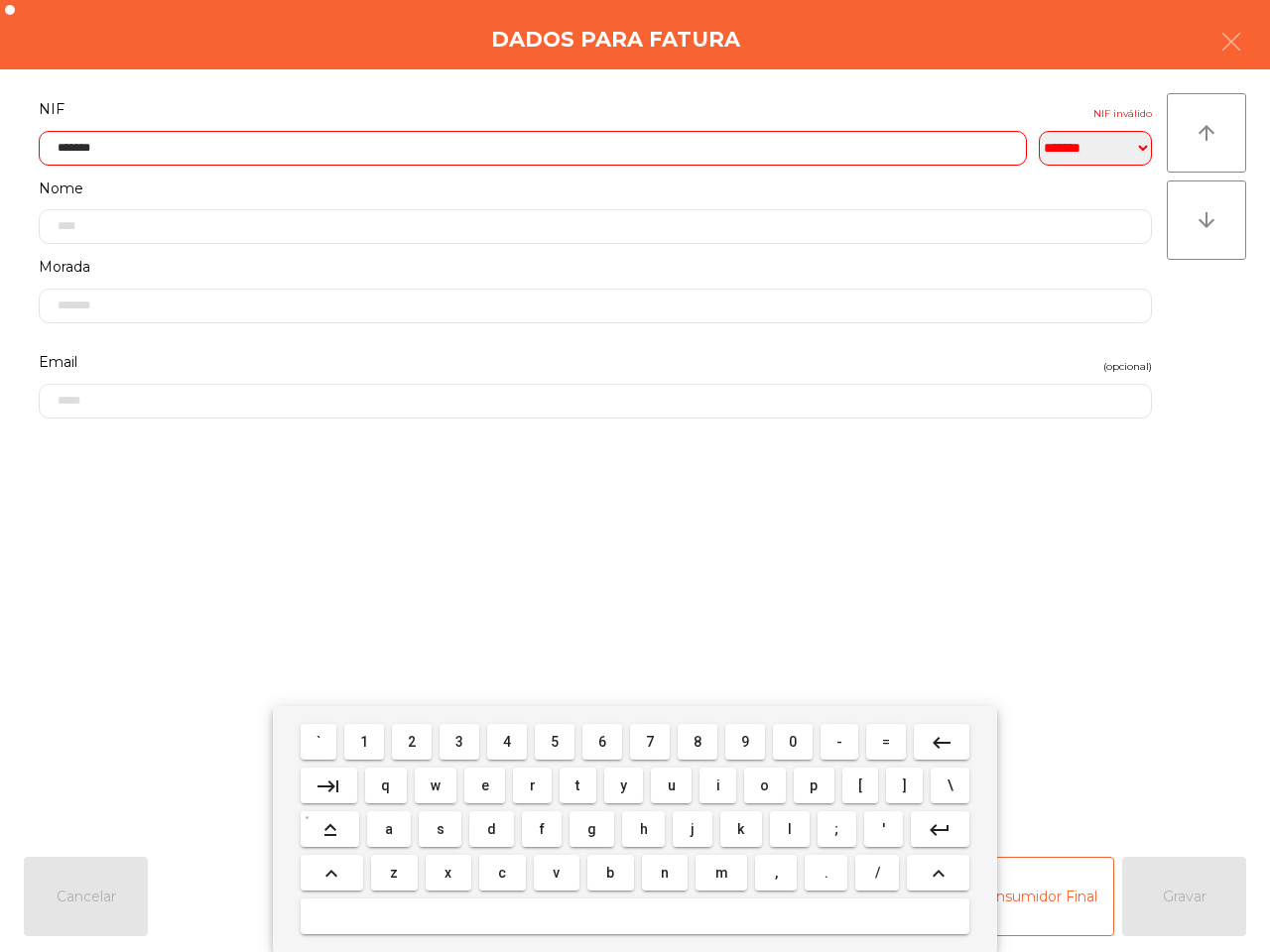 click on "7" at bounding box center [650, 742] 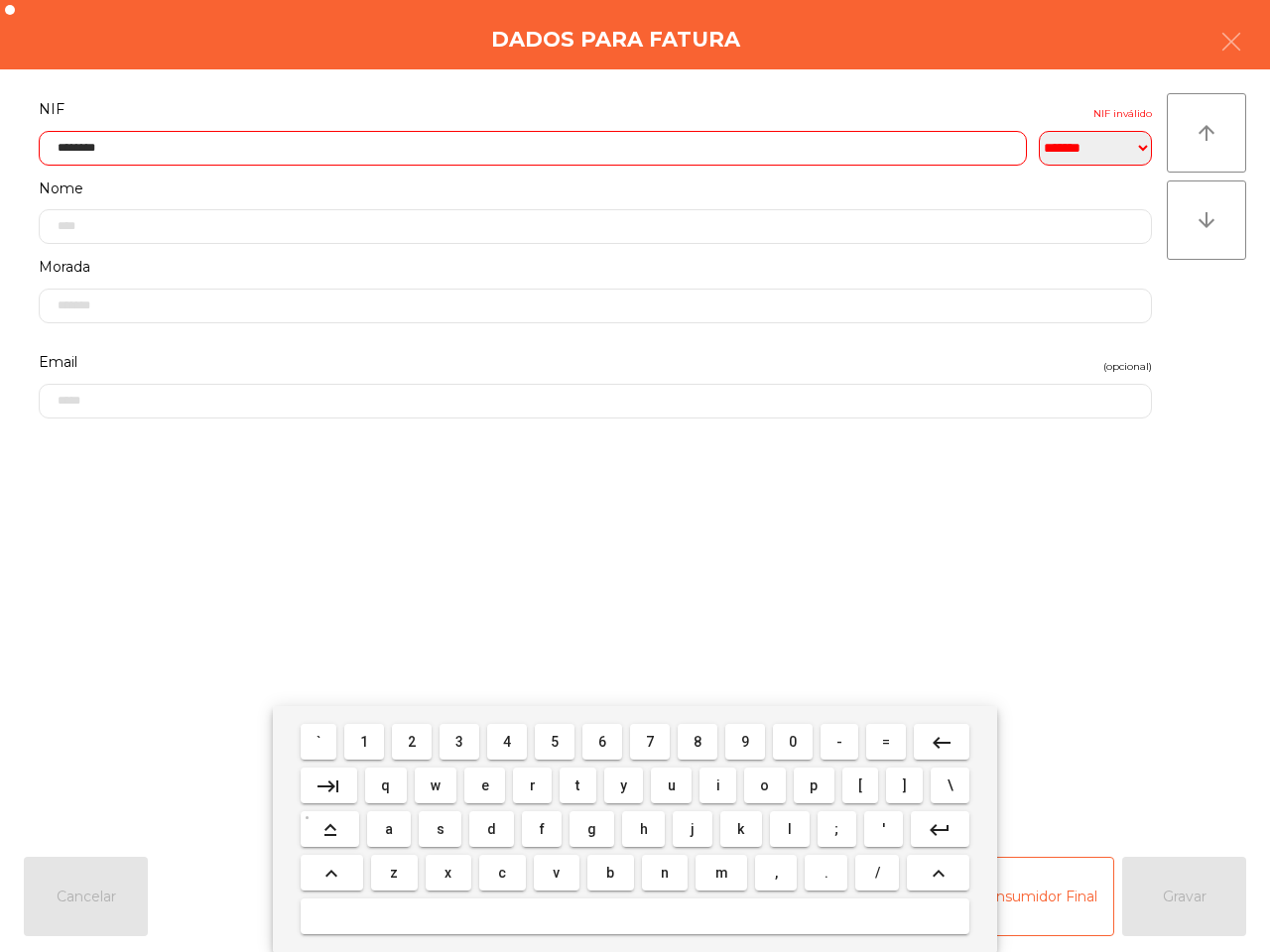 click on "********" 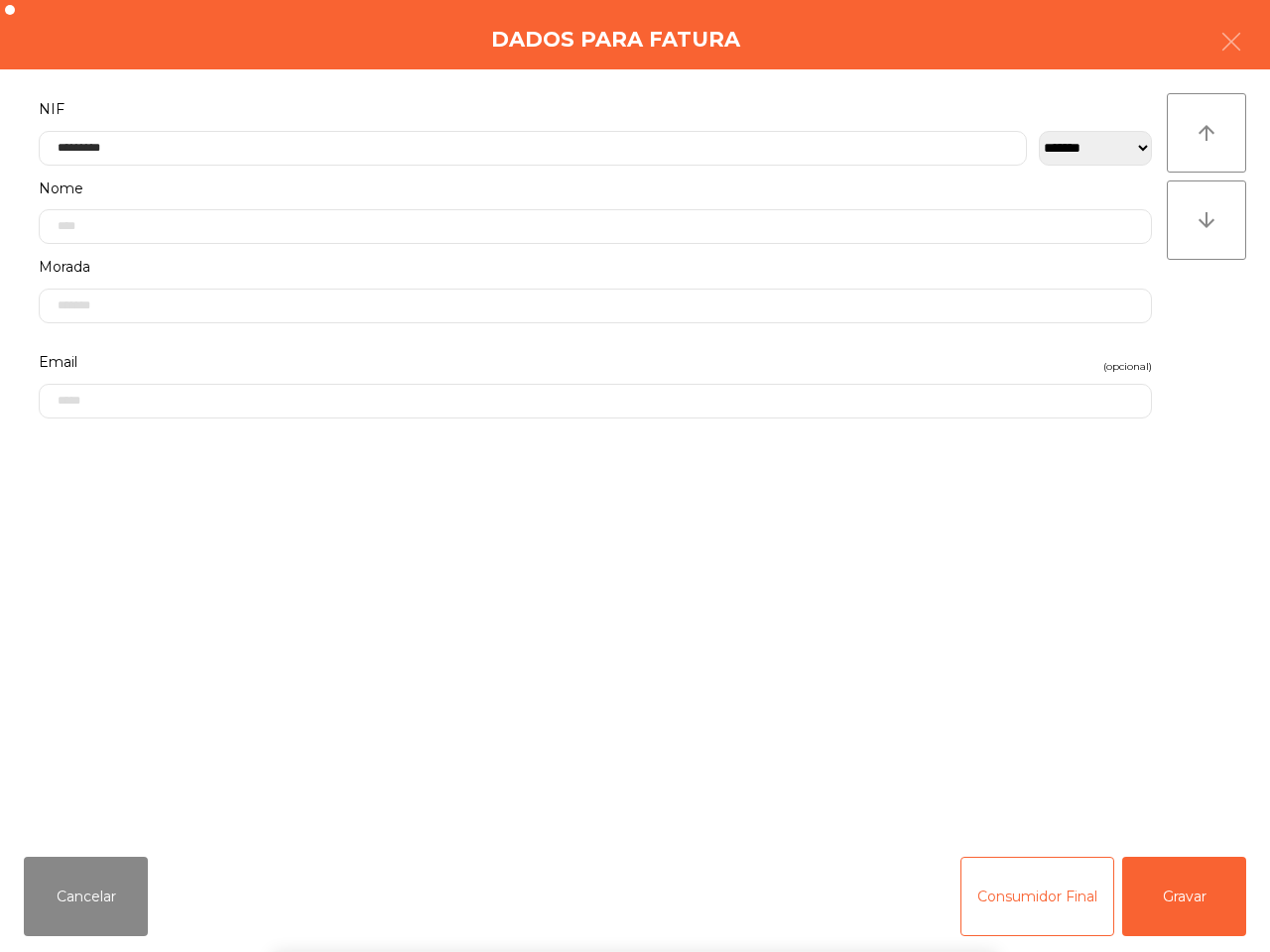 click on "` 1 2 3 4 5 6 7 8 9 0 - = keyboard_backspace keyboard_tab q w e r t y u i o p [ ] \ keyboard_capslock a s d f g h j k l ; ' keyboard_return keyboard_arrow_up z x c v b n m , . / keyboard_arrow_up" at bounding box center (635, 829) 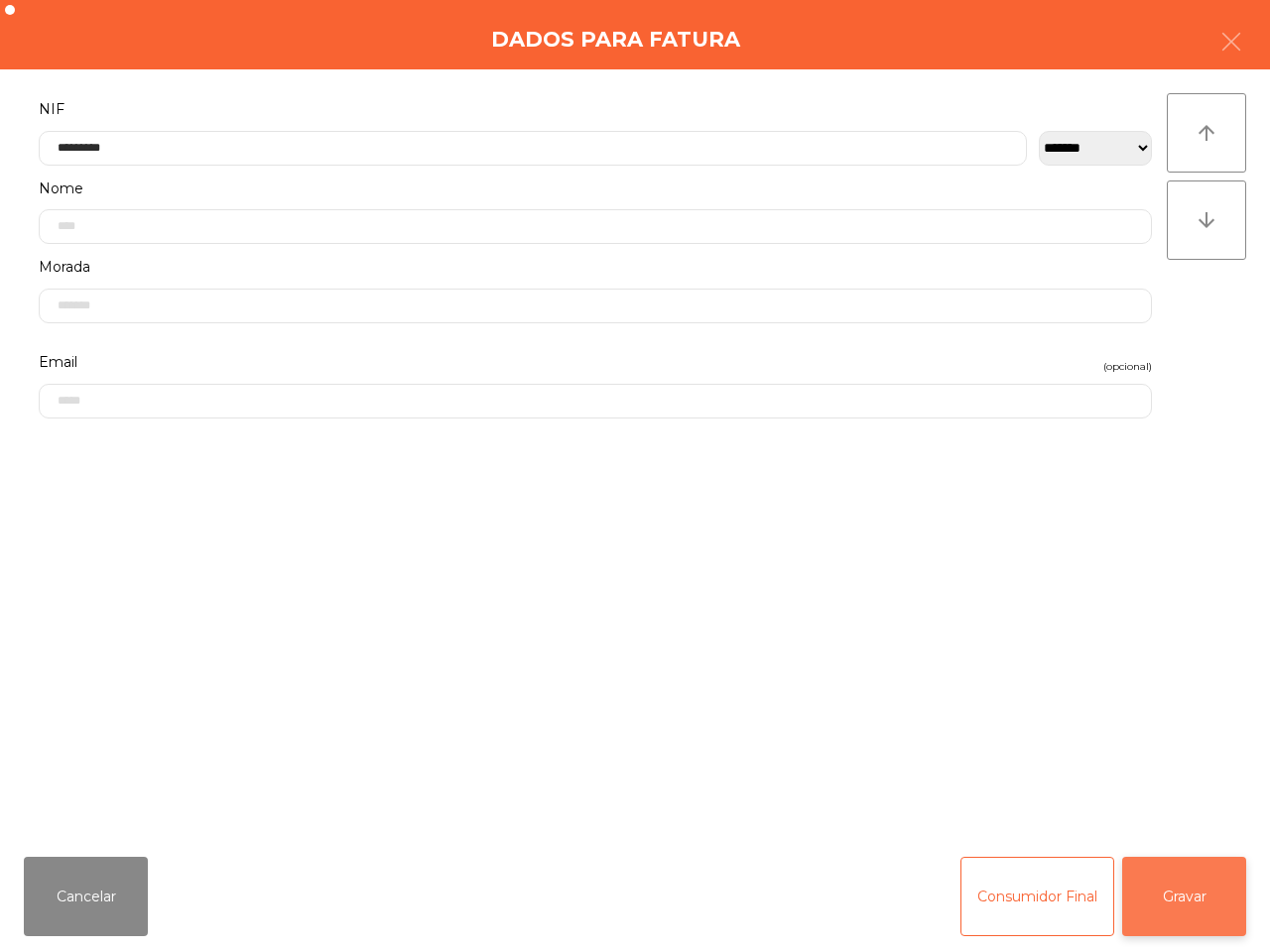 click on "Gravar" 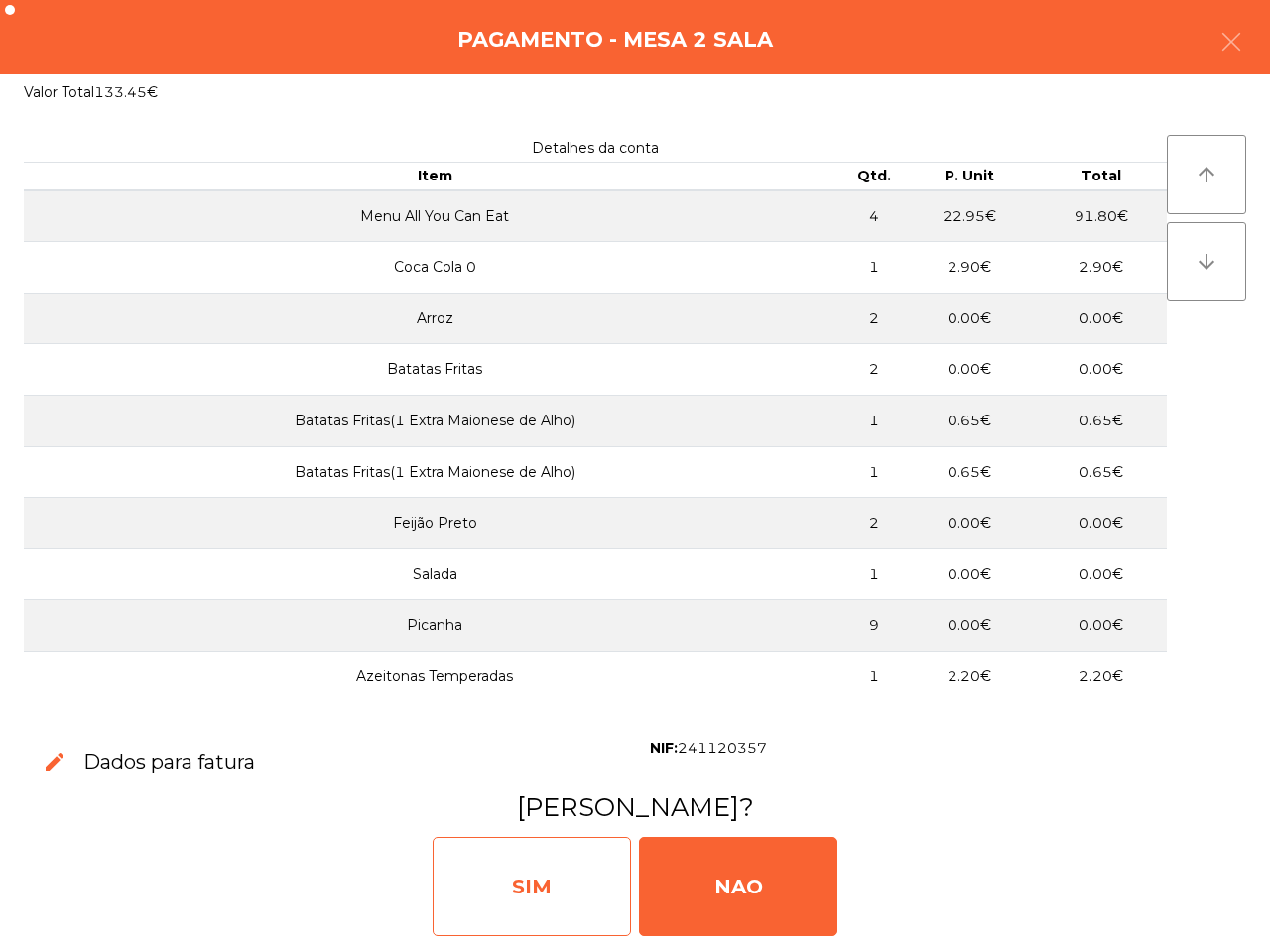 click on "SIM" 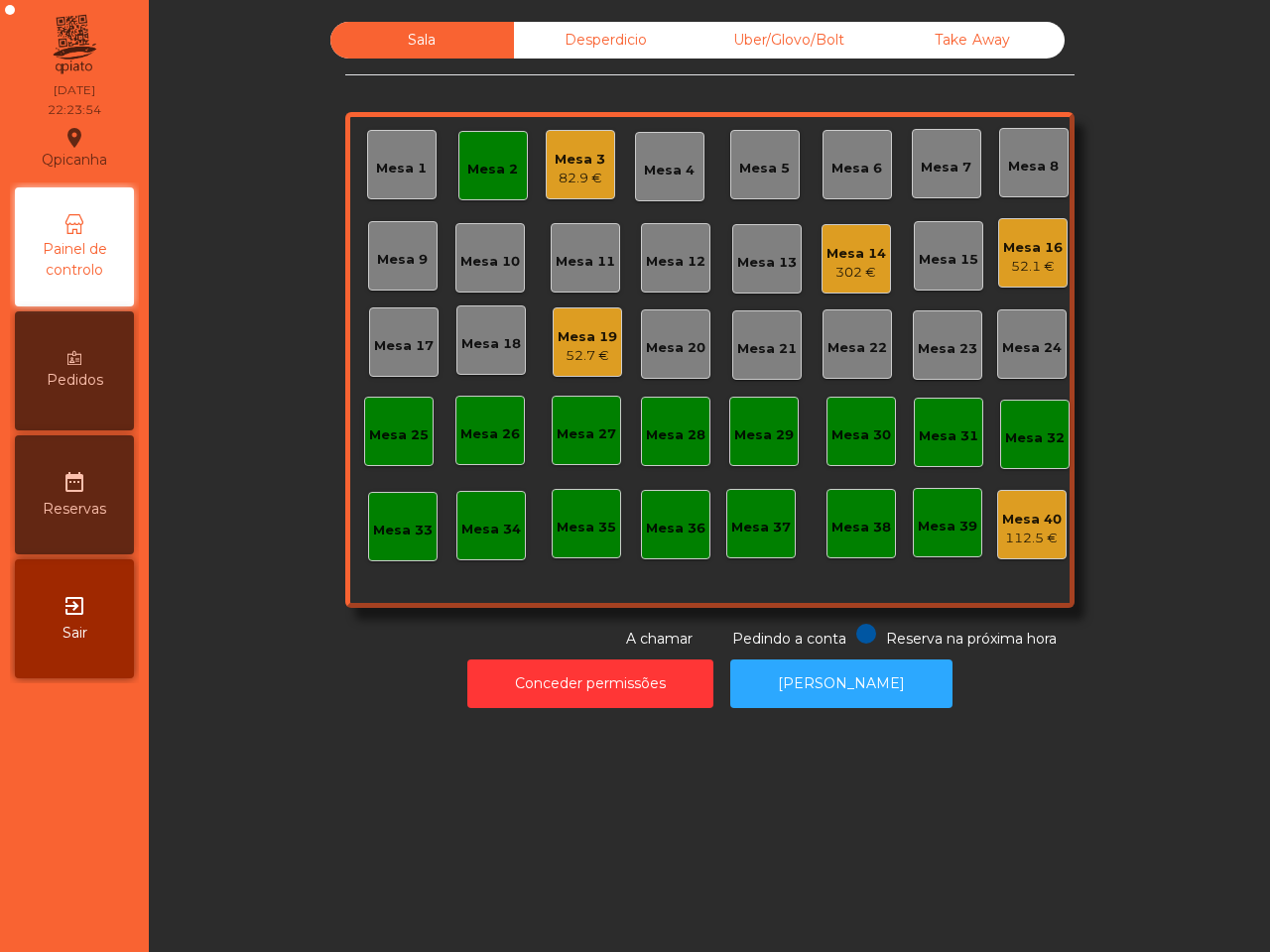 click on "Sala   Desperdicio   Uber/Glovo/Bolt   Take Away   Mesa 1   Mesa 2   Mesa 3   82.9 €   [GEOGRAPHIC_DATA] 4   Mesa 5   [GEOGRAPHIC_DATA] 7   [GEOGRAPHIC_DATA] 8   Mesa 9   Mesa 10   Mesa 11   Mesa 12   Mesa 13   Mesa 14   302 €   [GEOGRAPHIC_DATA] 15   [GEOGRAPHIC_DATA] 16   52.1 €   [GEOGRAPHIC_DATA] 17   [GEOGRAPHIC_DATA] 19   52.7 €   [GEOGRAPHIC_DATA] 20   [GEOGRAPHIC_DATA] 21   [GEOGRAPHIC_DATA] 22   [GEOGRAPHIC_DATA] 23   [GEOGRAPHIC_DATA] 24   [GEOGRAPHIC_DATA] 25   [GEOGRAPHIC_DATA] 26   [GEOGRAPHIC_DATA] 27   [GEOGRAPHIC_DATA] 28   [GEOGRAPHIC_DATA] 29   [GEOGRAPHIC_DATA] 30   [GEOGRAPHIC_DATA] [GEOGRAPHIC_DATA] 32   [GEOGRAPHIC_DATA] 34   [GEOGRAPHIC_DATA] [GEOGRAPHIC_DATA] 37   [GEOGRAPHIC_DATA] 38   [GEOGRAPHIC_DATA] 40   112.5 €  Reserva na próxima hora Pedindo a conta A chamar  Conceder permissões   Abrir Gaveta" 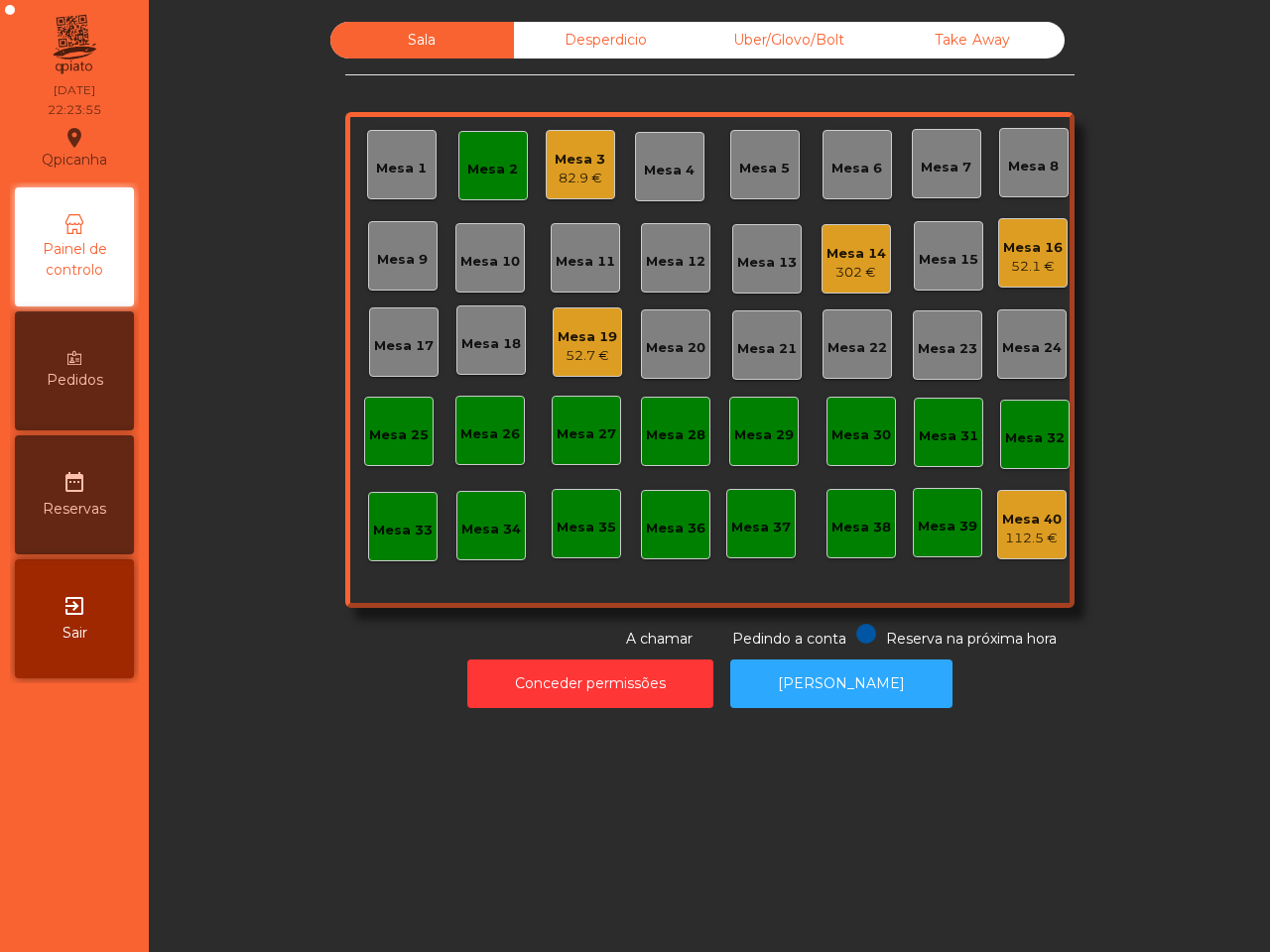 click on "Mesa 2" 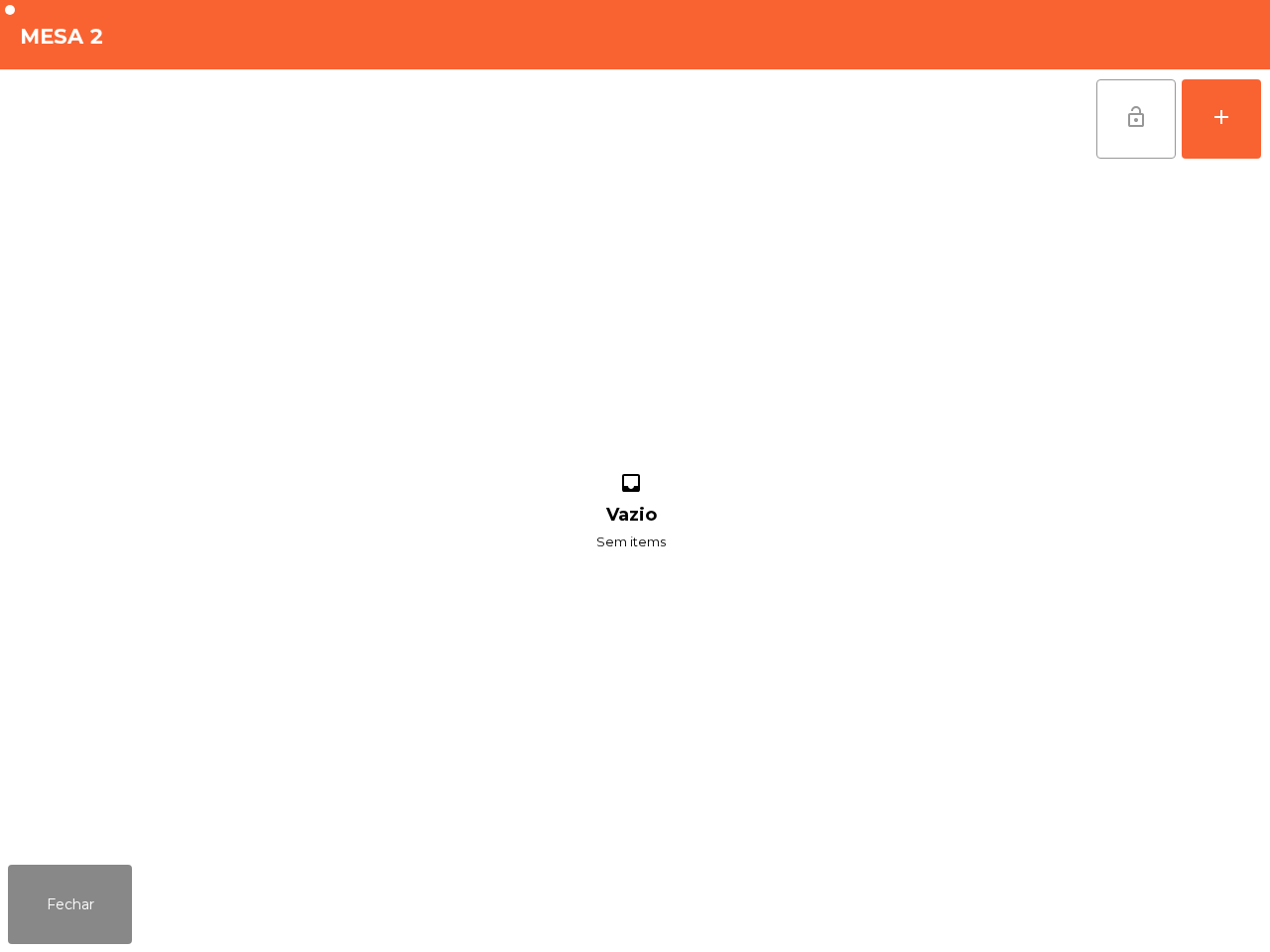 click on "lock_open" 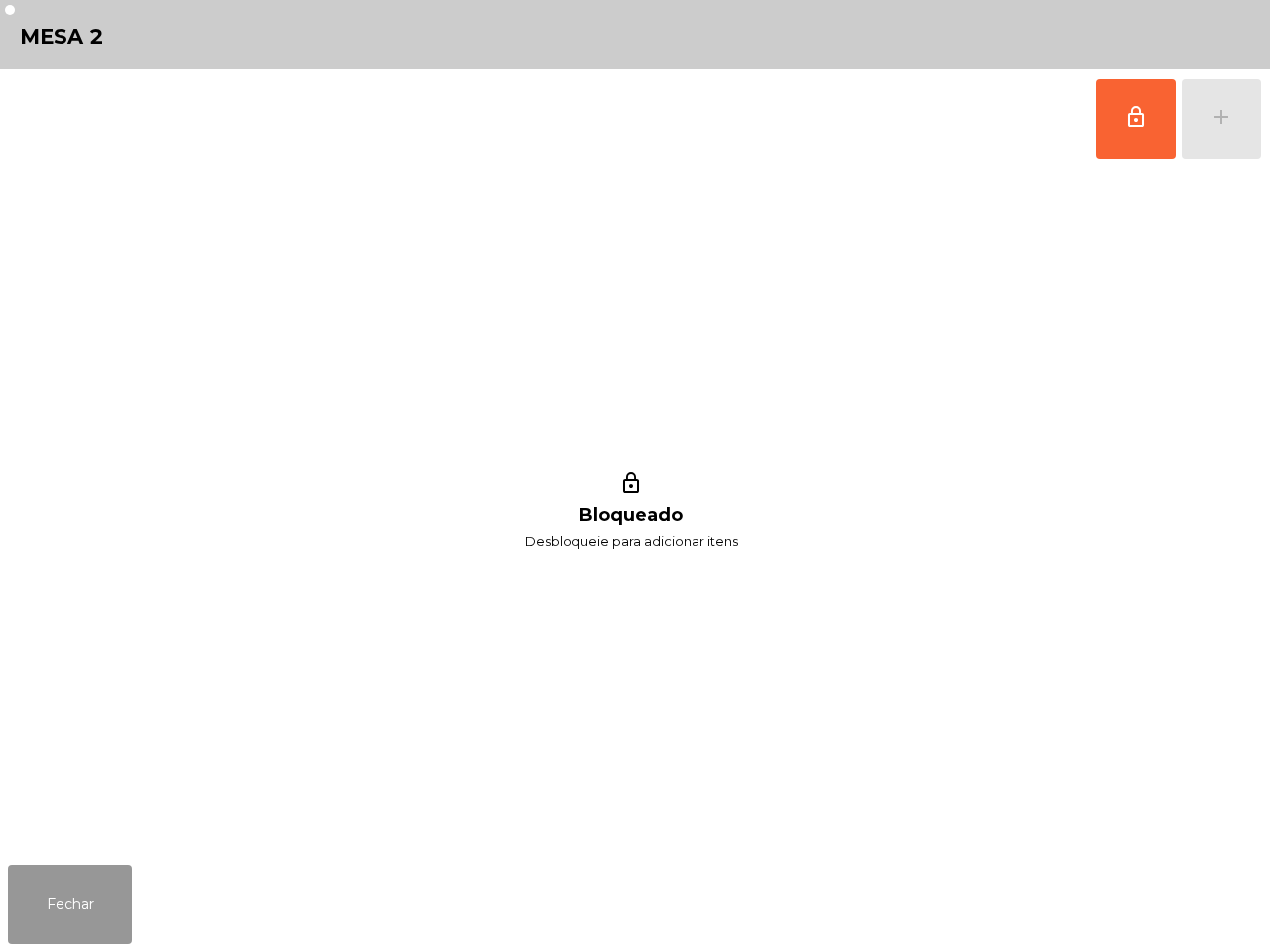 click on "Fechar" 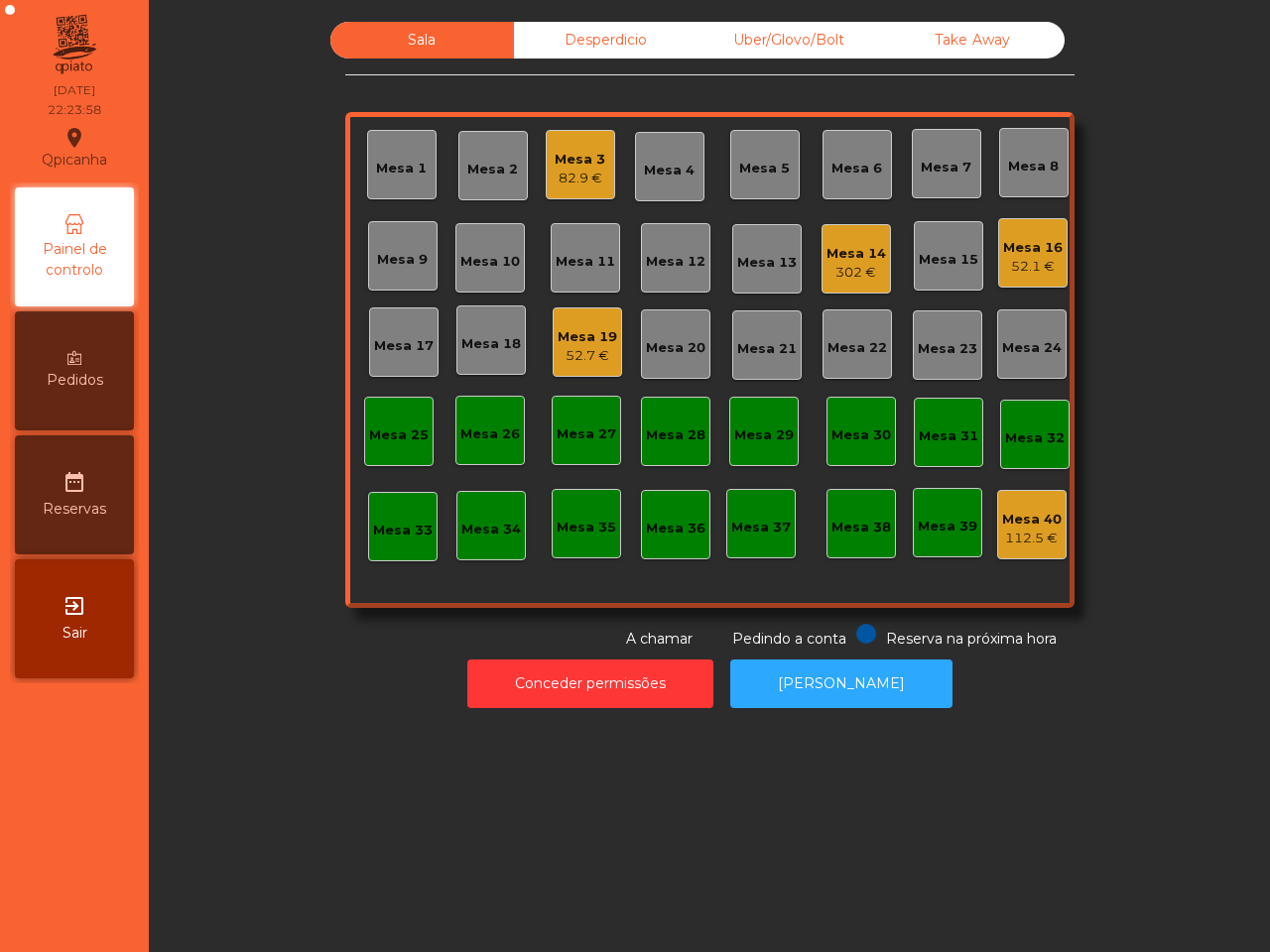 click on "Mesa 3" 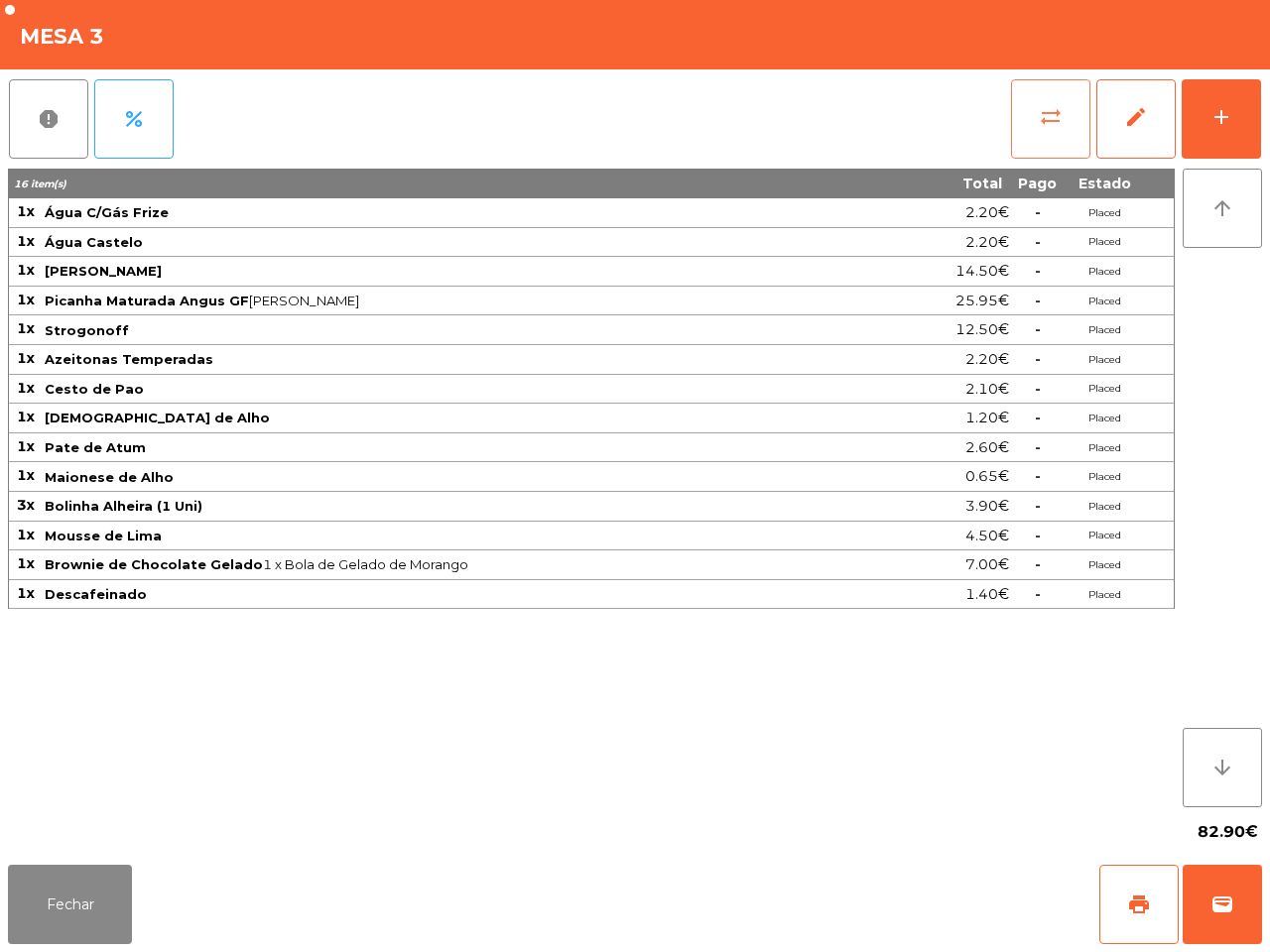 click on "sync_alt" 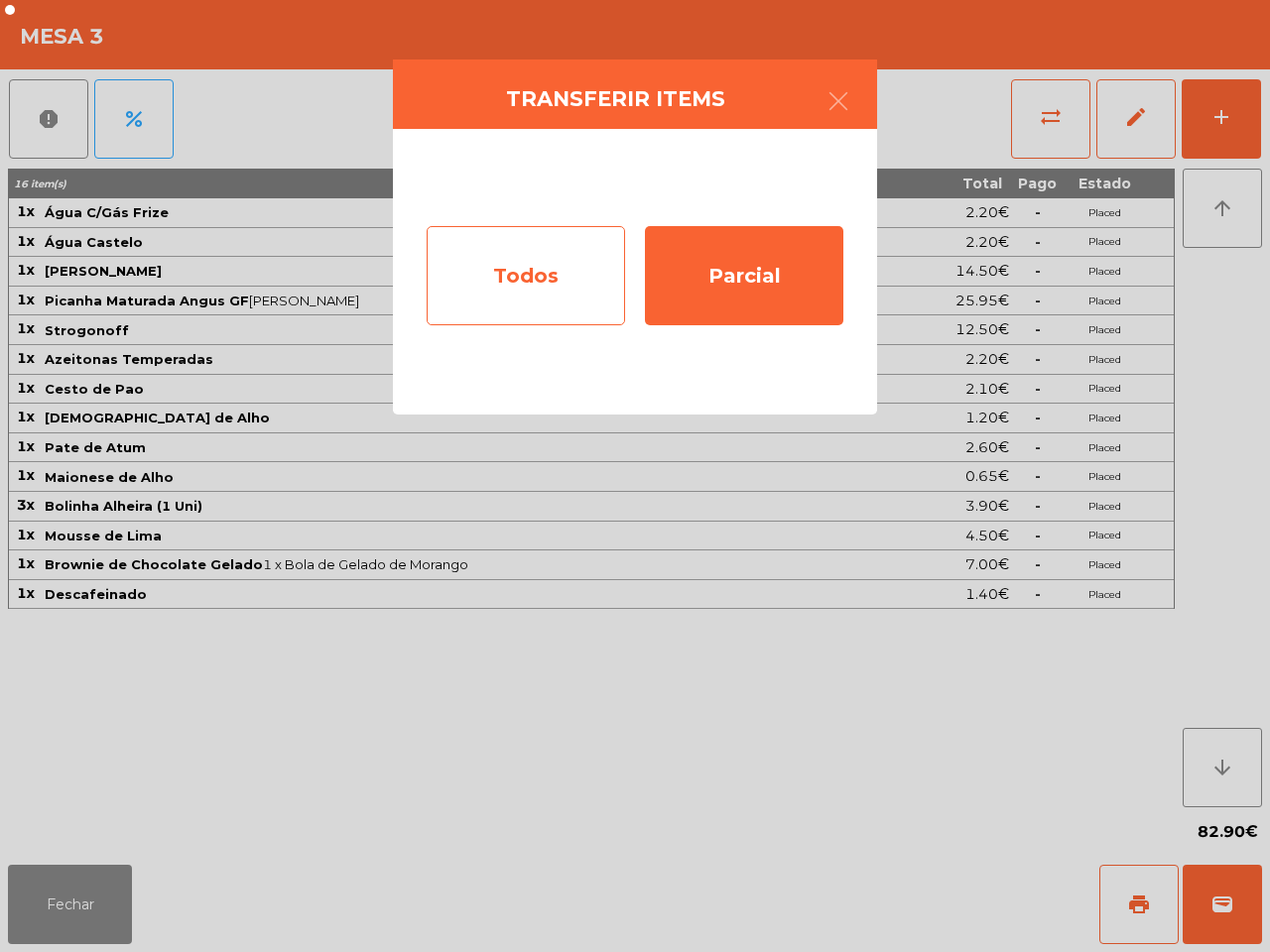 click on "Todos" 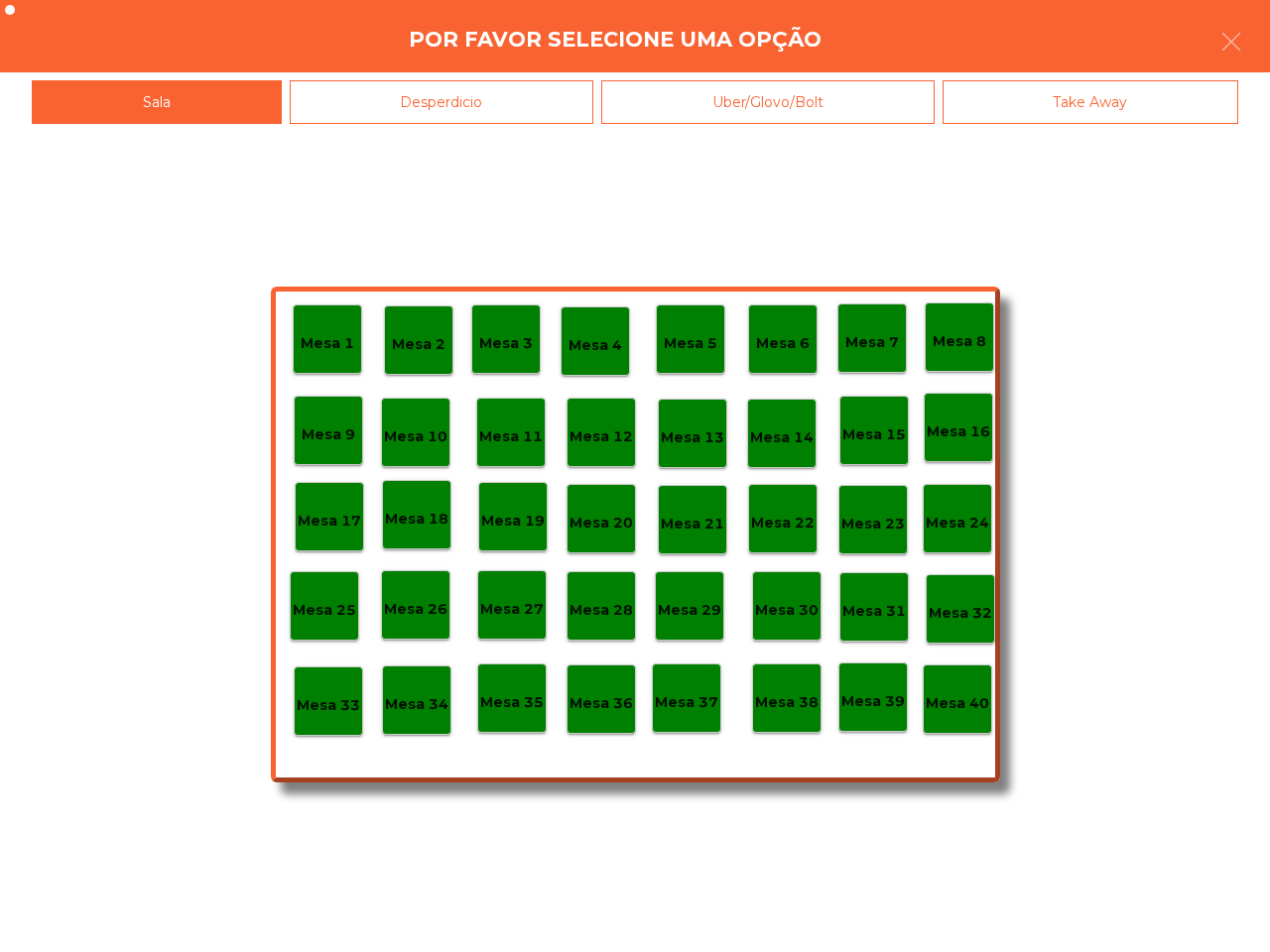 click on "Mesa 40" 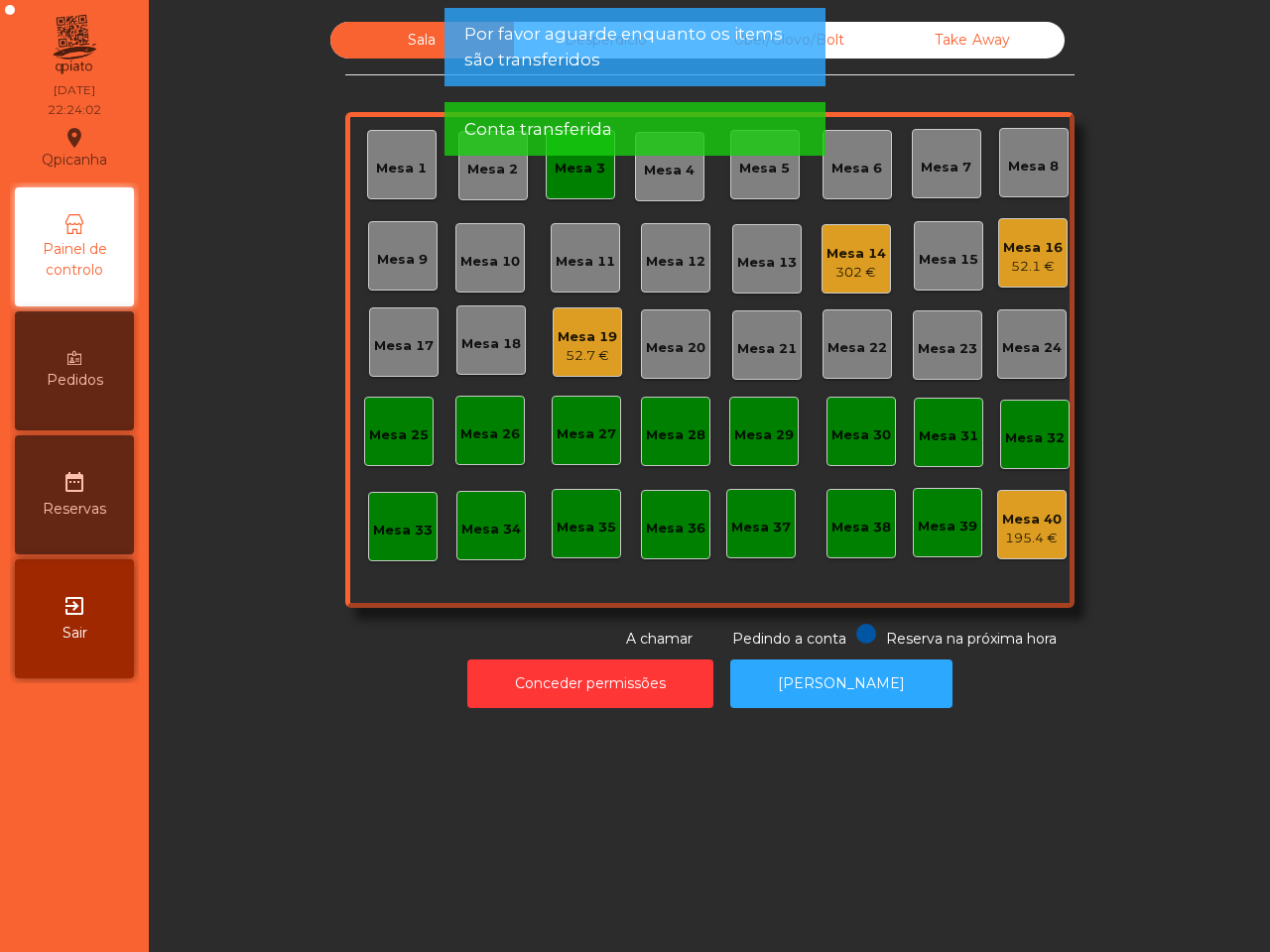 click on "Mesa 3" 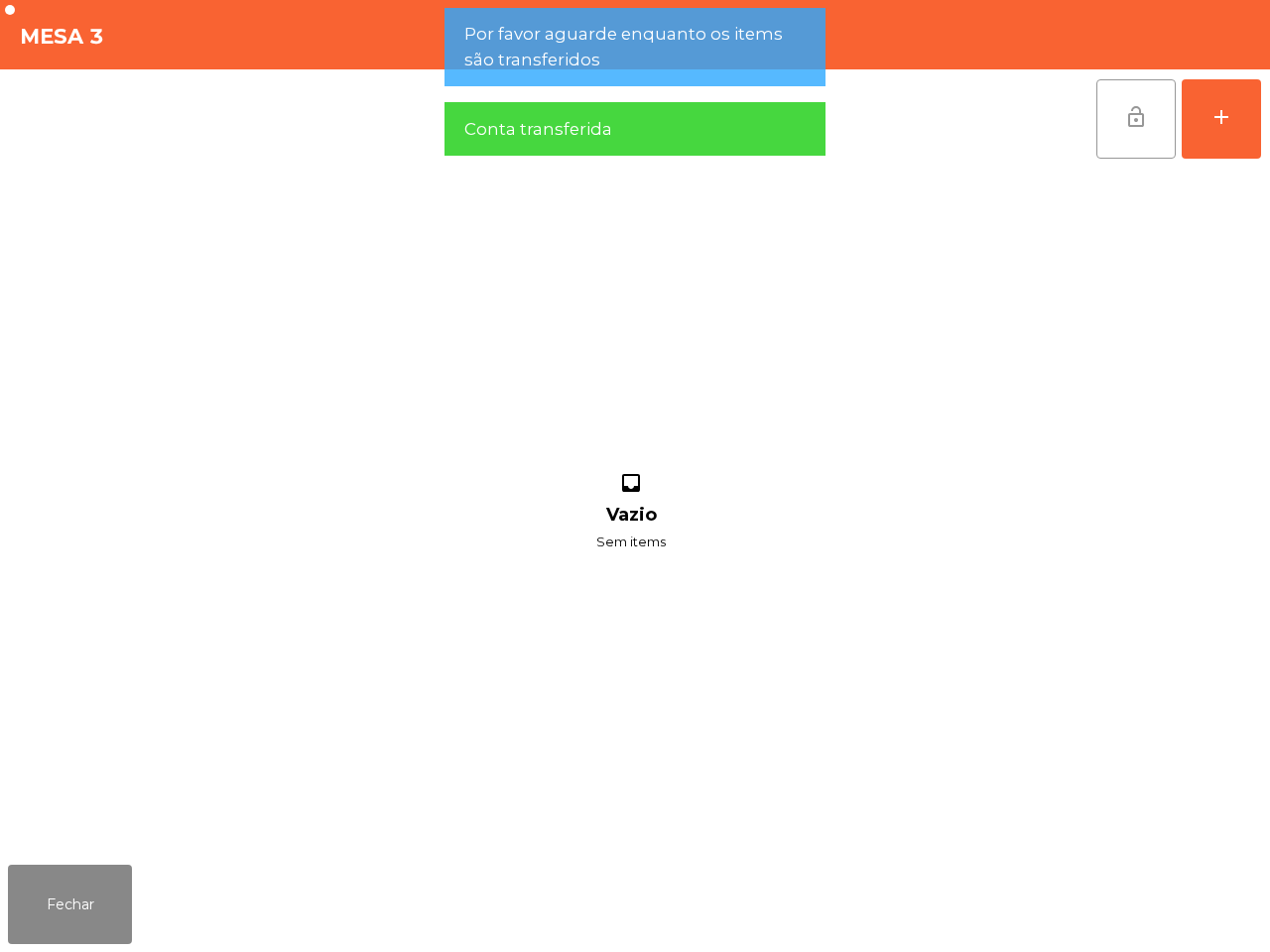click on "lock_open" 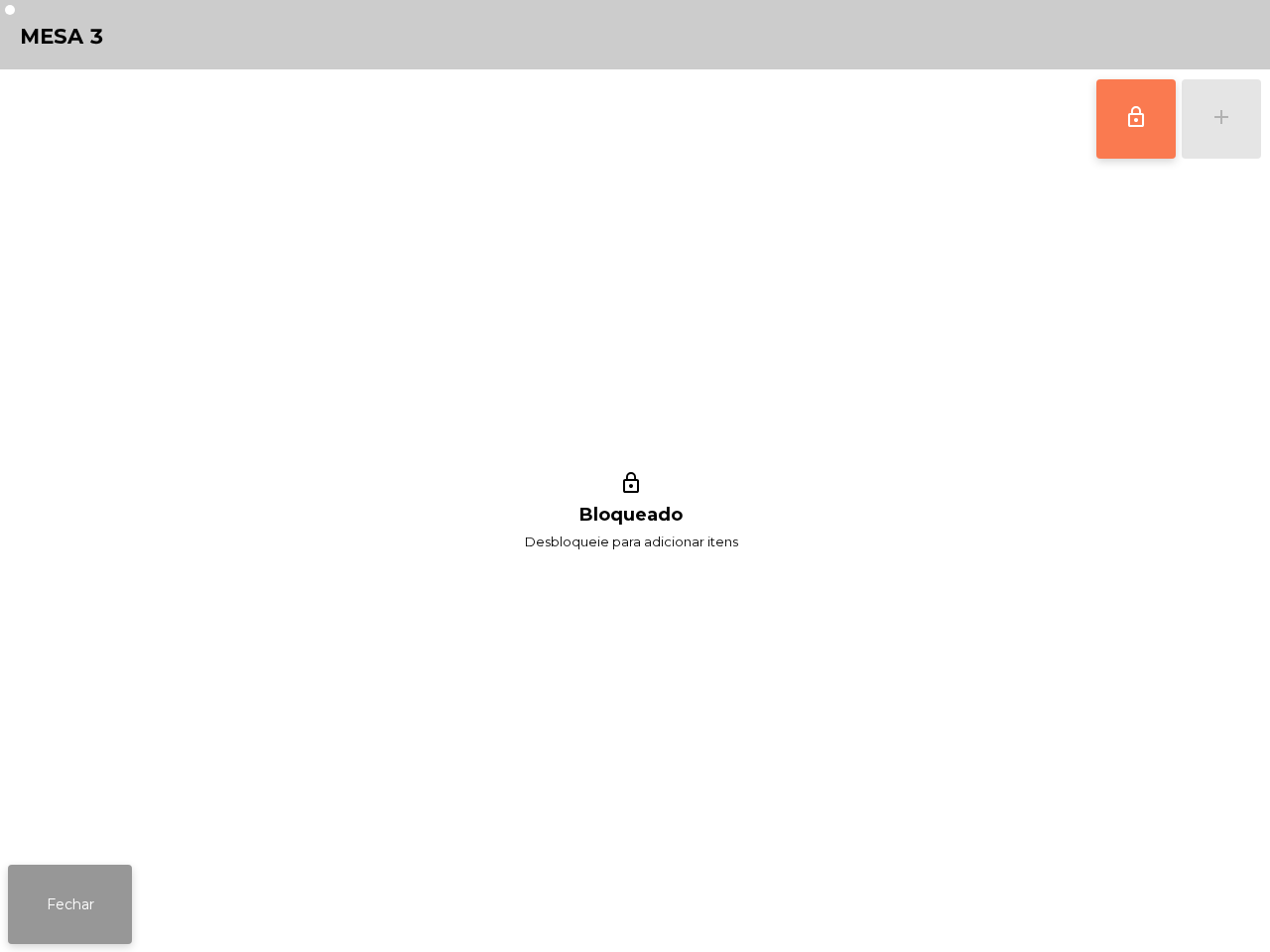 click on "Fechar" 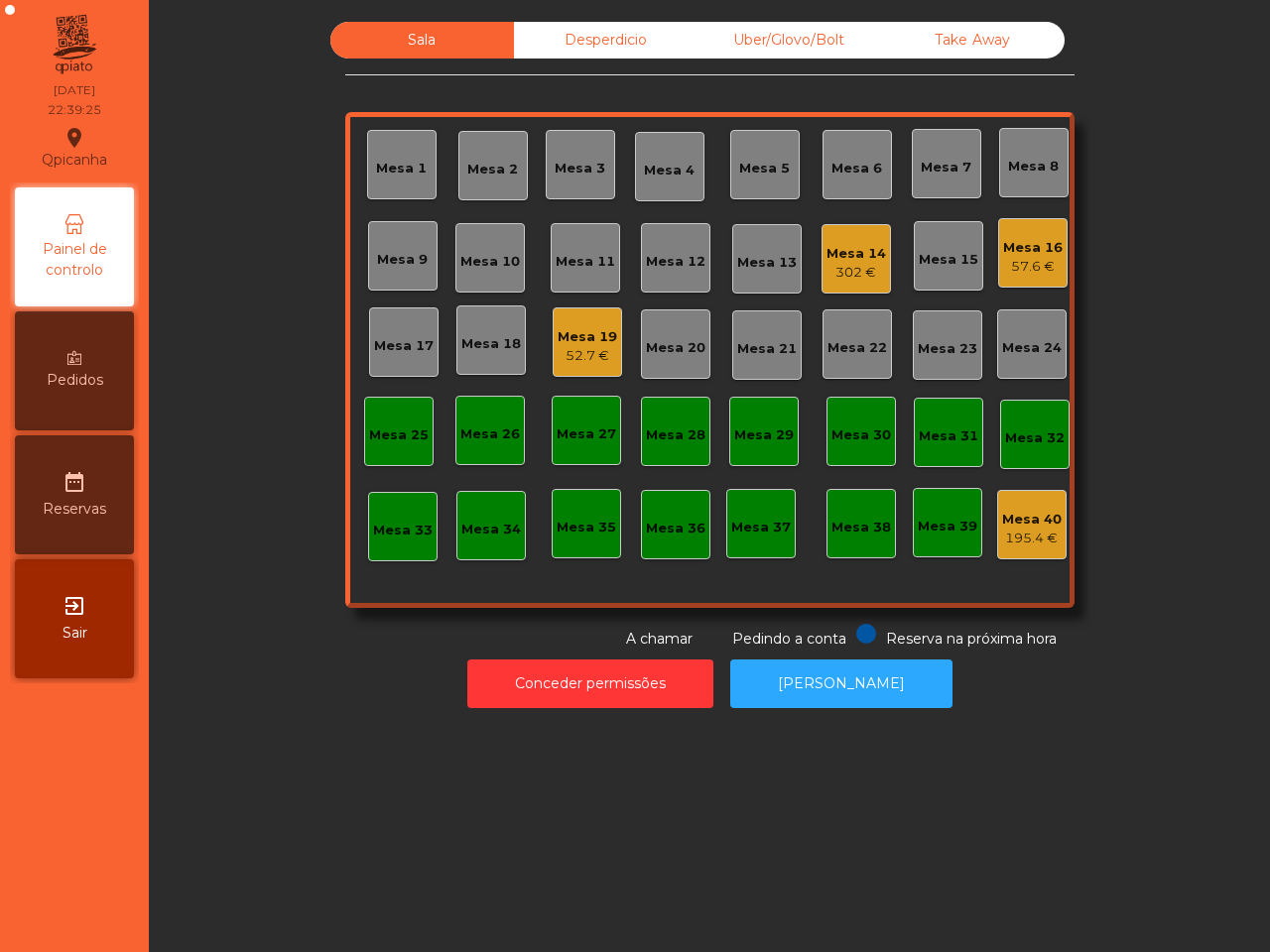 click on "Mesa 19" 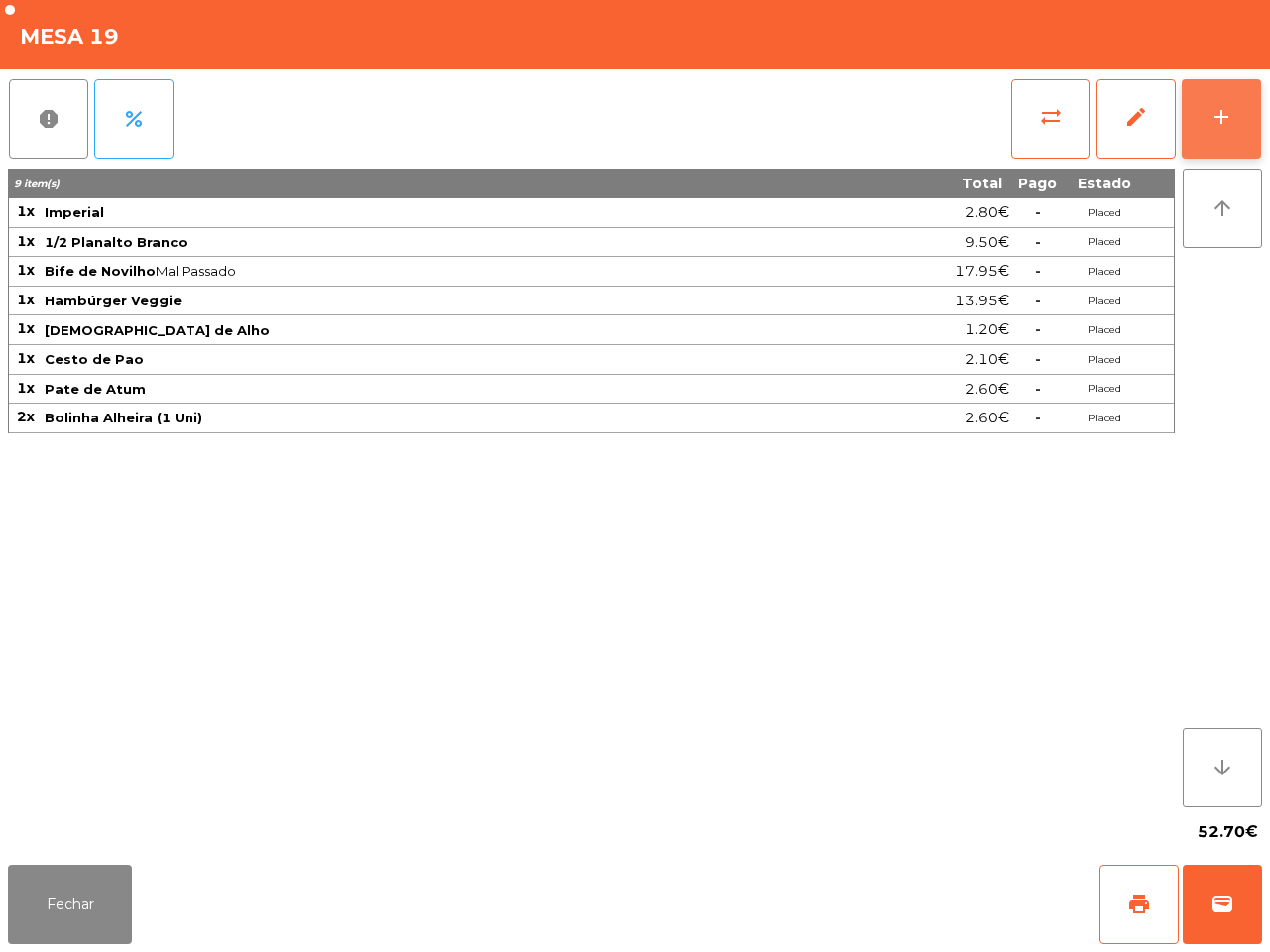 click on "add" 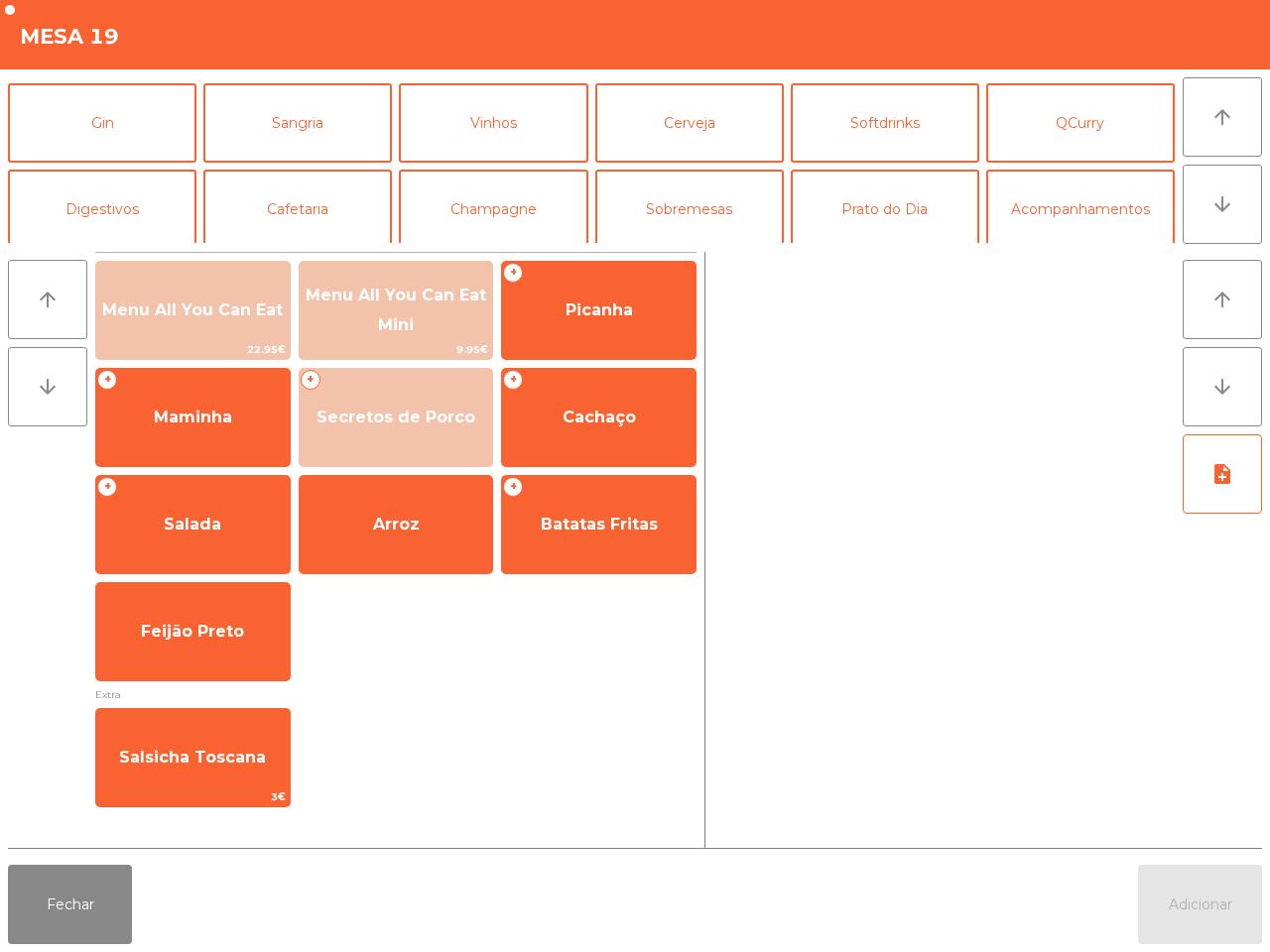 scroll, scrollTop: 124, scrollLeft: 0, axis: vertical 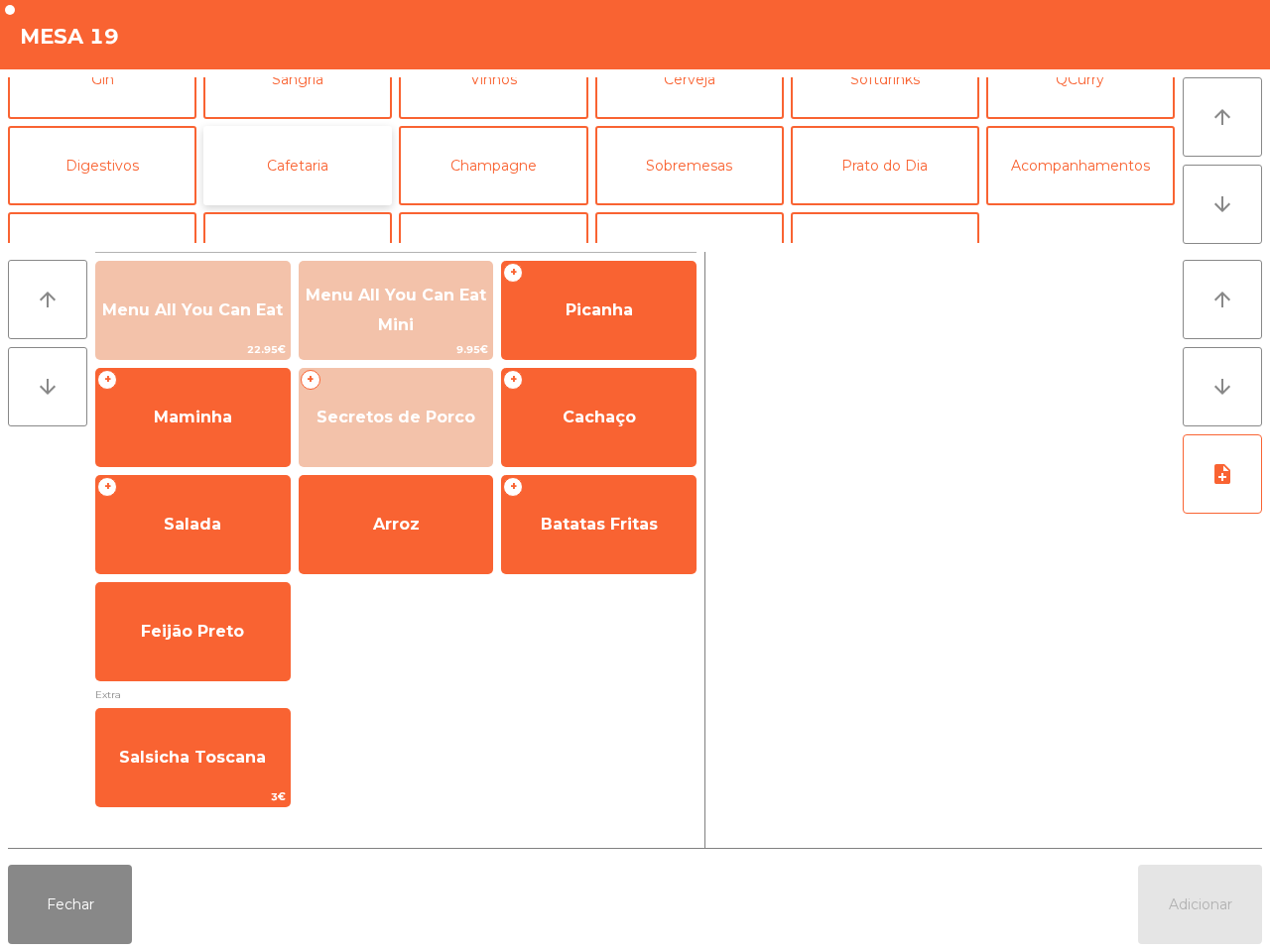 drag, startPoint x: 308, startPoint y: 174, endPoint x: 308, endPoint y: 189, distance: 15 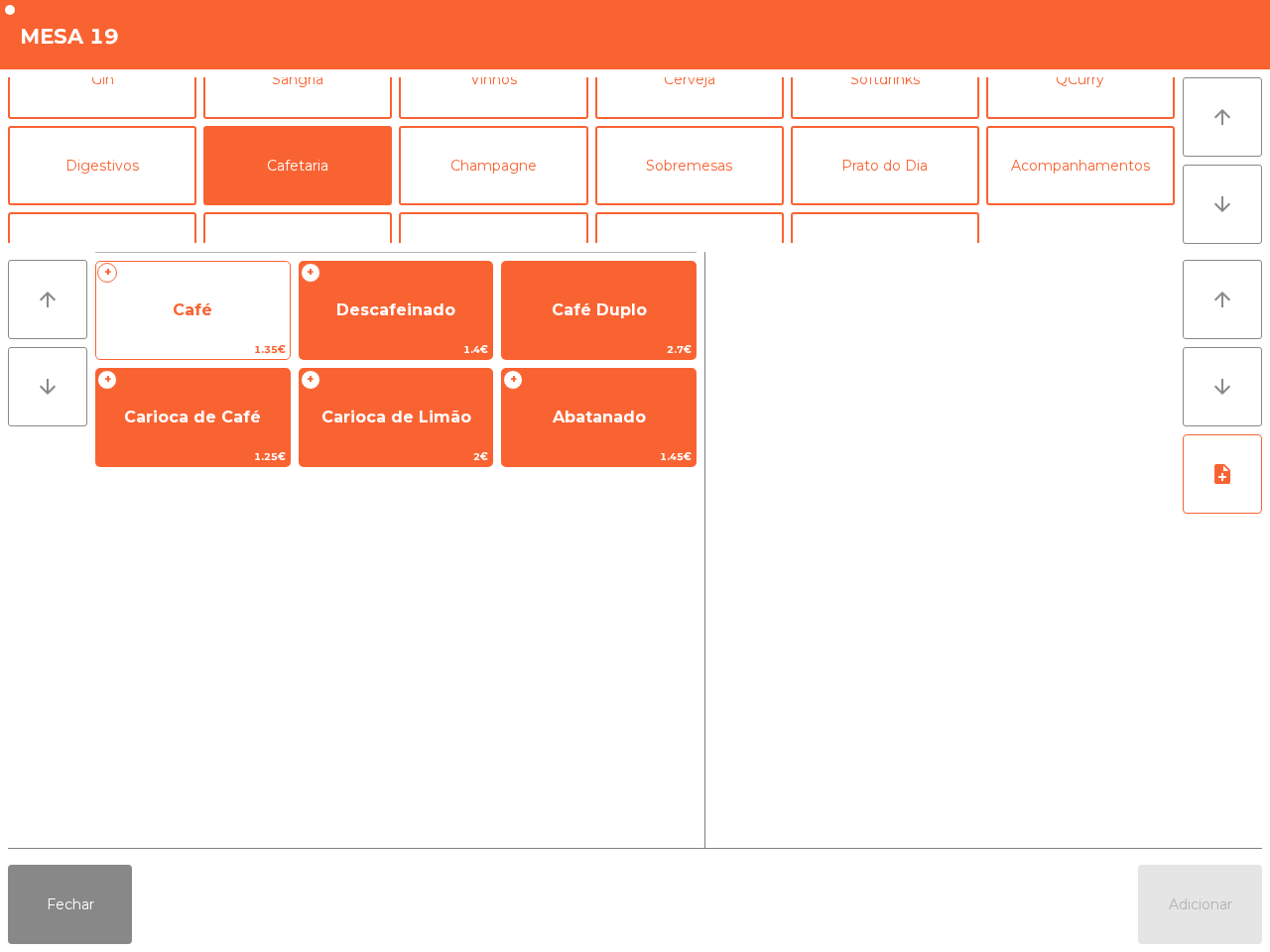 click on "Café" 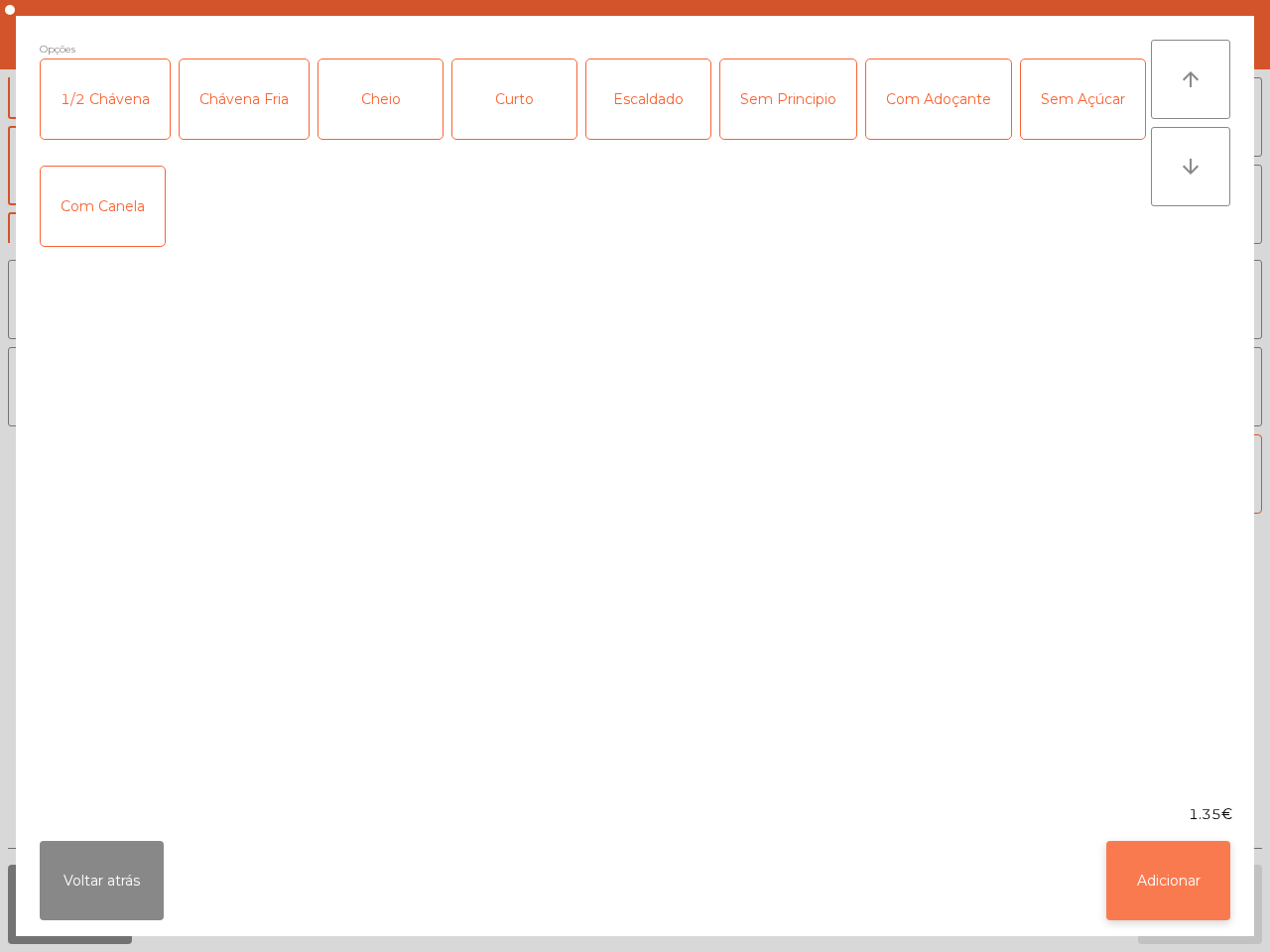 click on "Adicionar" 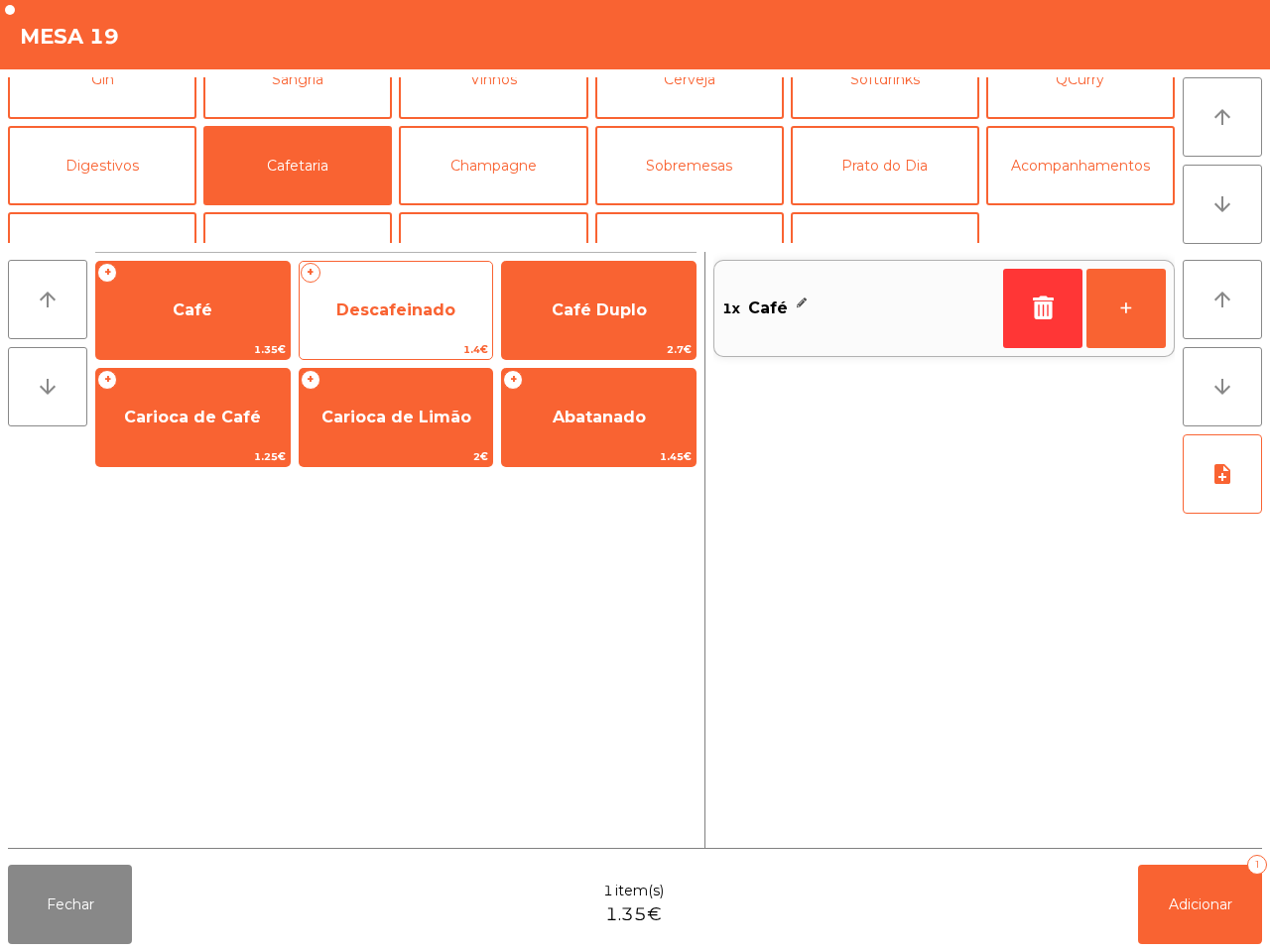 click on "Descafeinado" 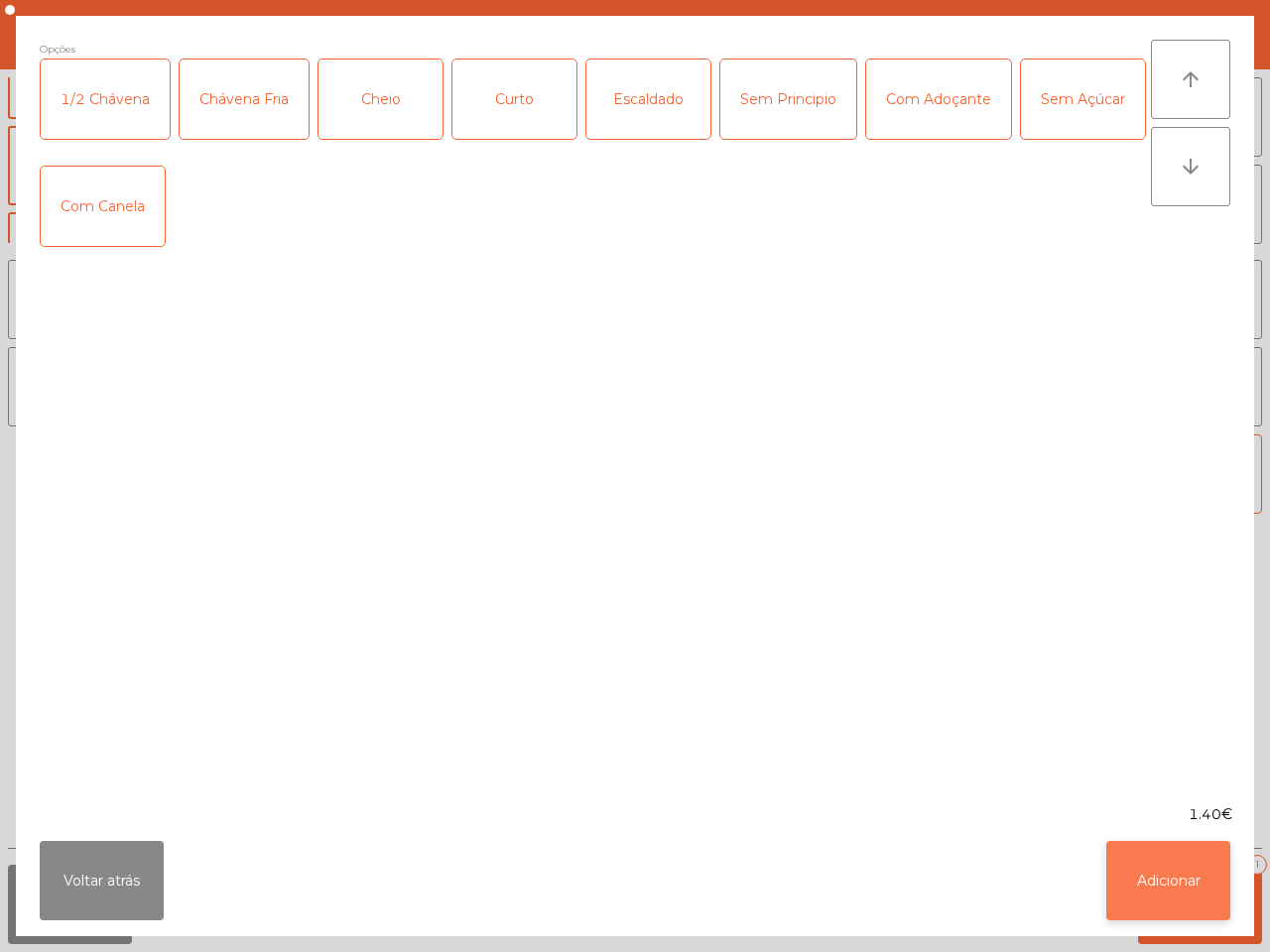 click on "Adicionar" 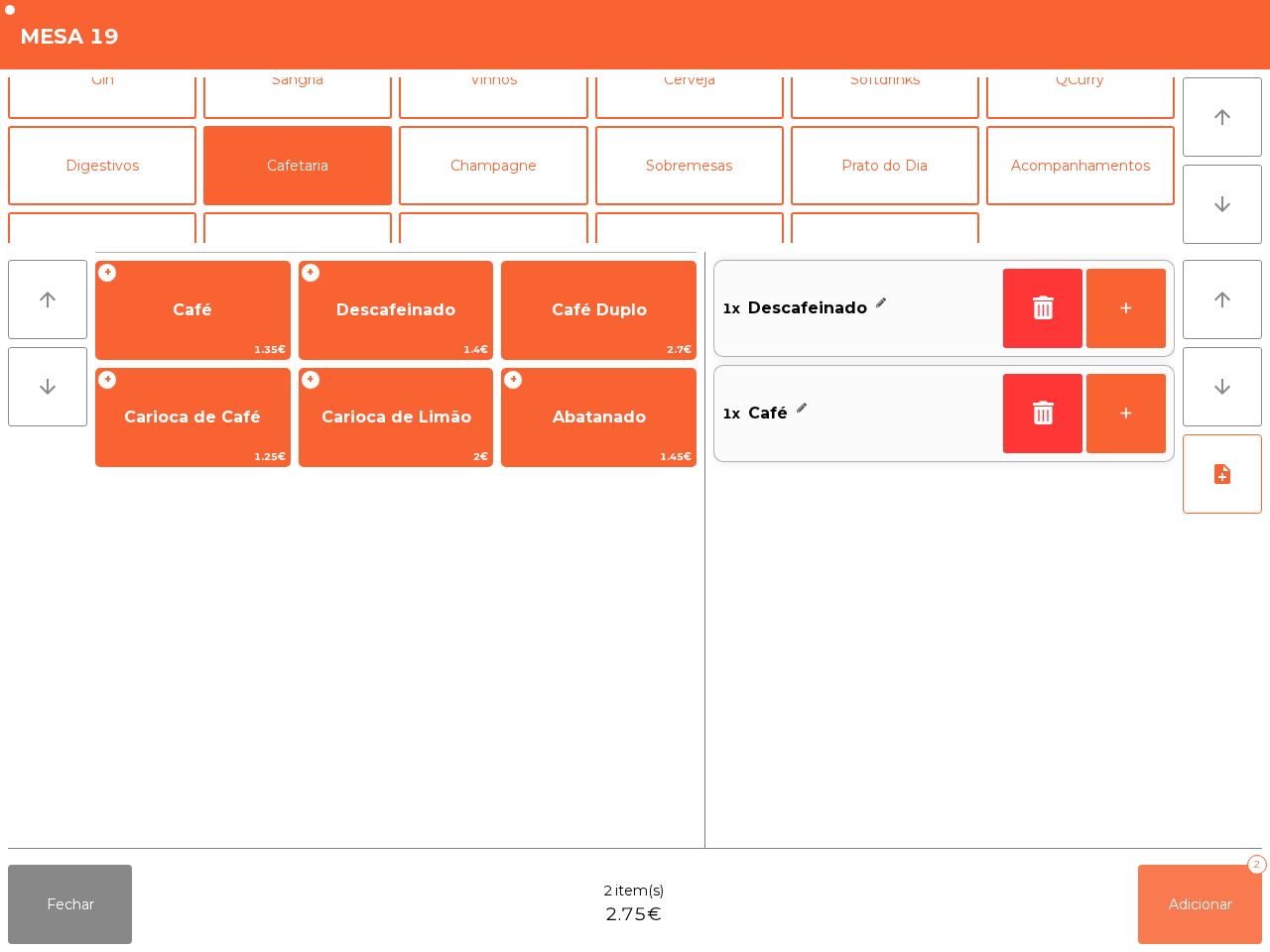 click on "Adicionar" 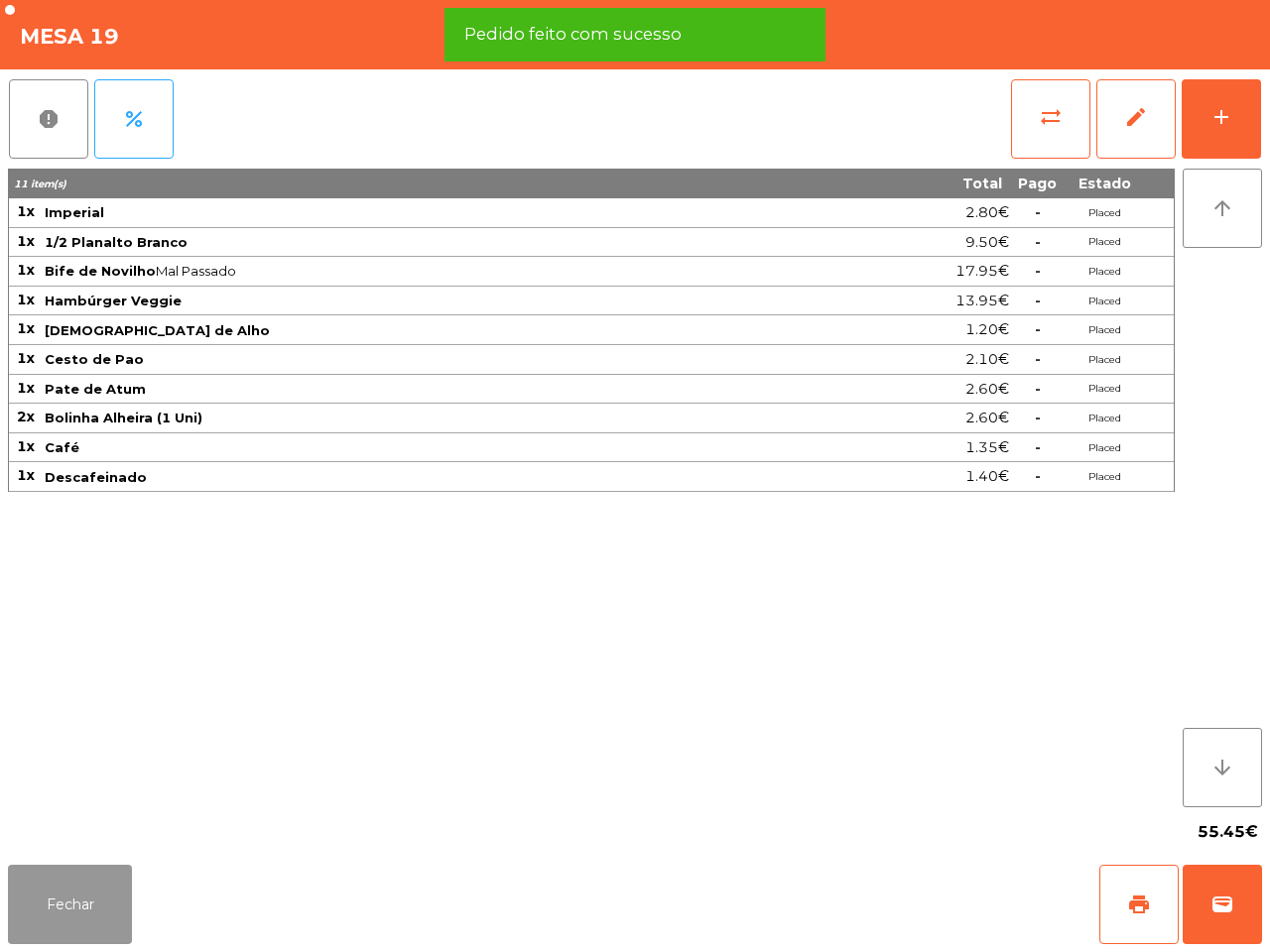 click on "Fechar" 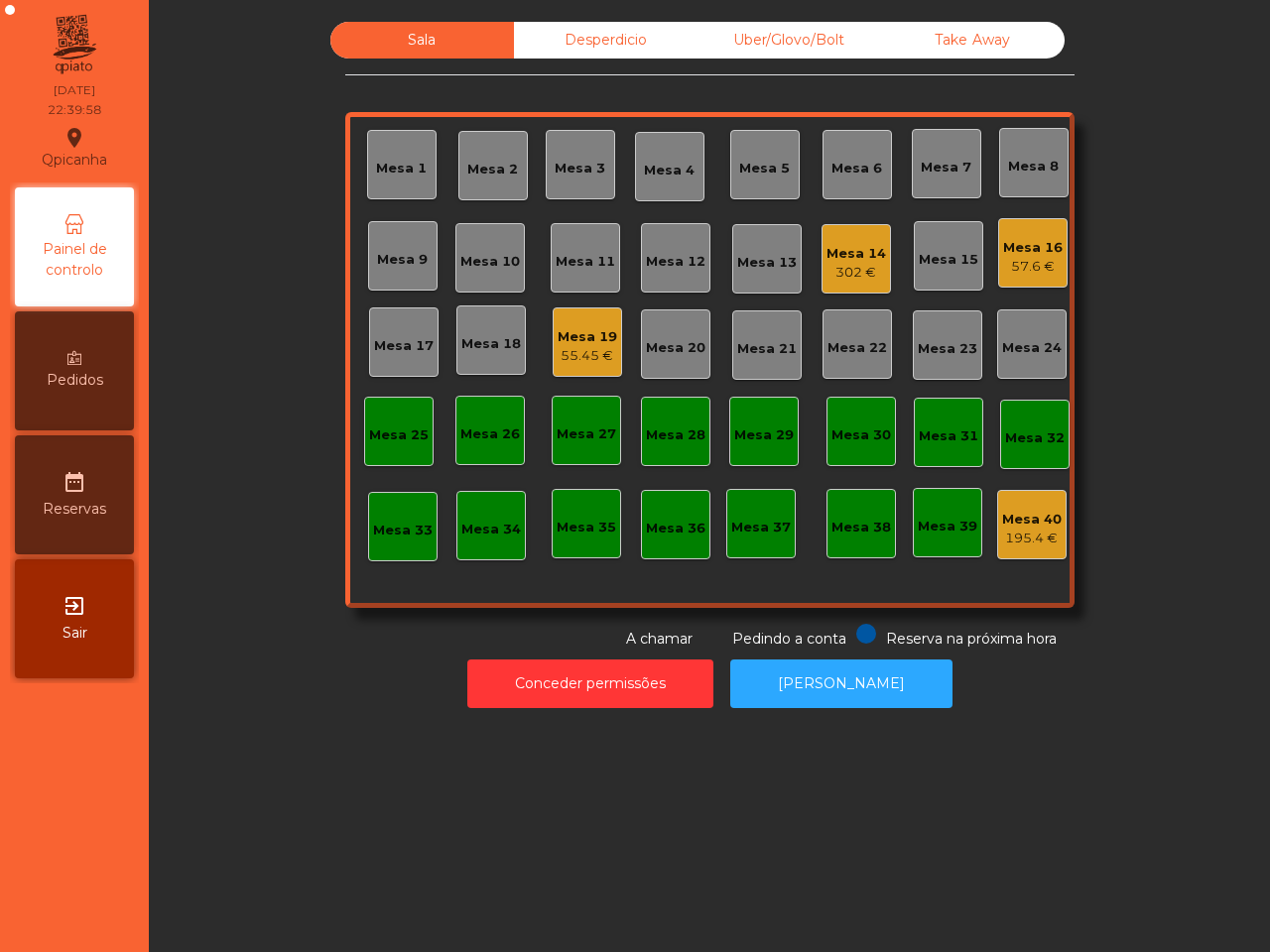 click on "Qpicanha  location_on  [DATE]   22:39:58   Painel de controlo   Pedidos  date_range  Reservas  exit_to_app  Sair" 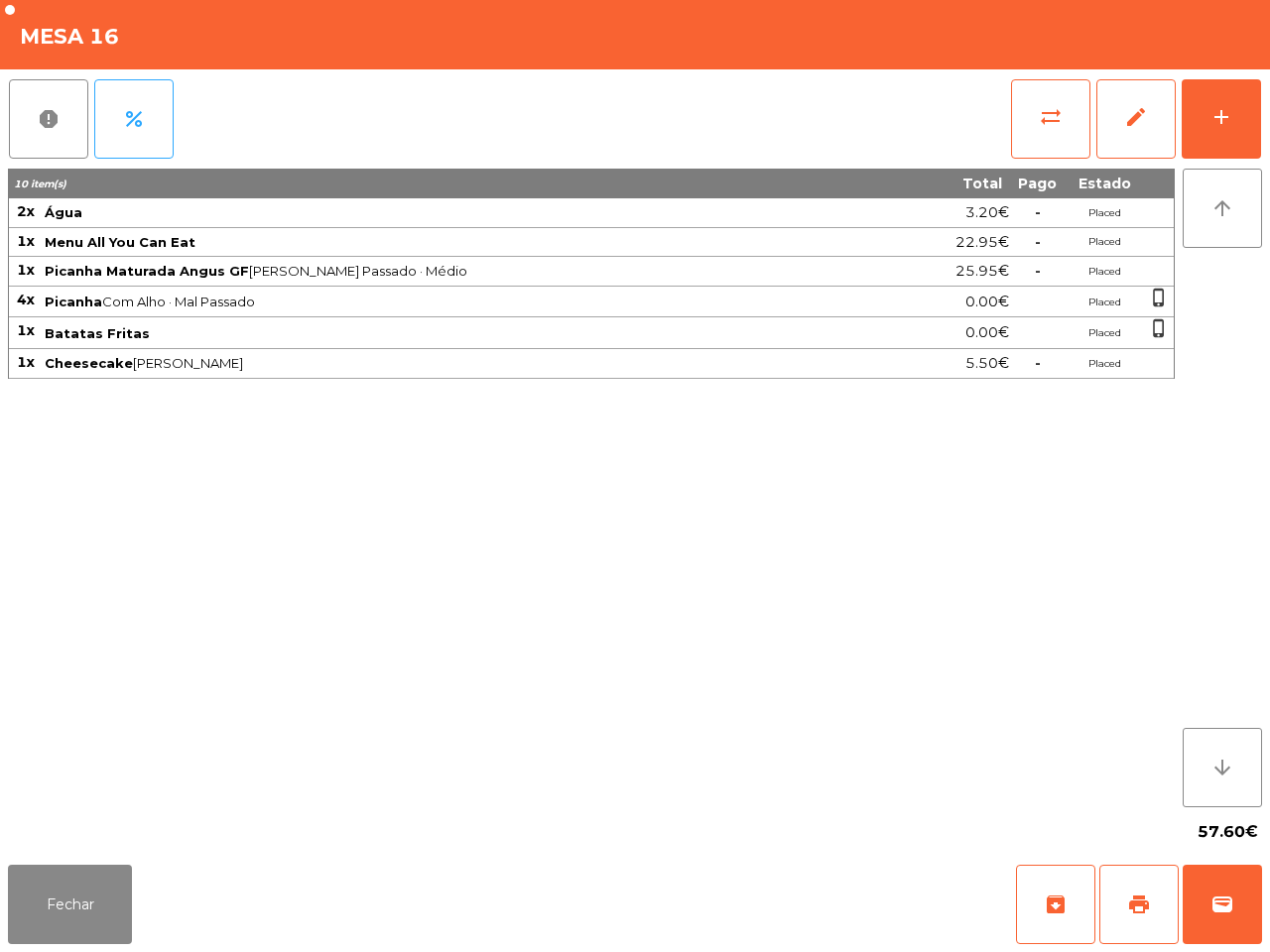 click on "-" 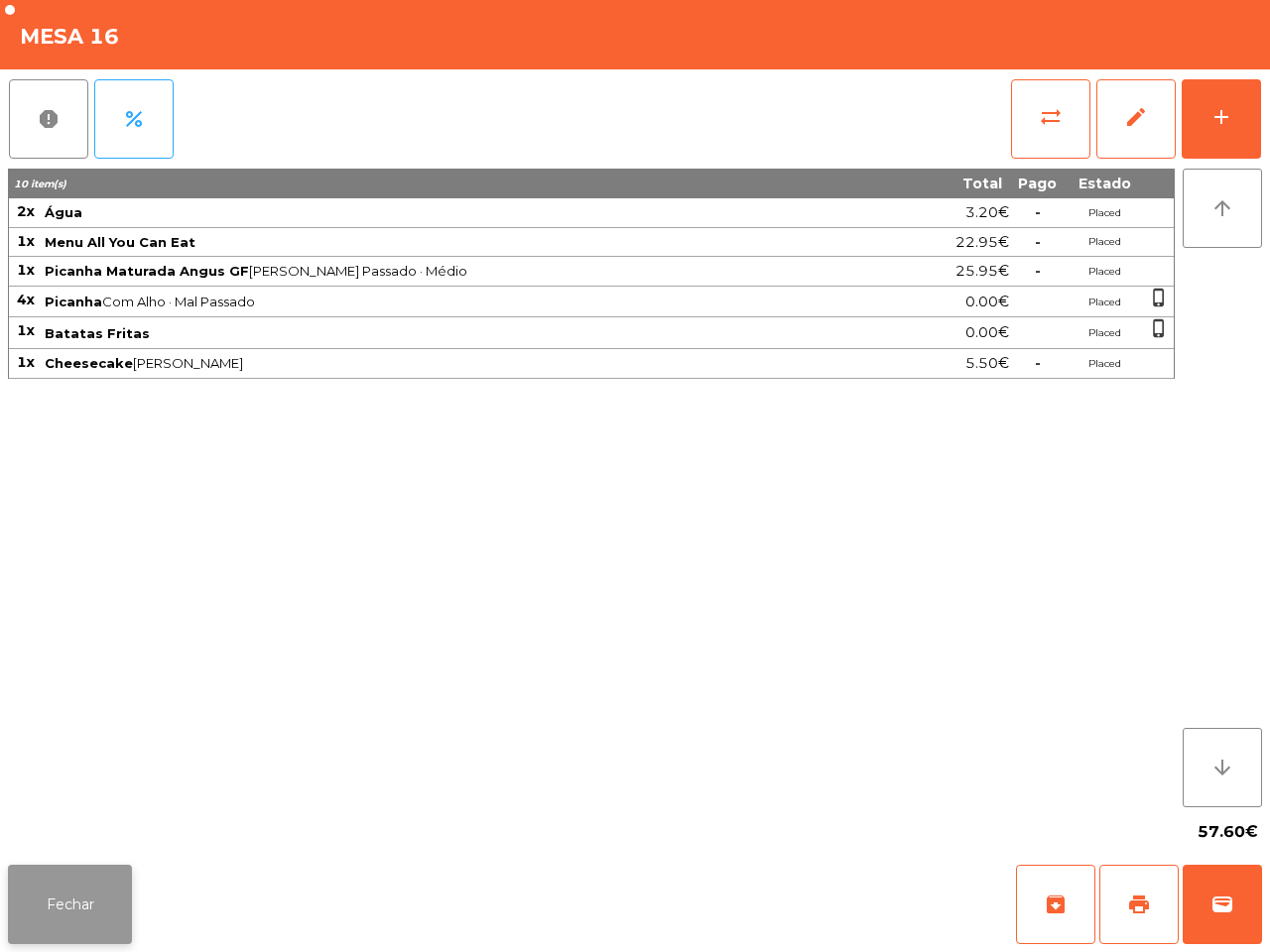 click on "Fechar" 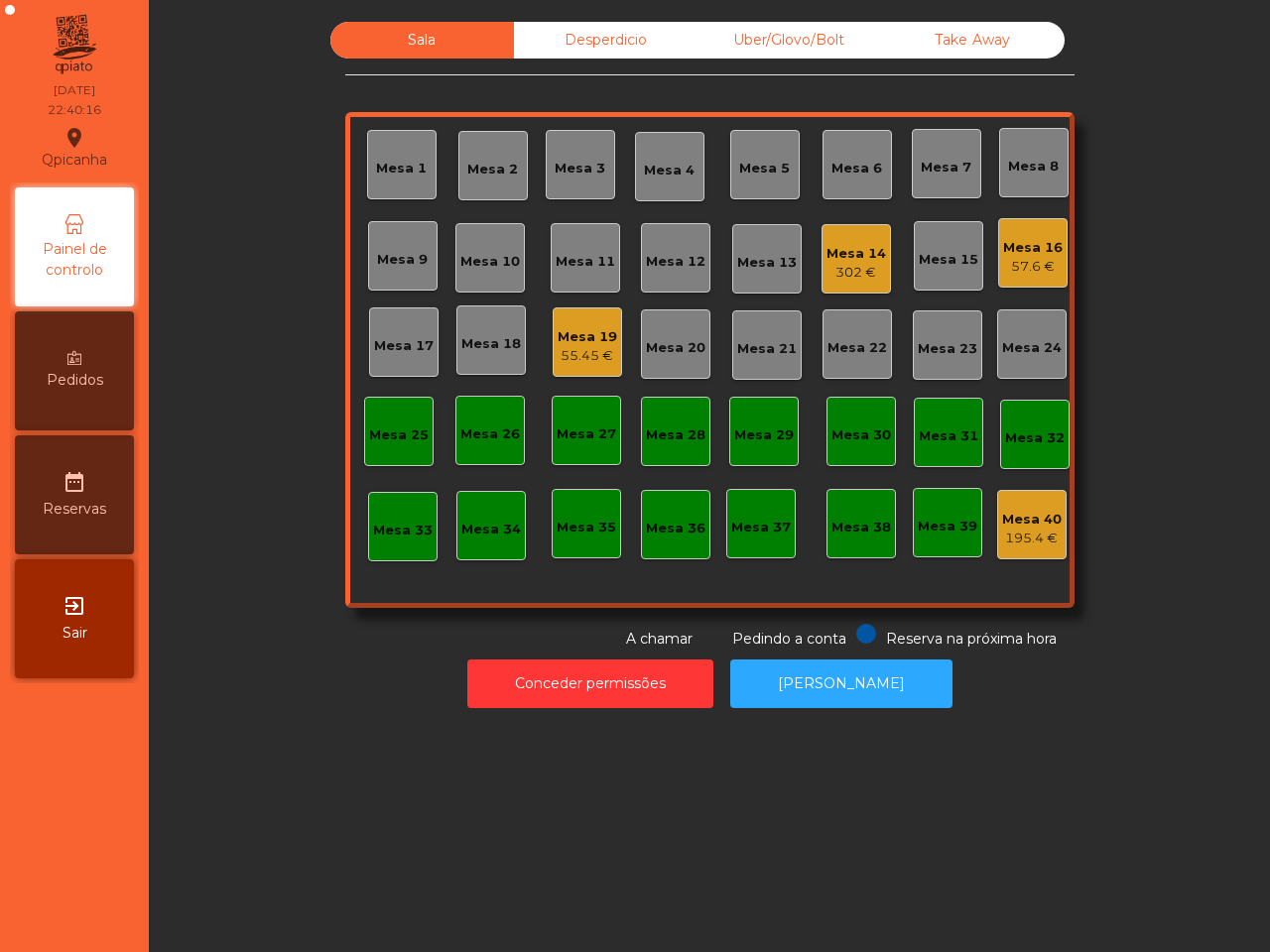 drag, startPoint x: 337, startPoint y: 750, endPoint x: 350, endPoint y: 764, distance: 19.104973 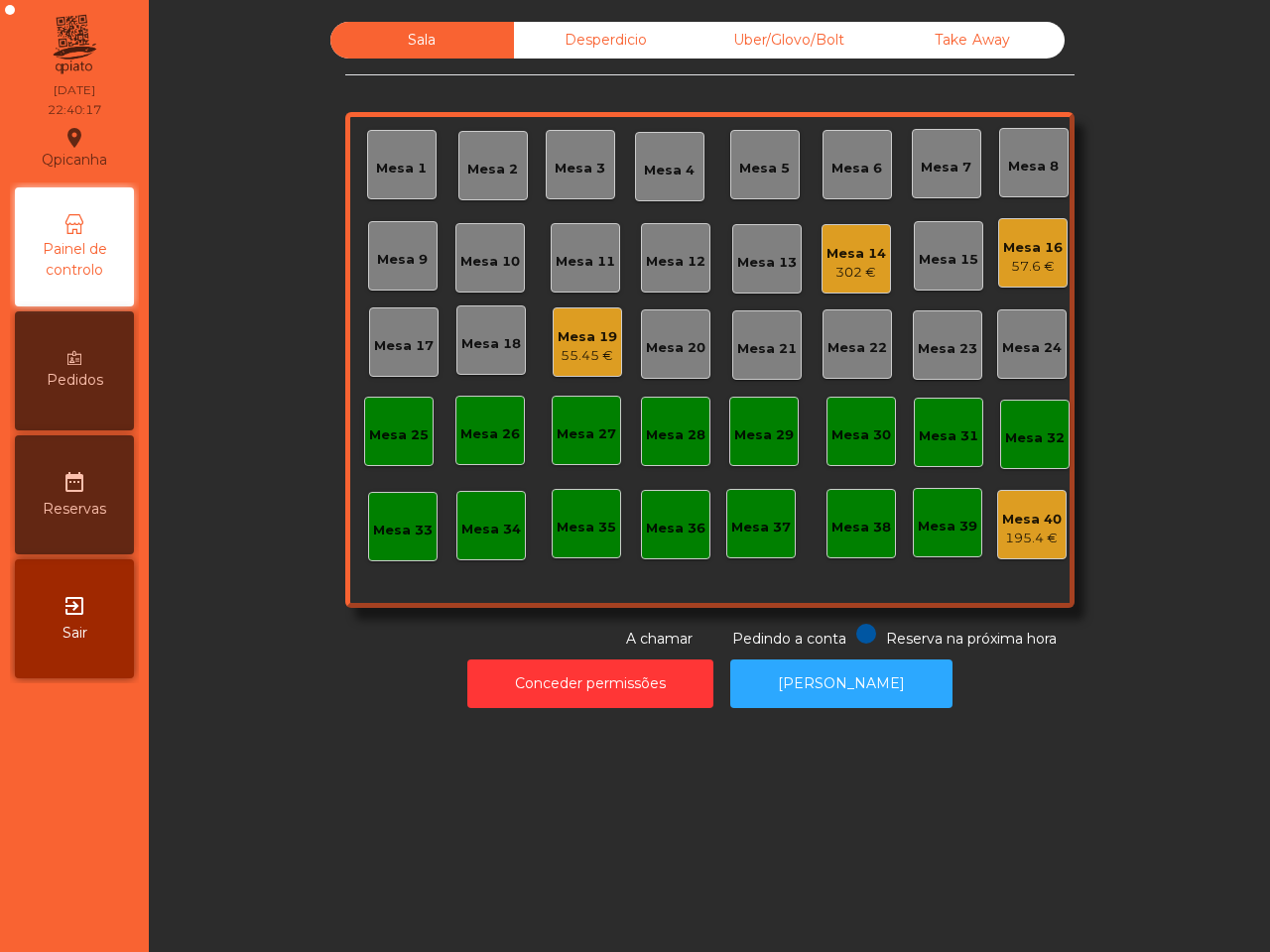 click on "57.6 €" 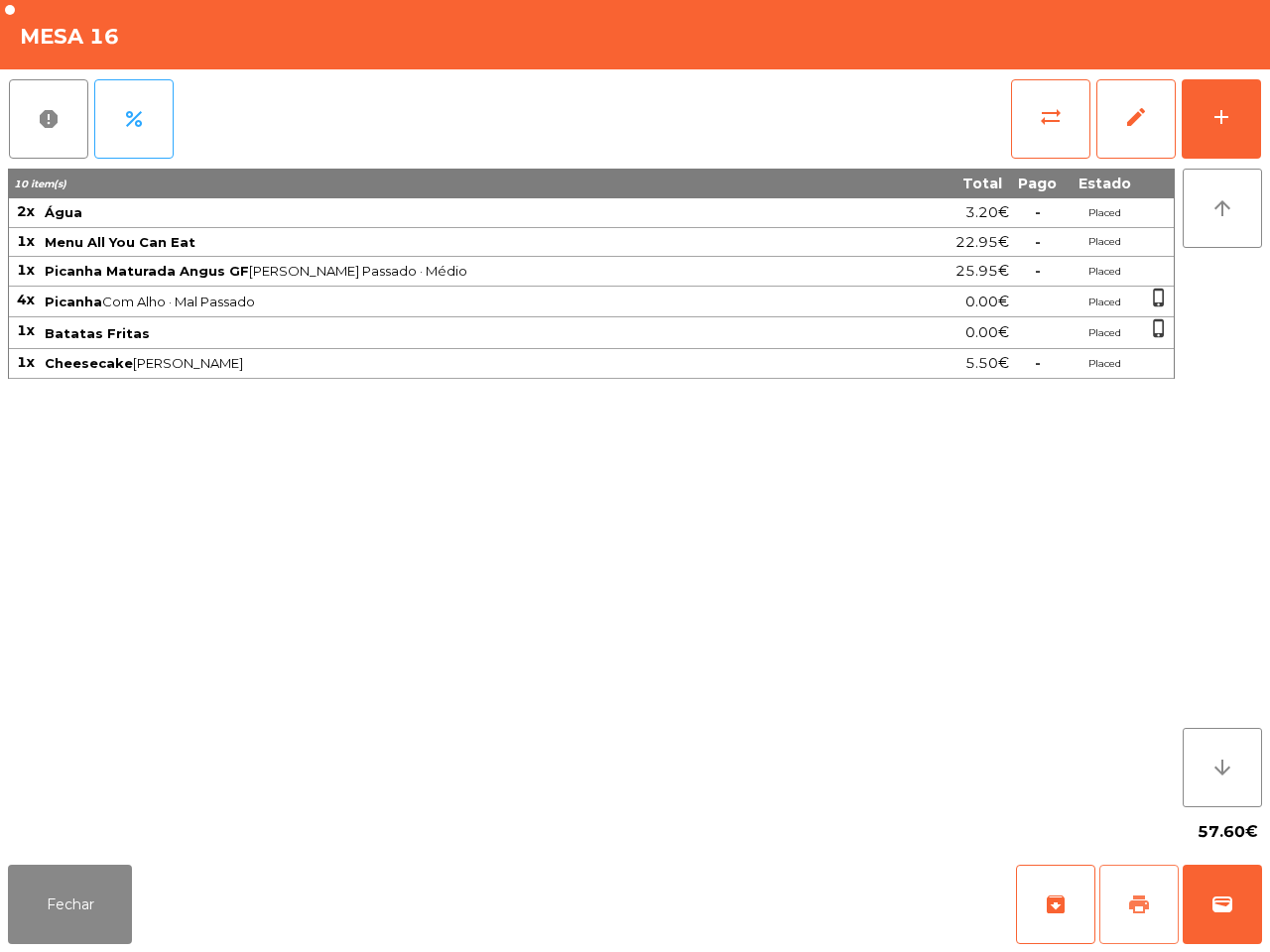 click on "print" 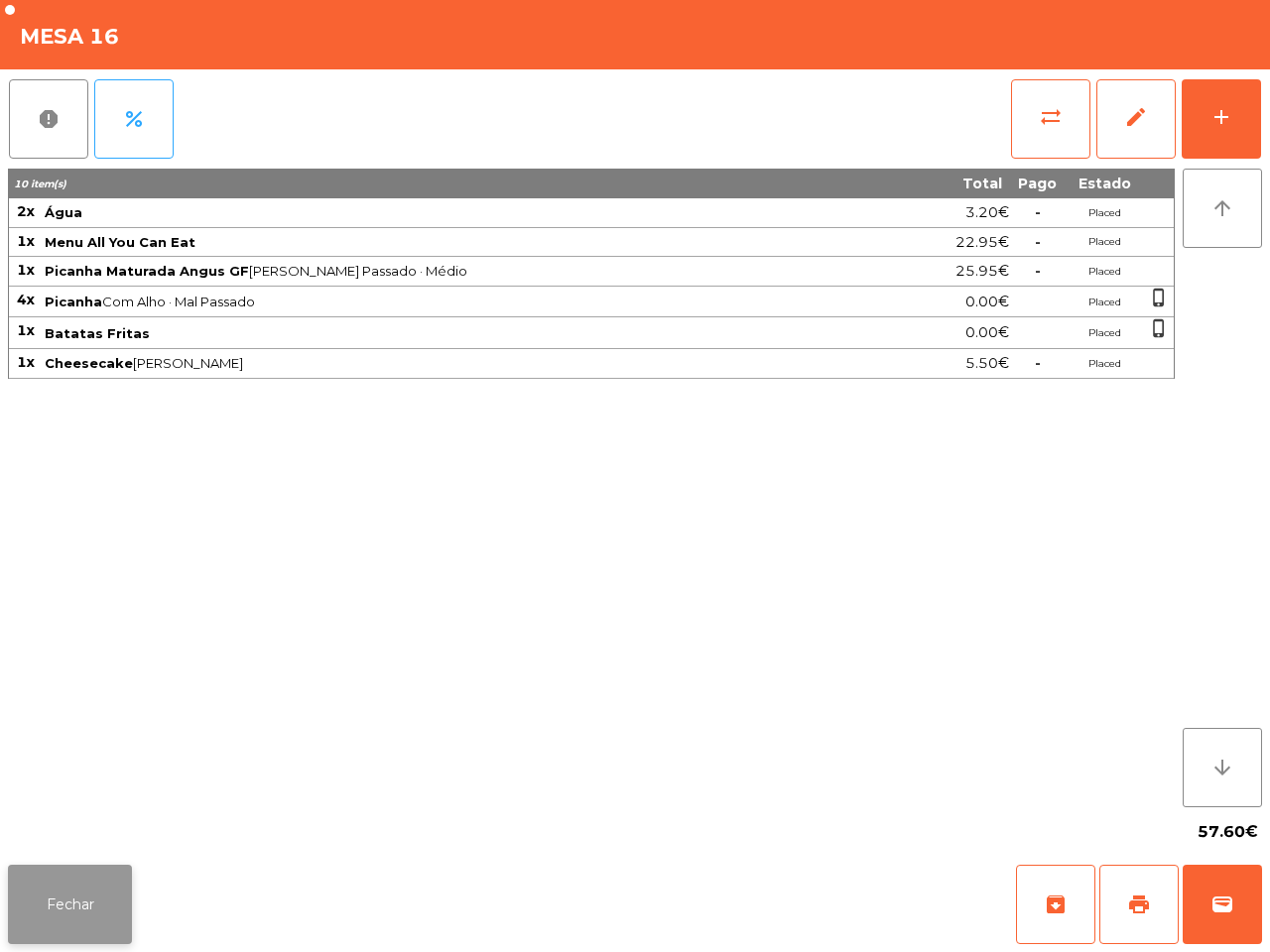 click on "Fechar" 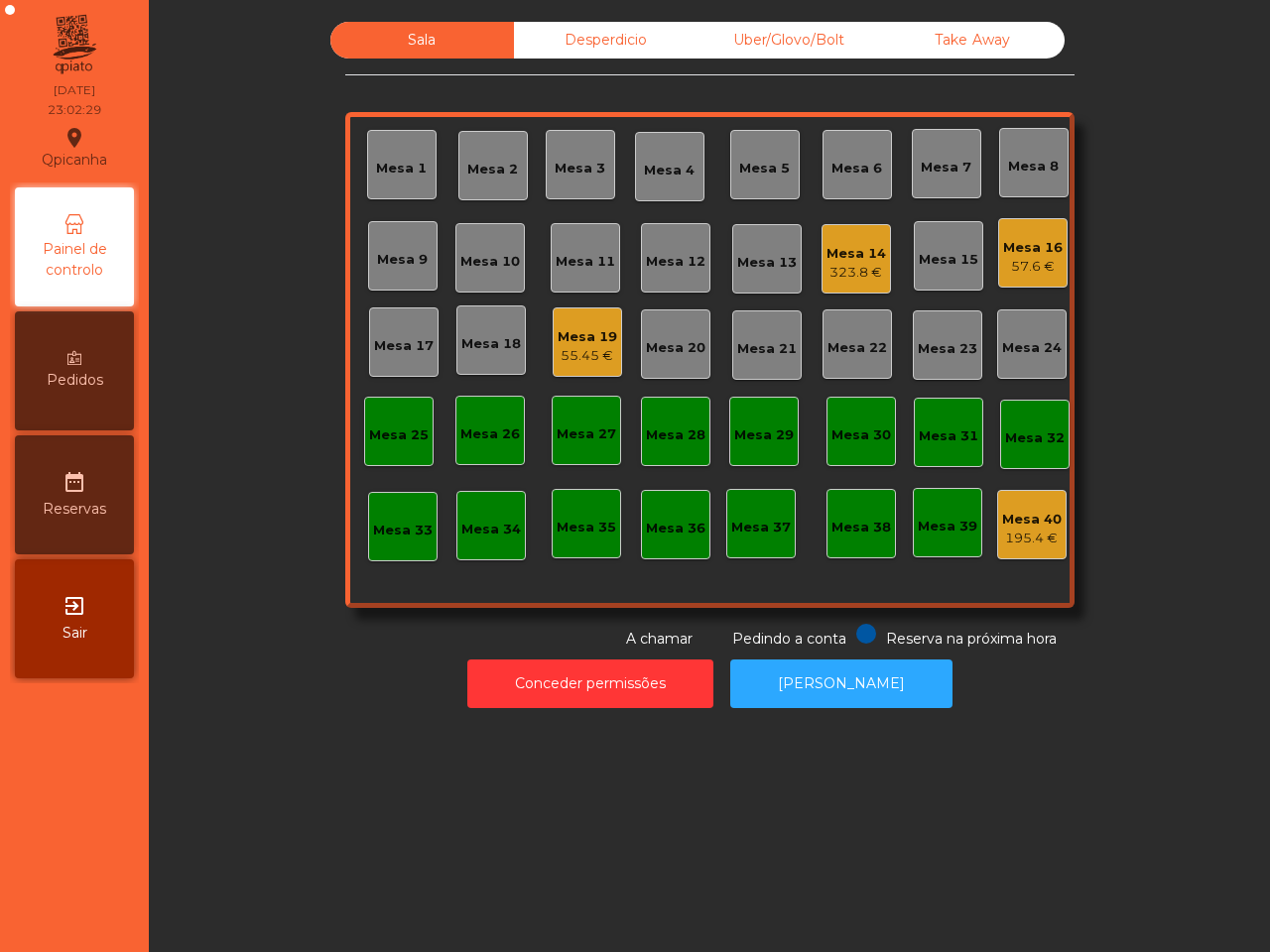click on "55.45 €" 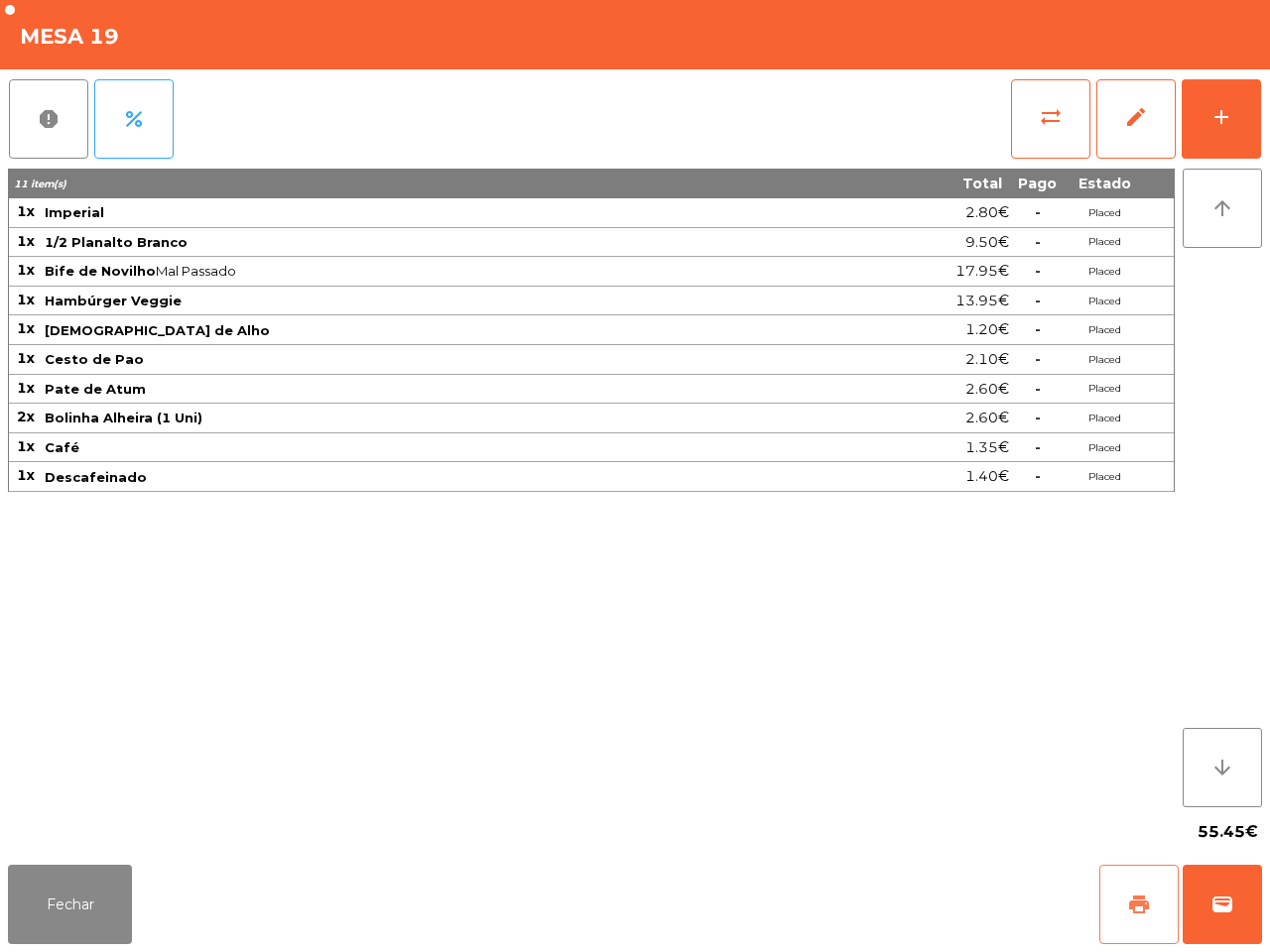 click on "print" 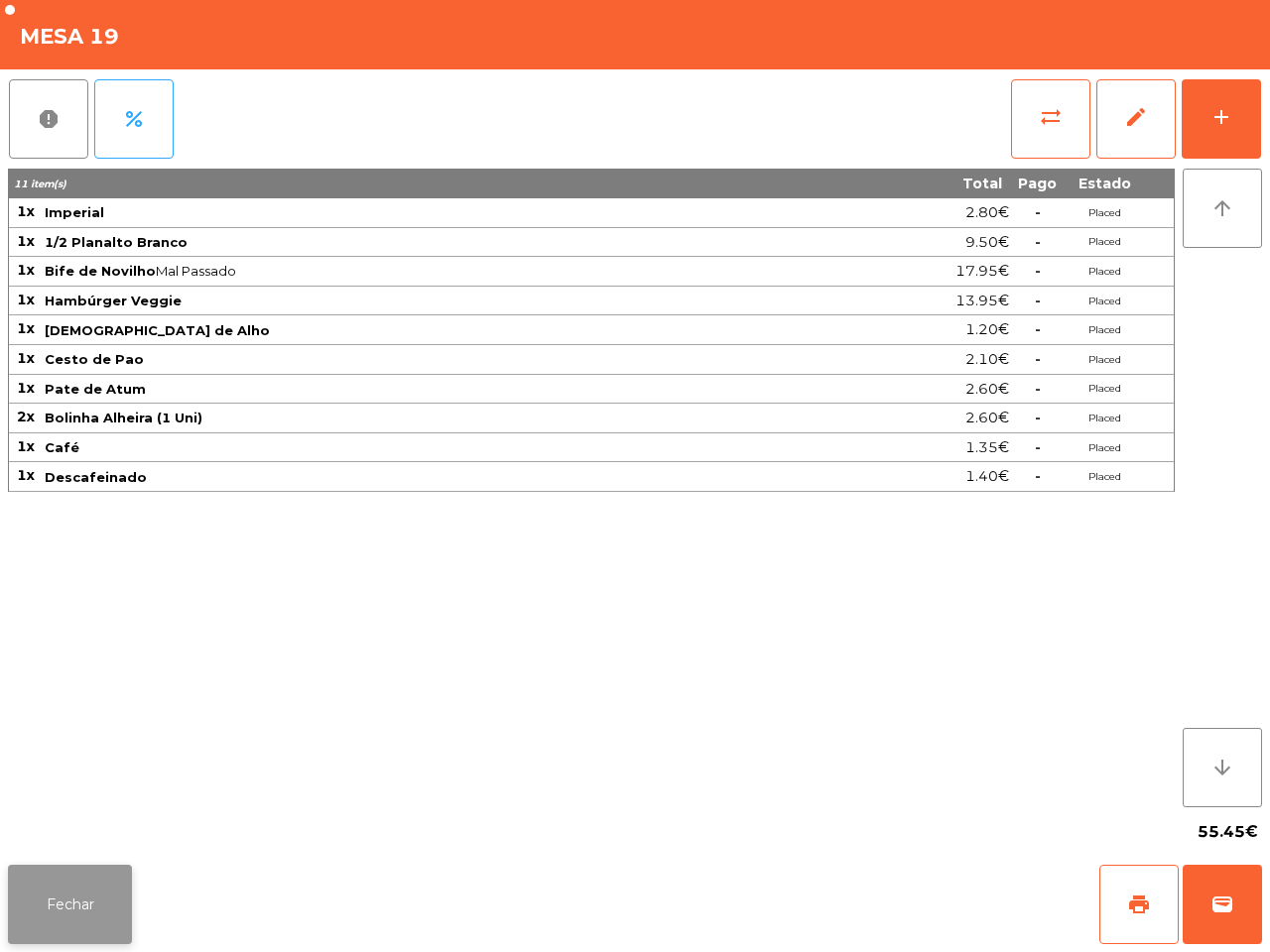click on "Fechar" 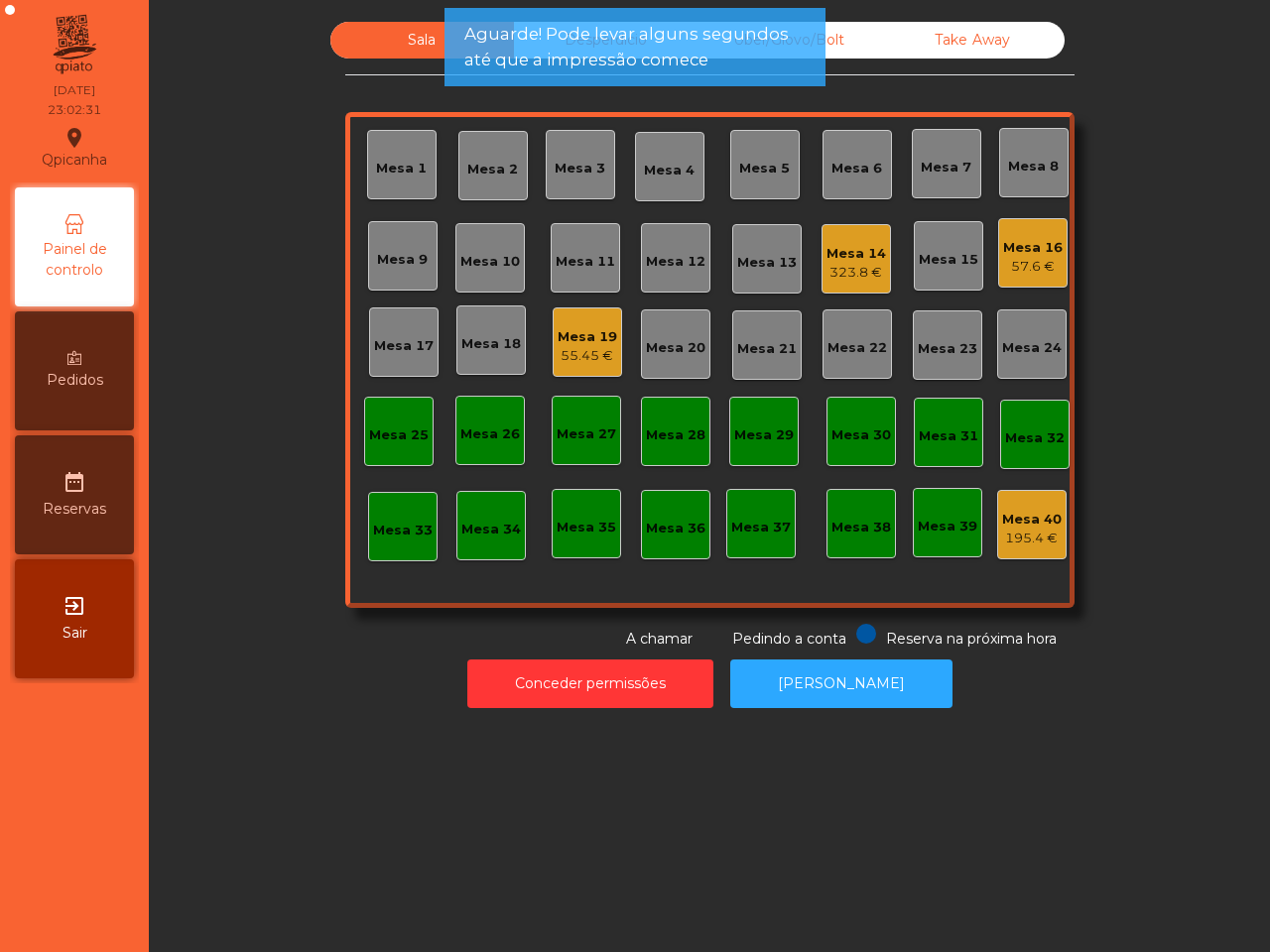 click on "Mesa 16" 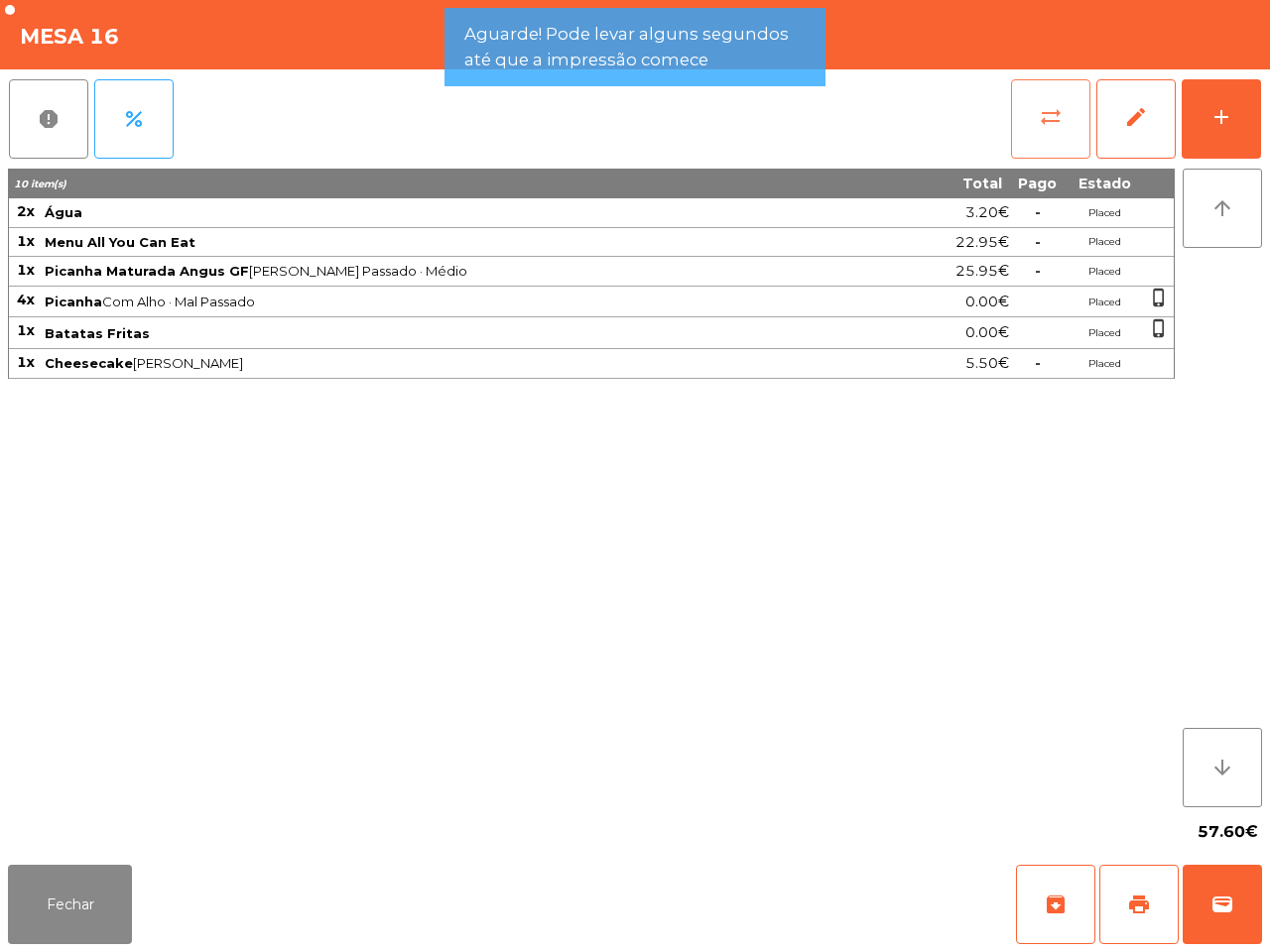 click on "sync_alt" 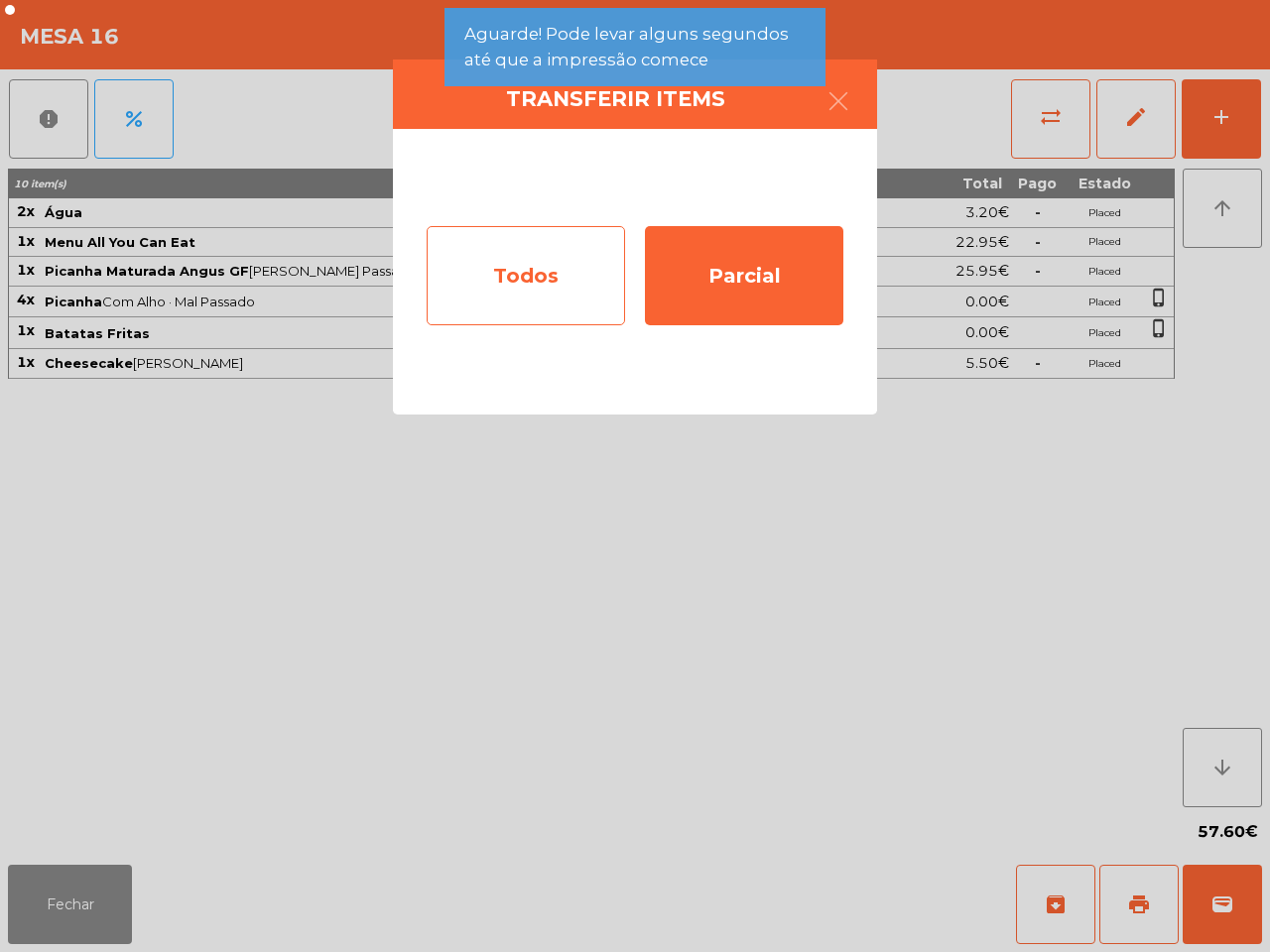 click on "Todos" 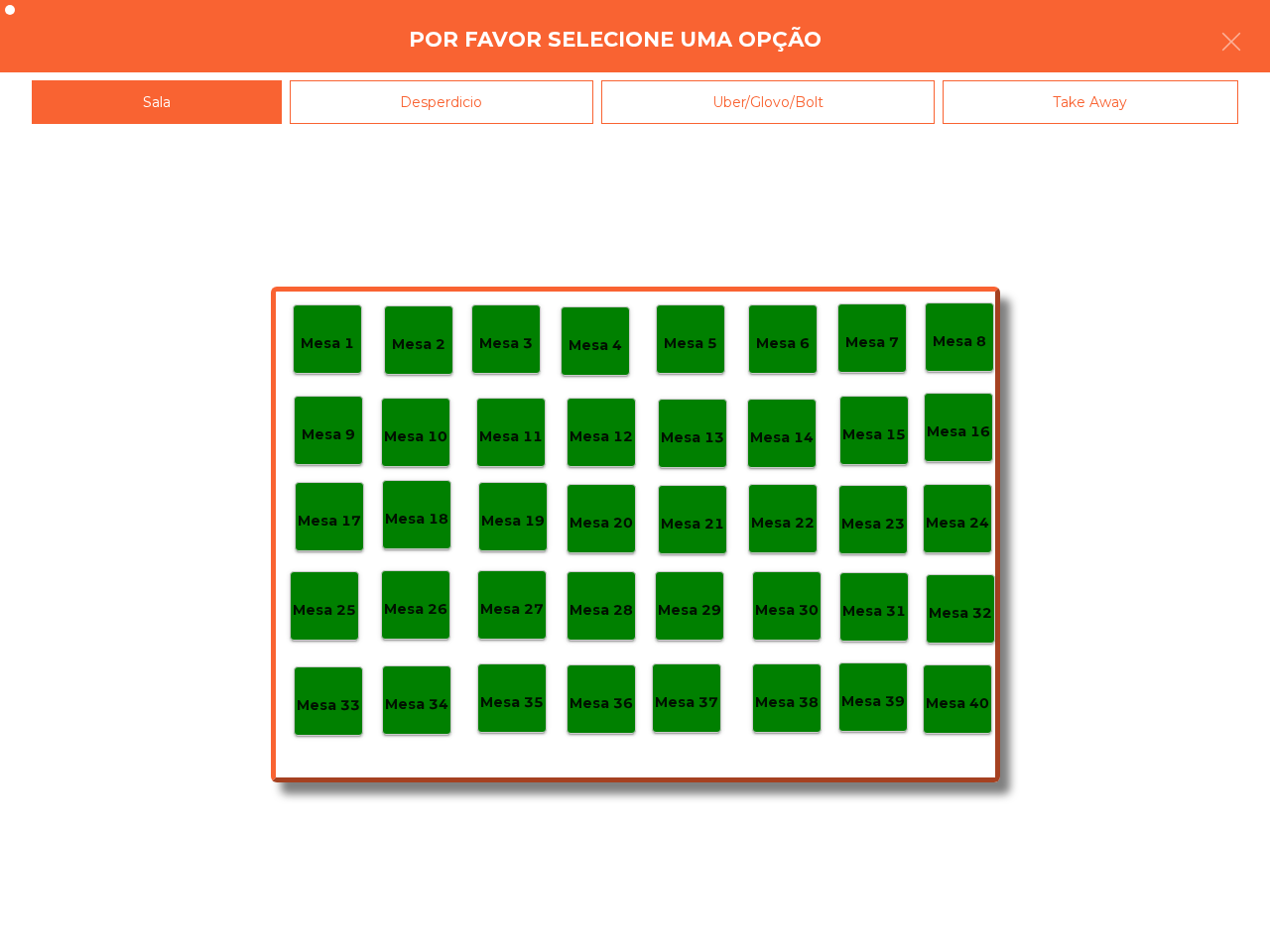 click on "Mesa 40" 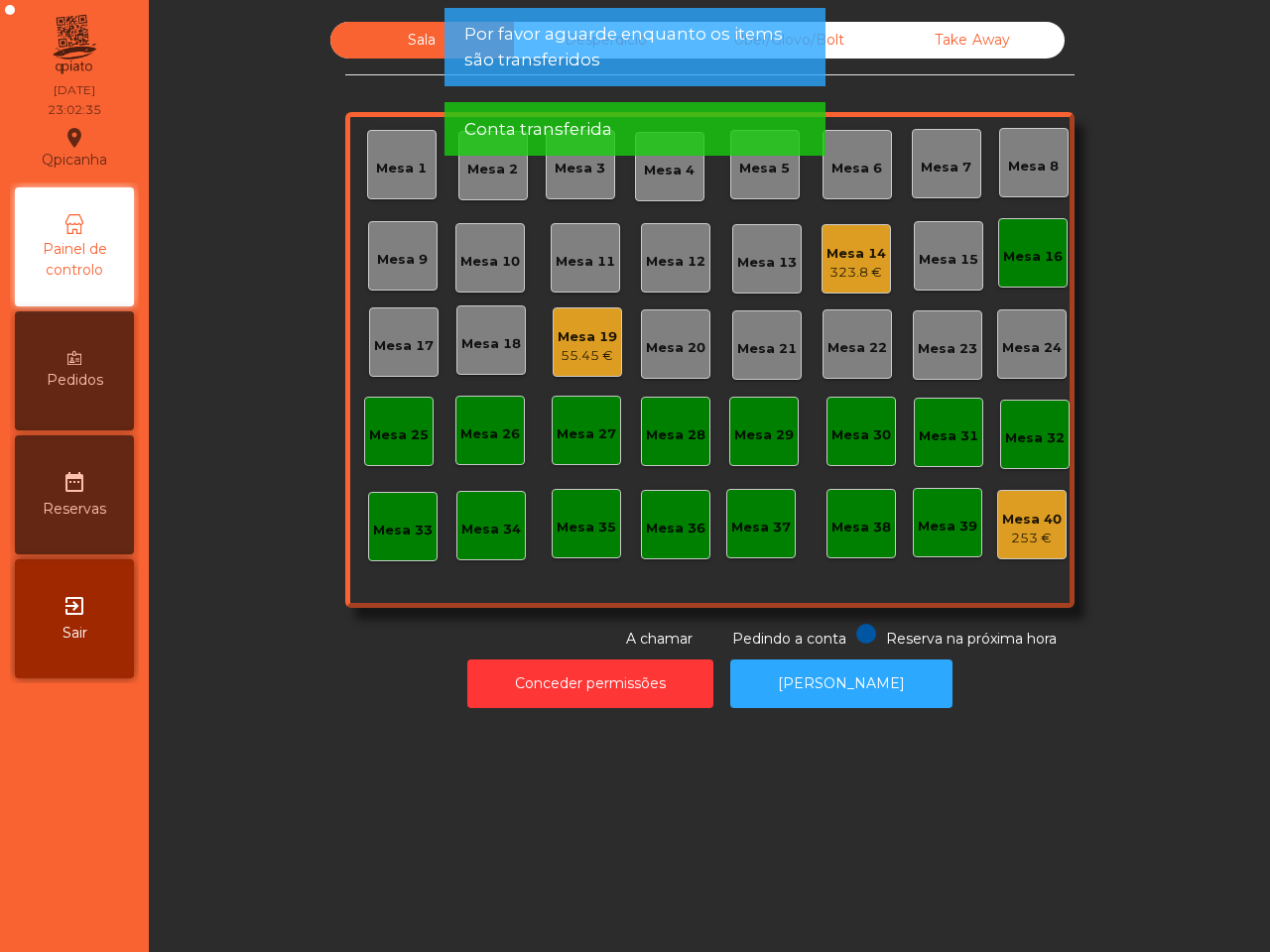 click on "Mesa 16" 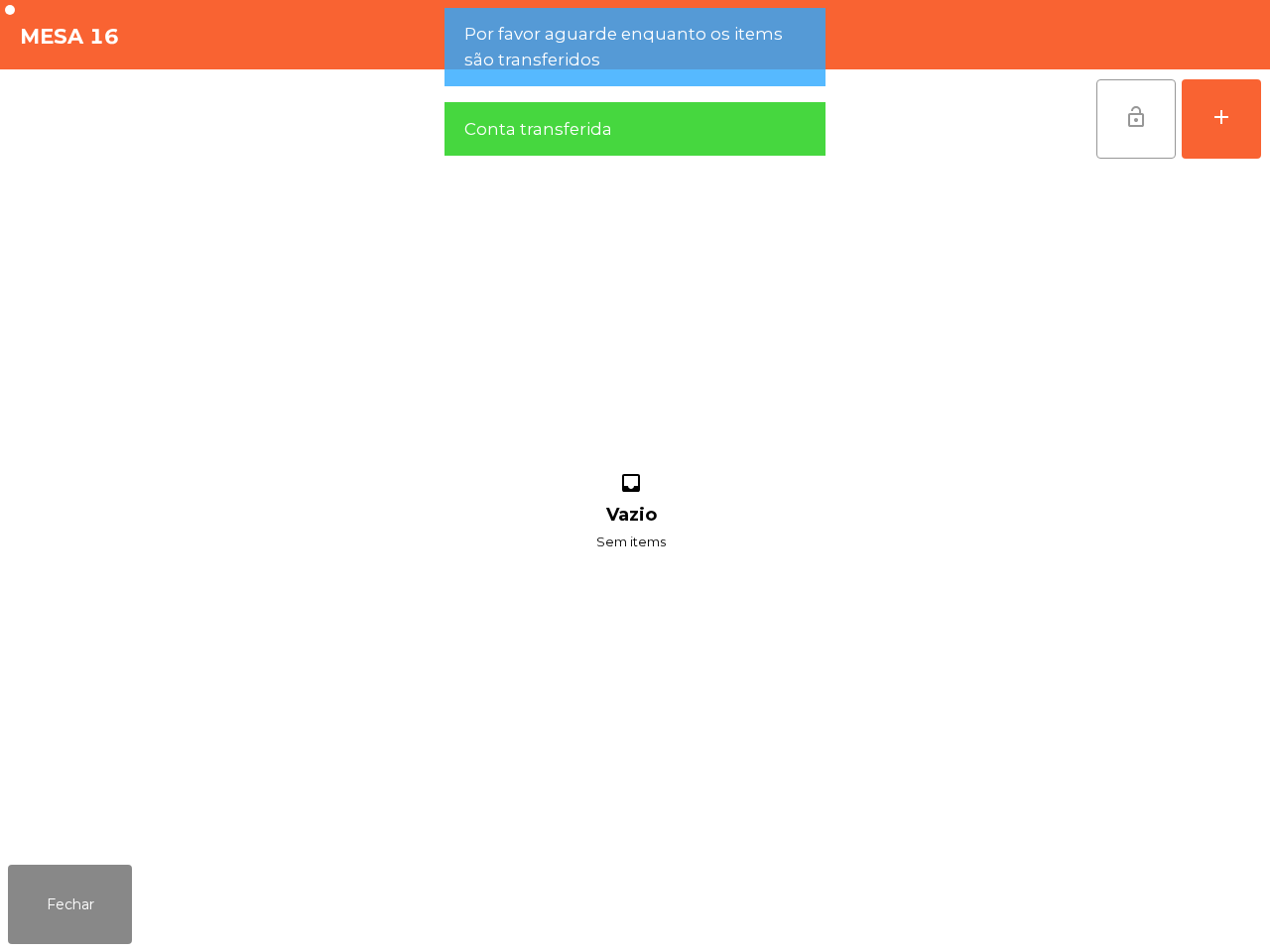 click on "lock_open" 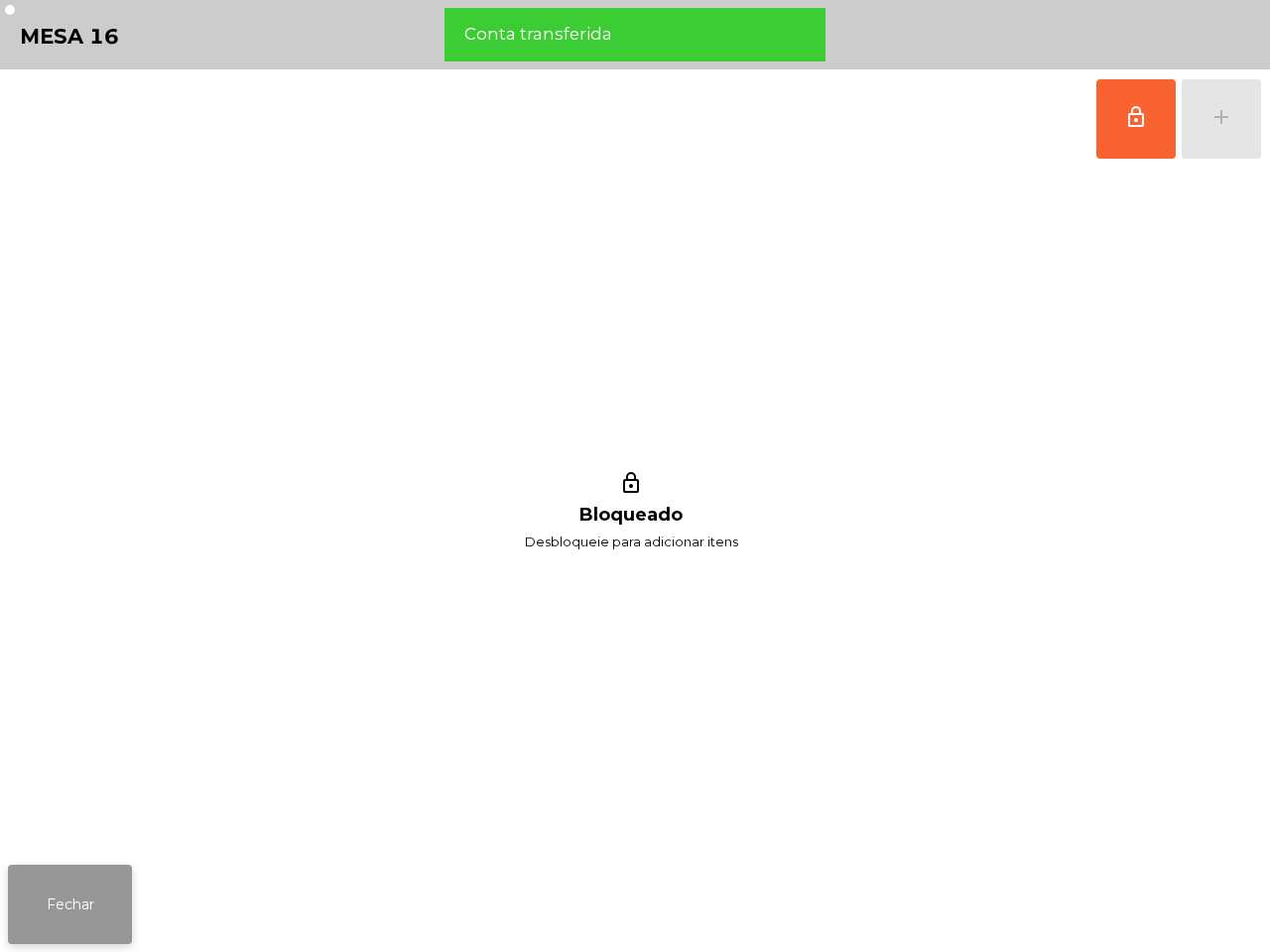 click on "Fechar" 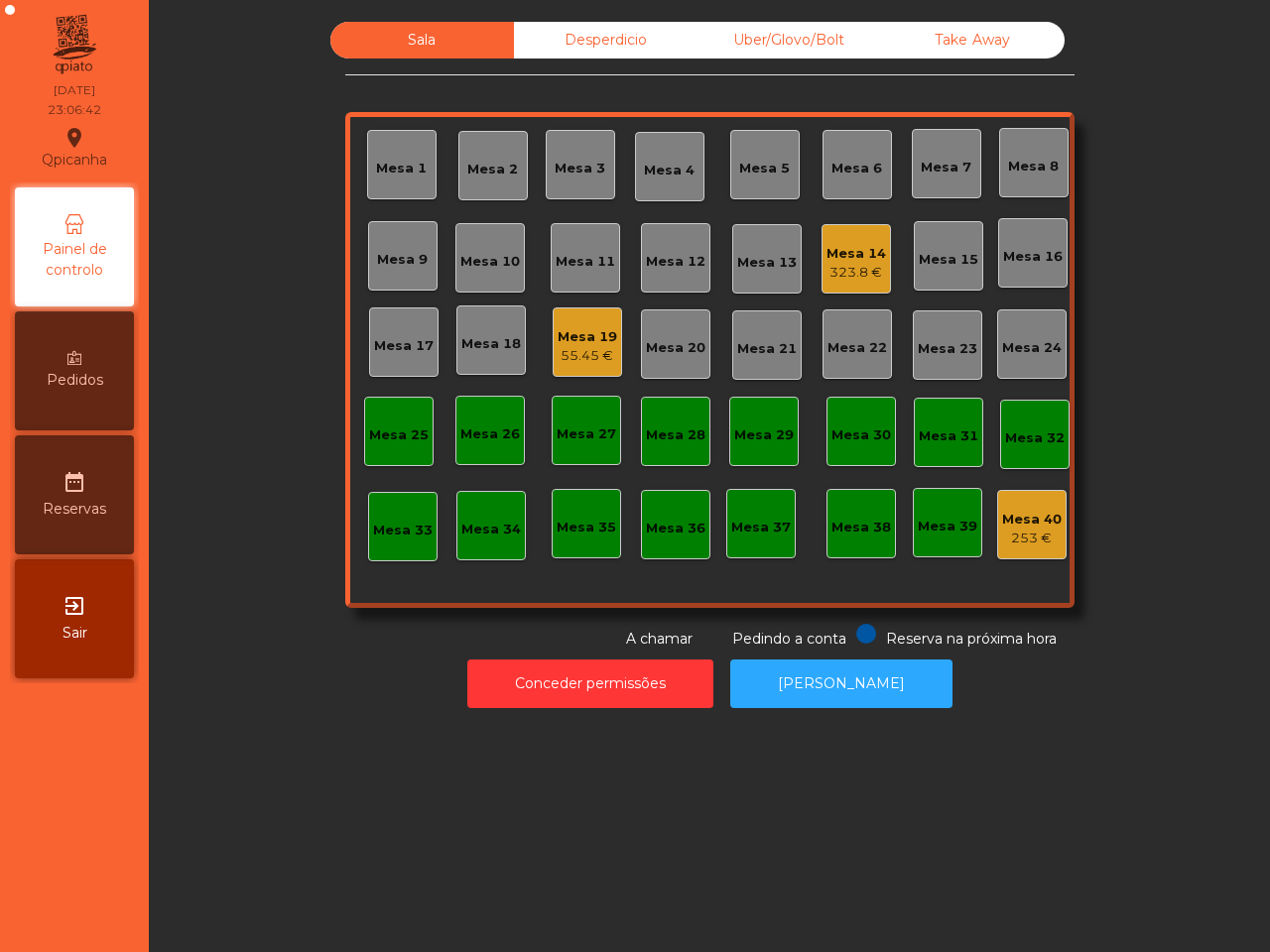 click on "Conceder permissões   Abrir [PERSON_NAME]" 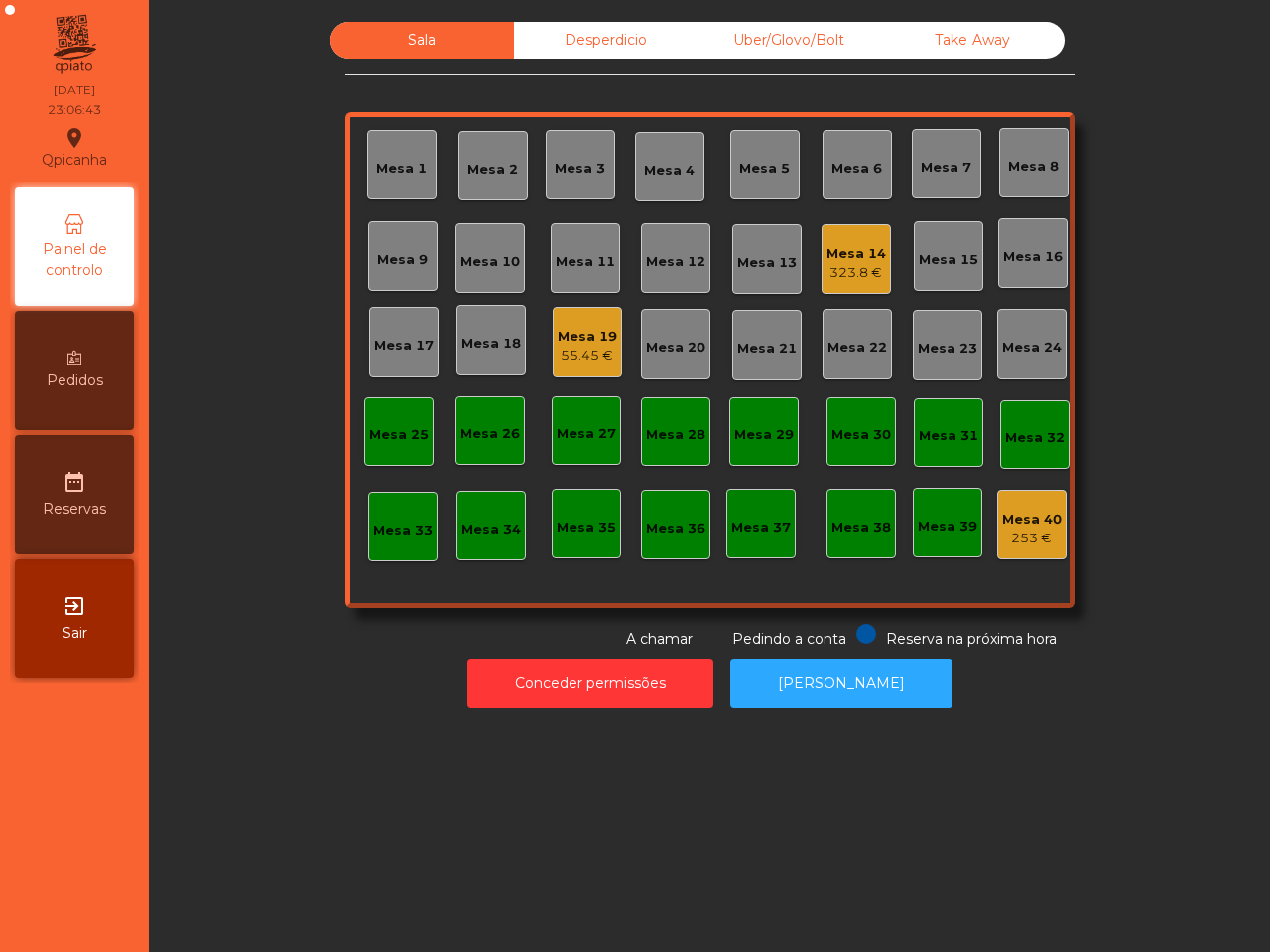 click on "55.45 €" 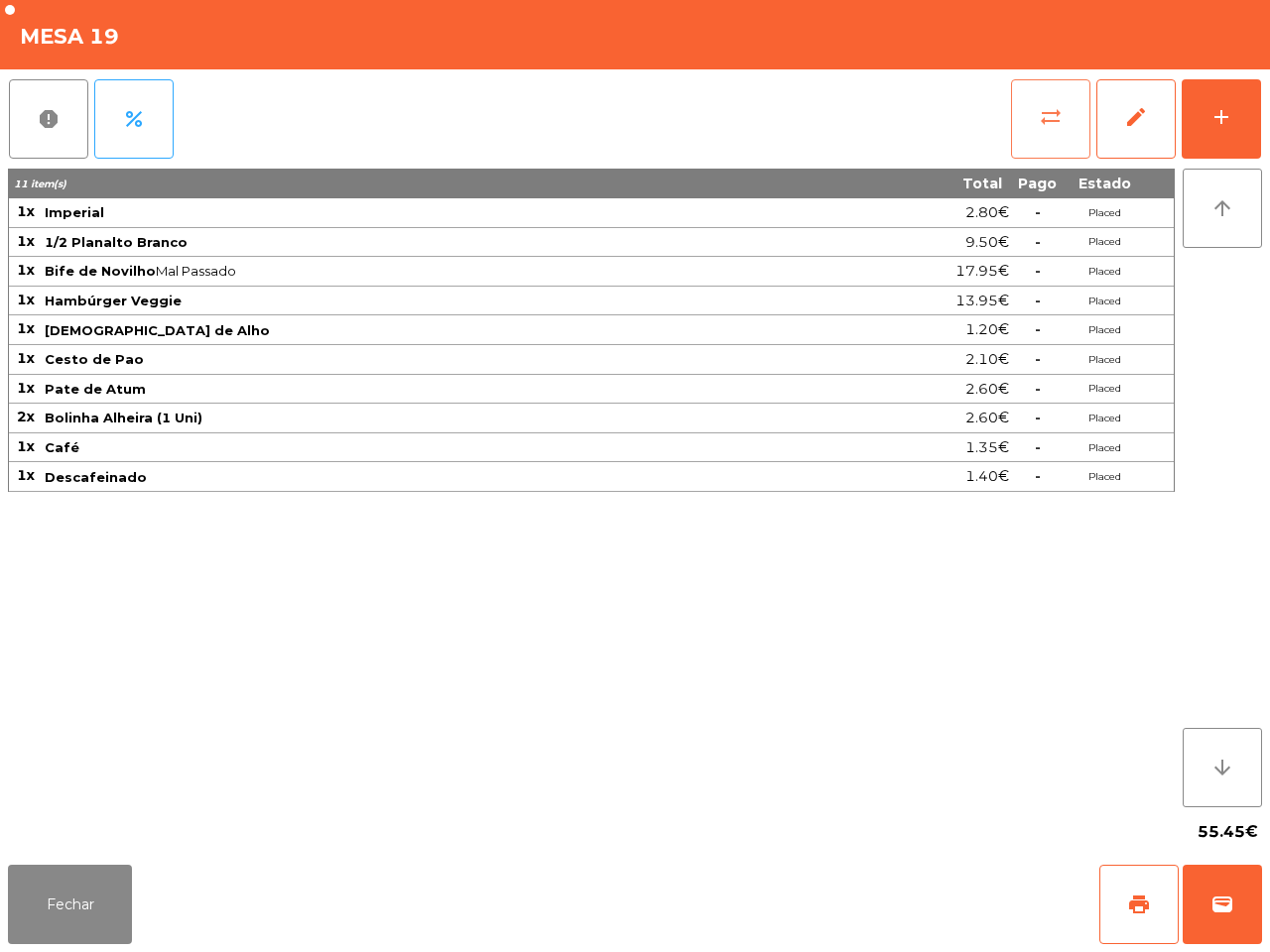 click on "sync_alt" 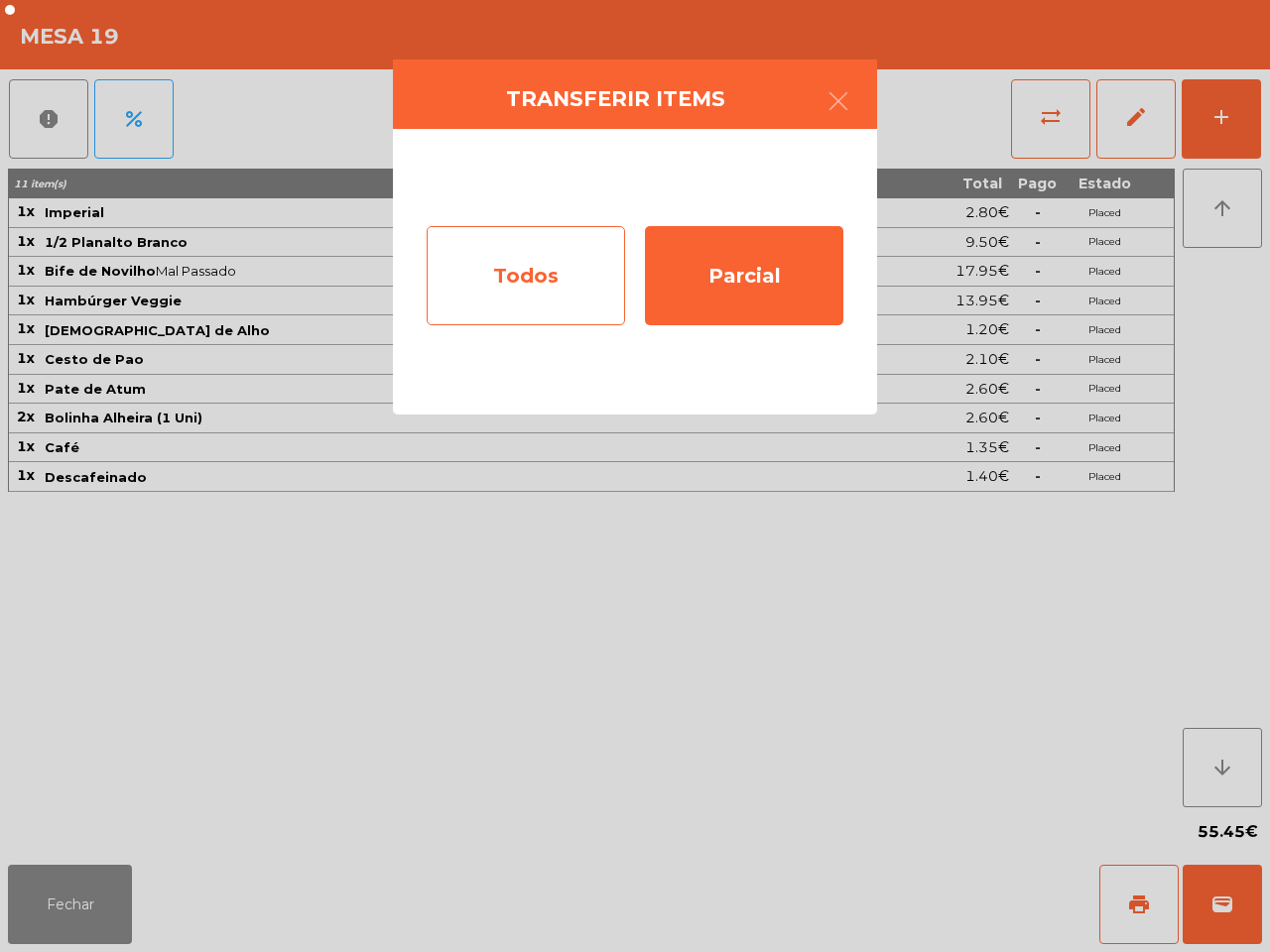click on "Todos" 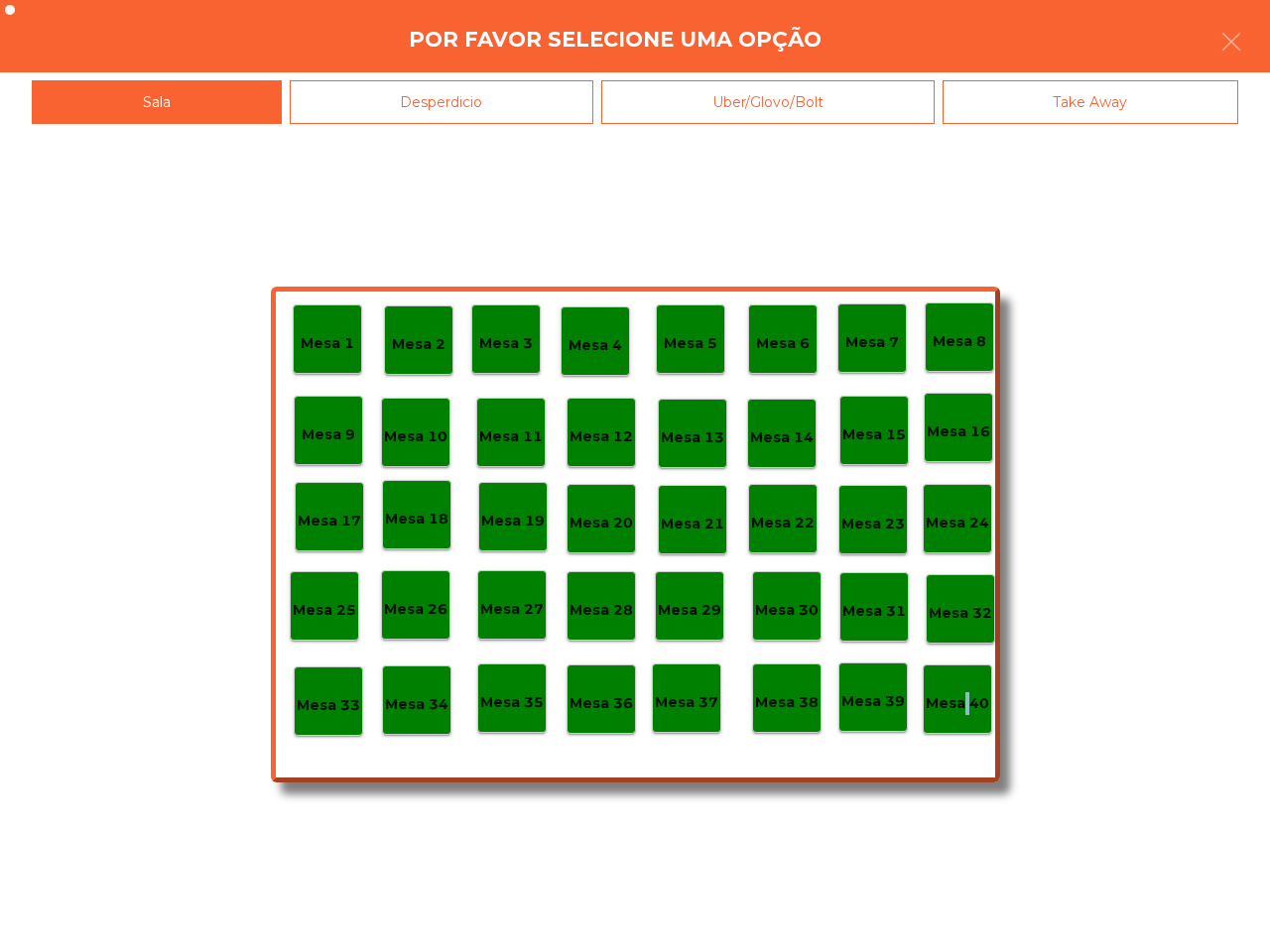 click on "Mesa 40" 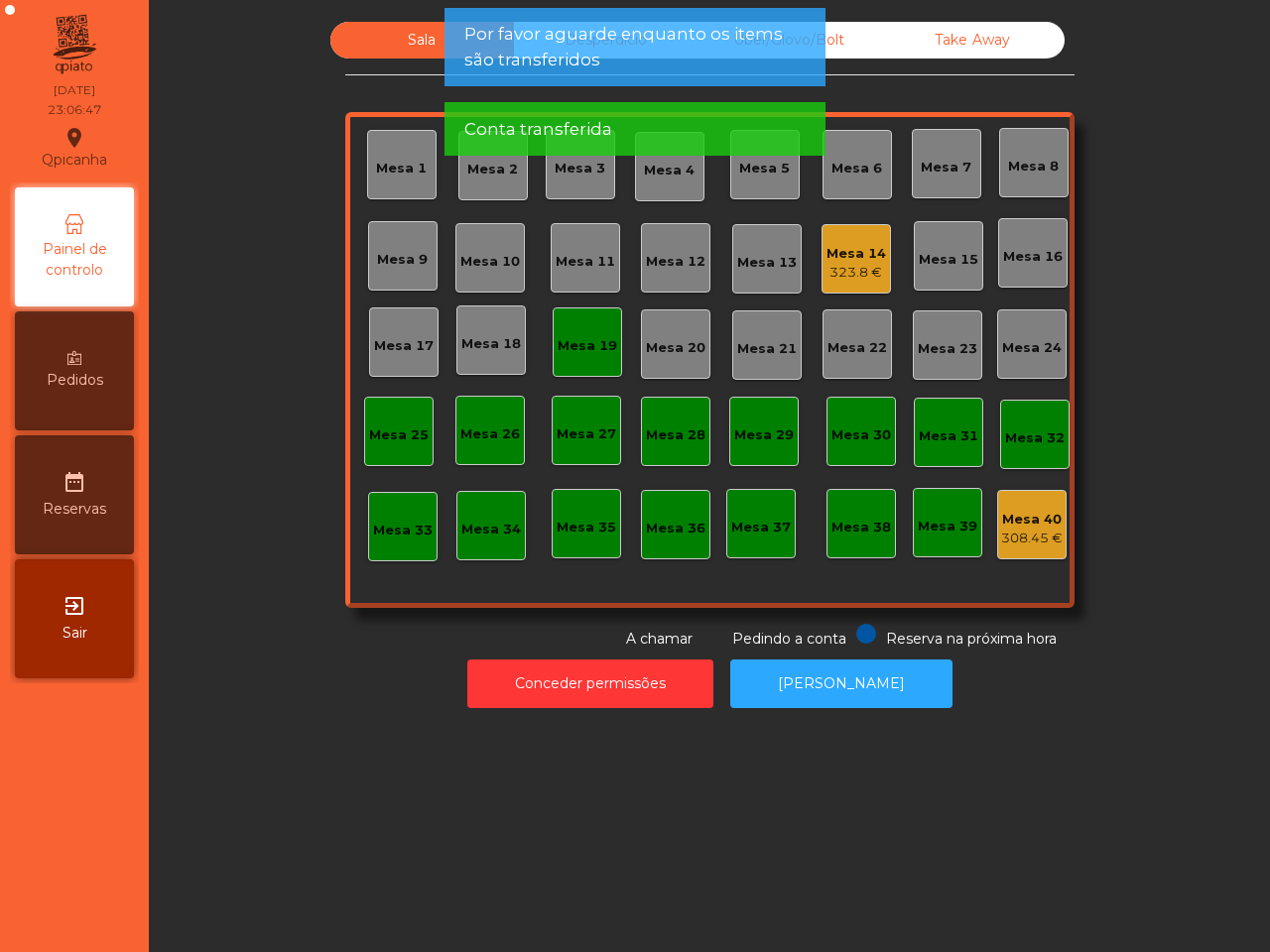click on "Mesa 19" 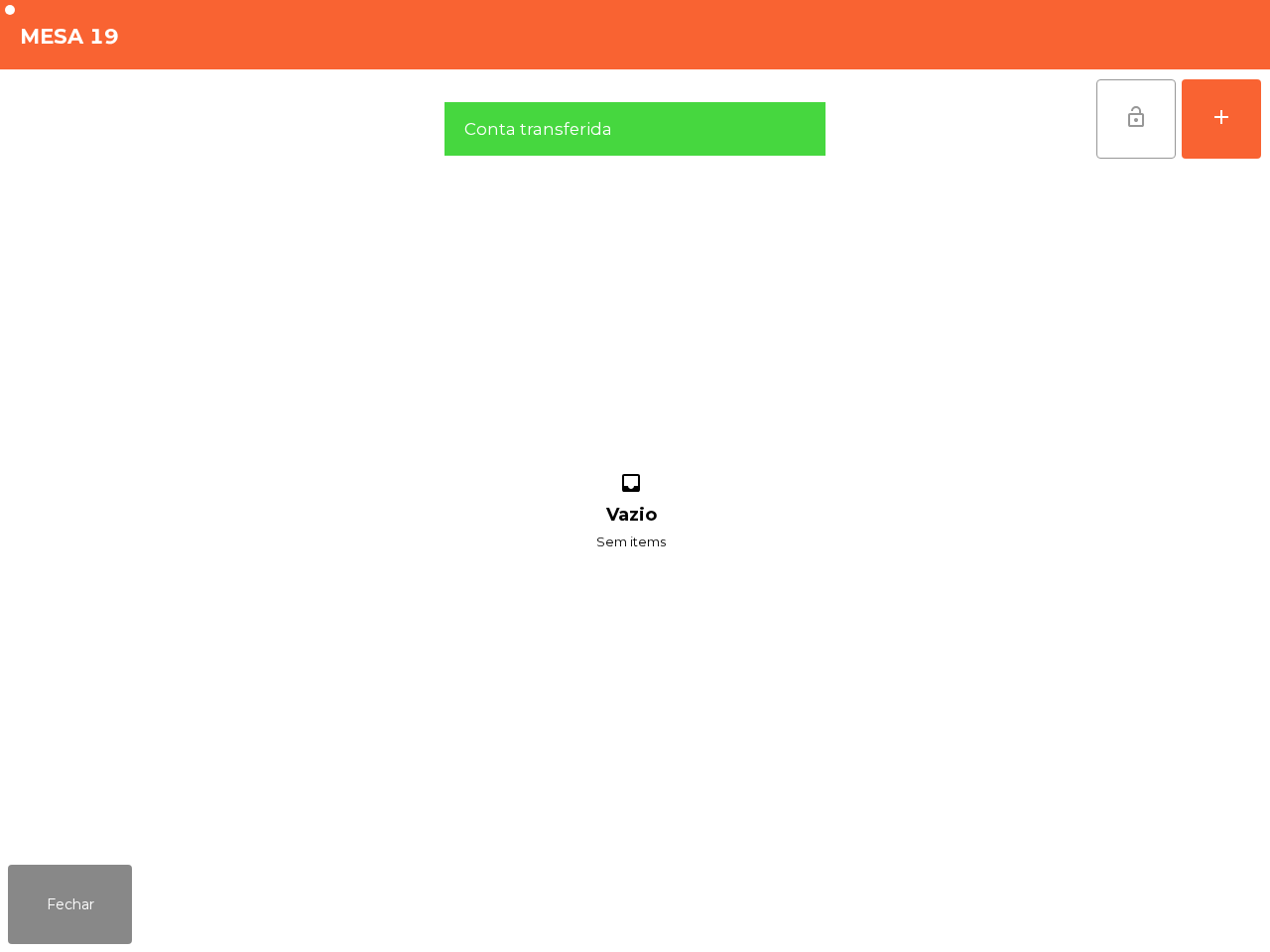 click on "lock_open" 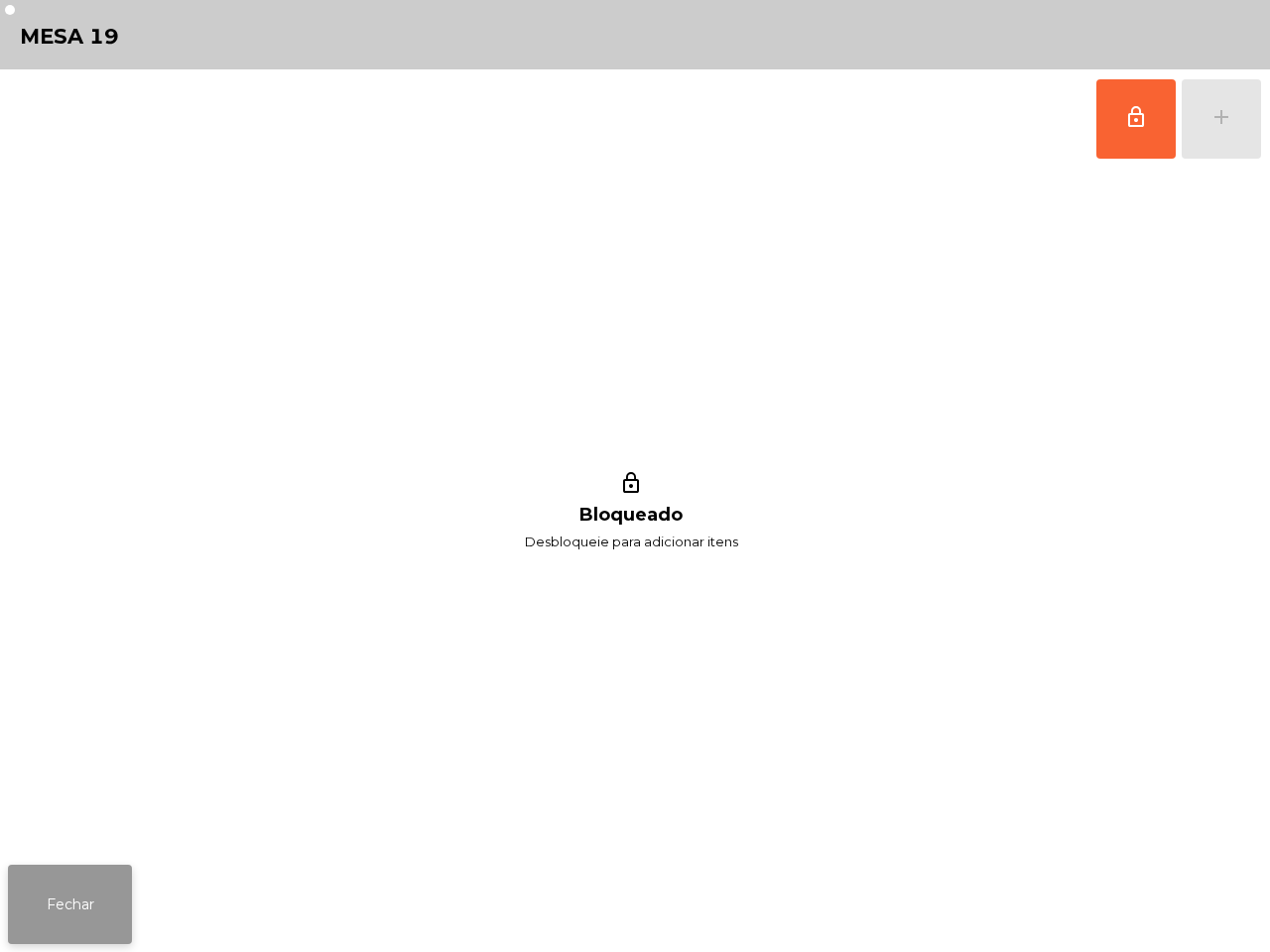 click on "Fechar" 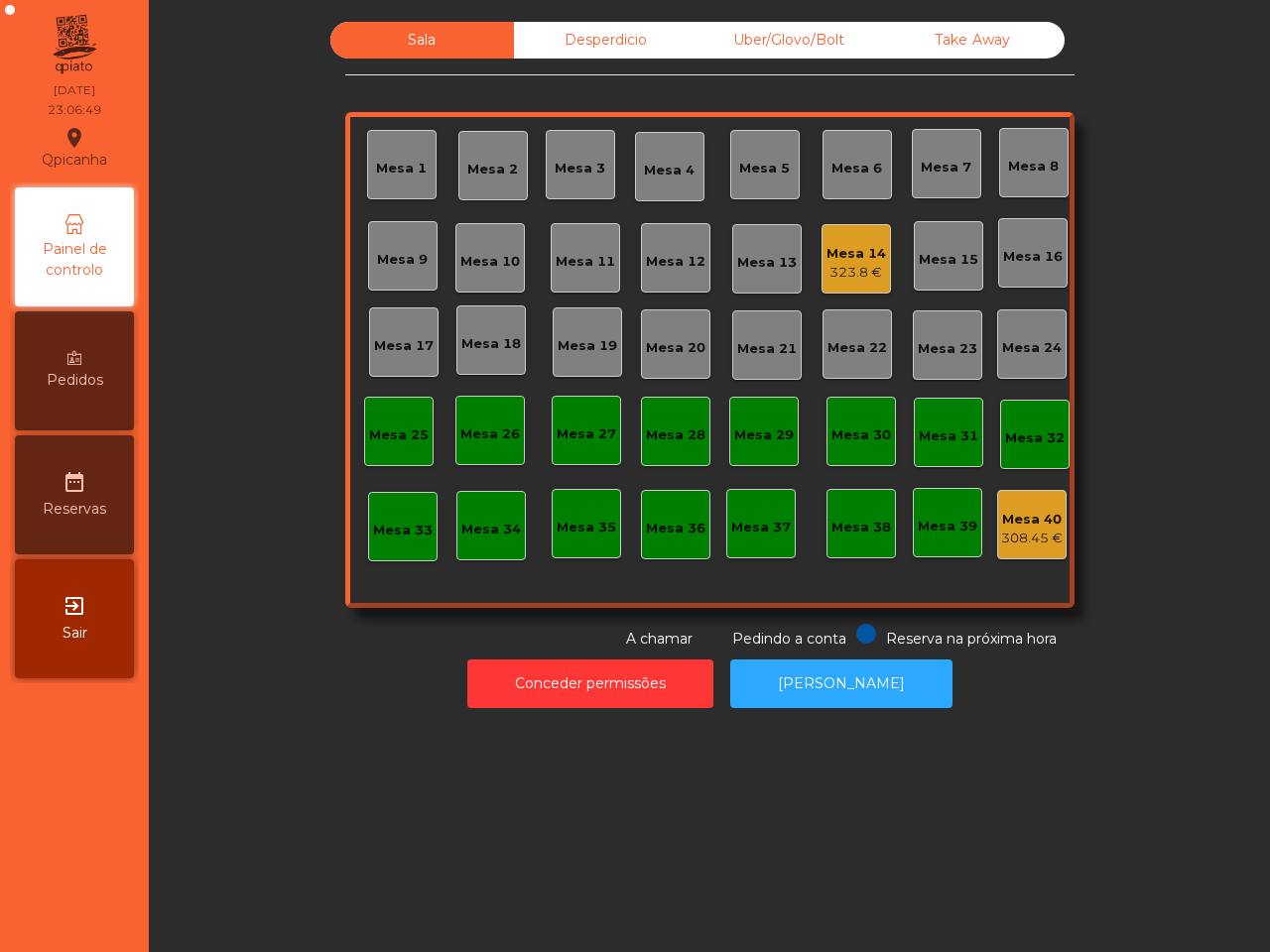 click on "Mesa 14" 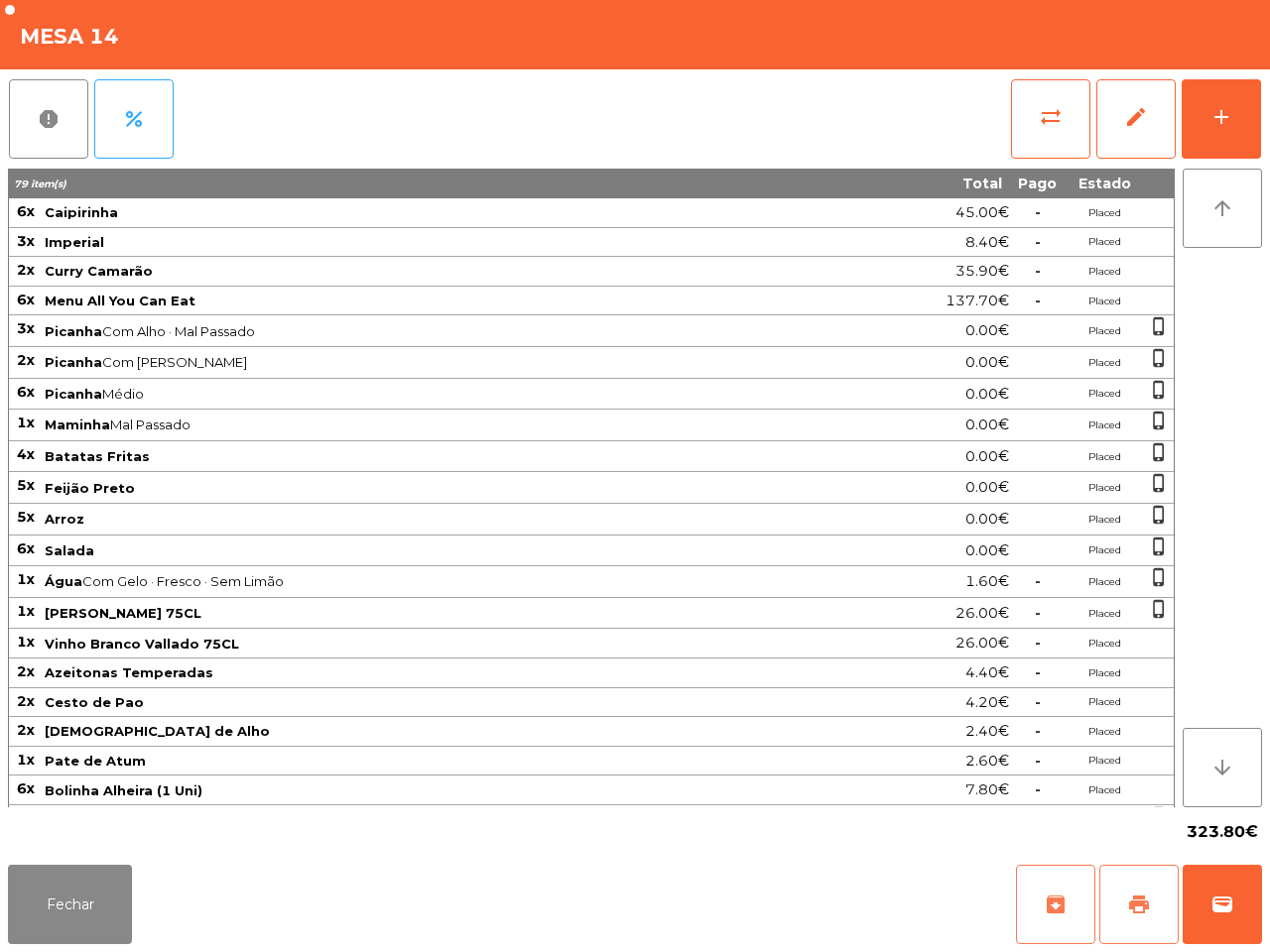 click on "print" 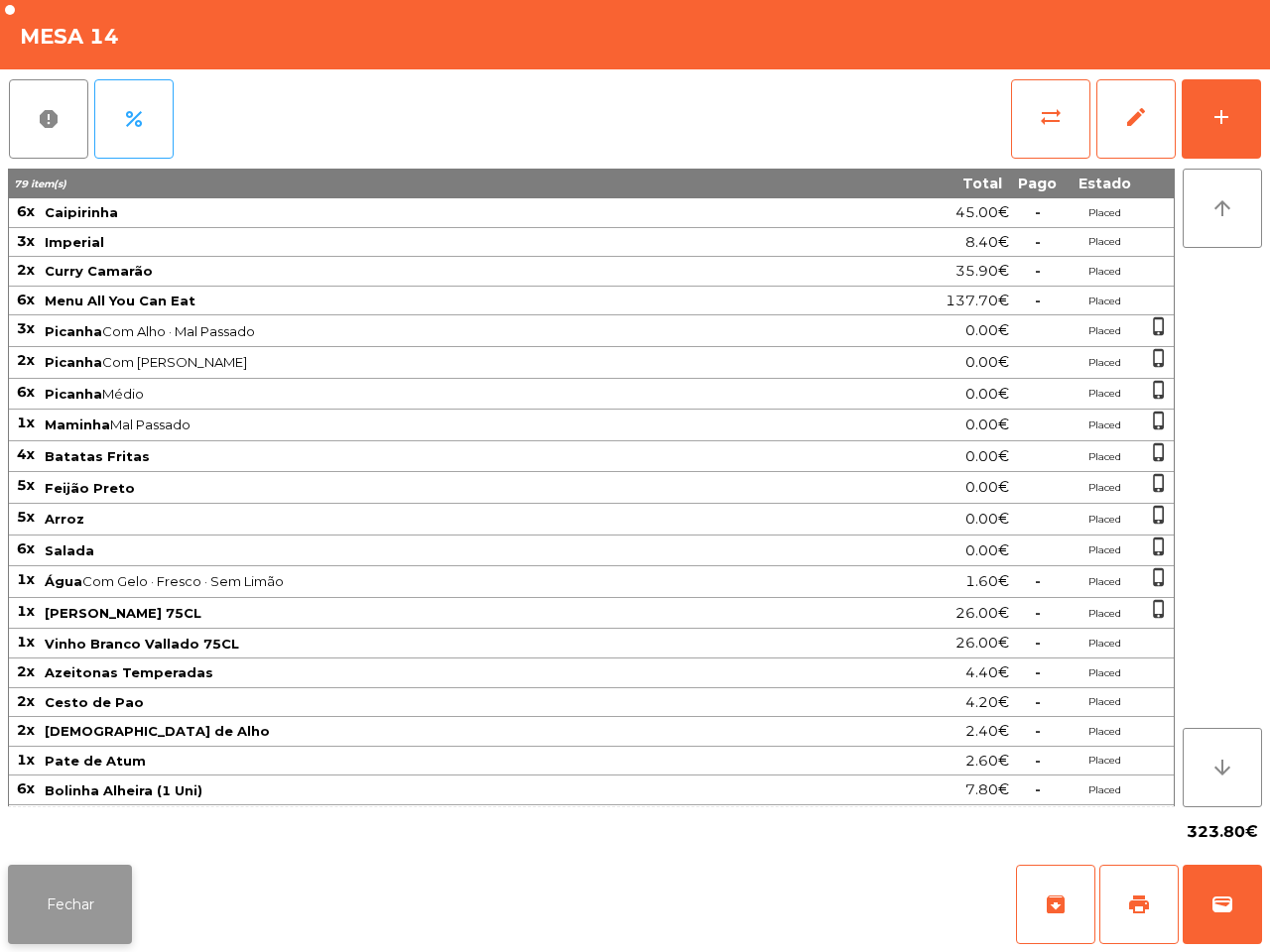 click on "Fechar" 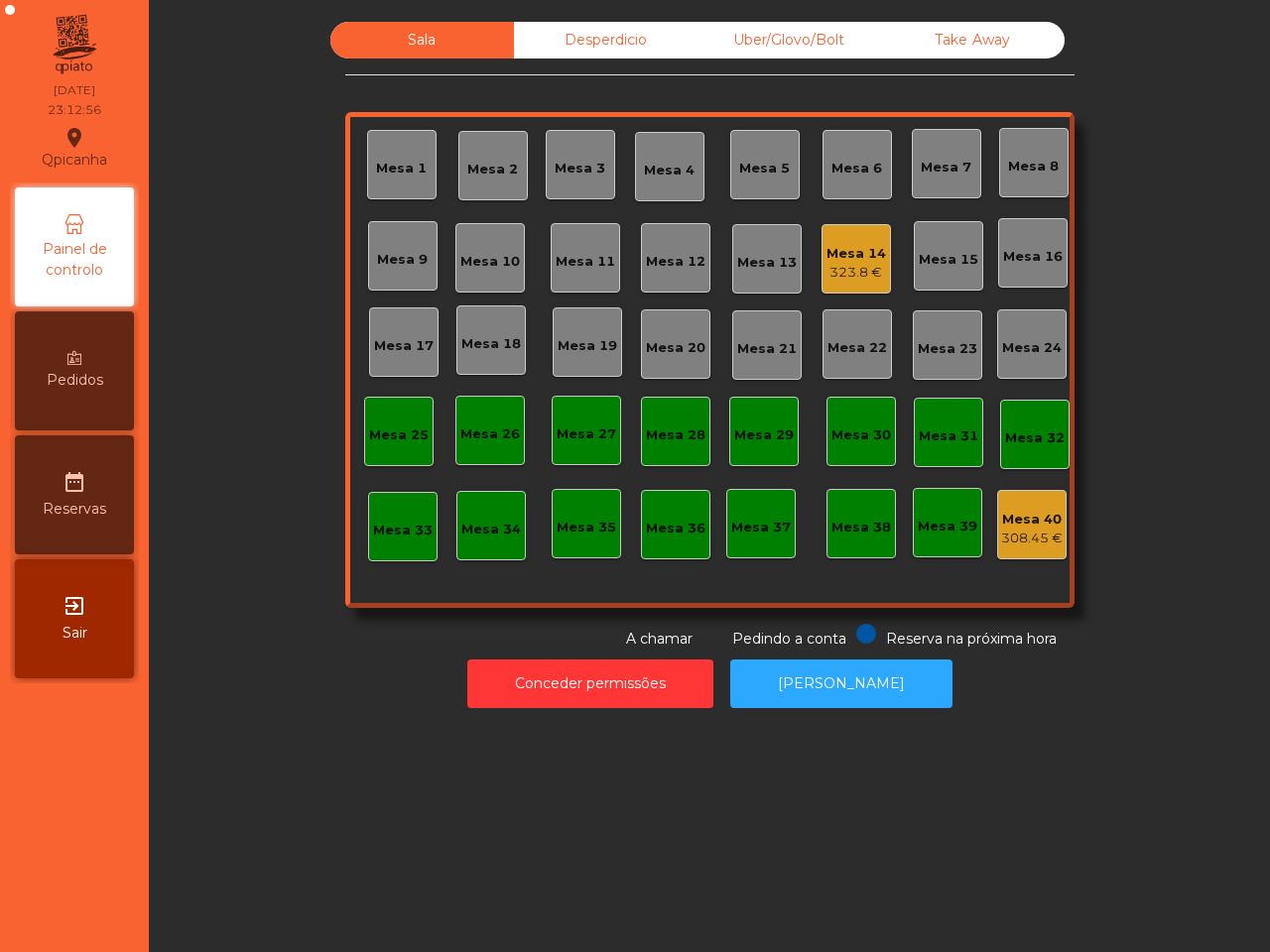 click on "Qpicanha  location_on  [DATE]   23:12:56   Painel de controlo   Pedidos  date_range  Reservas  exit_to_app  Sair" 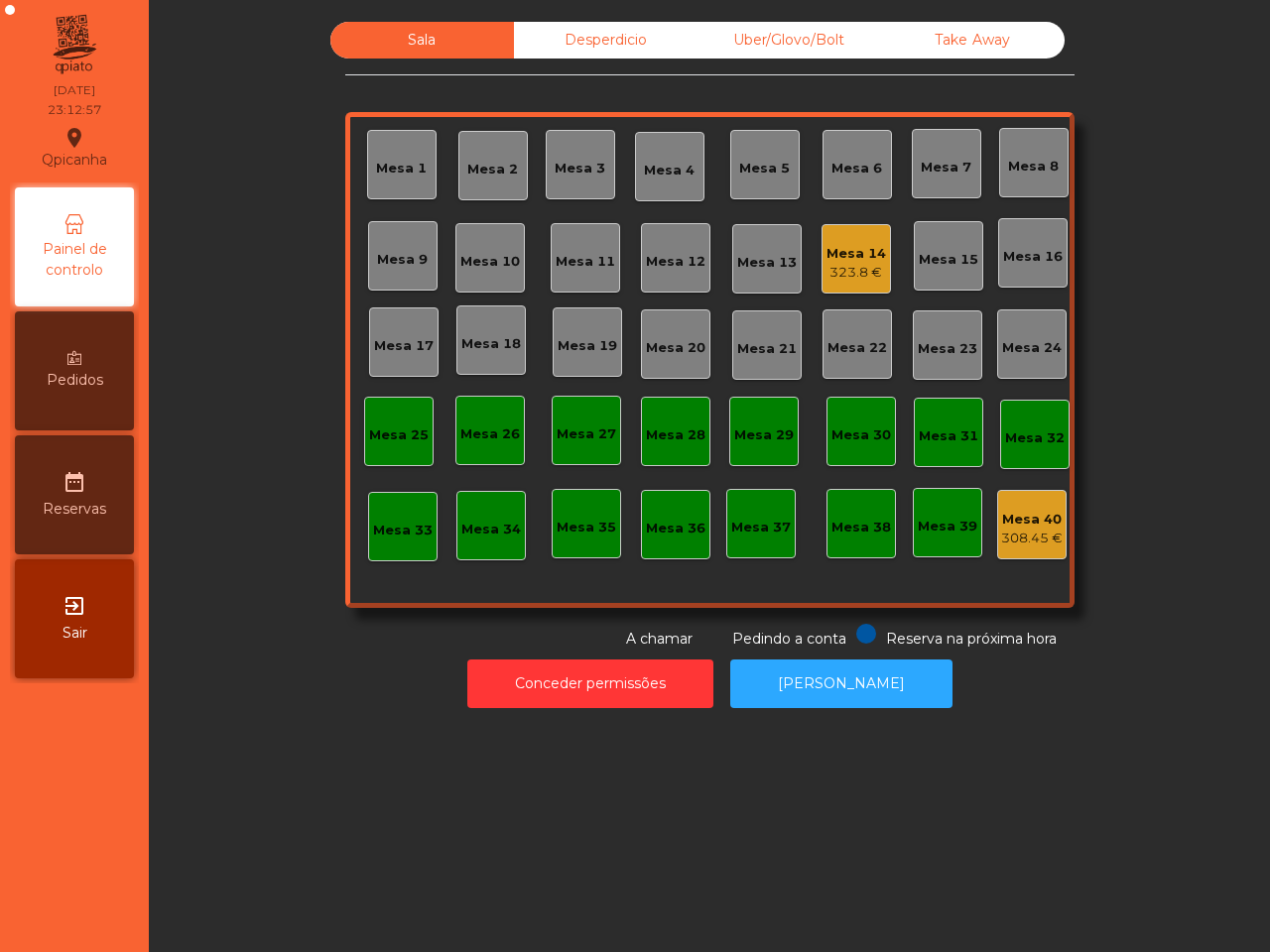 click on "Mesa 14   323.8 €" 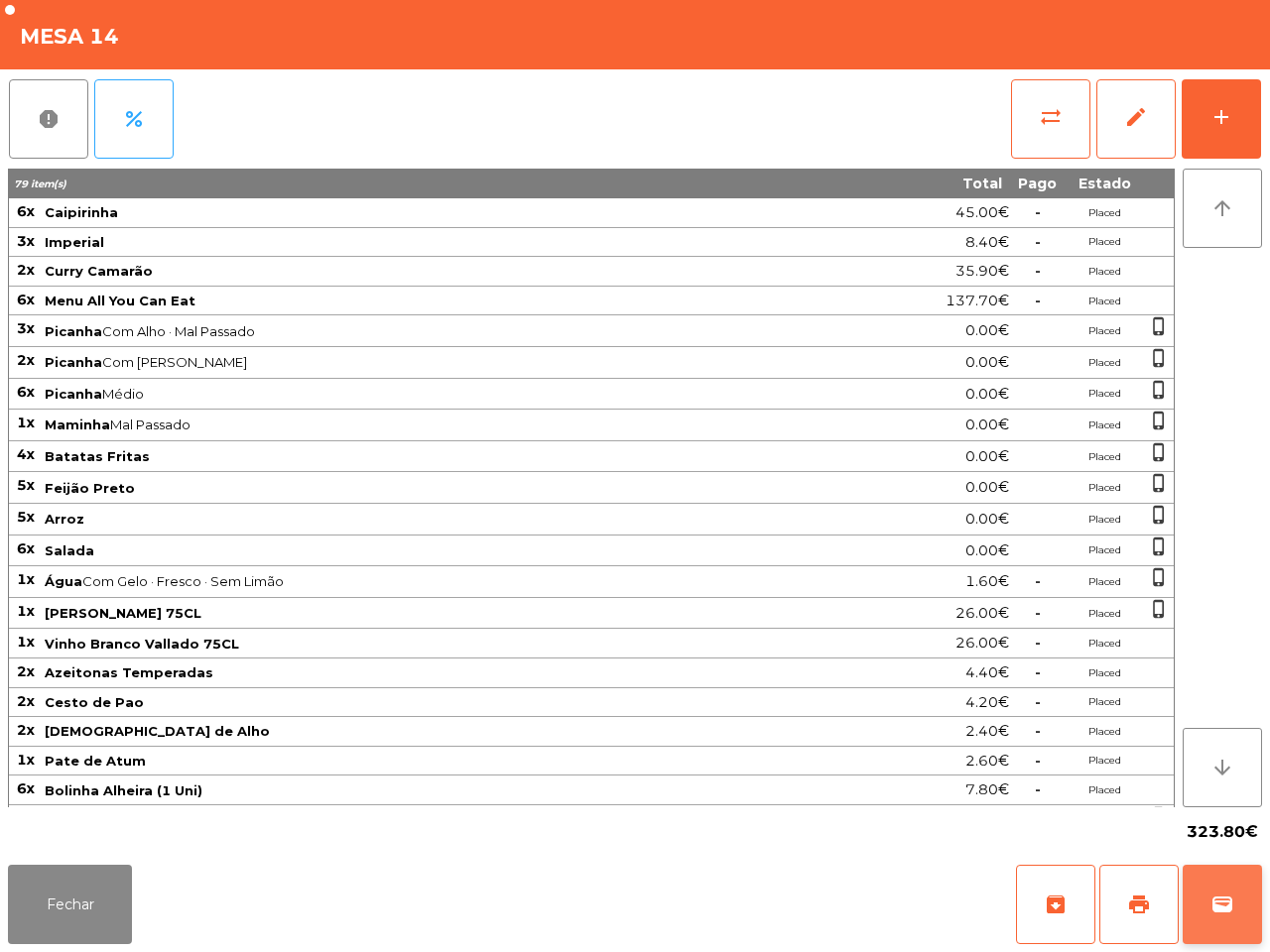 click on "wallet" 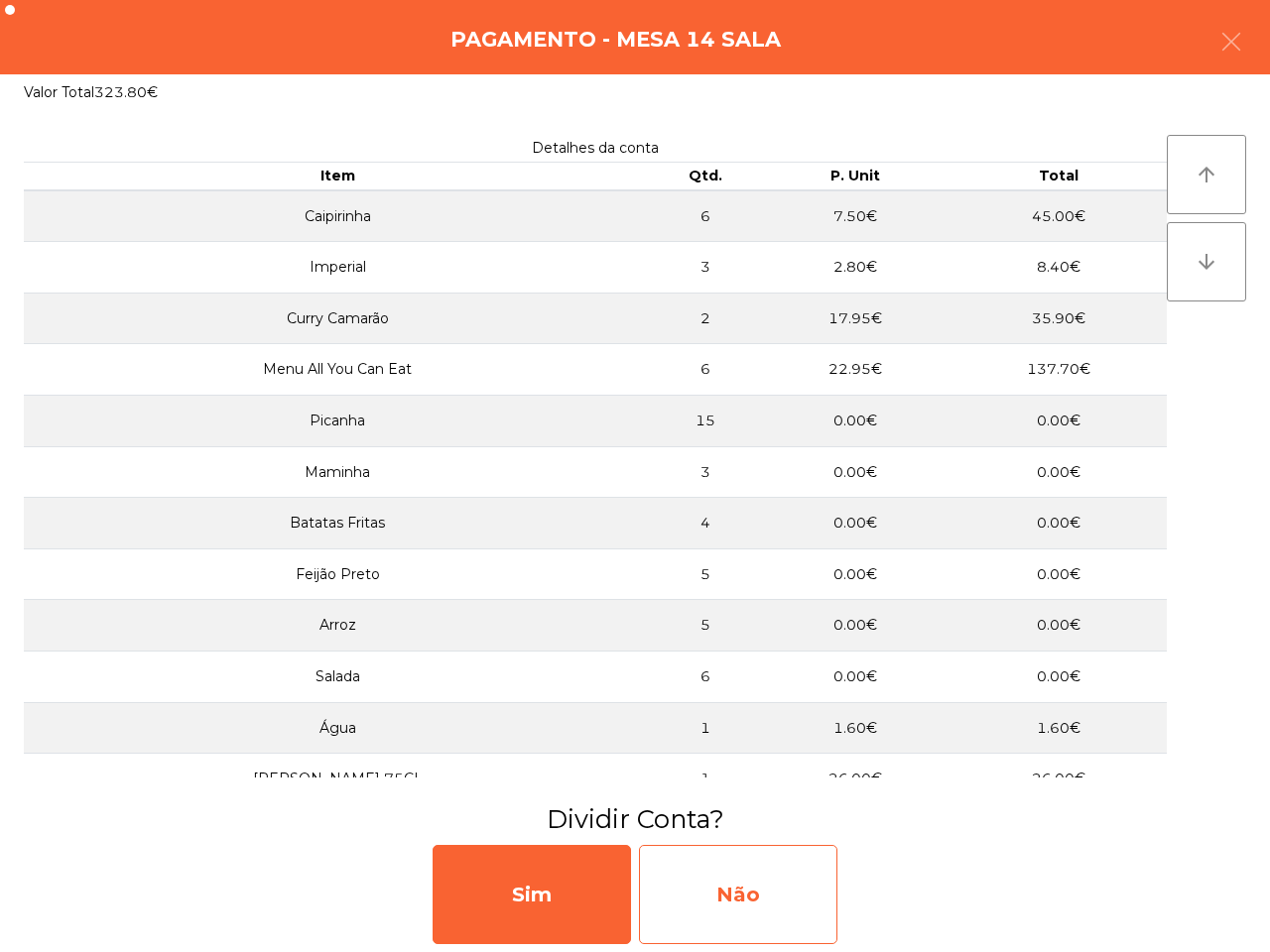 click on "Sim   Não" 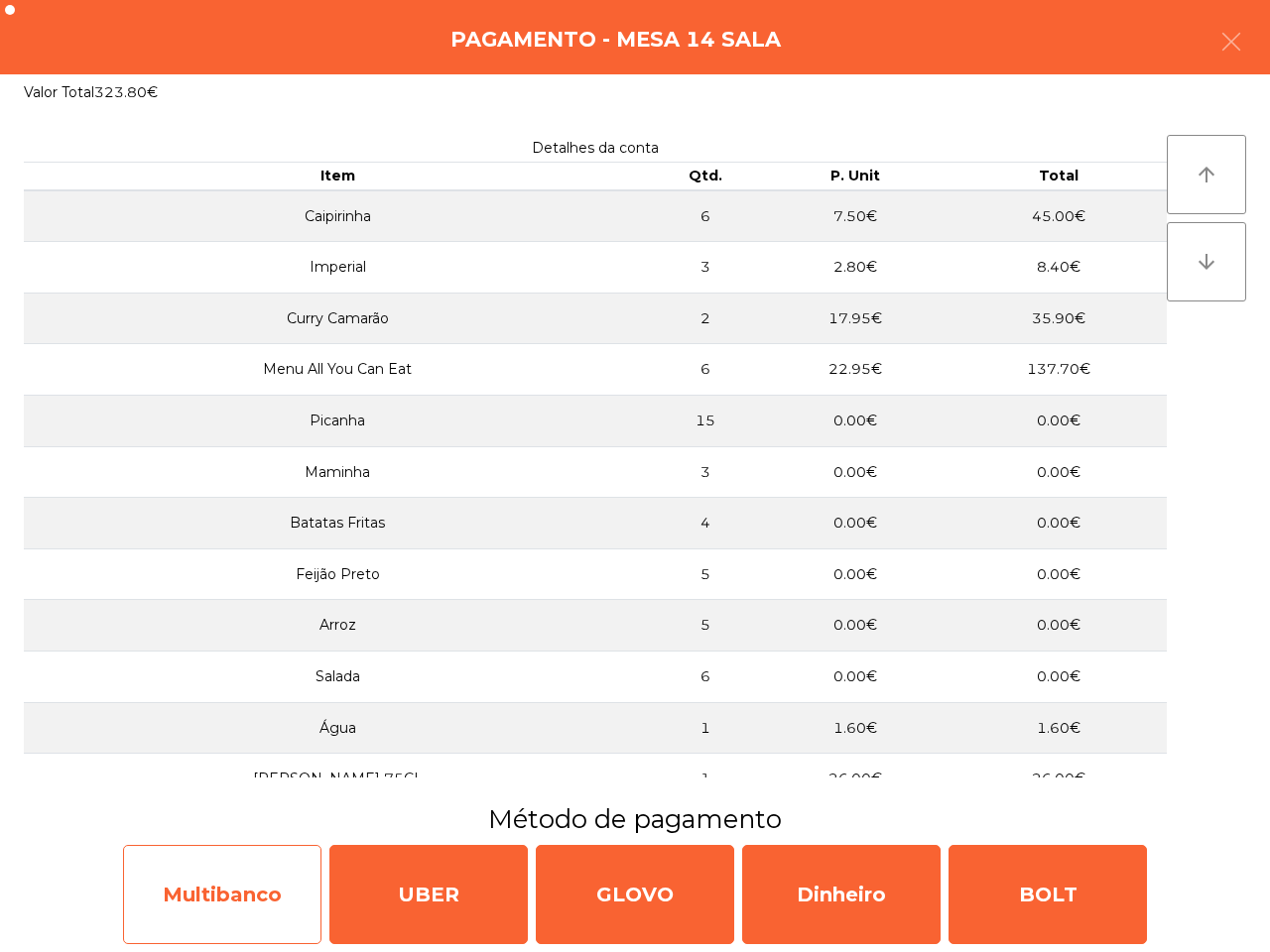 click on "Multibanco" 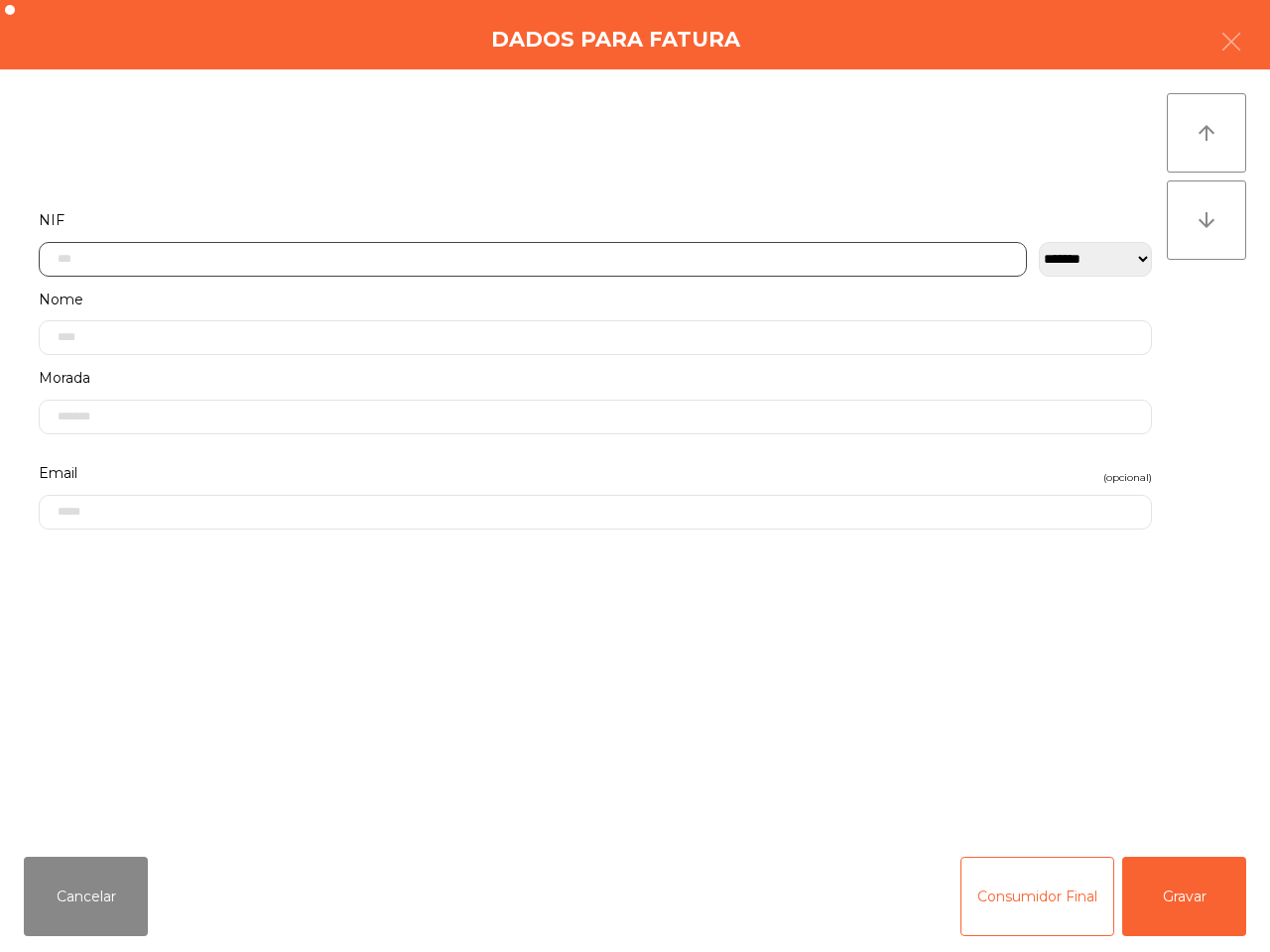 click 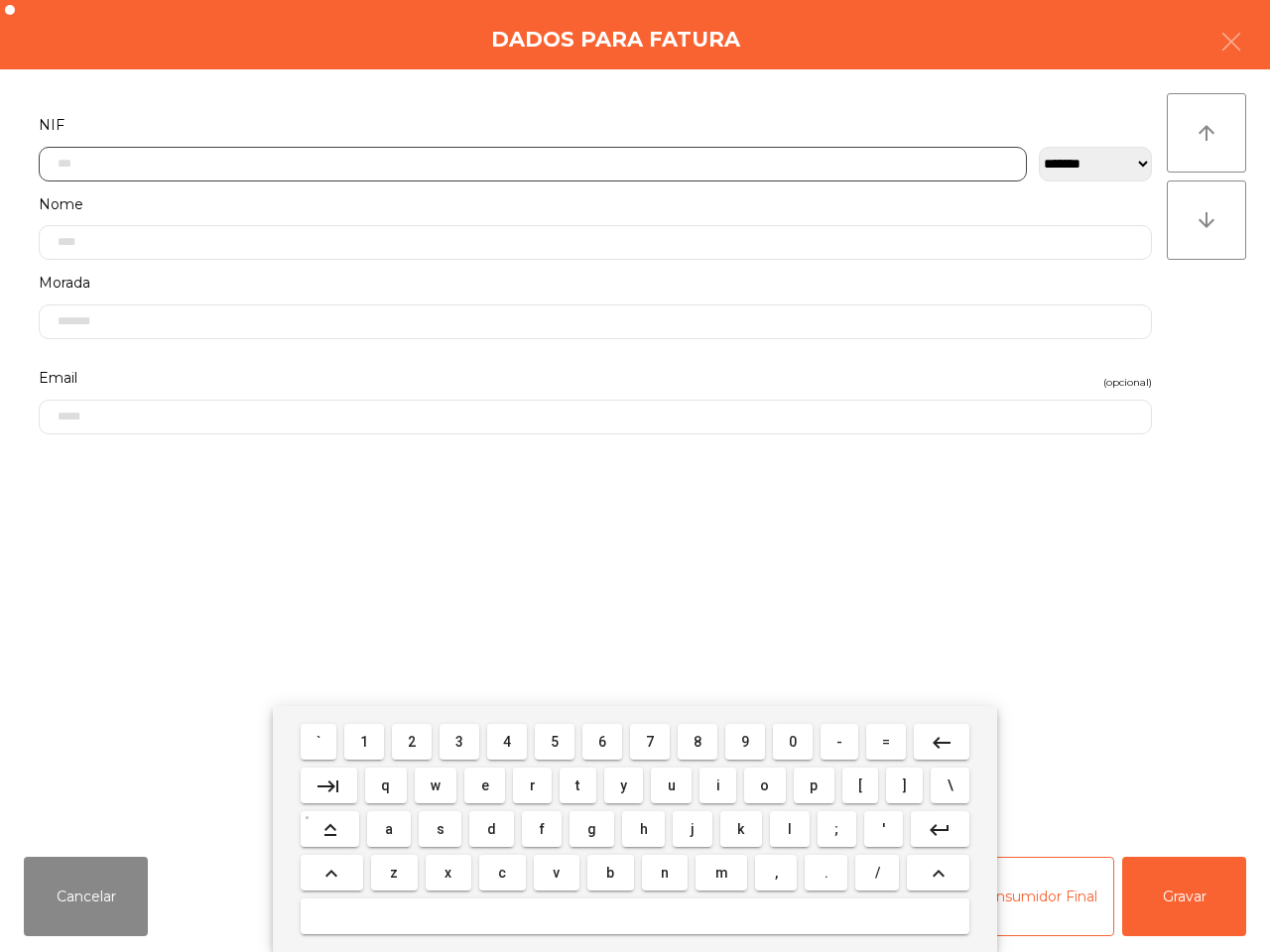 scroll, scrollTop: 111, scrollLeft: 0, axis: vertical 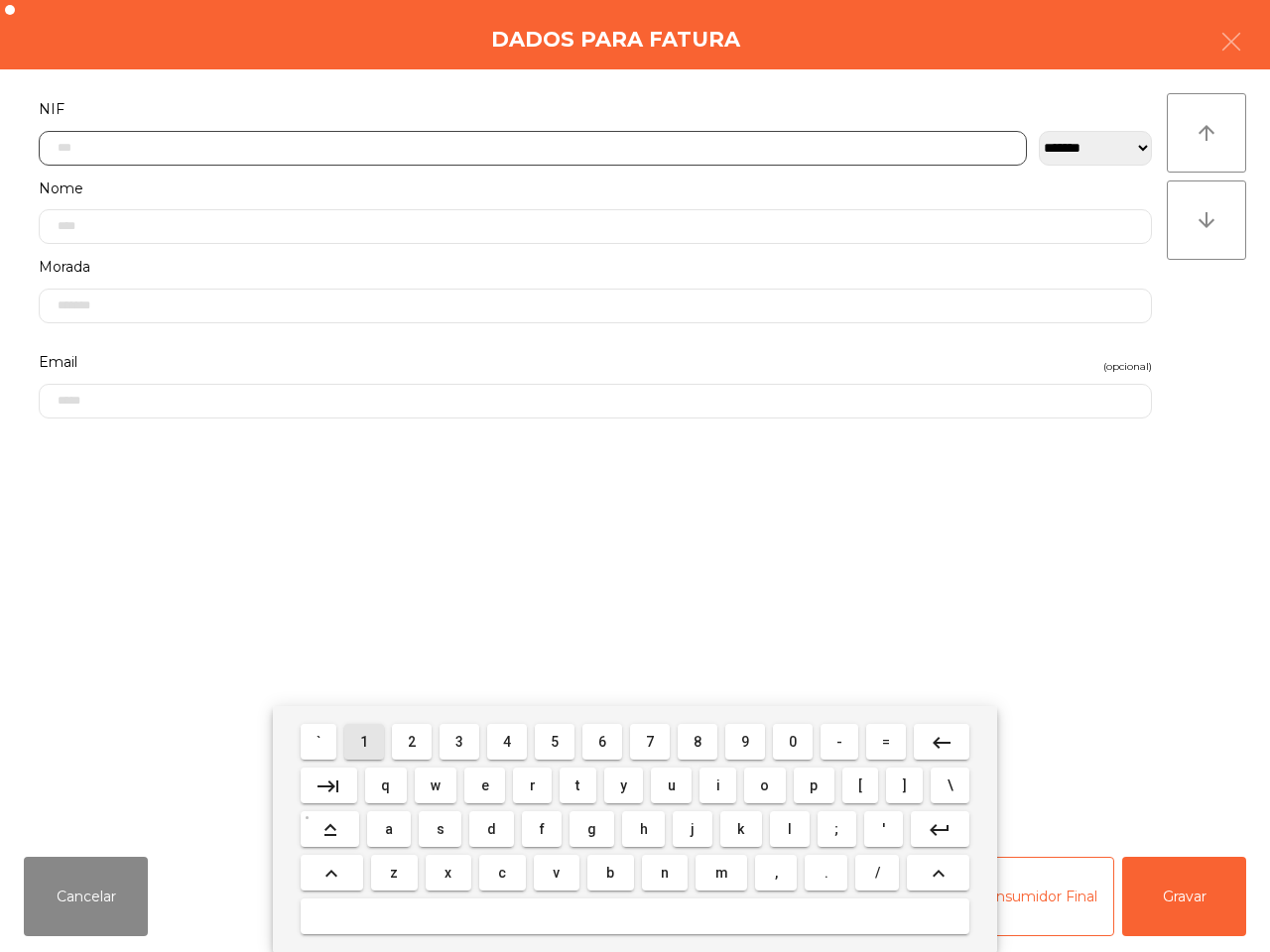 click on "1" at bounding box center (364, 742) 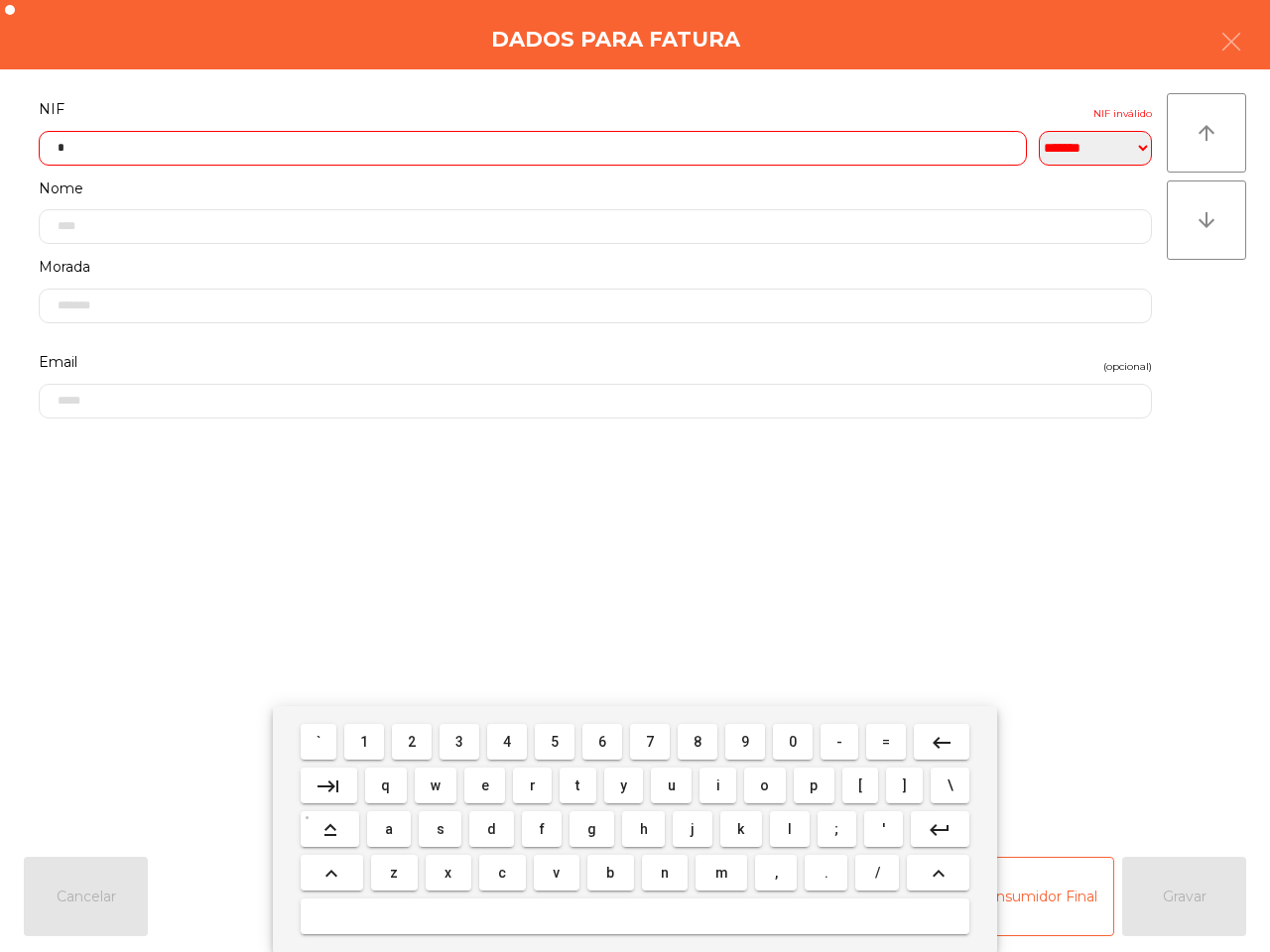 click on "1" at bounding box center (364, 742) 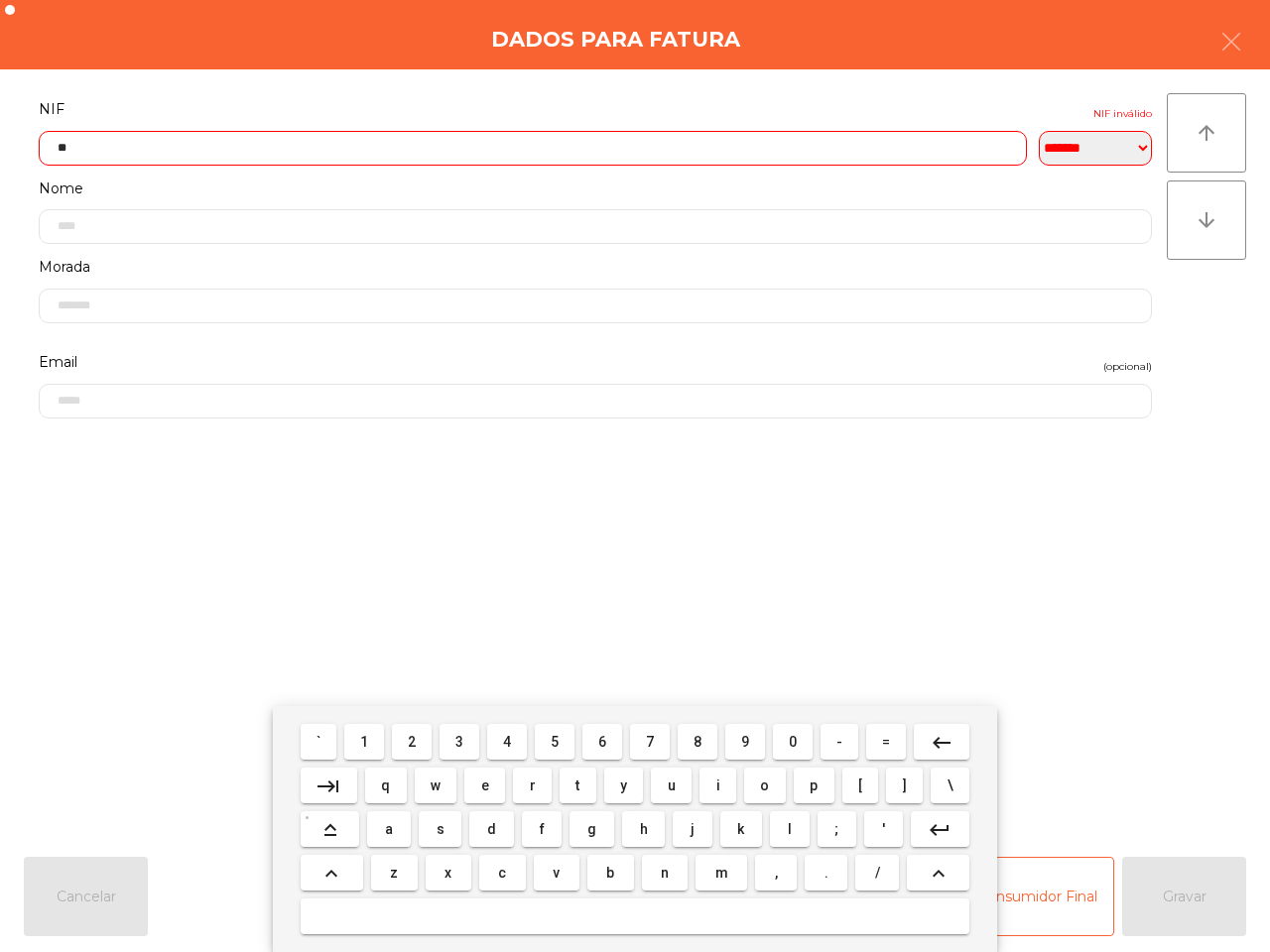 click on "9" at bounding box center (745, 742) 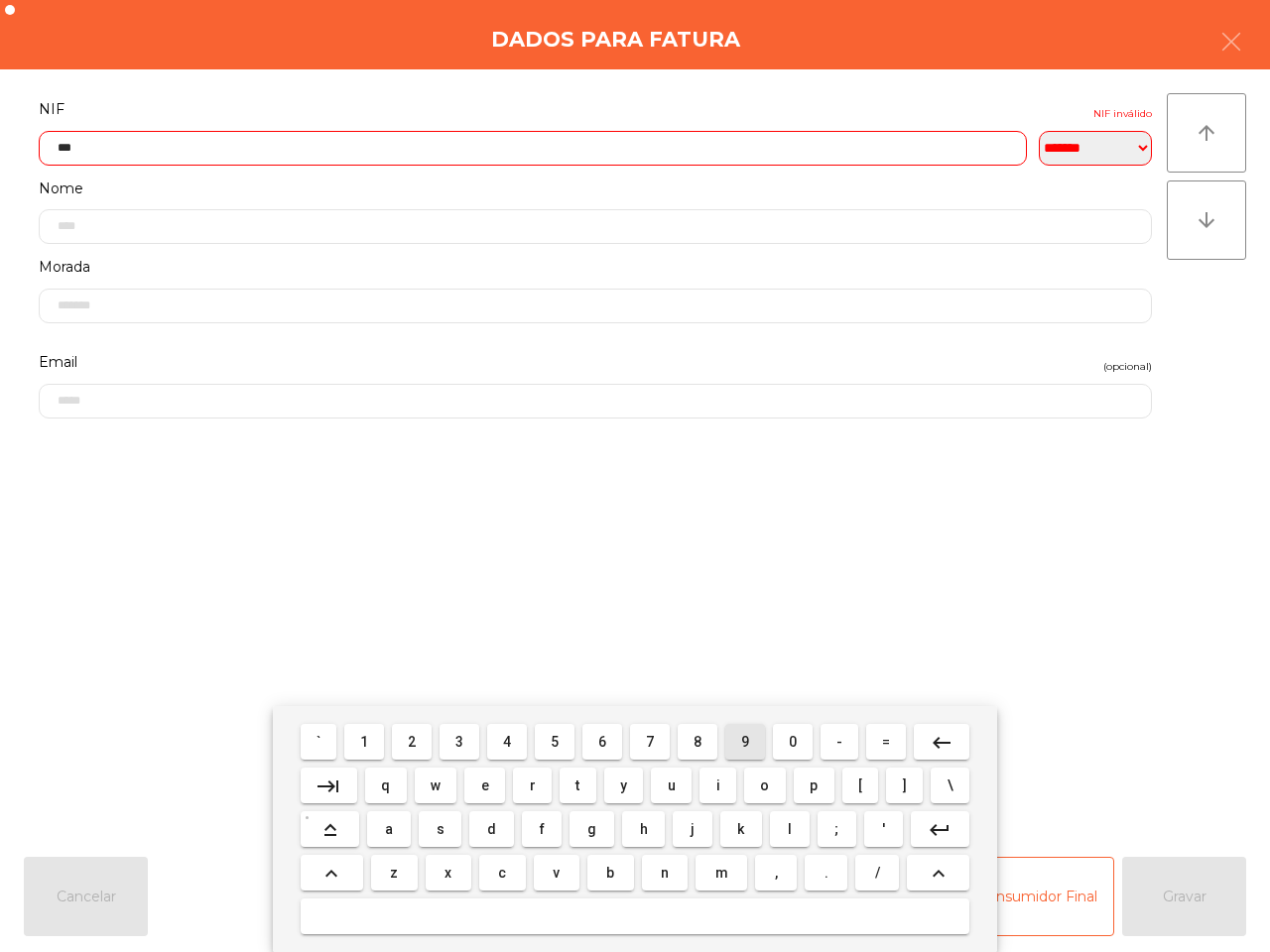click on "7" at bounding box center (650, 742) 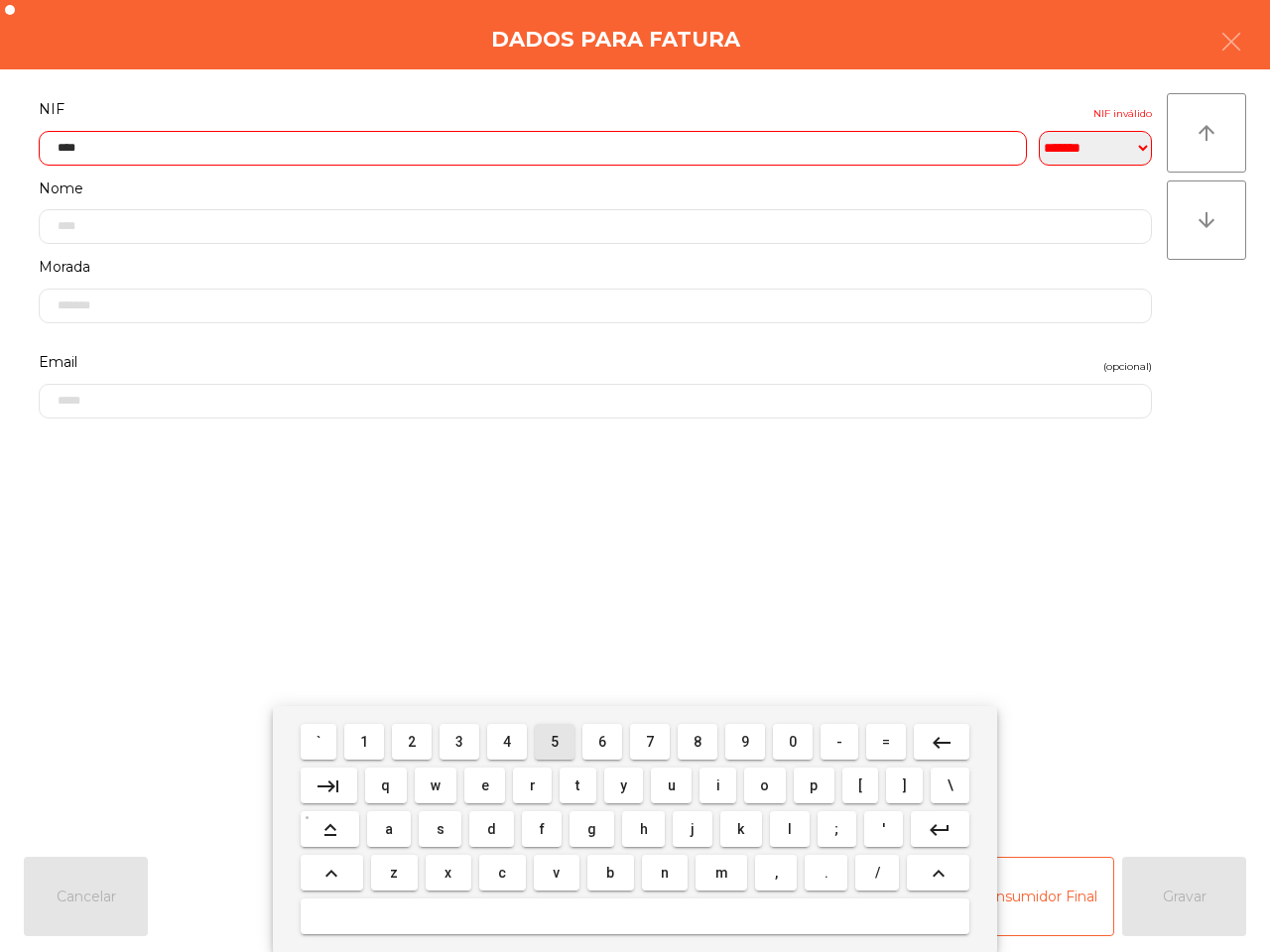 click on "5" at bounding box center [555, 742] 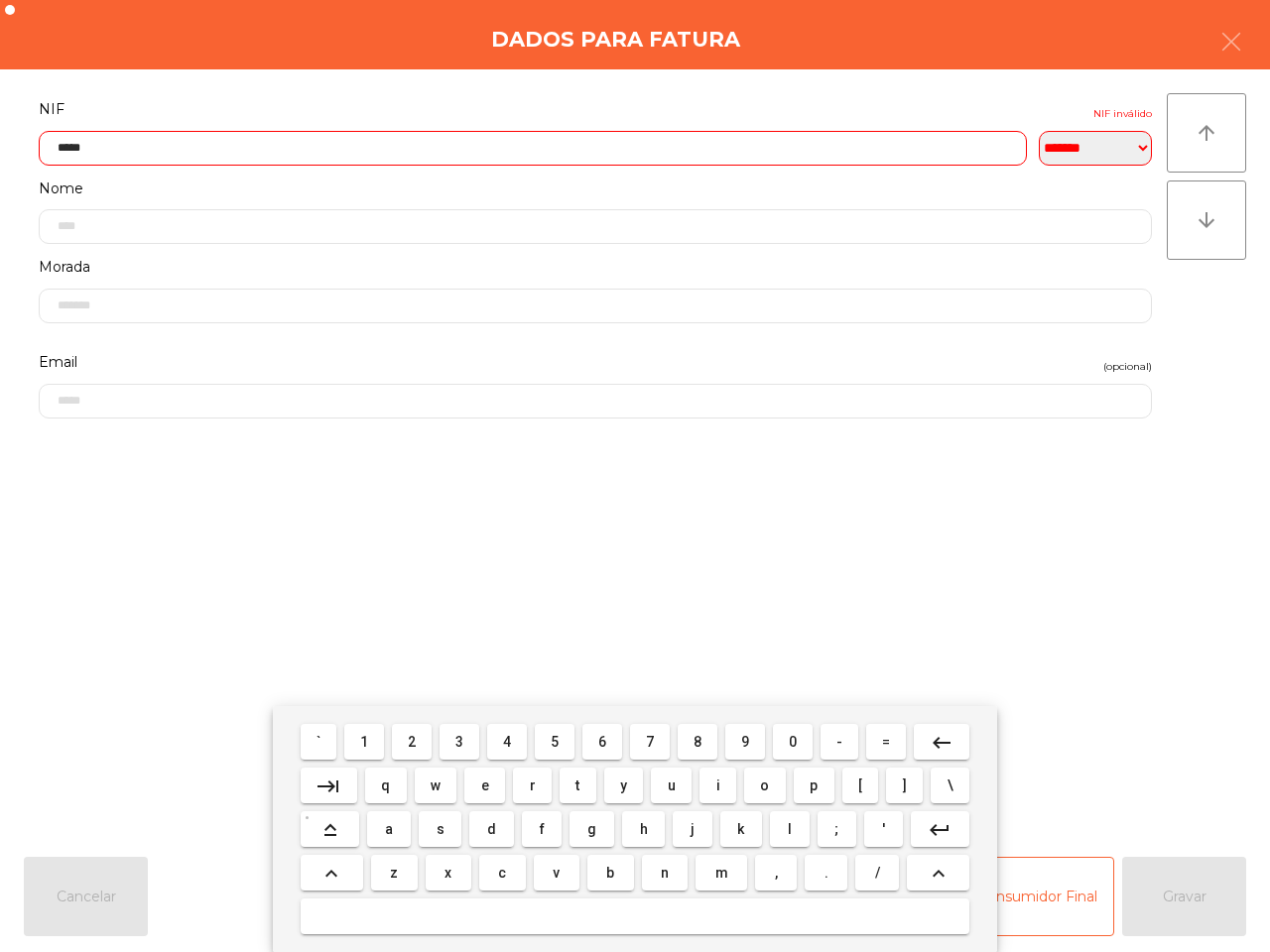 click on "5" at bounding box center [555, 742] 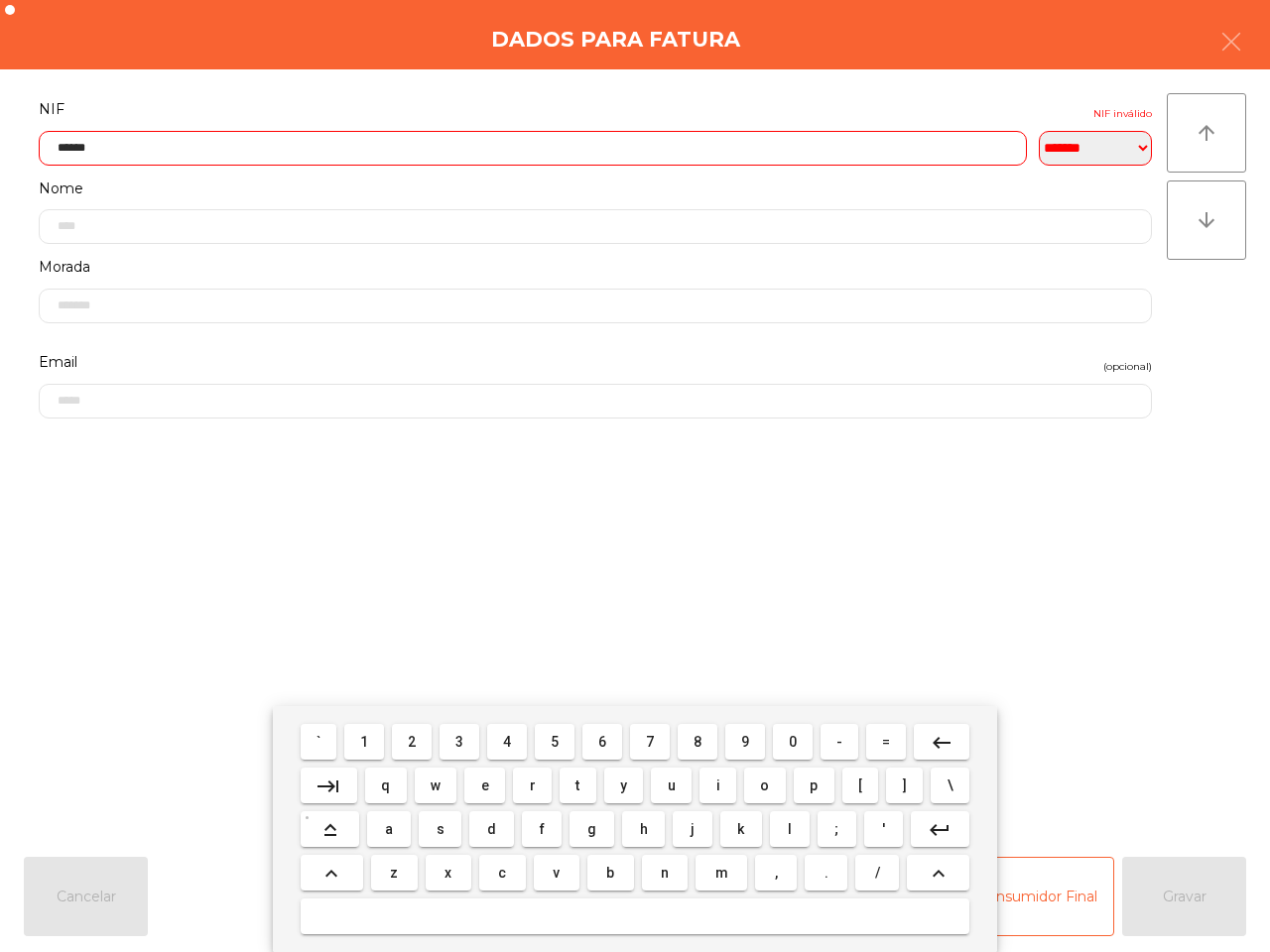 click on "7" at bounding box center (650, 742) 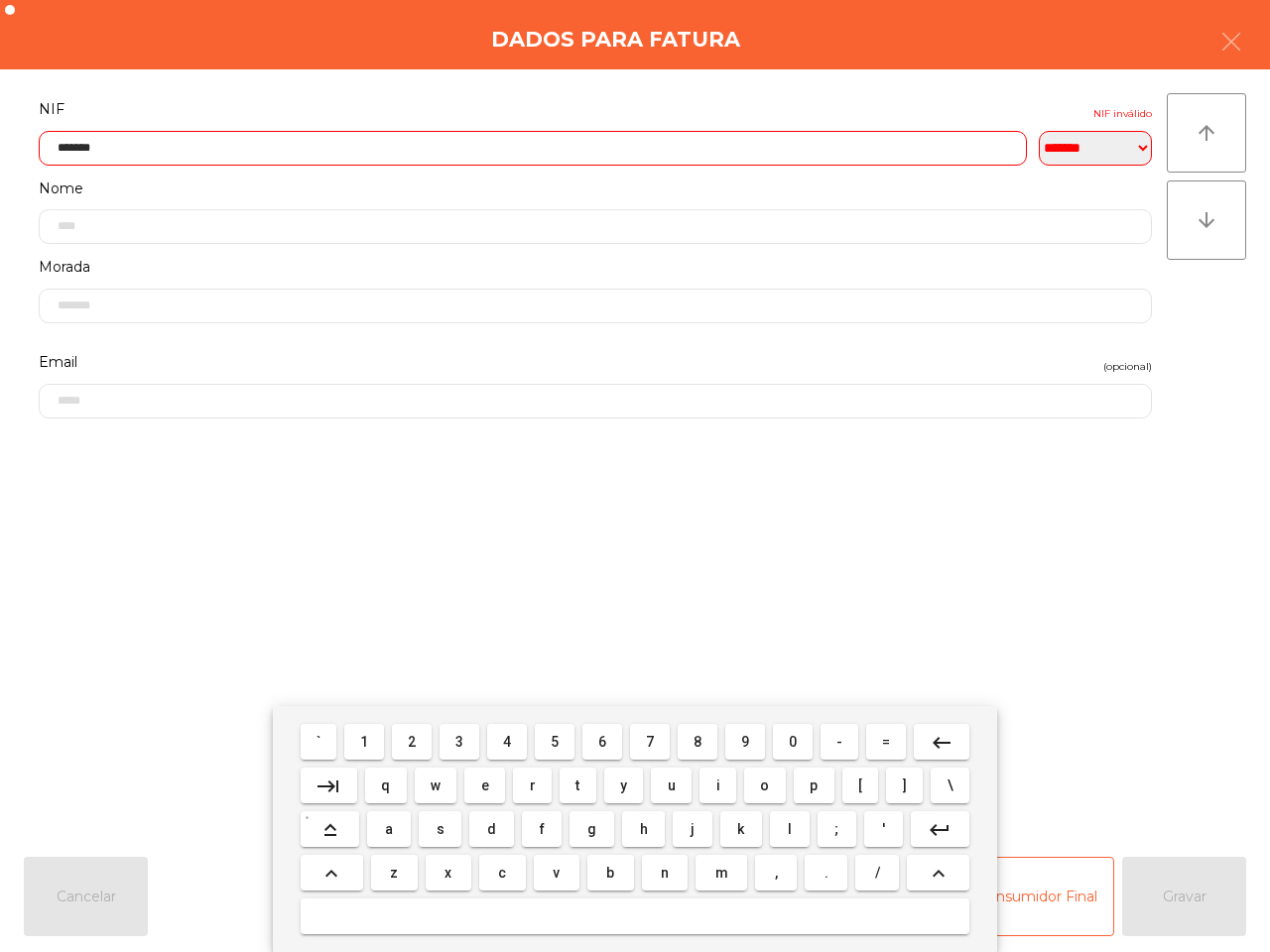 click on "3" at bounding box center (459, 742) 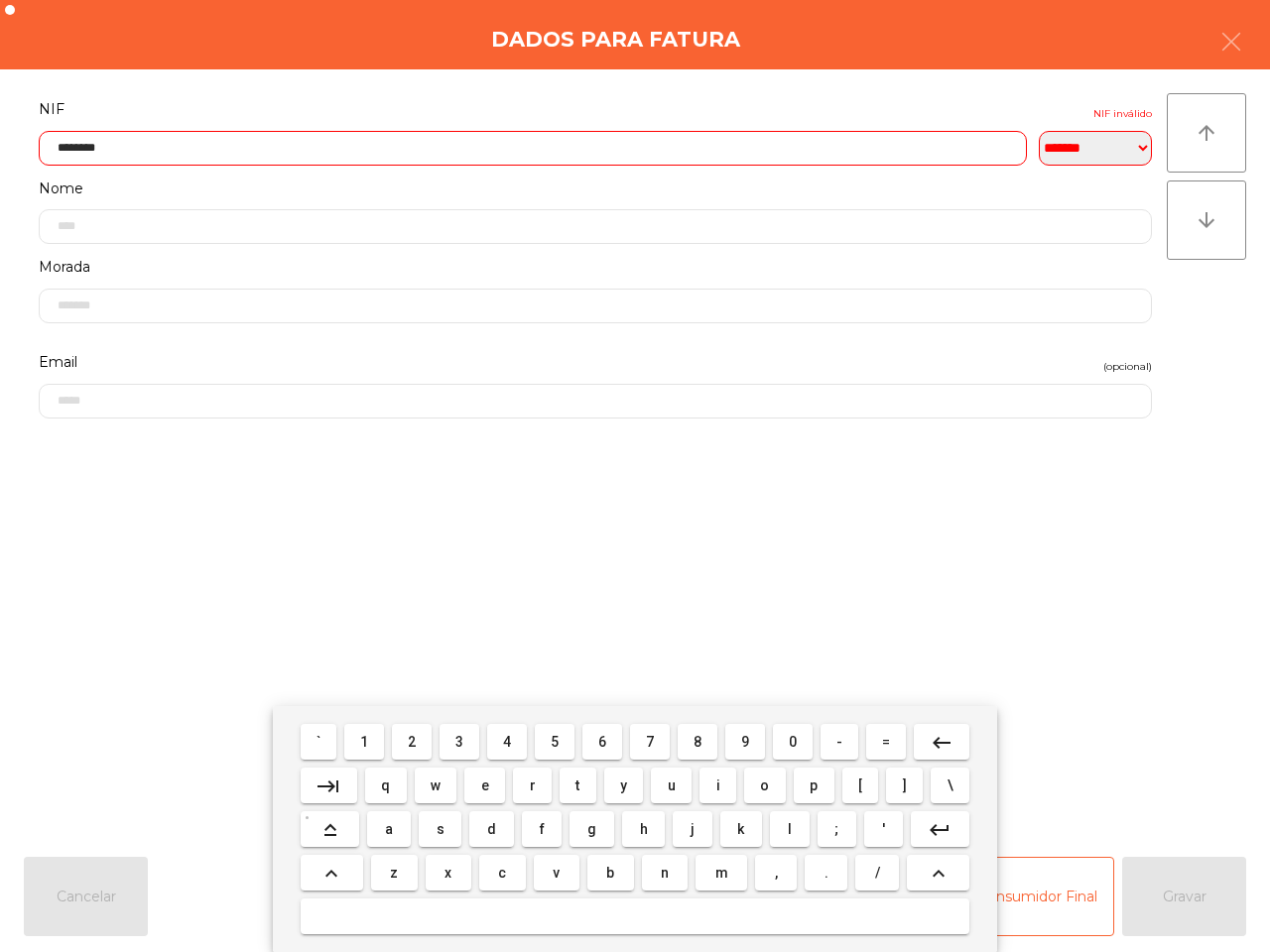 click on "8" at bounding box center (698, 742) 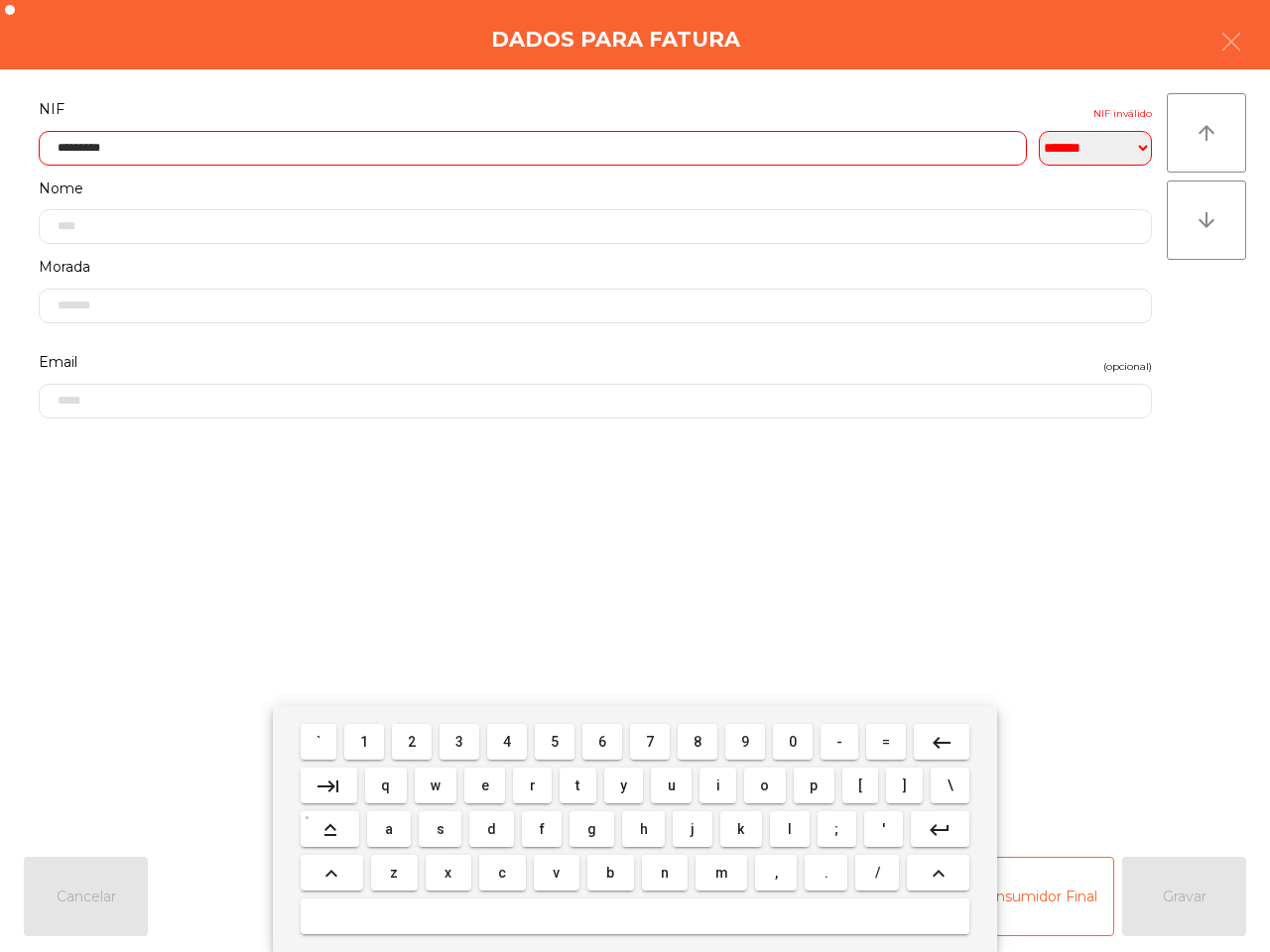 click on "keyboard_backspace" at bounding box center (942, 743) 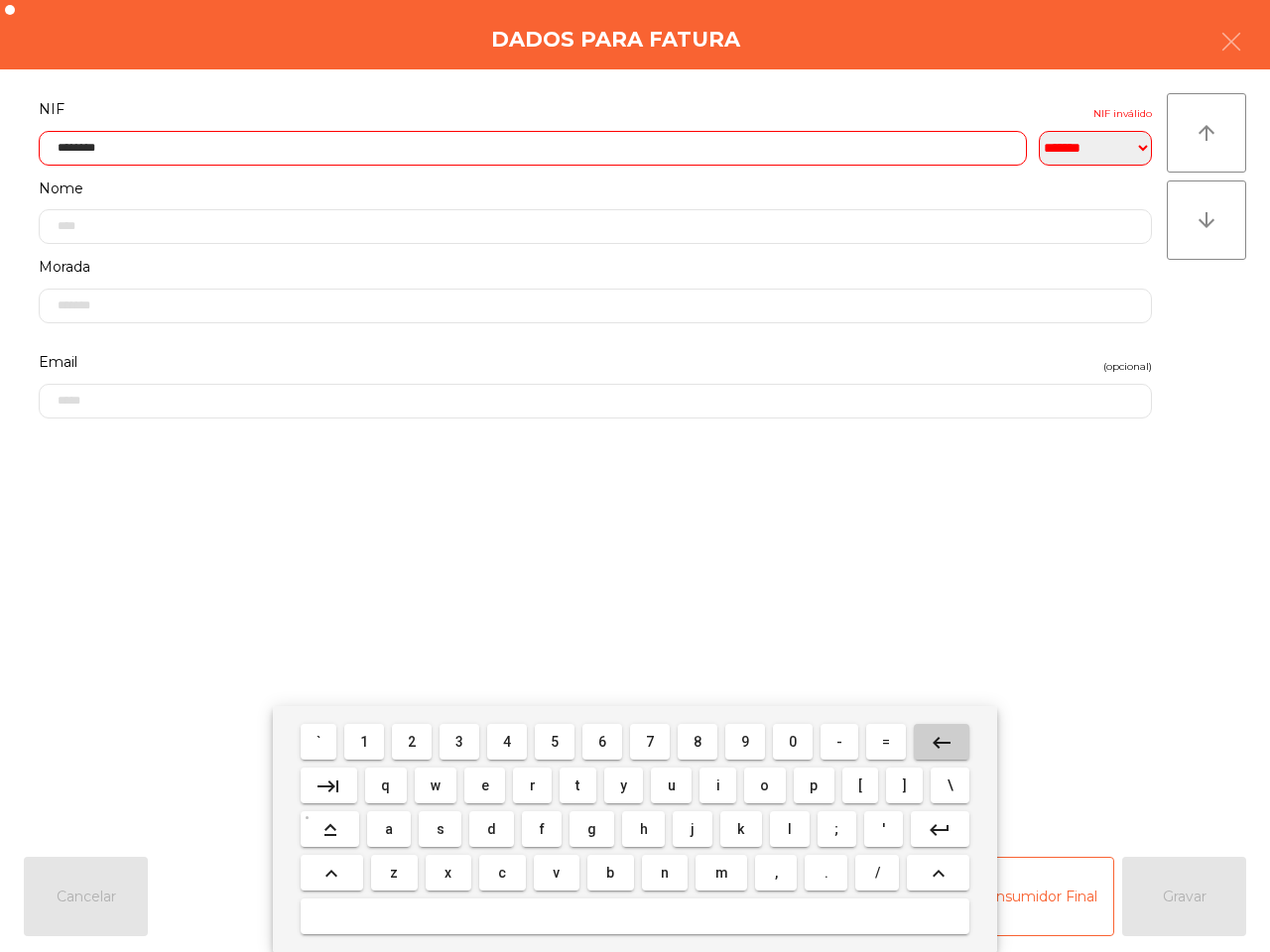 click on "keyboard_backspace" at bounding box center (942, 743) 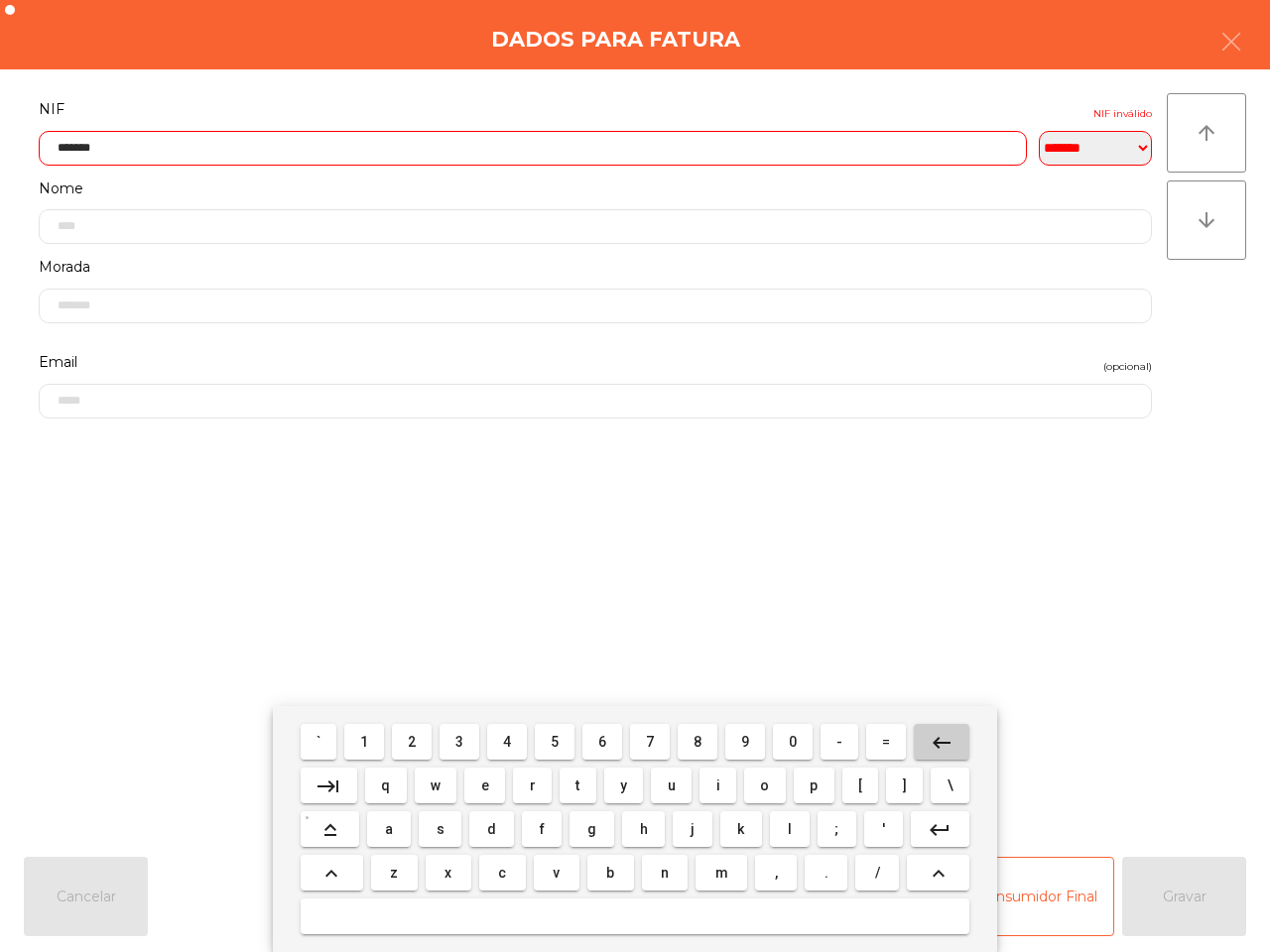 click on "keyboard_backspace" at bounding box center (942, 743) 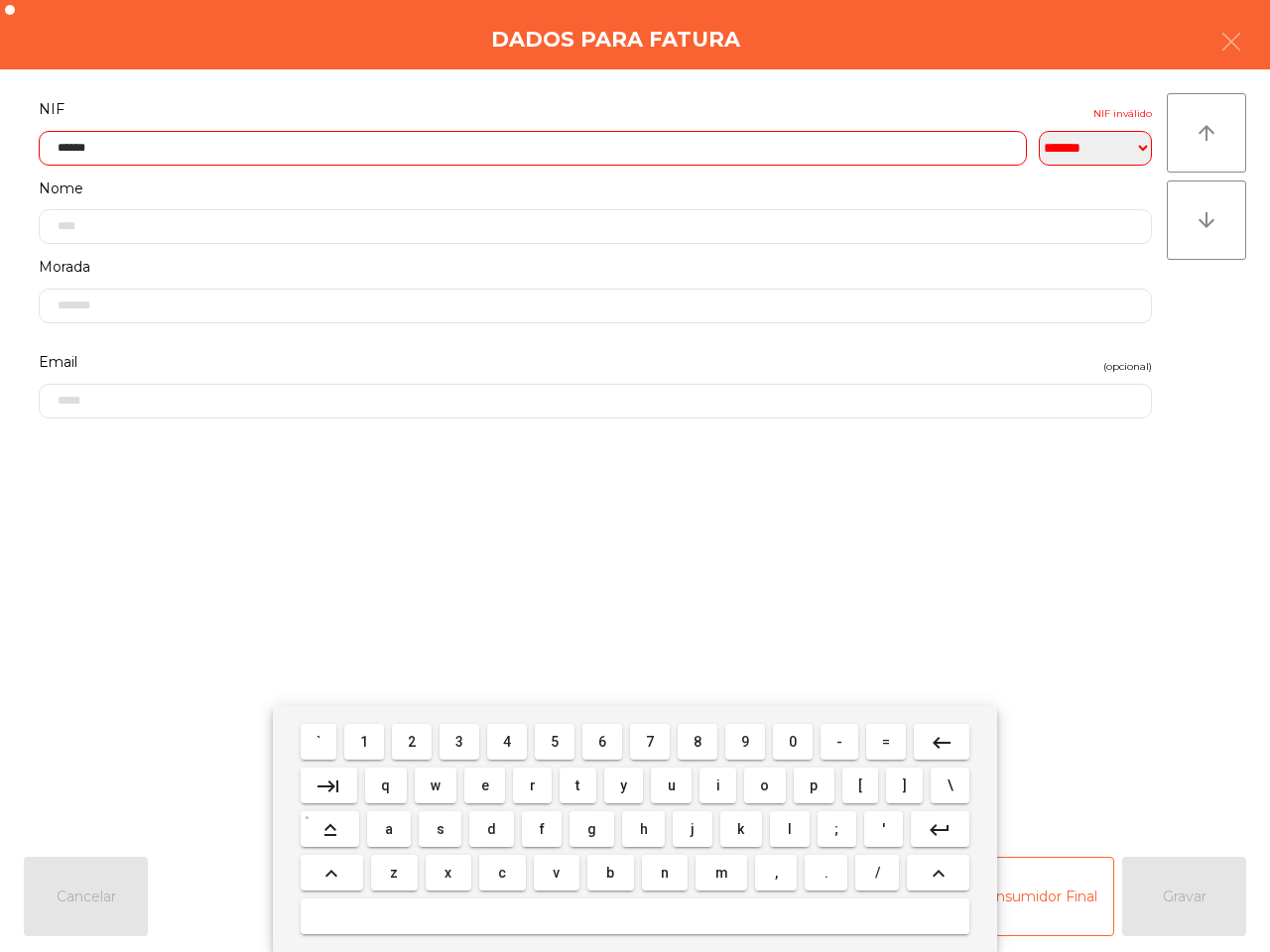 click on "3" at bounding box center [459, 742] 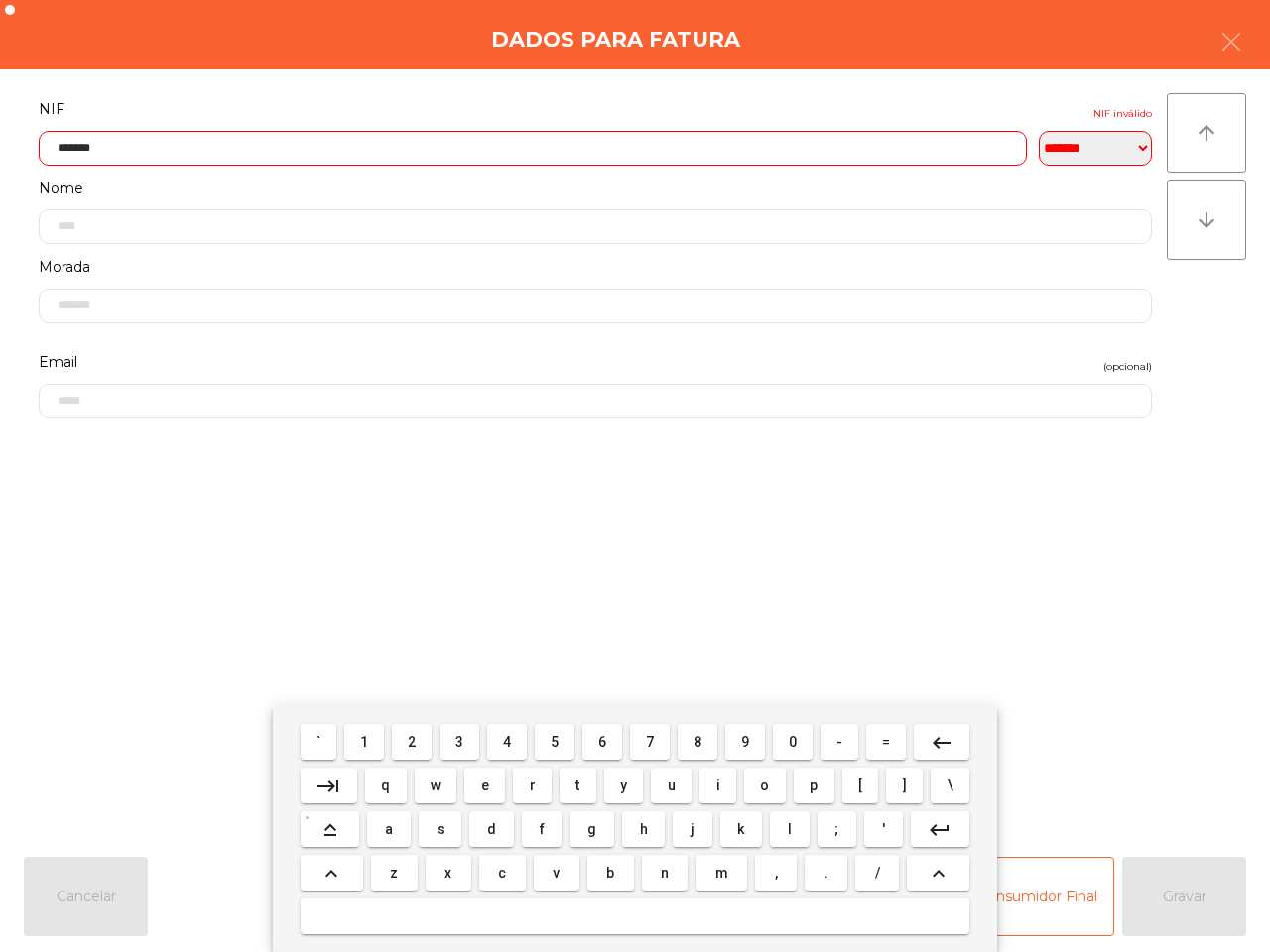 click on "7" at bounding box center (650, 742) 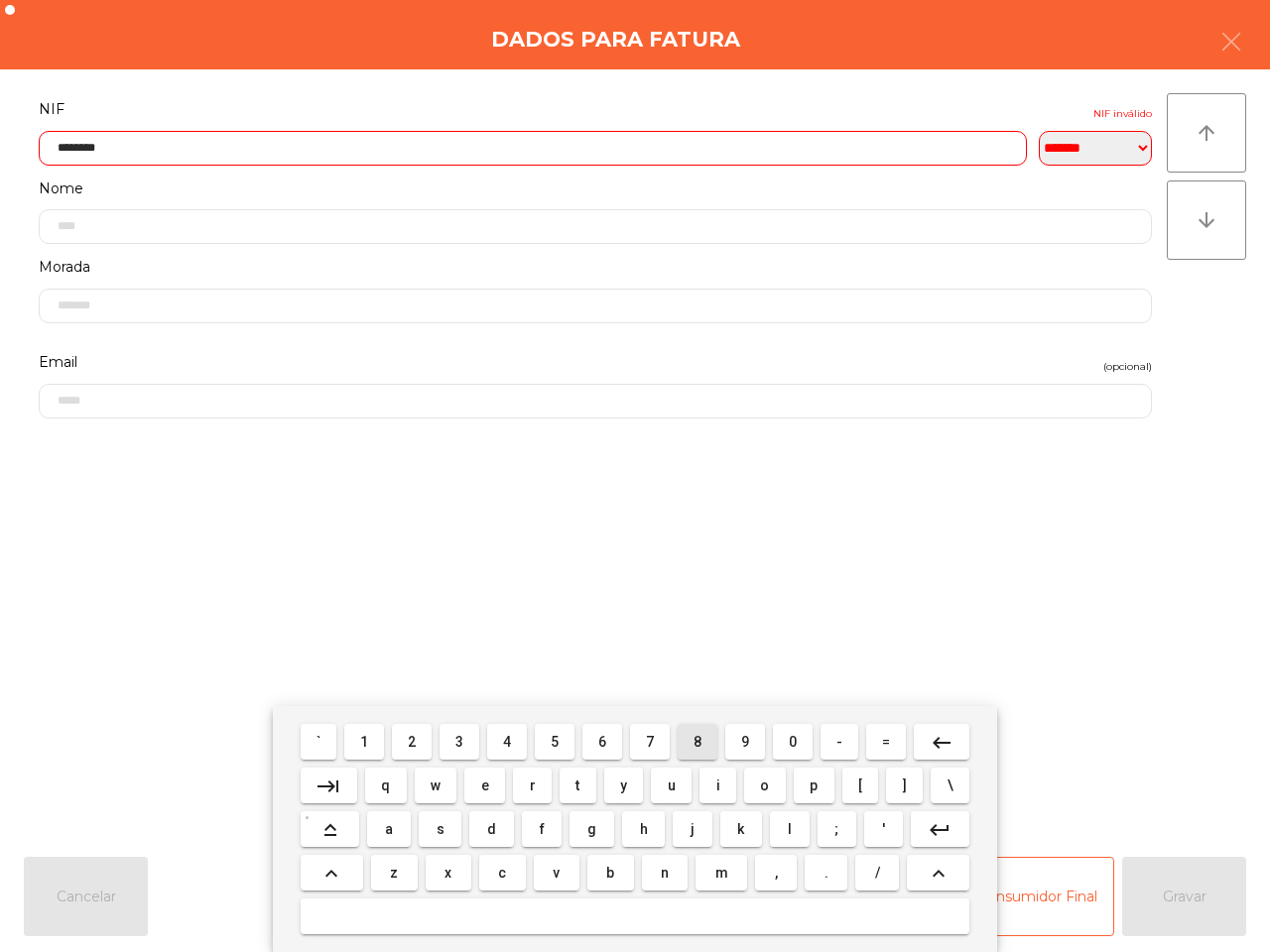 click on "8" at bounding box center (698, 742) 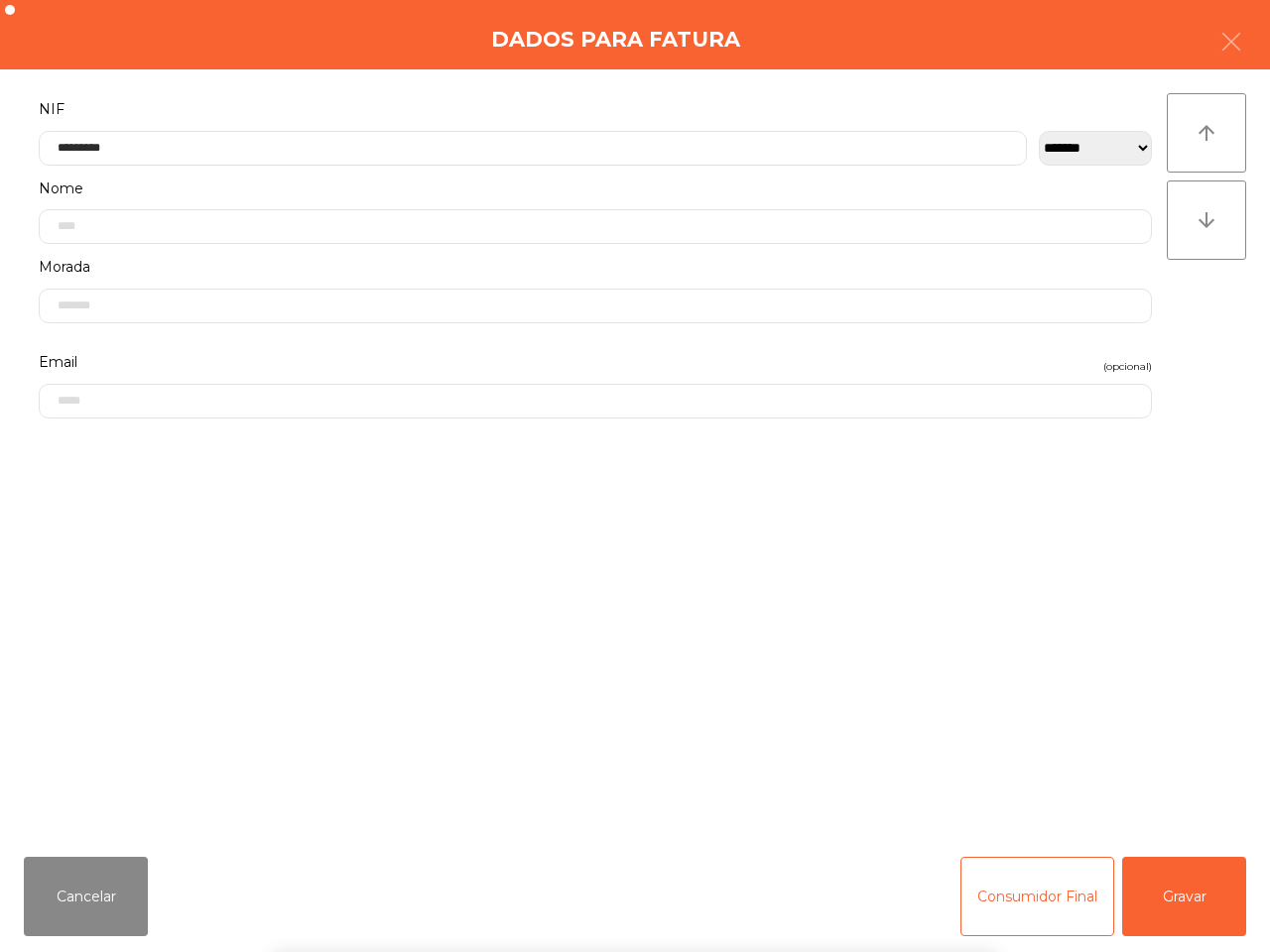 click on "` 1 2 3 4 5 6 7 8 9 0 - = keyboard_backspace keyboard_tab q w e r t y u i o p [ ] \ keyboard_capslock a s d f g h j k l ; ' keyboard_return keyboard_arrow_up z x c v b n m , . / keyboard_arrow_up" at bounding box center [635, 829] 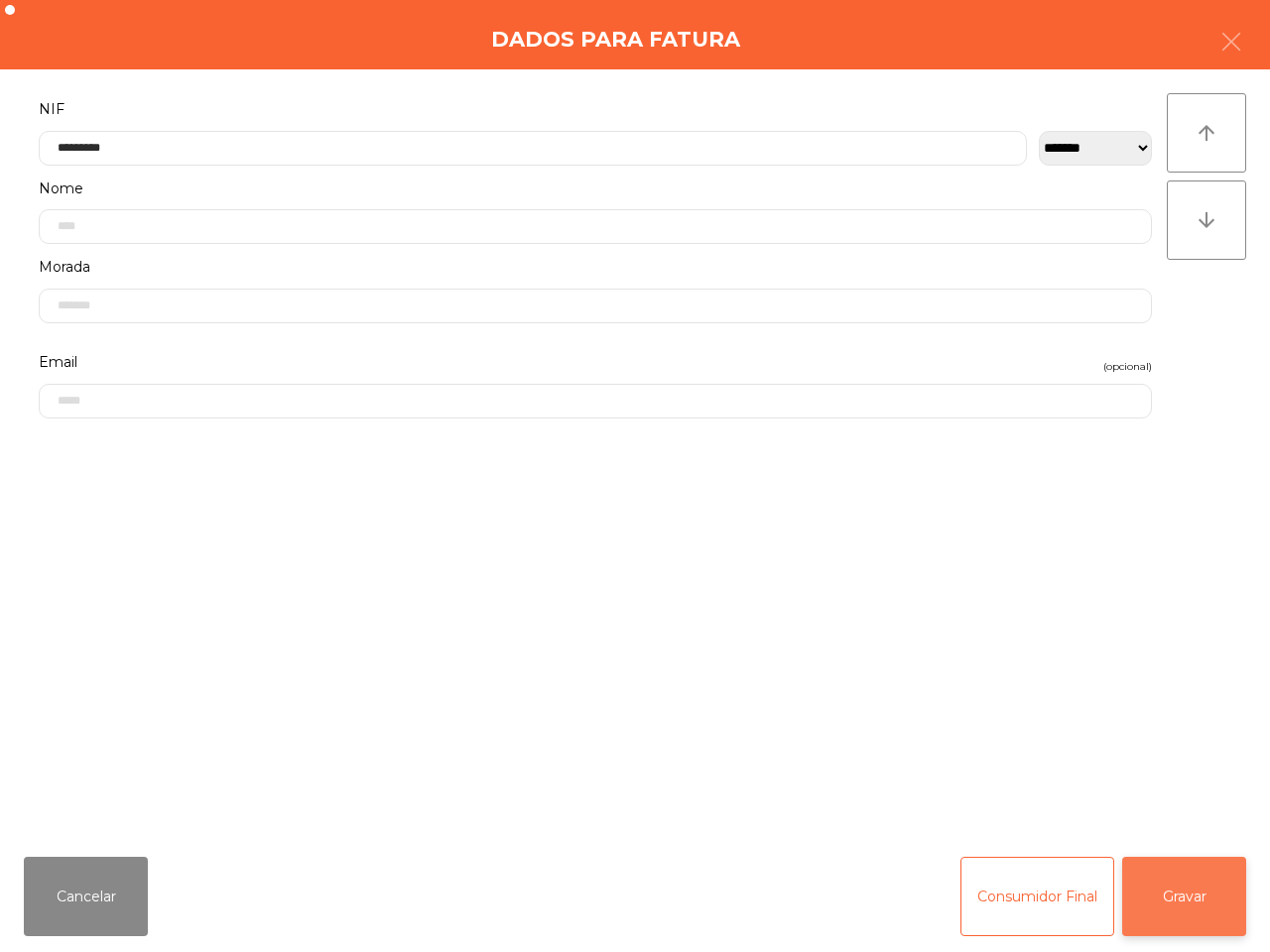 click on "Gravar" 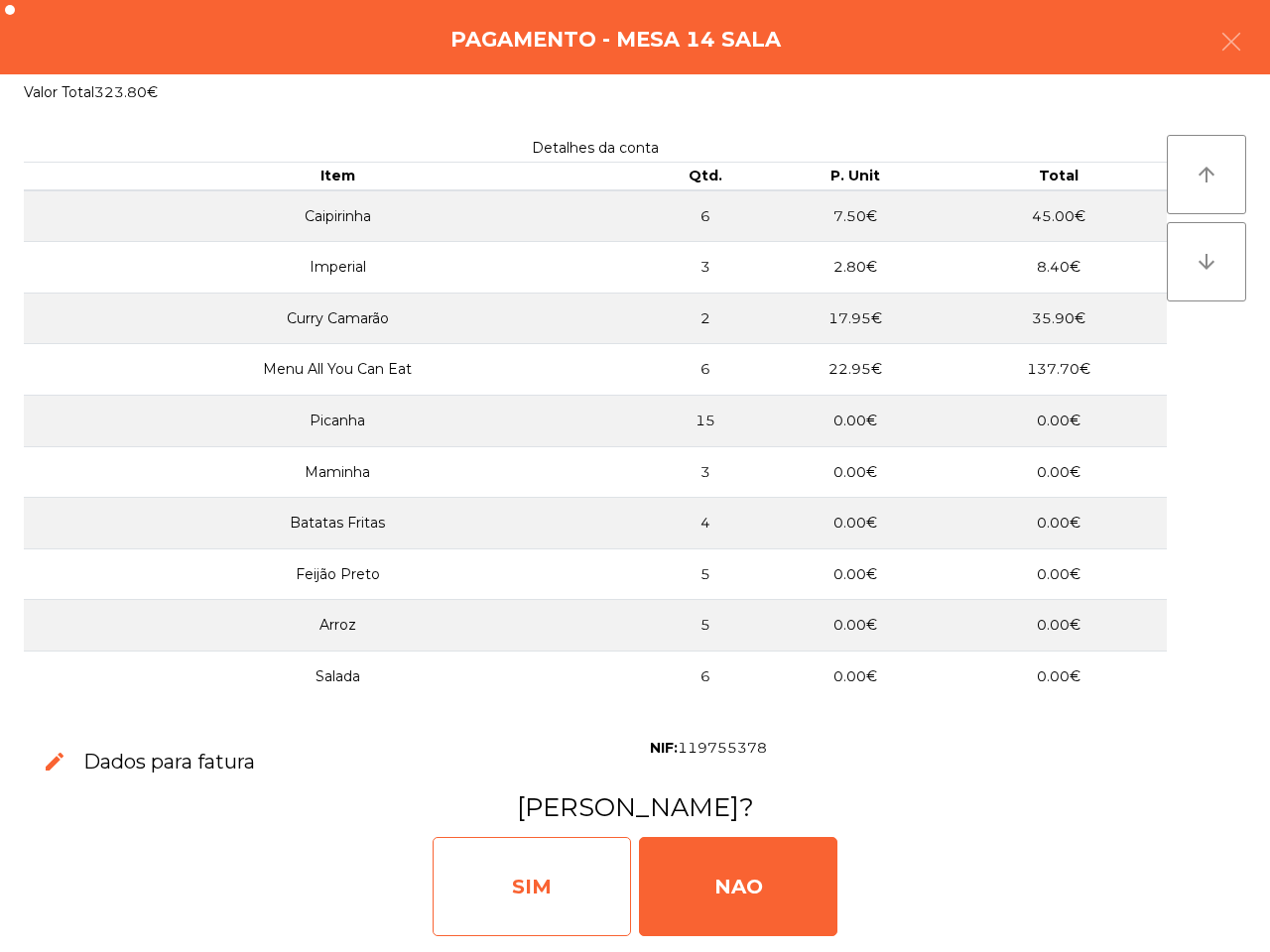 click on "SIM" 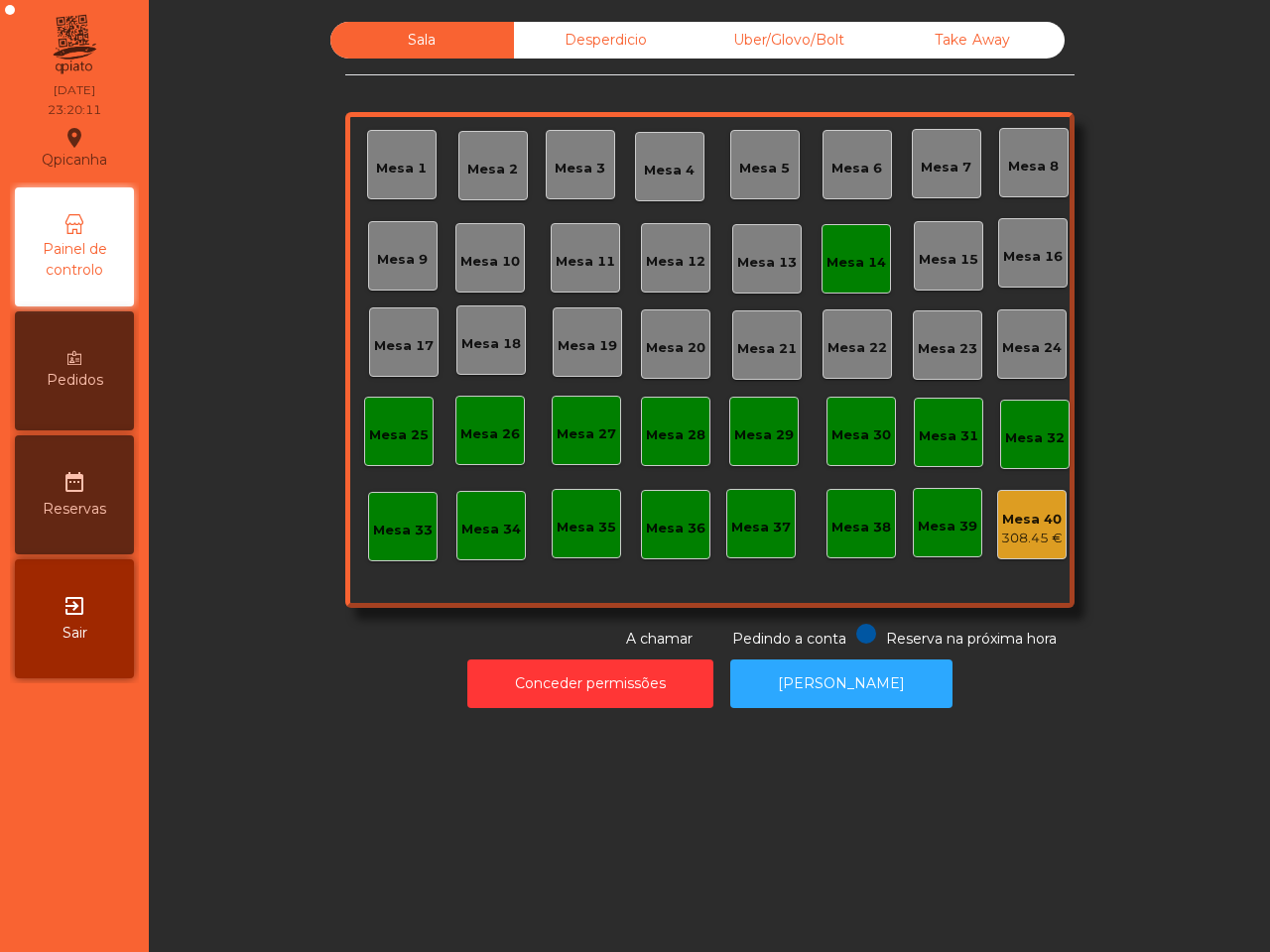scroll, scrollTop: 0, scrollLeft: 0, axis: both 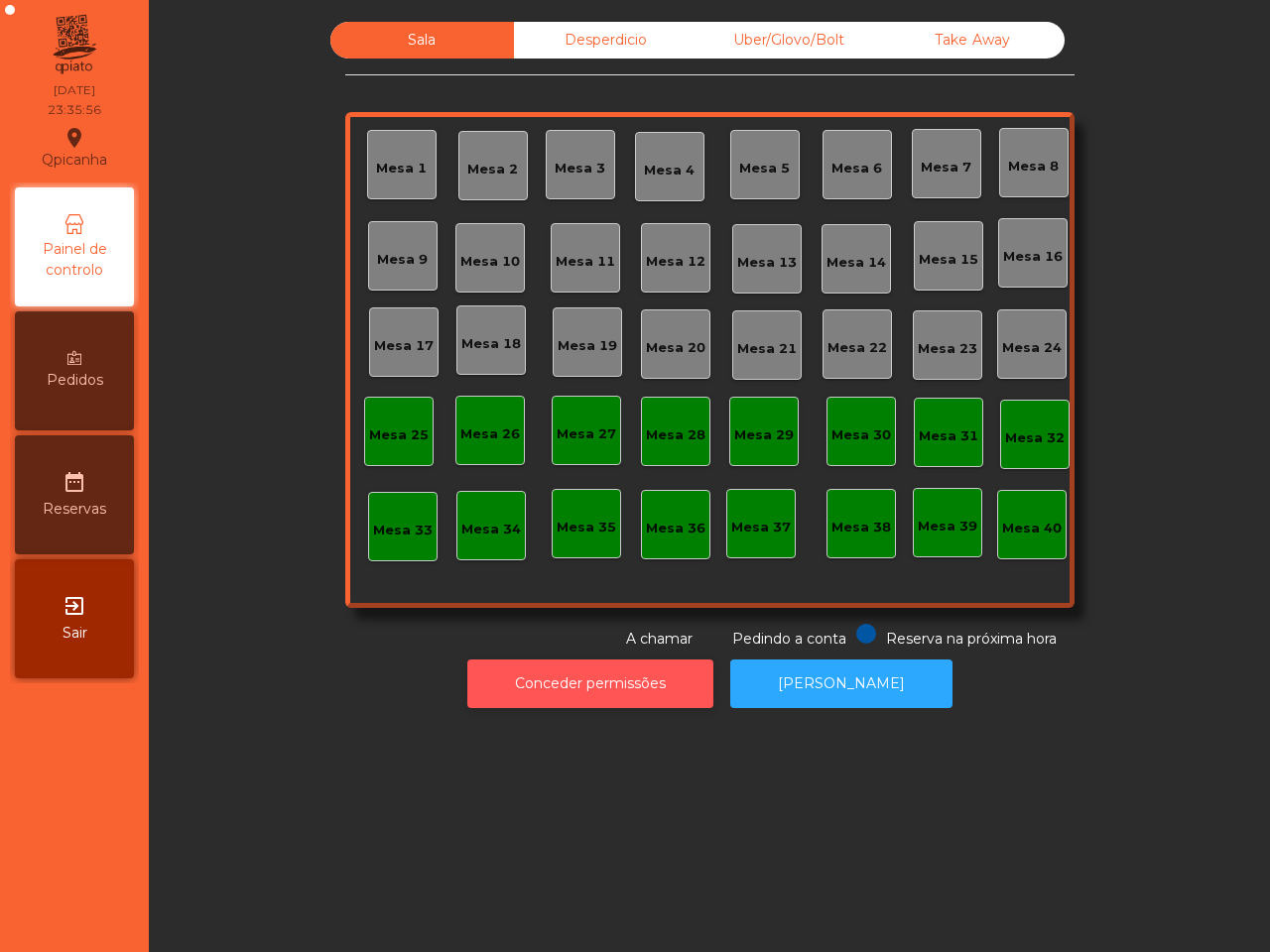 click on "Conceder permissões" 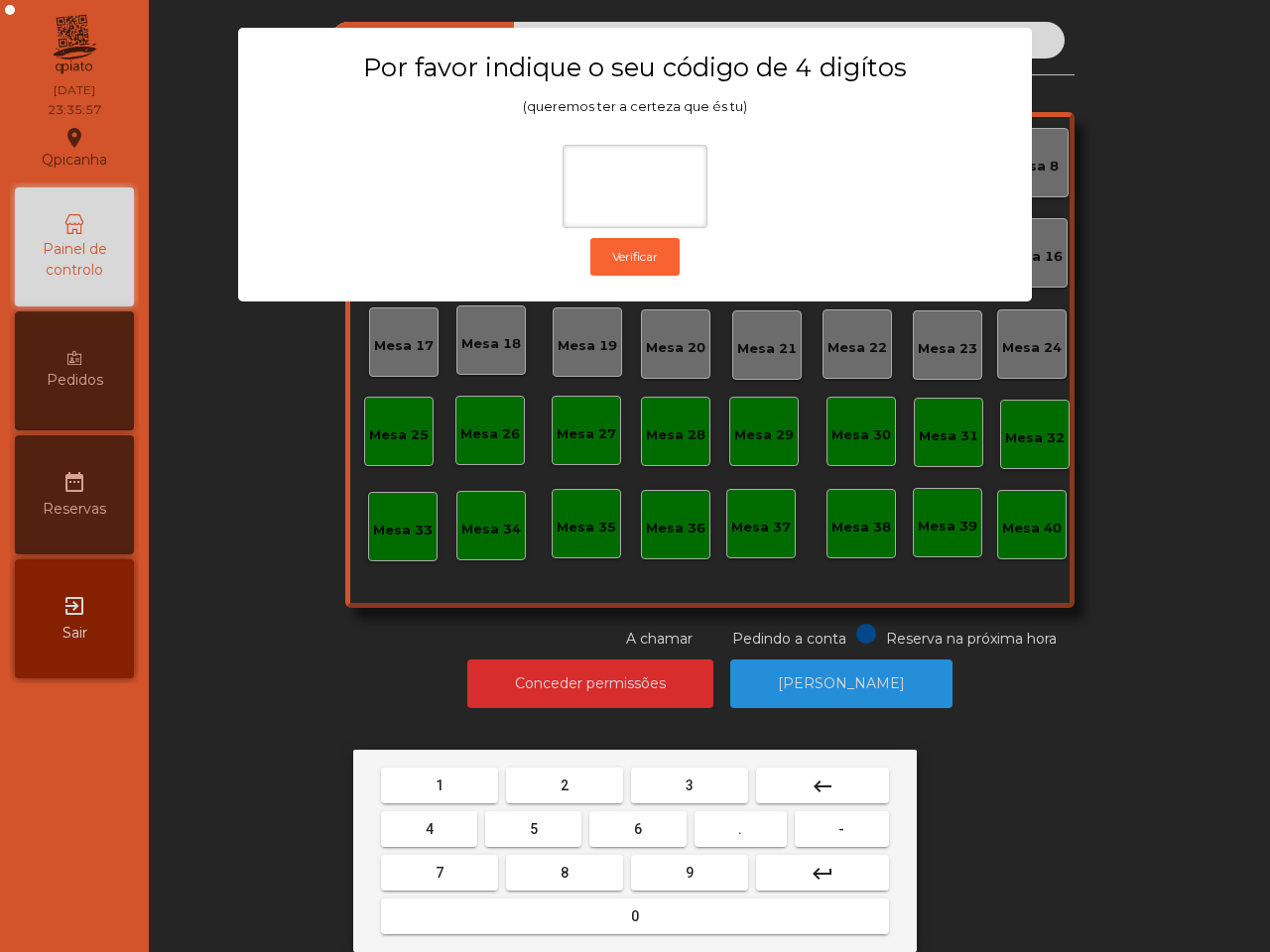 click on "6" at bounding box center (638, 829) 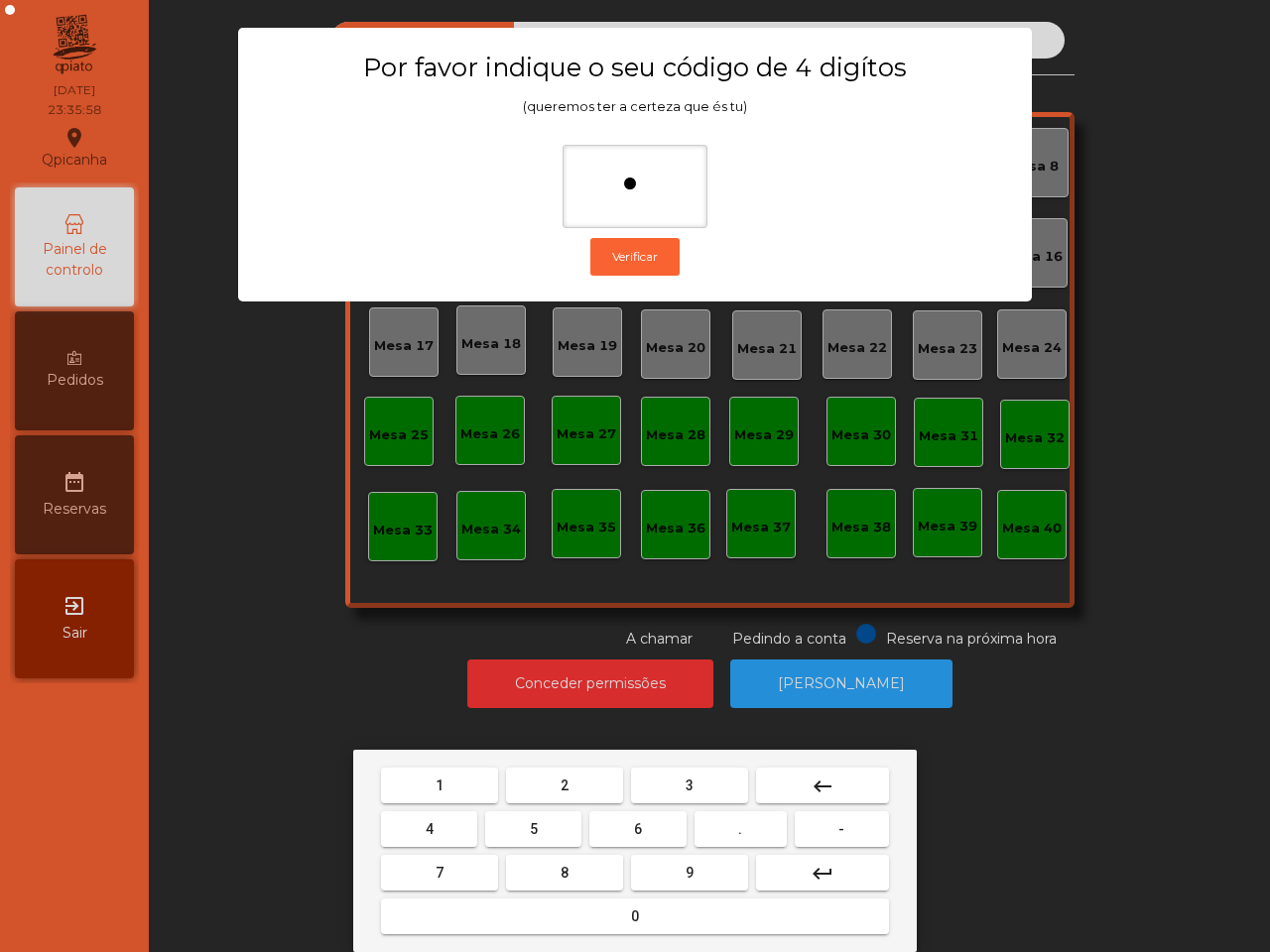 drag, startPoint x: 551, startPoint y: 824, endPoint x: 517, endPoint y: 815, distance: 35.17101 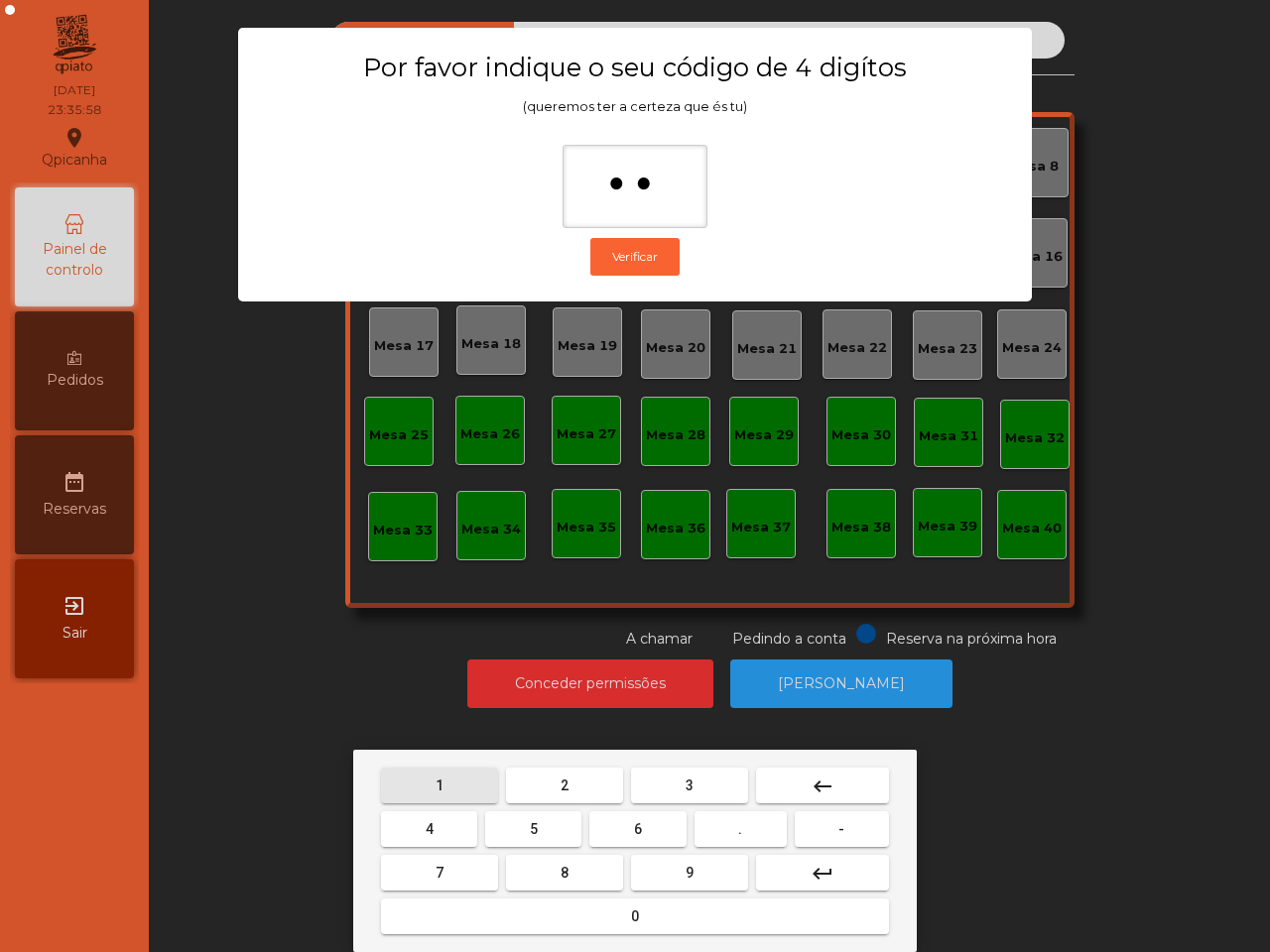 click on "1" at bounding box center (440, 785) 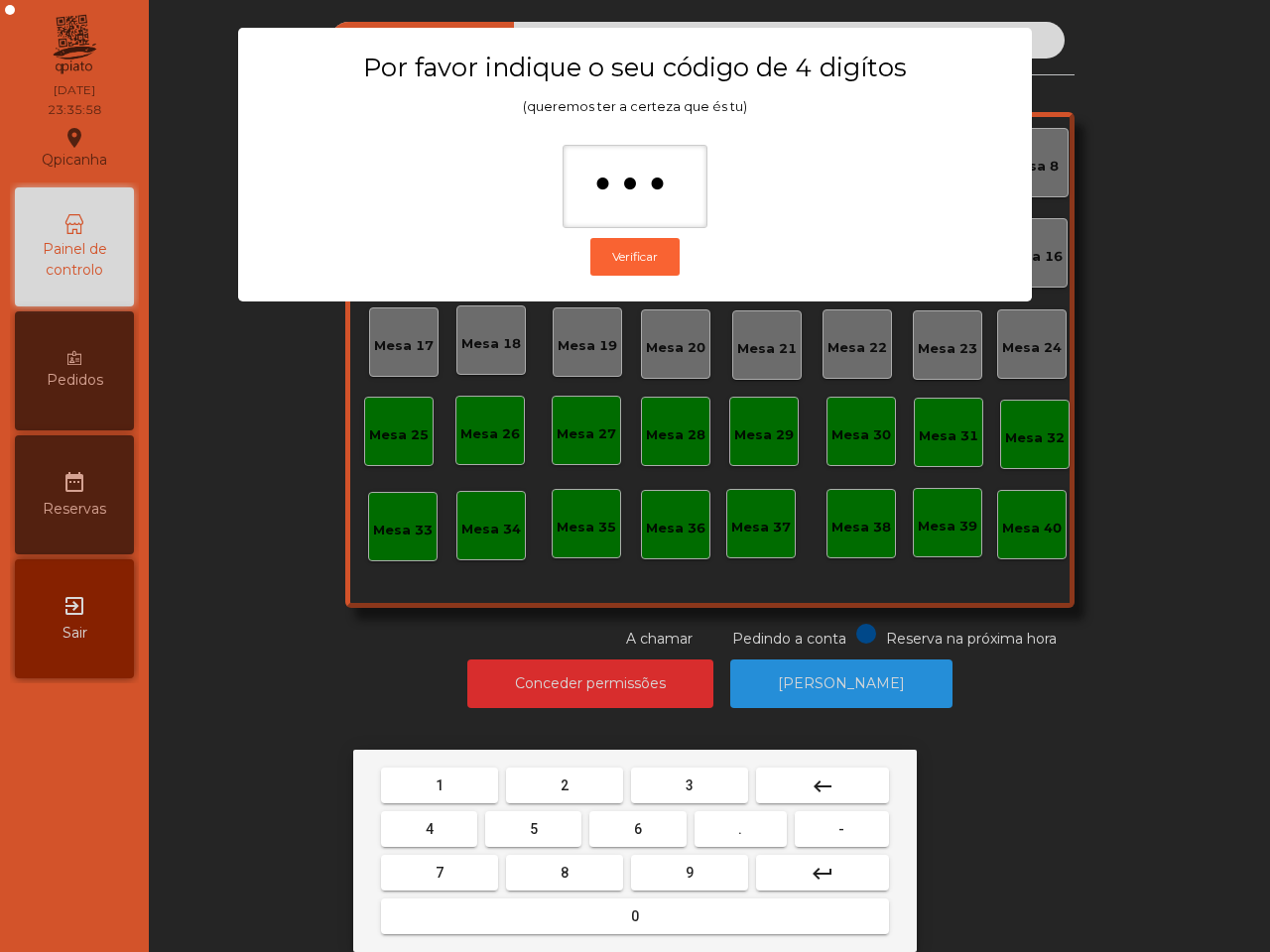 click on "2" at bounding box center (565, 785) 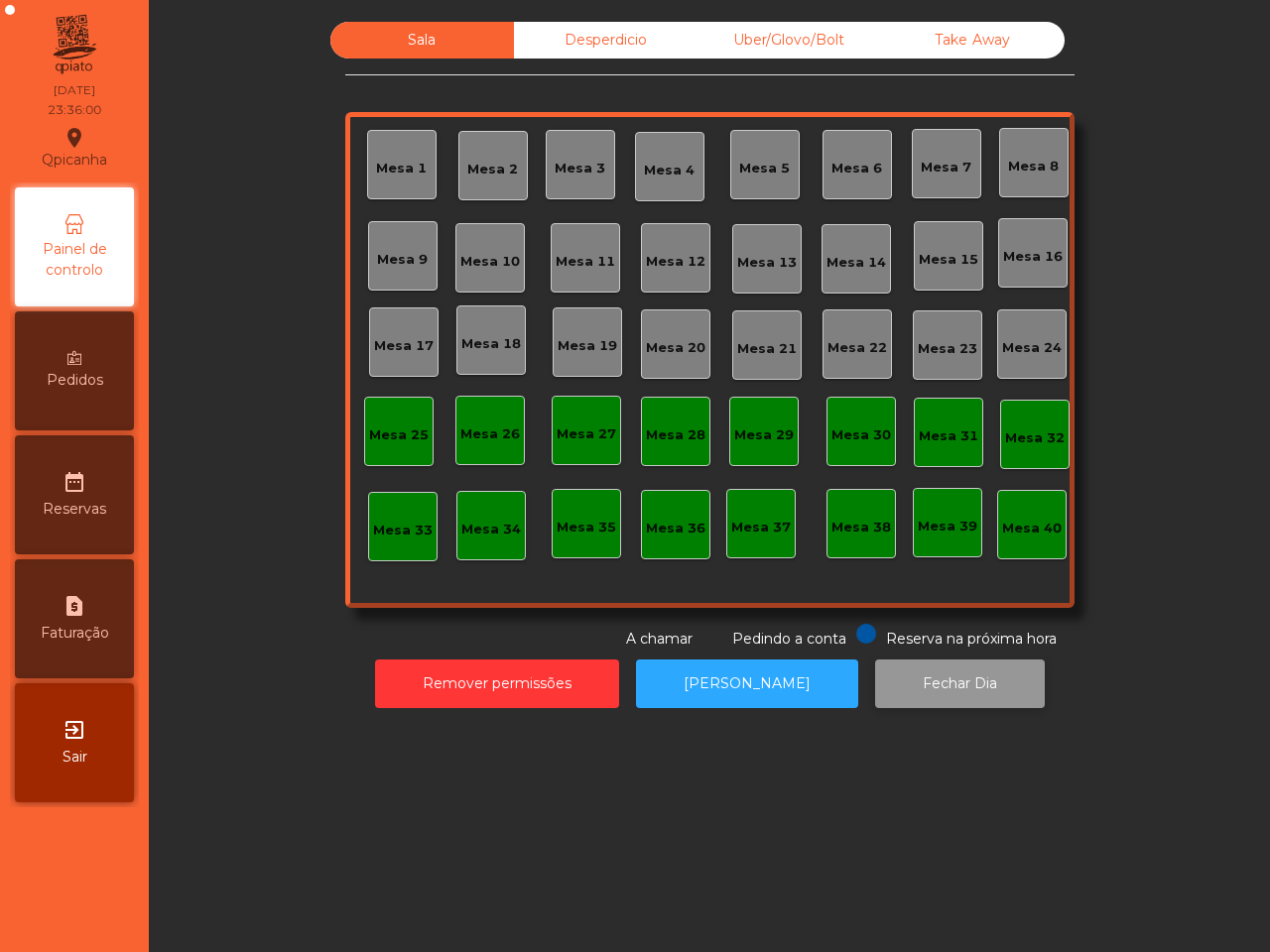 click on "Fechar Dia" 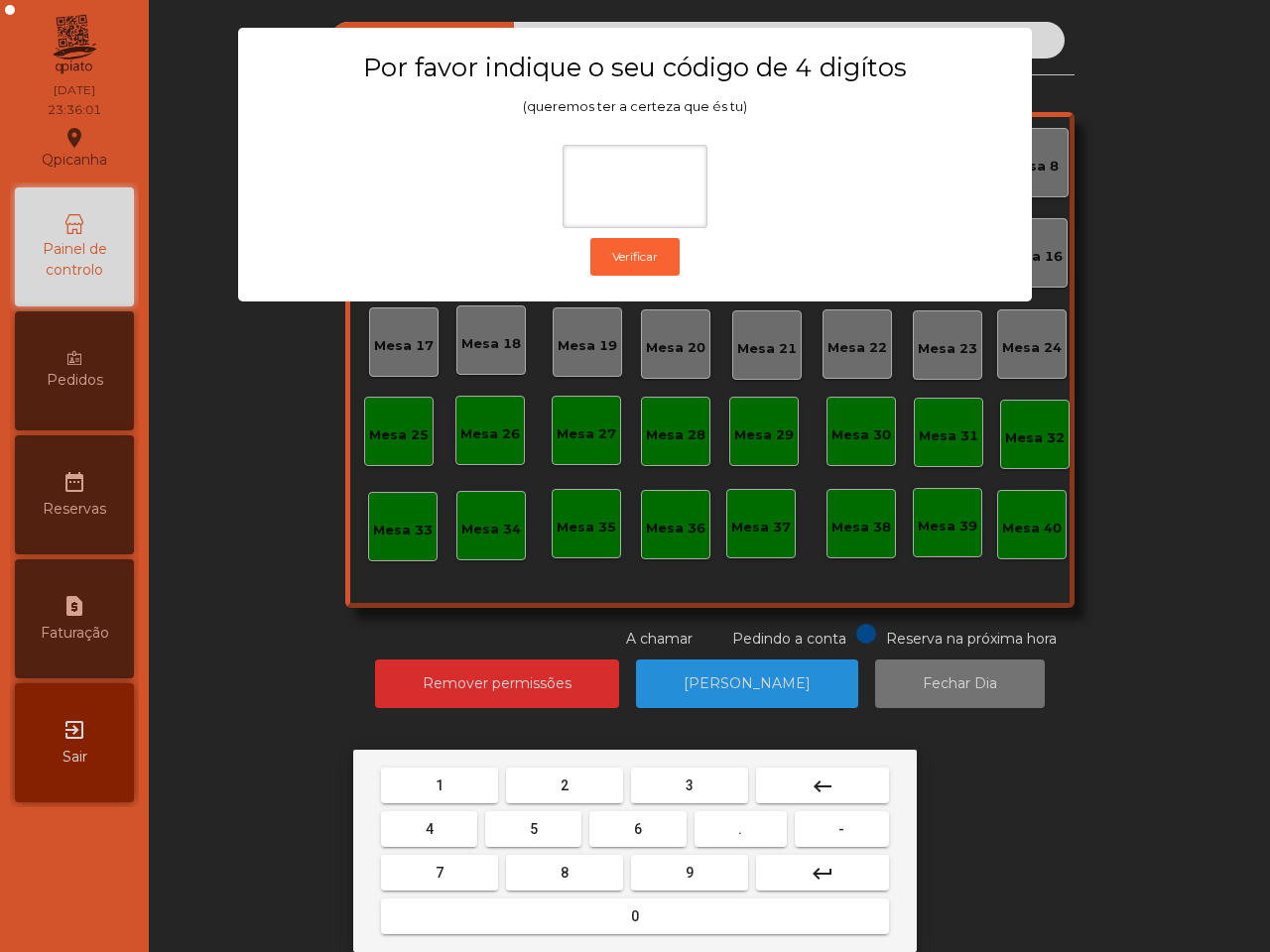 click on "6" at bounding box center (637, 829) 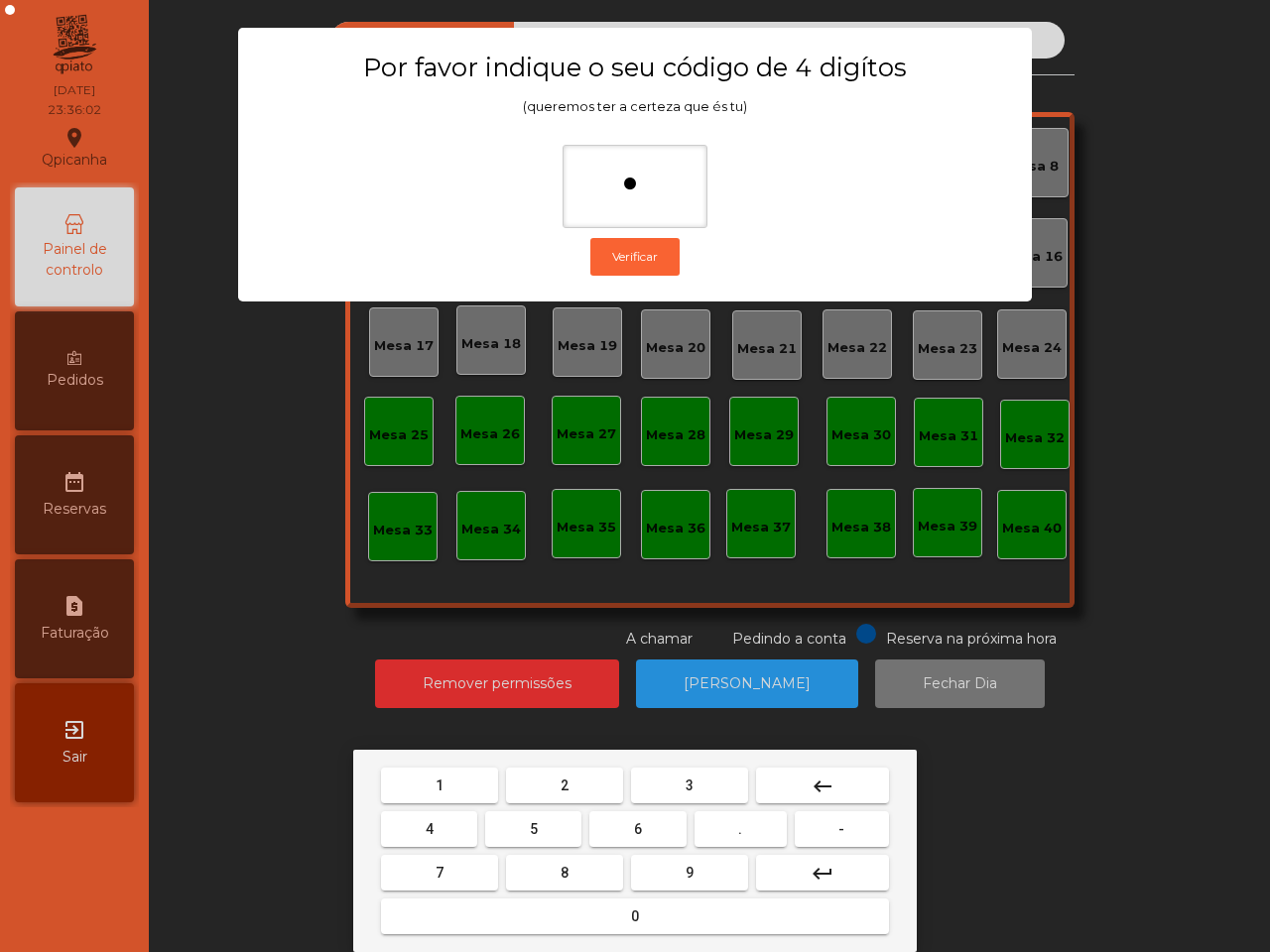 click on "5" at bounding box center (534, 829) 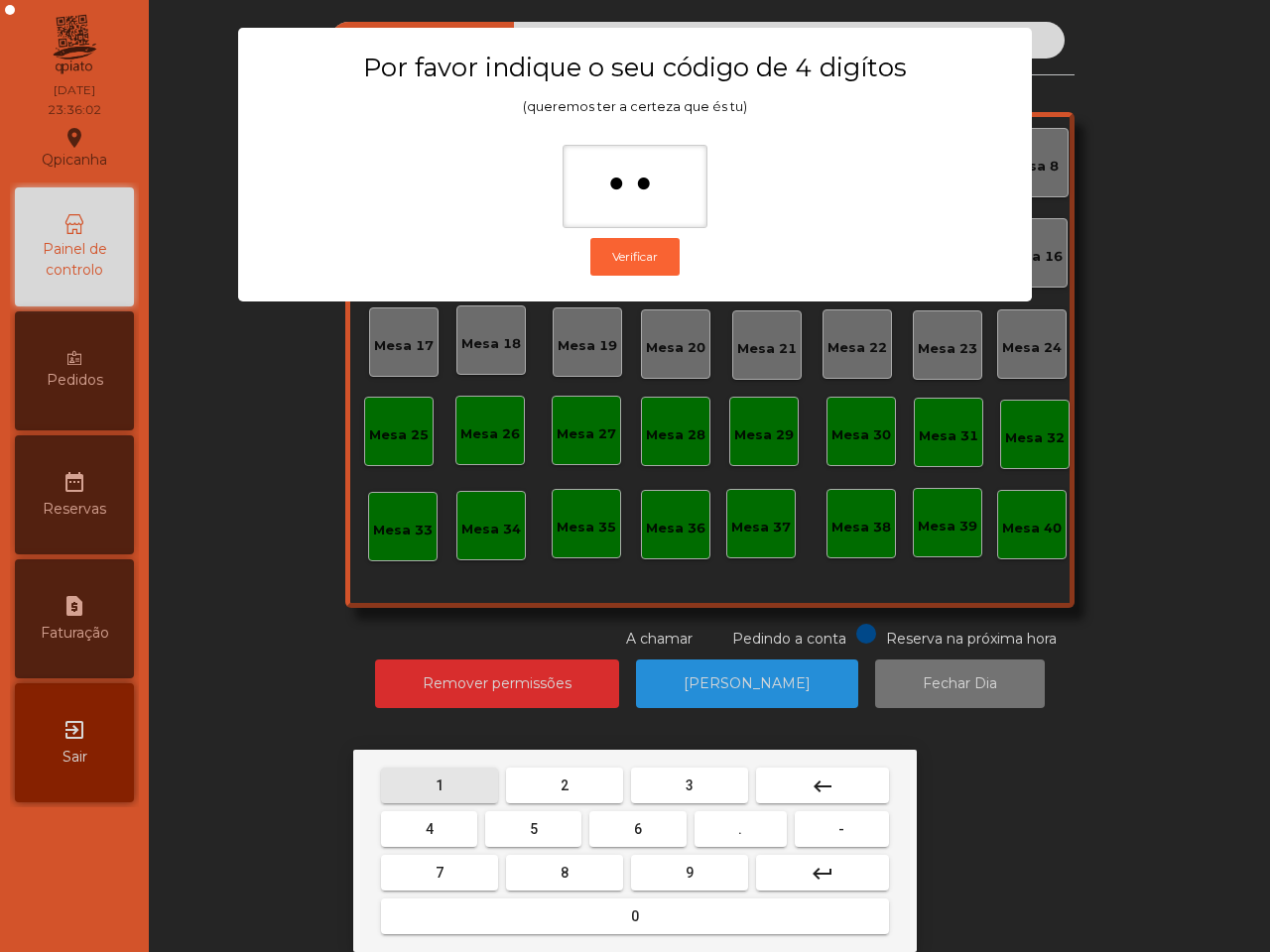 click on "1" at bounding box center [440, 785] 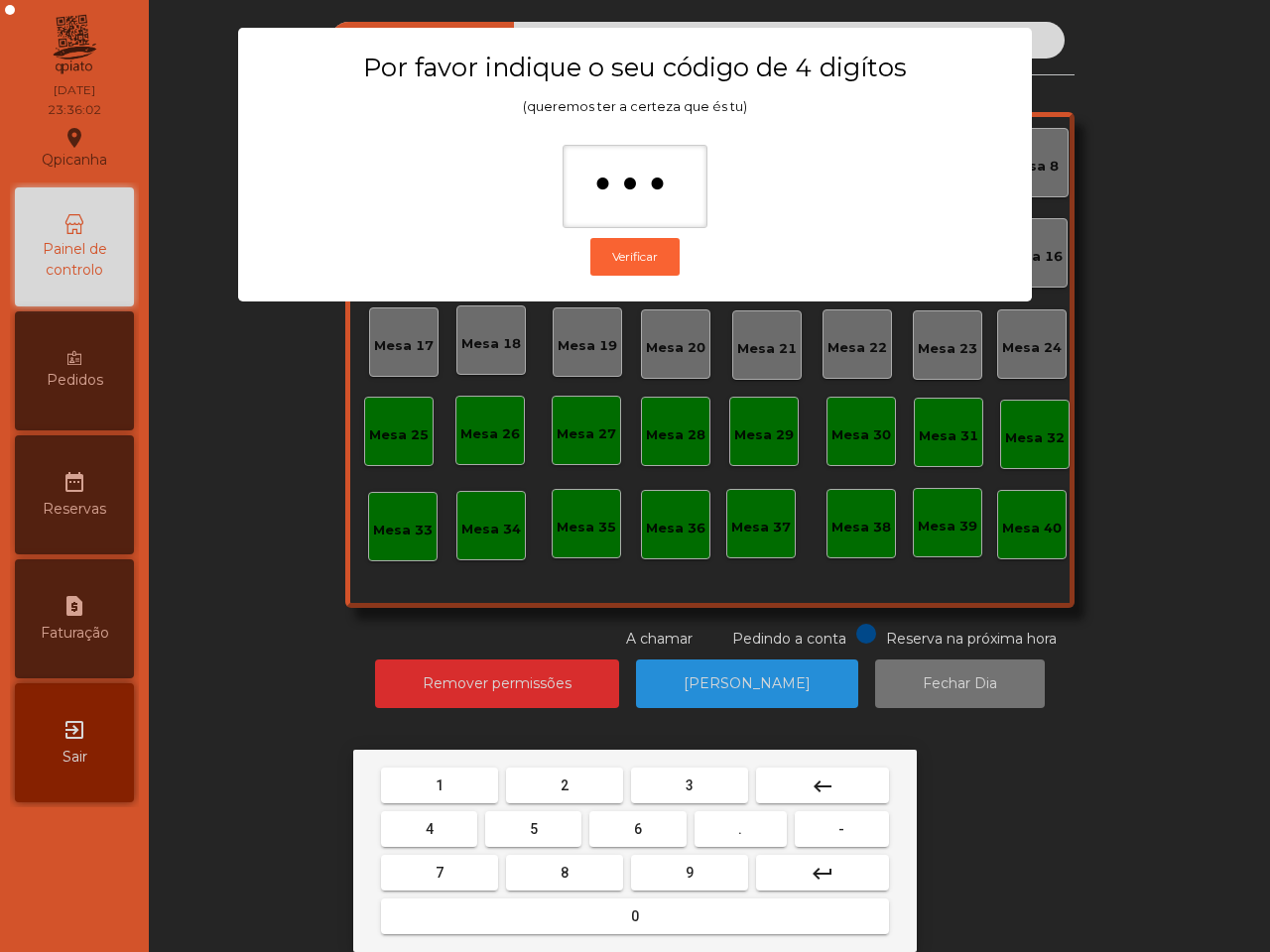 click on "2" at bounding box center [565, 785] 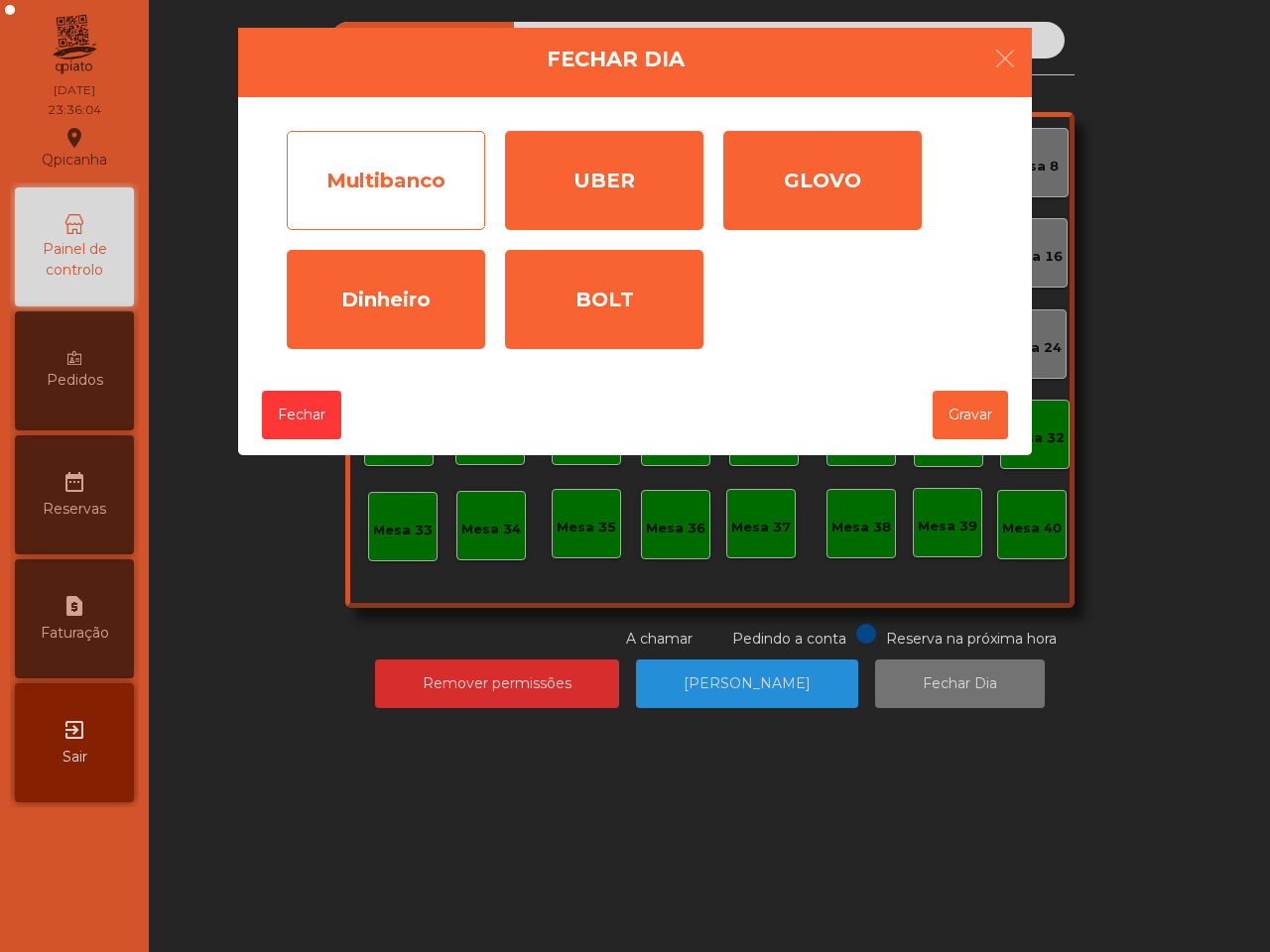 click on "Multibanco" 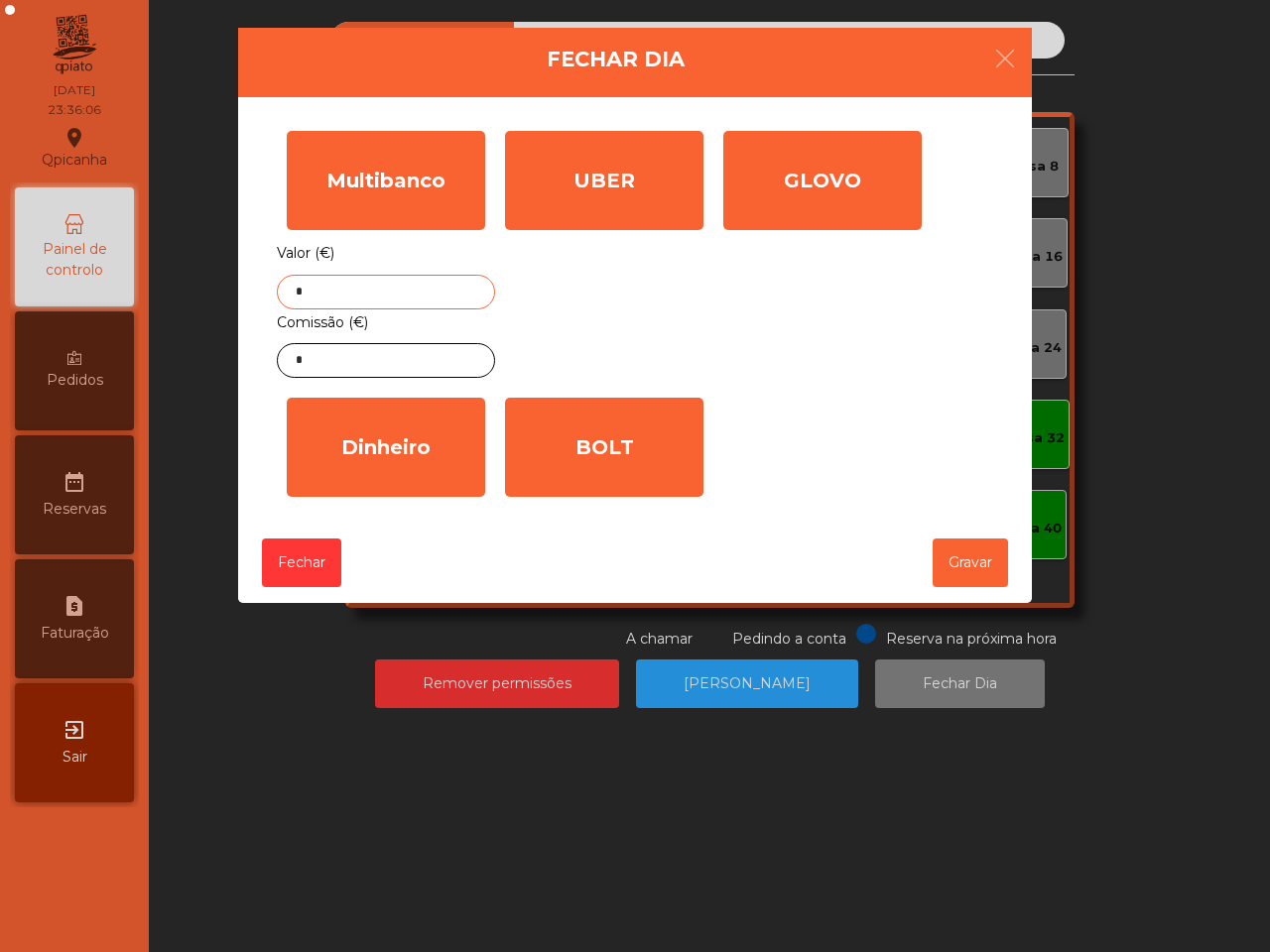 click on "*" 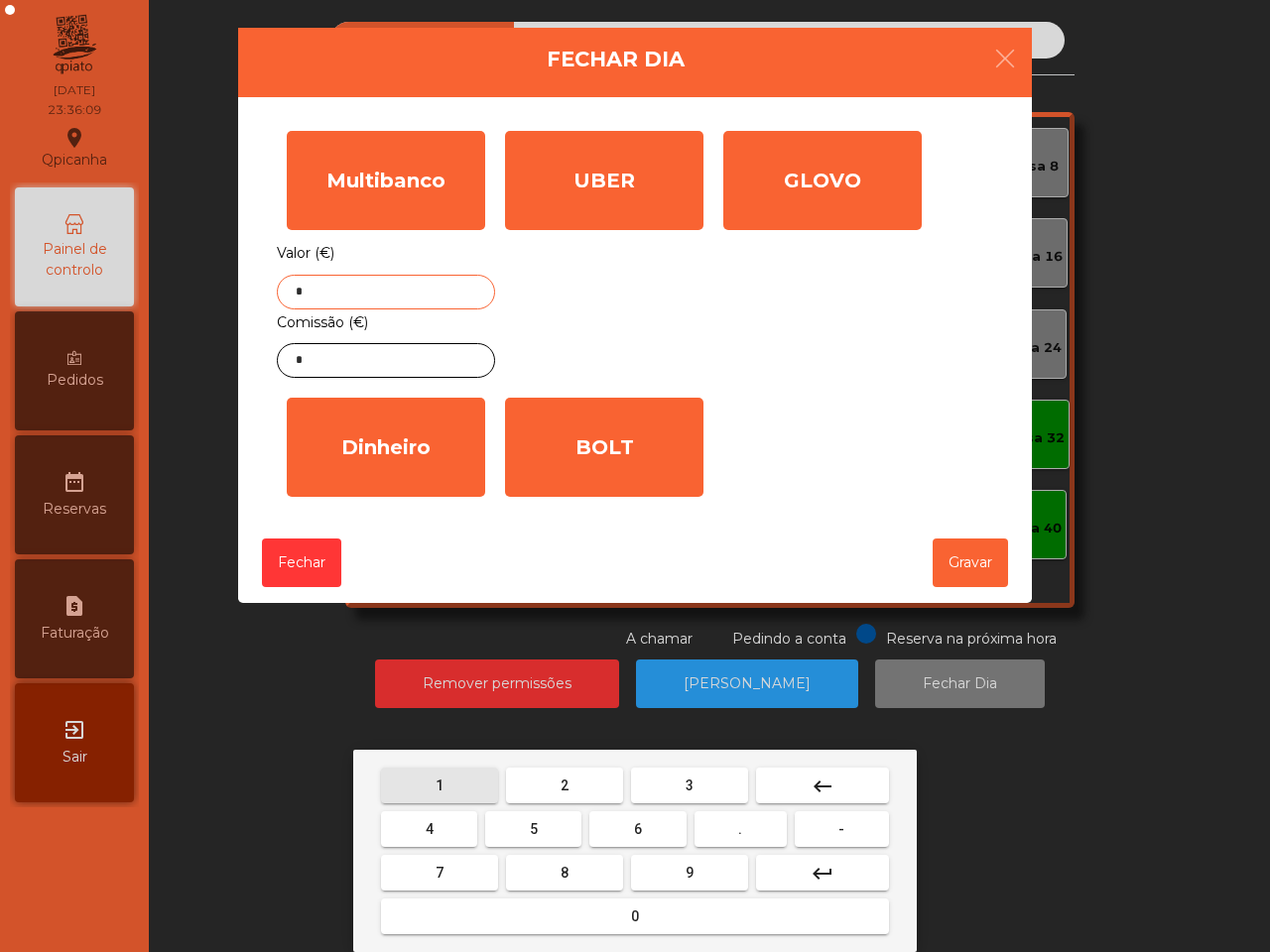 click on "1" at bounding box center [440, 785] 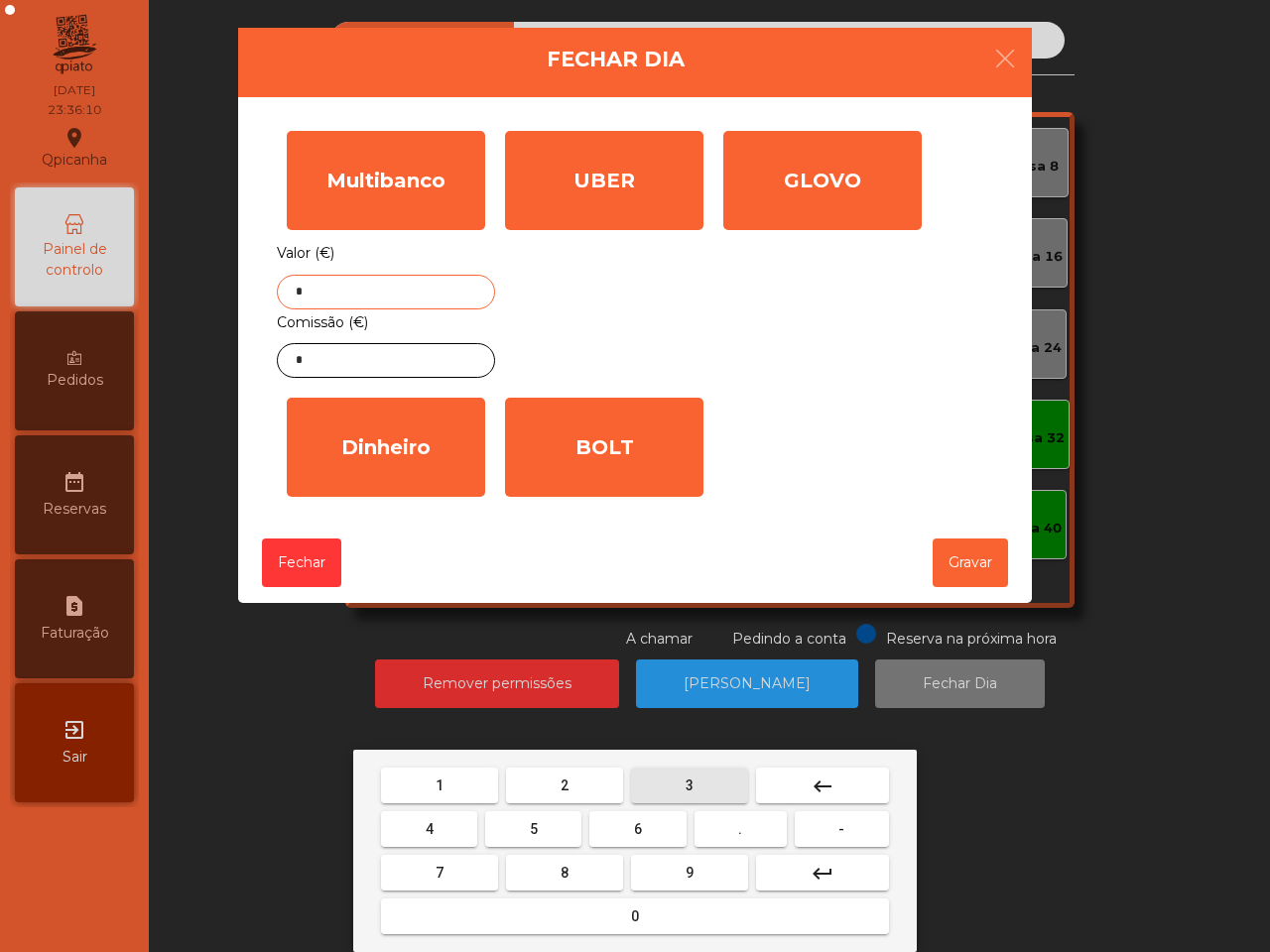 click on "3" at bounding box center [690, 785] 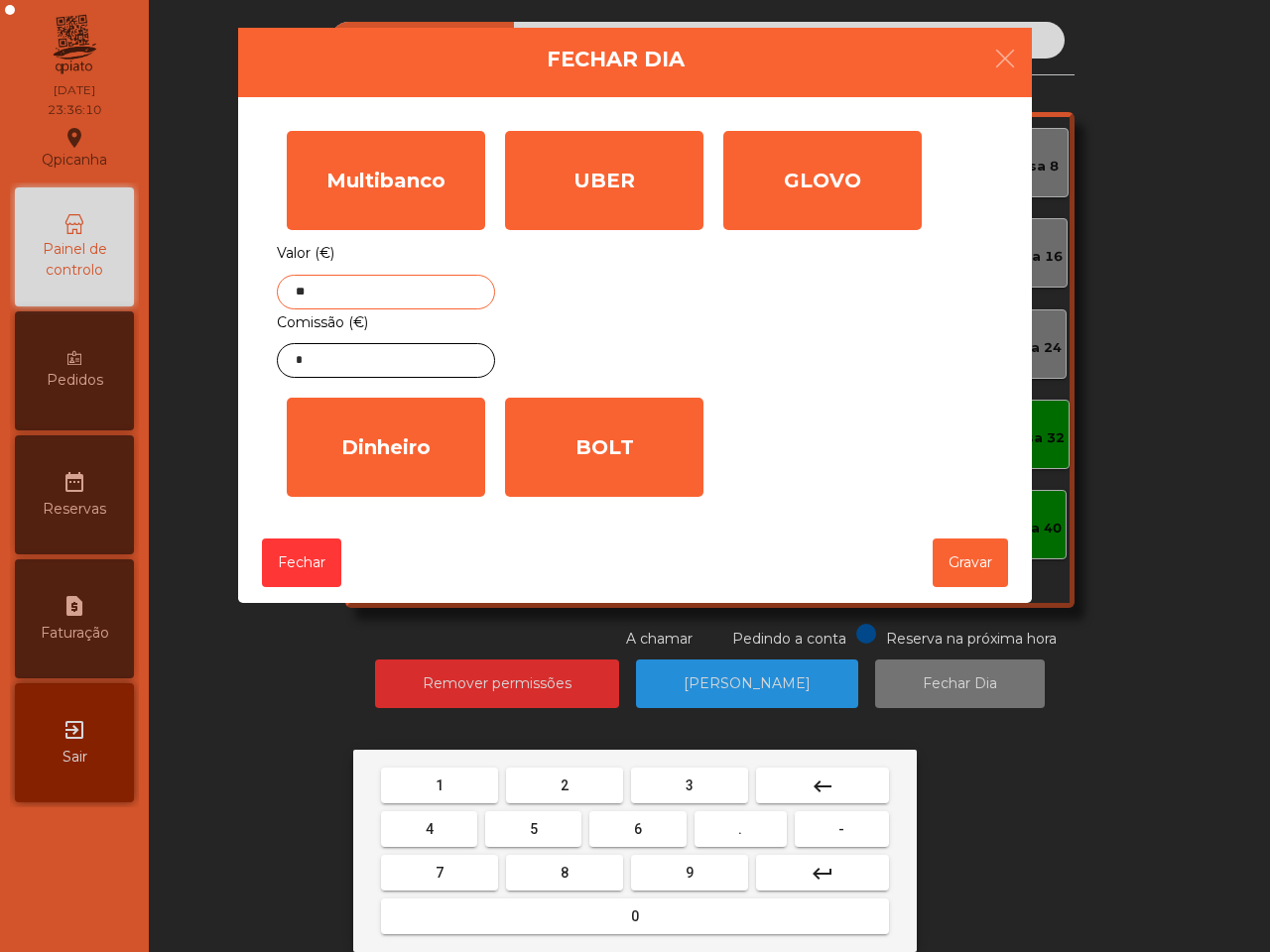 click on "2" at bounding box center (565, 785) 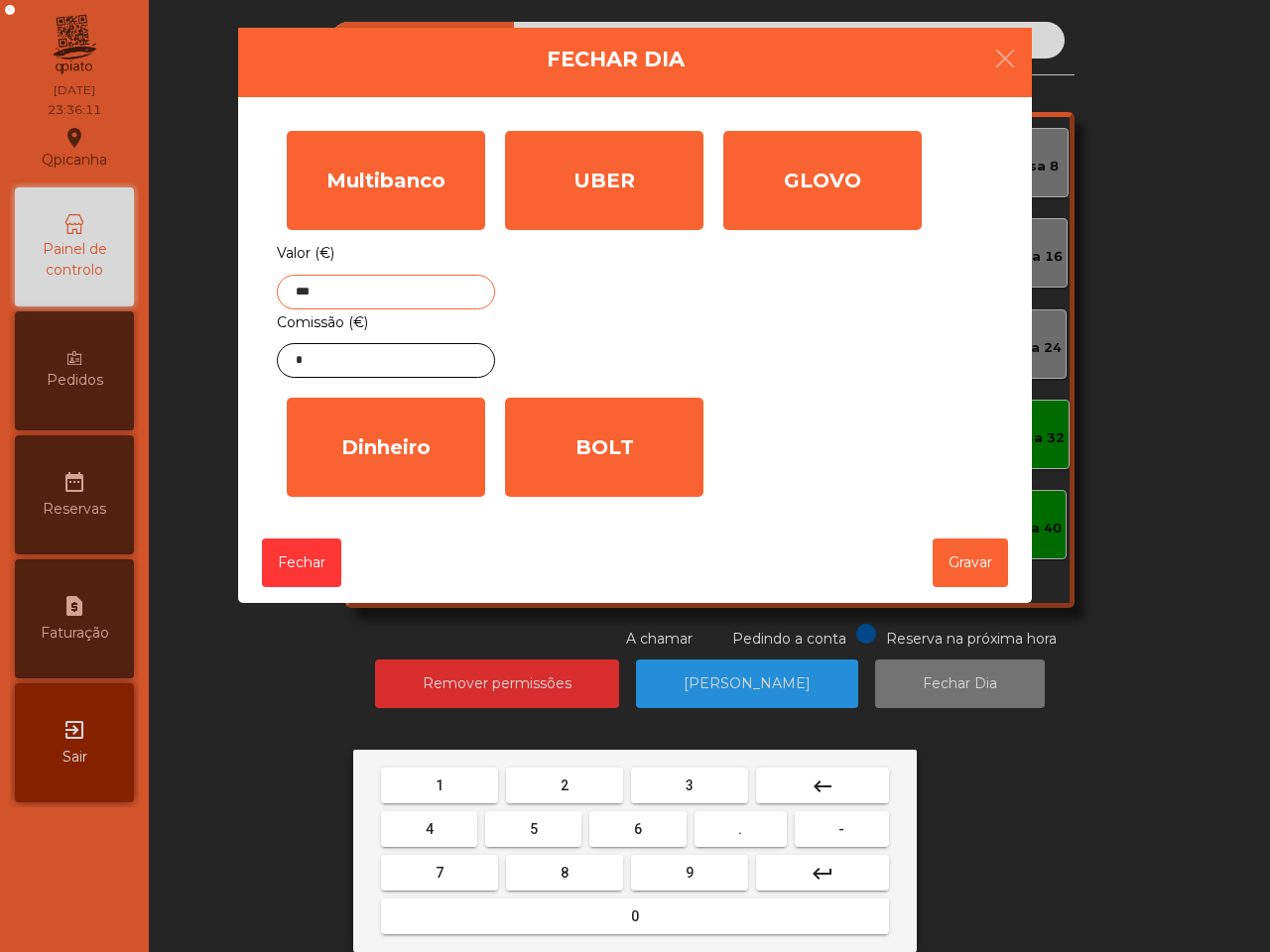 click on "4" at bounding box center (430, 829) 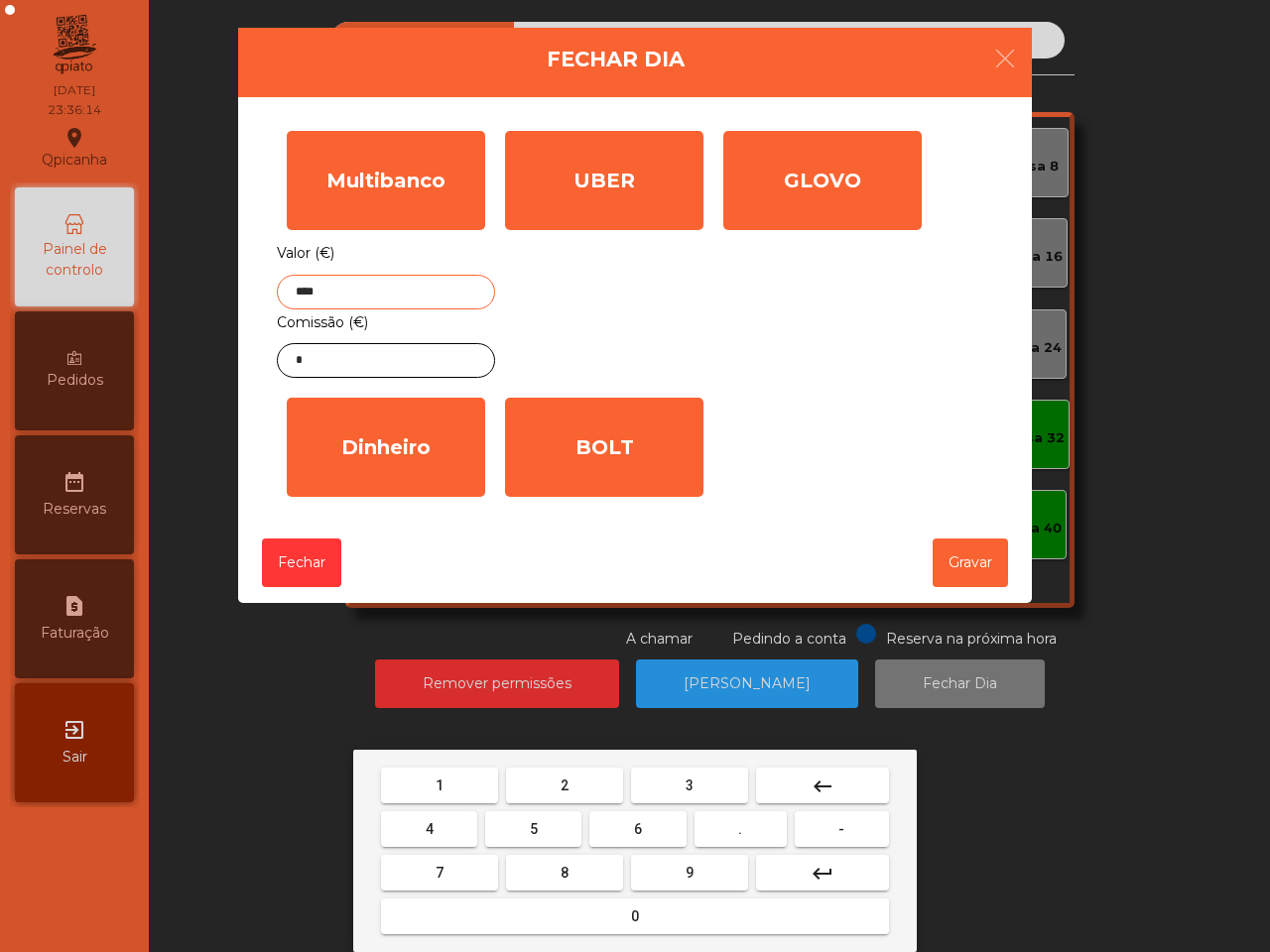 click on "." at bounding box center [740, 829] 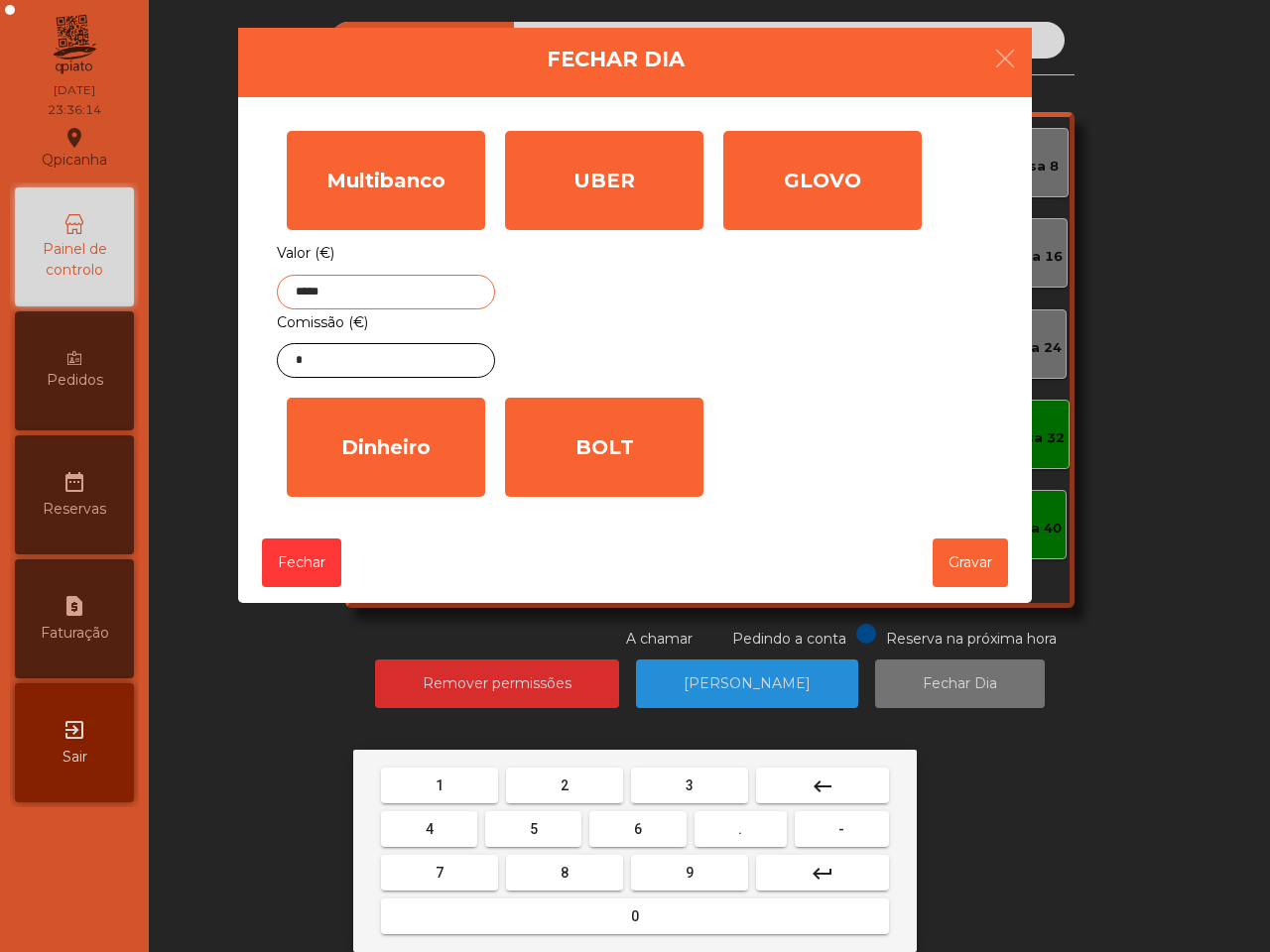 click on "1" at bounding box center (440, 785) 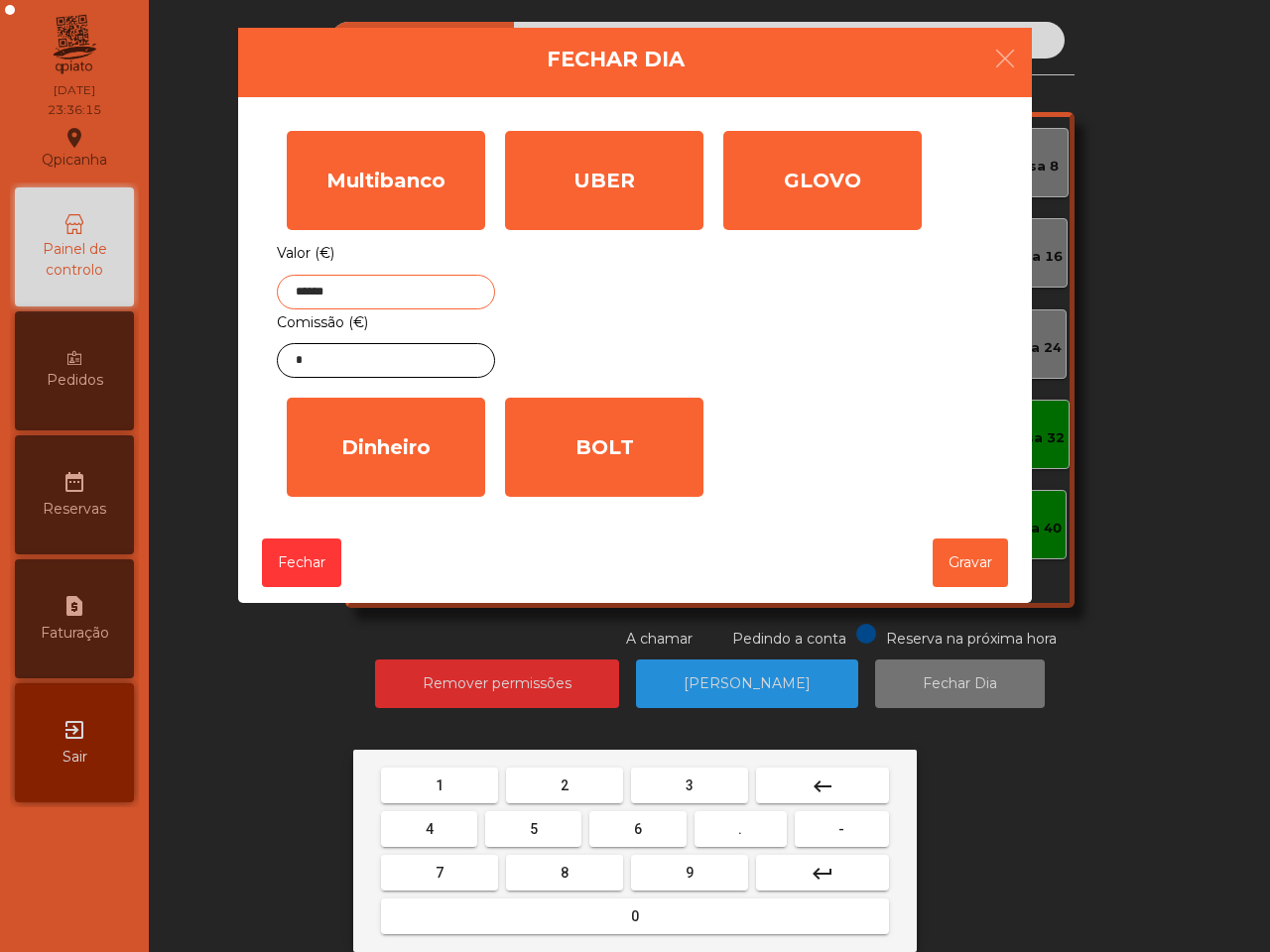 click on "2" at bounding box center [565, 785] 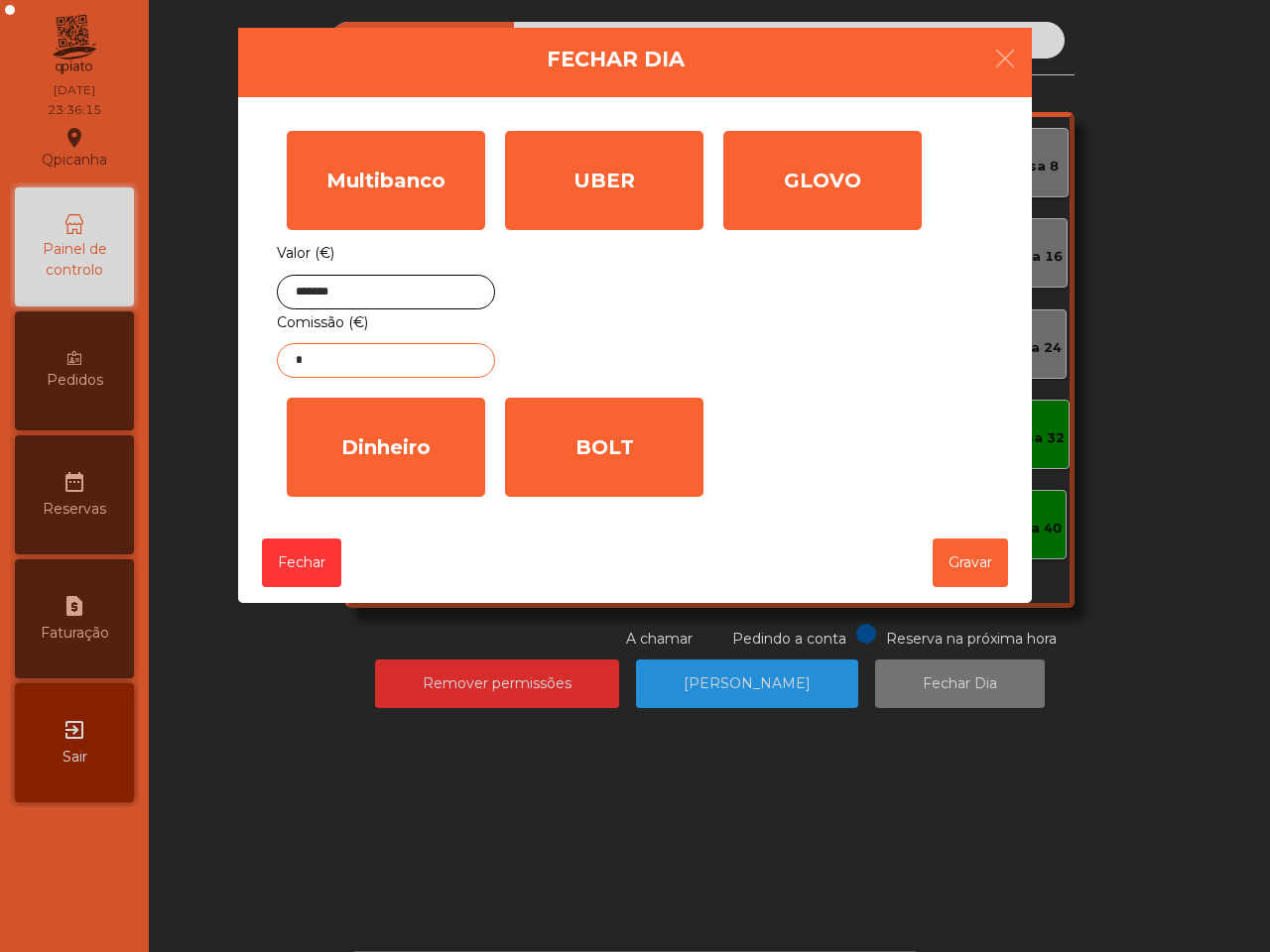 click on "*" 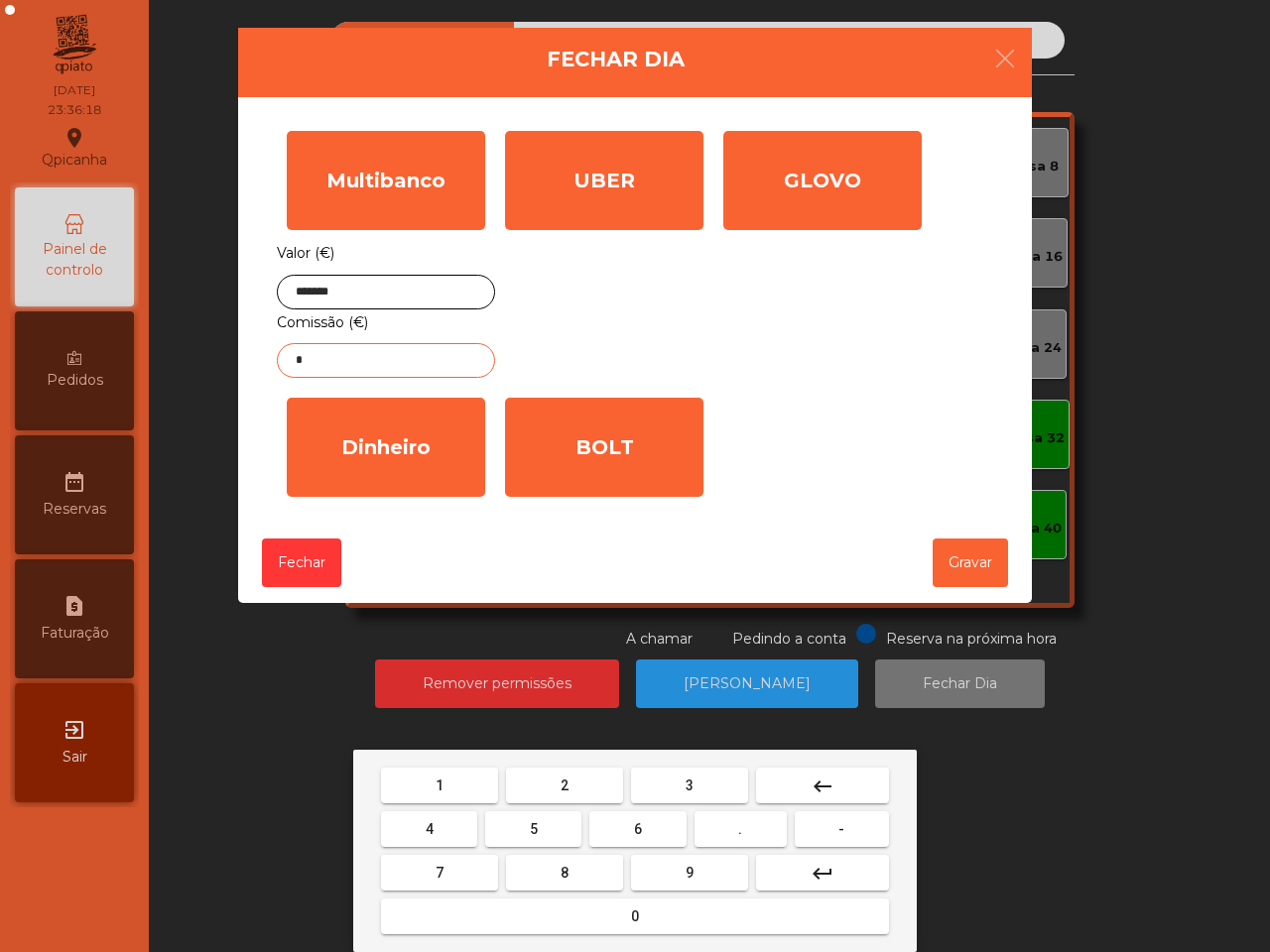 click on "2" at bounding box center [565, 785] 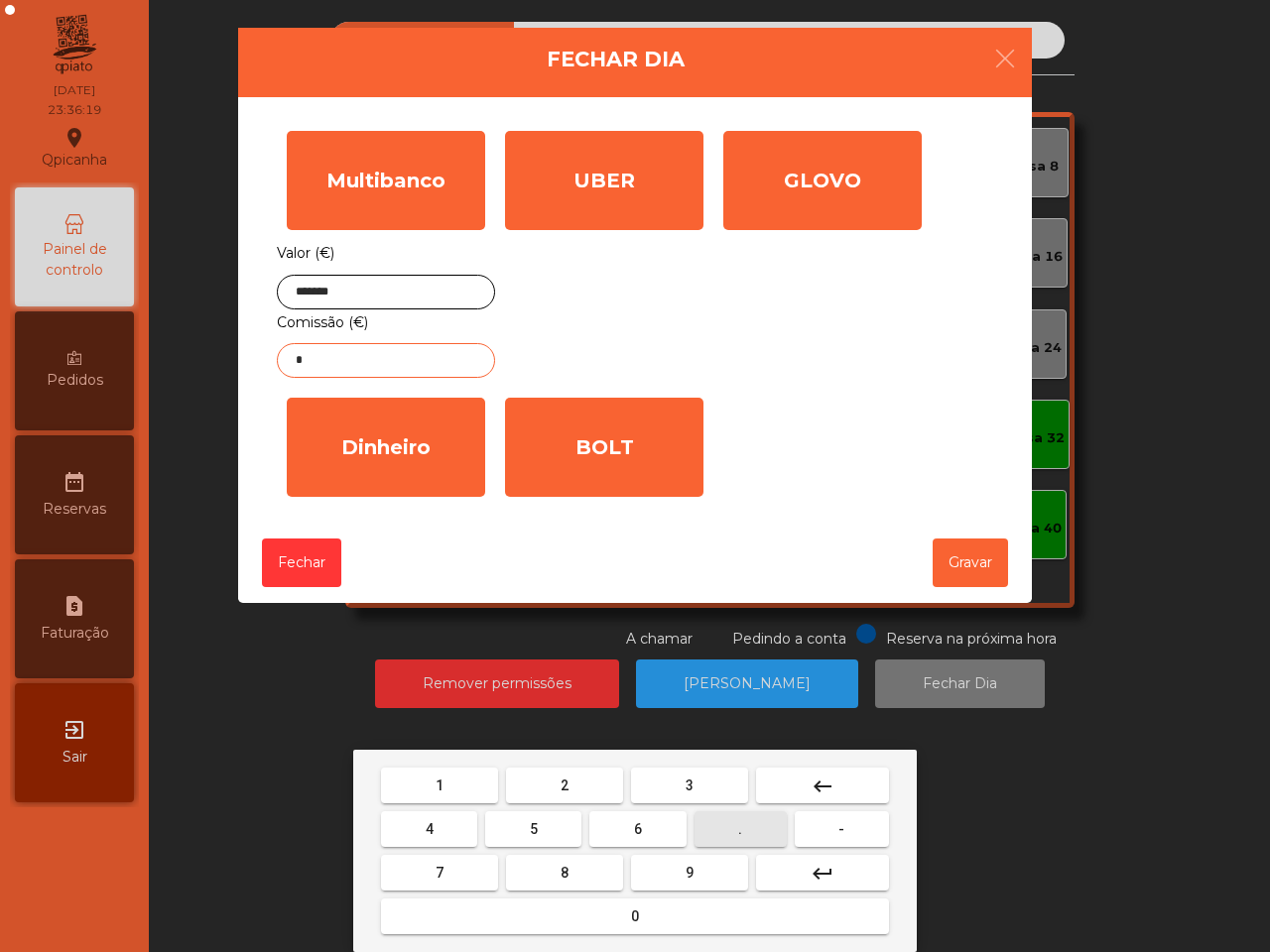 click on "." at bounding box center (740, 829) 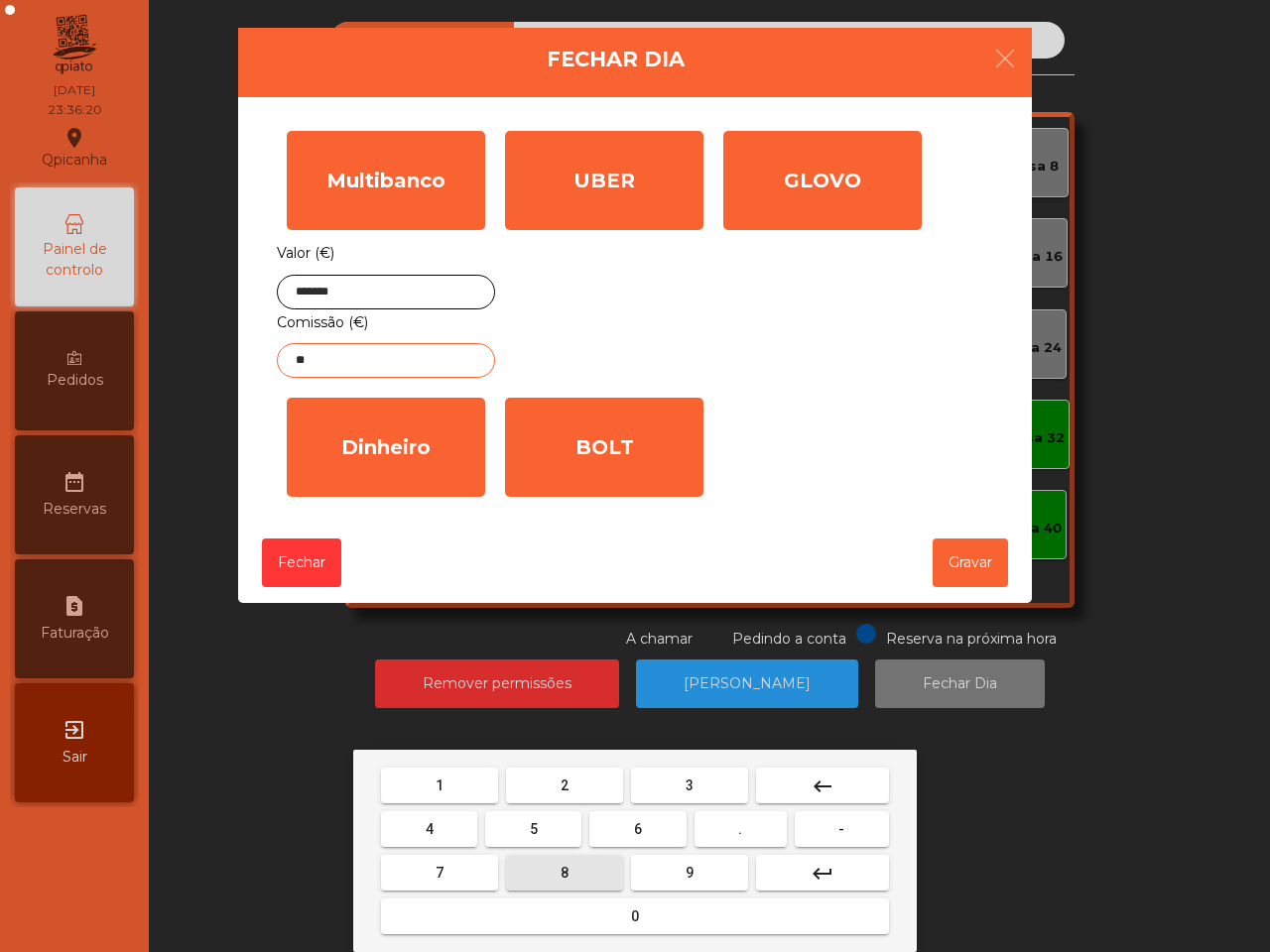 click on "8" at bounding box center [565, 873] 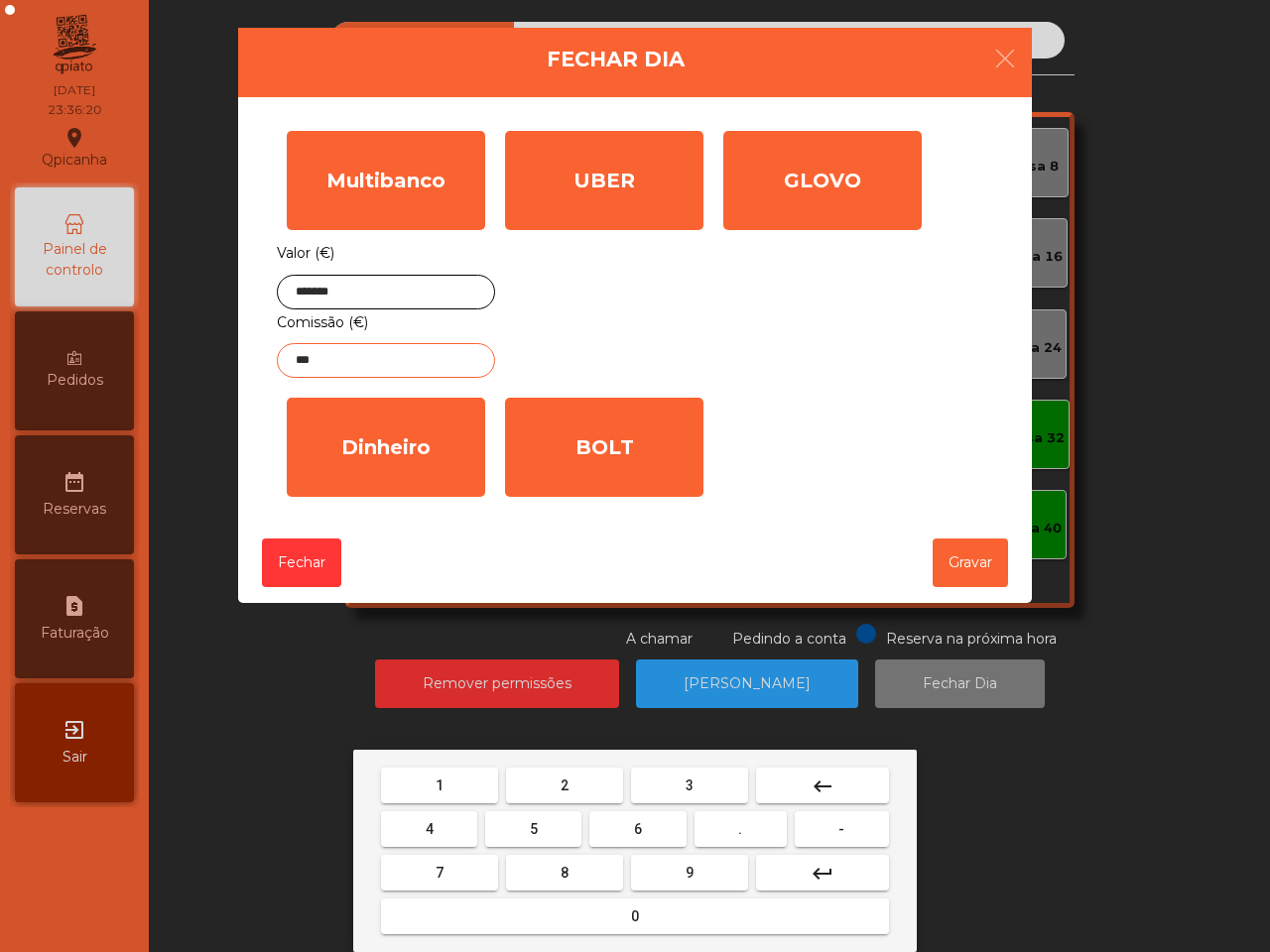 click on "5" at bounding box center (533, 829) 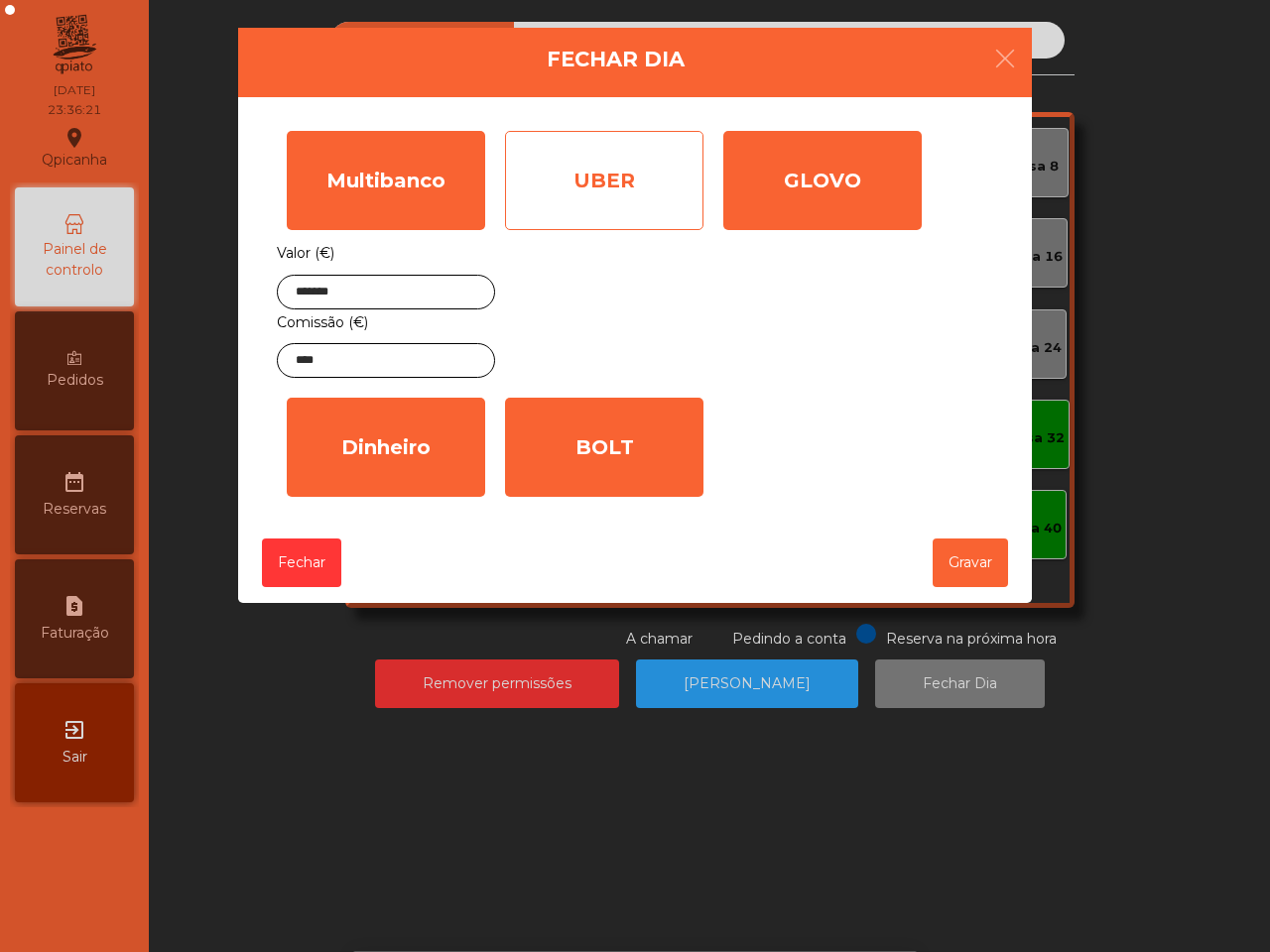 click on "UBER" 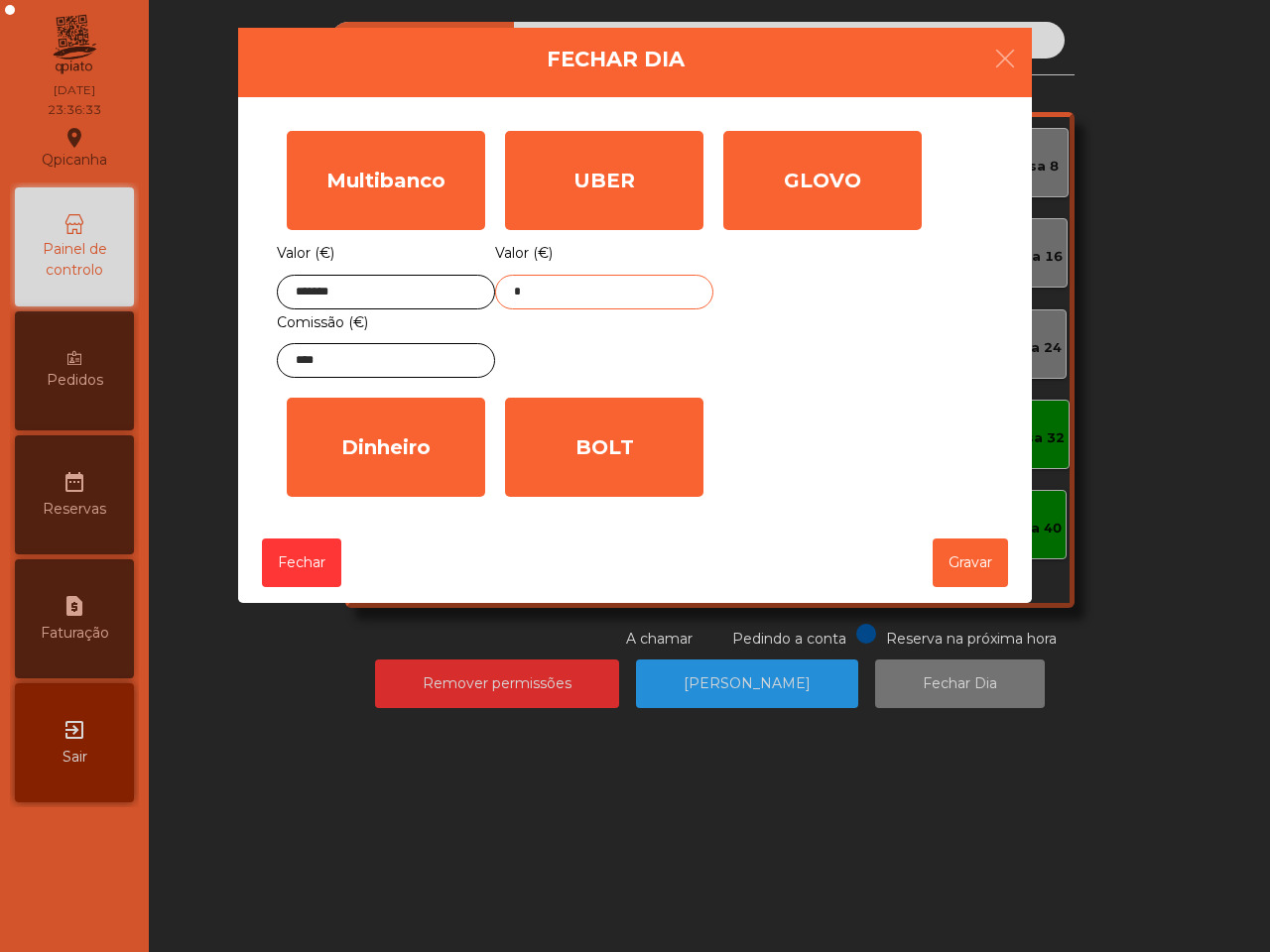 click on "*" 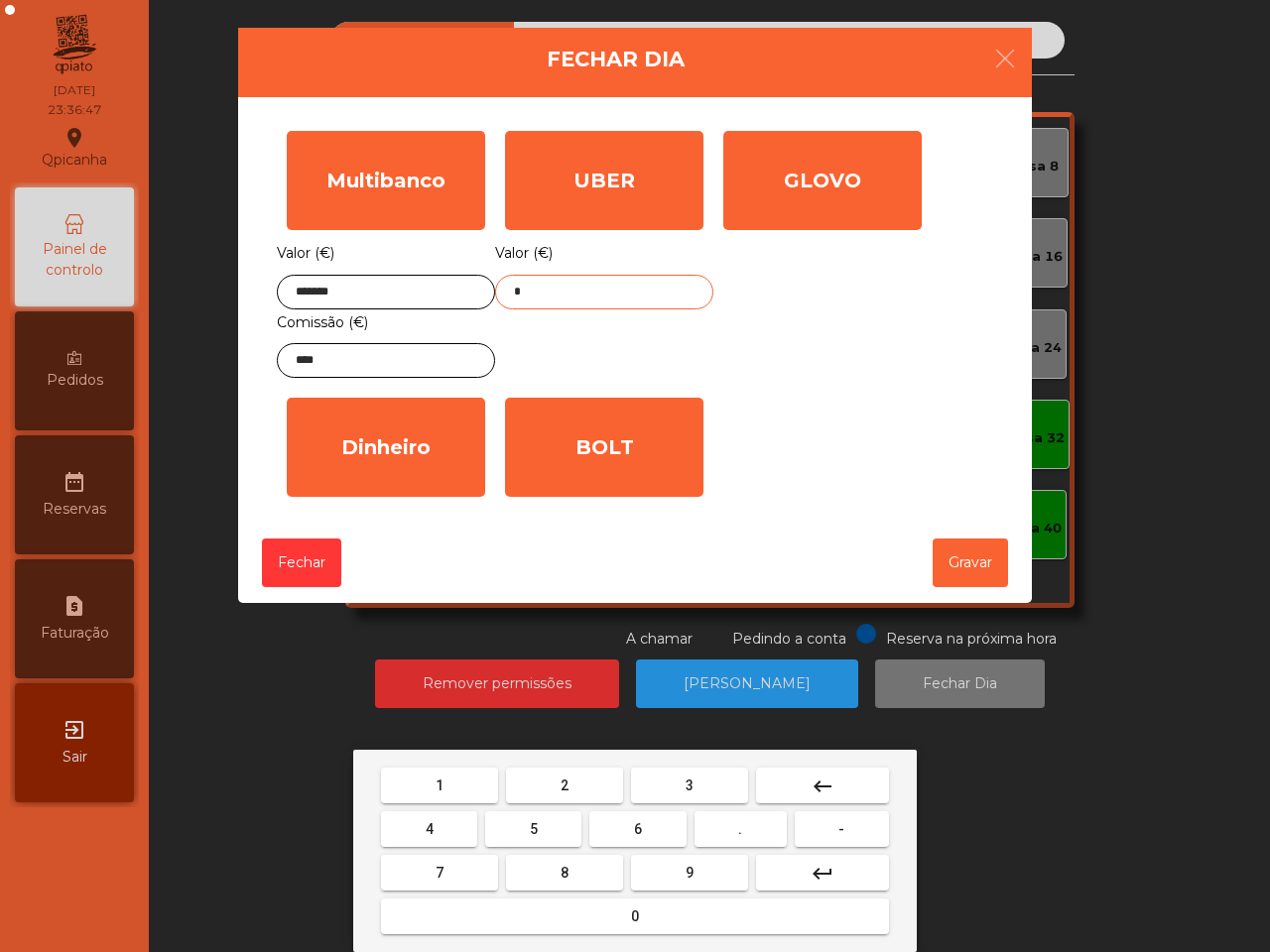 click on "2" at bounding box center (565, 785) 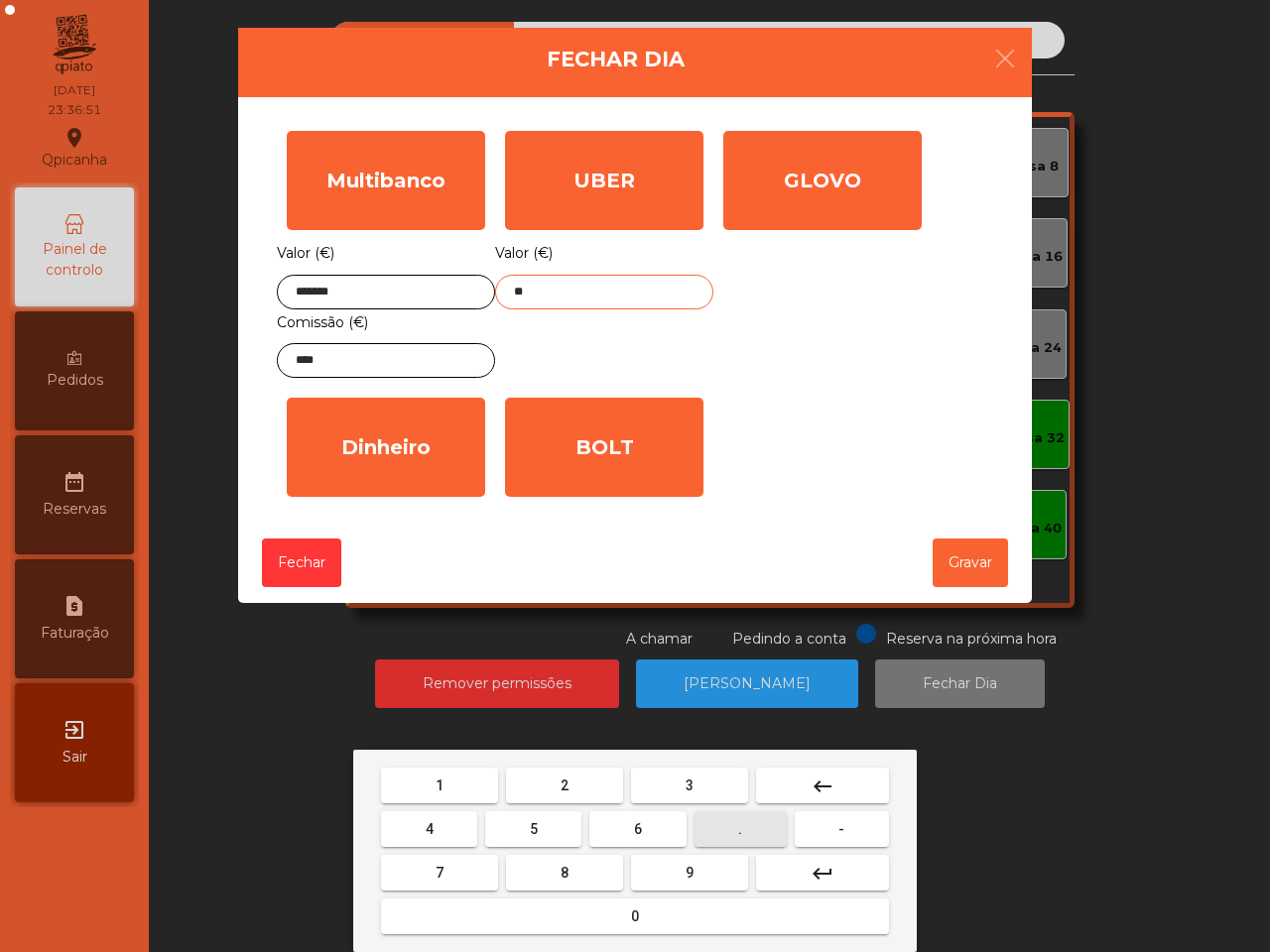 click on "." at bounding box center (740, 829) 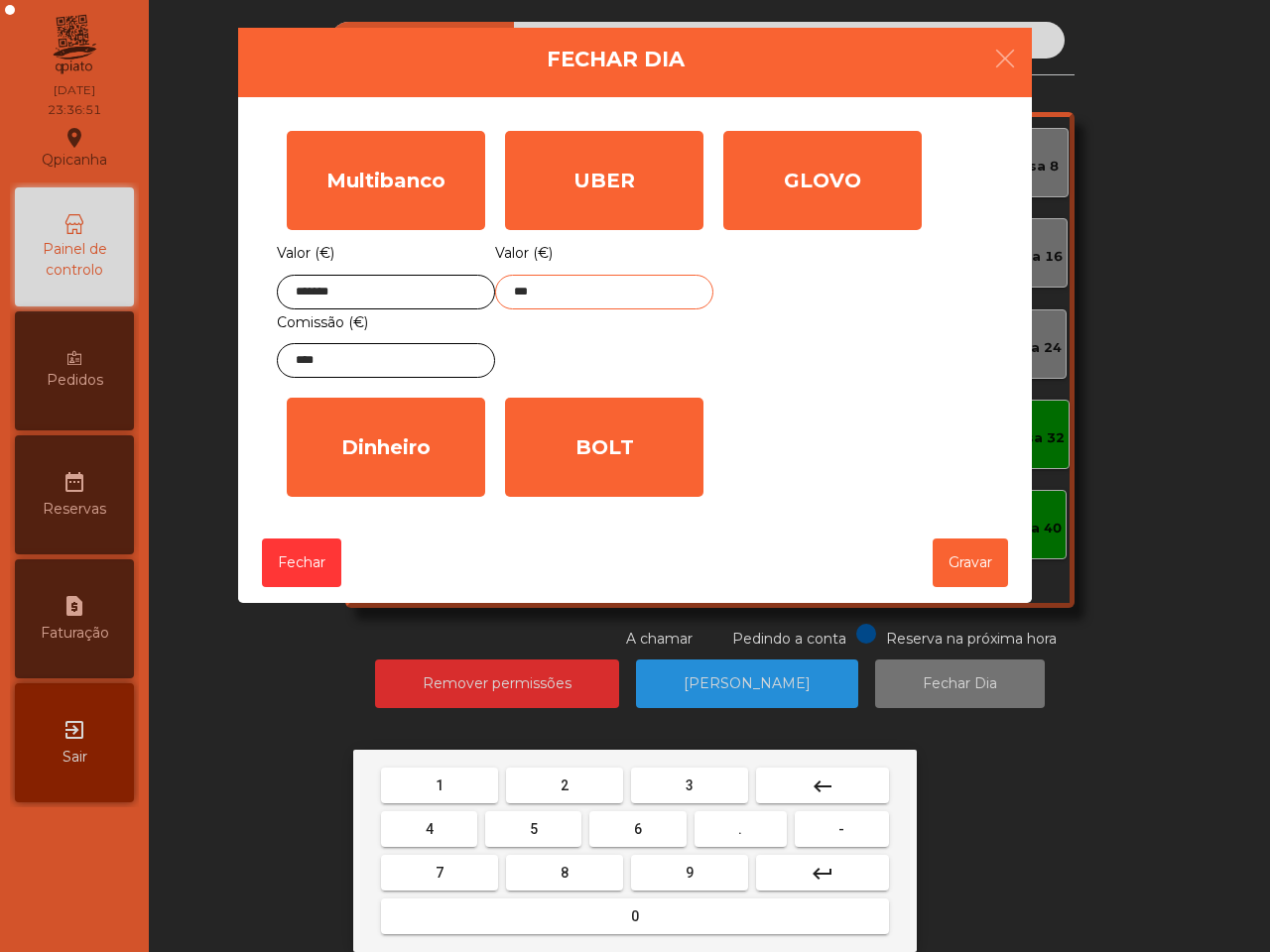 click on "3" at bounding box center [690, 785] 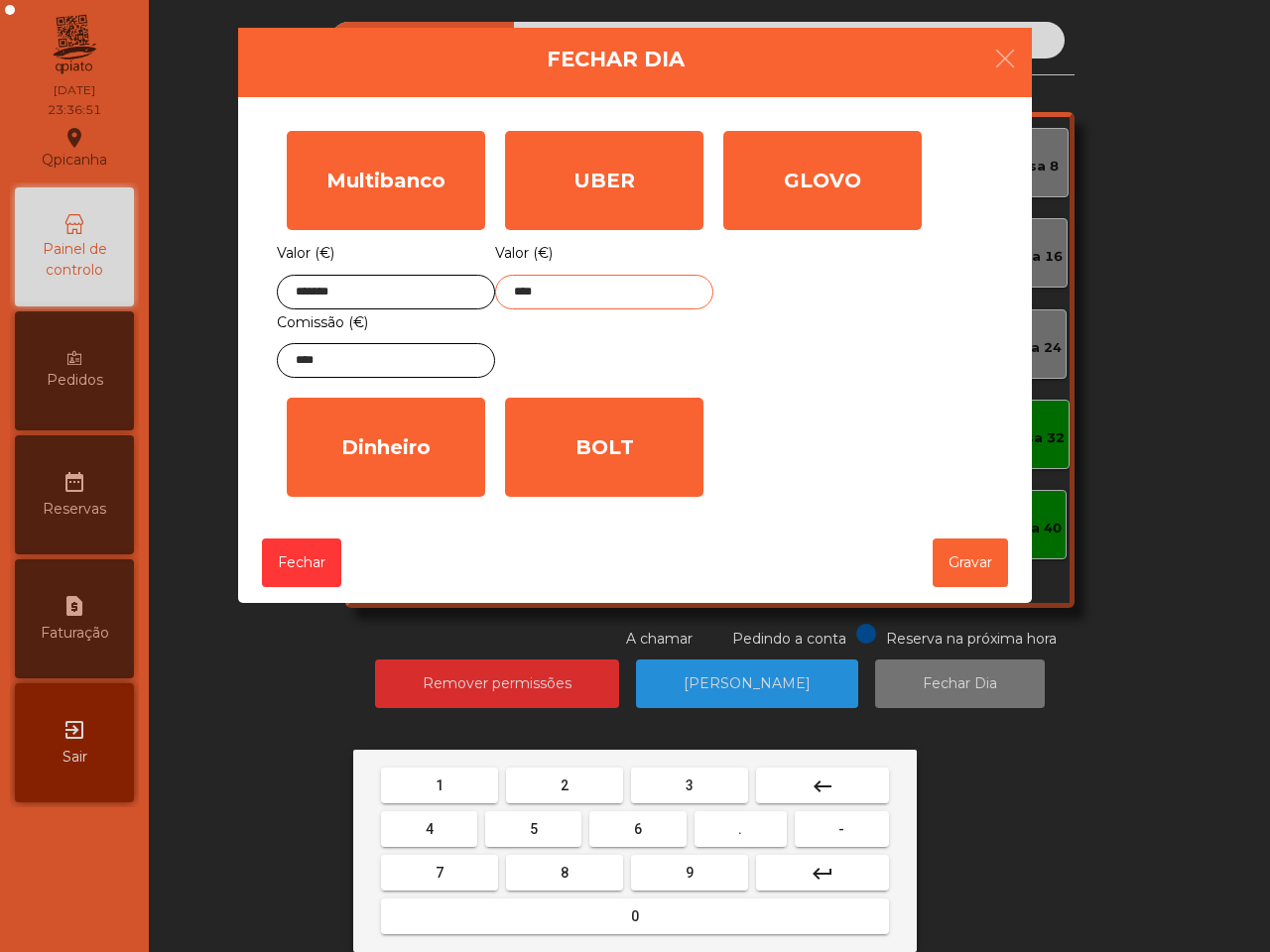 click on "9" at bounding box center [690, 873] 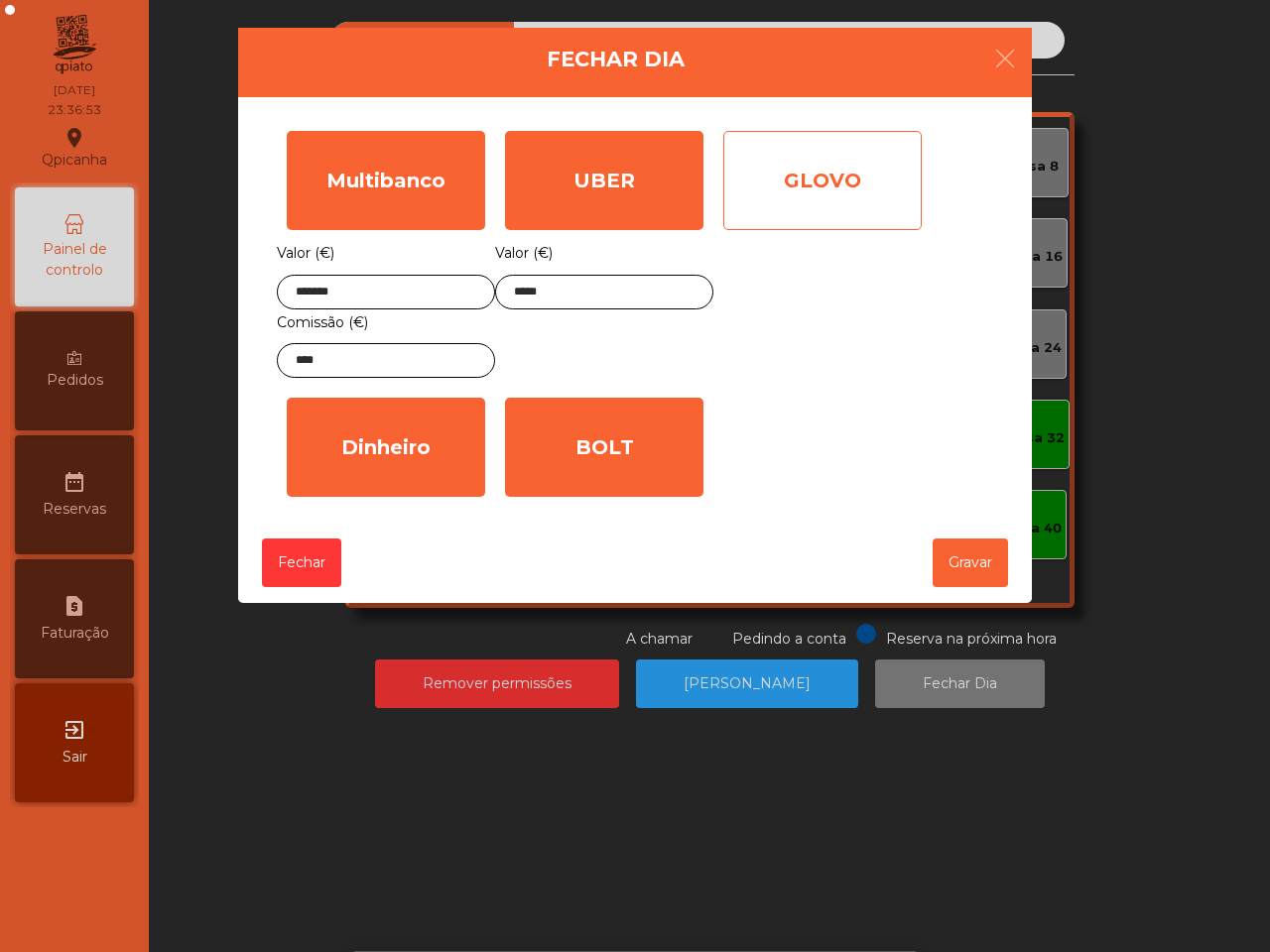 click on "GLOVO" 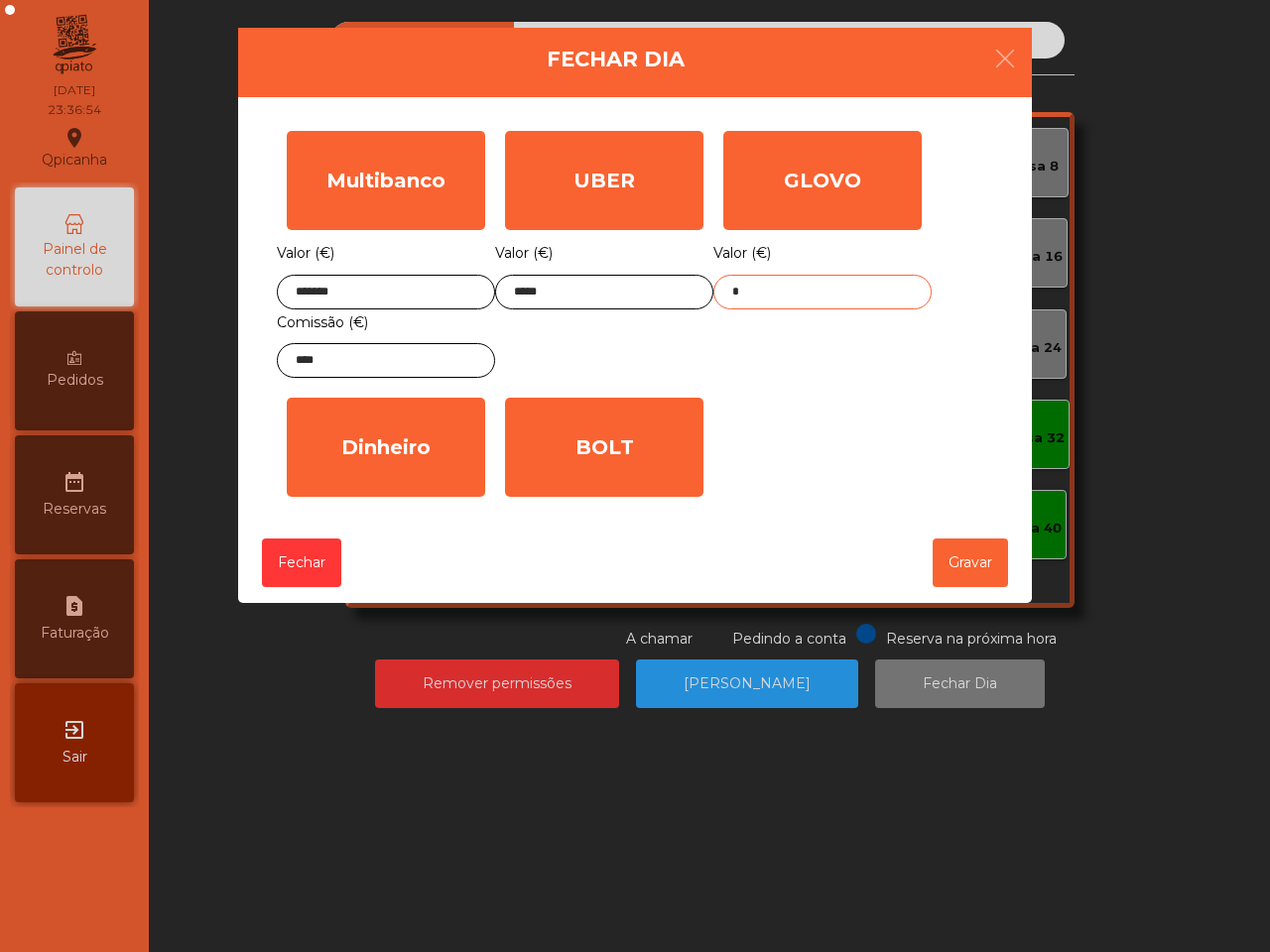 click on "*" 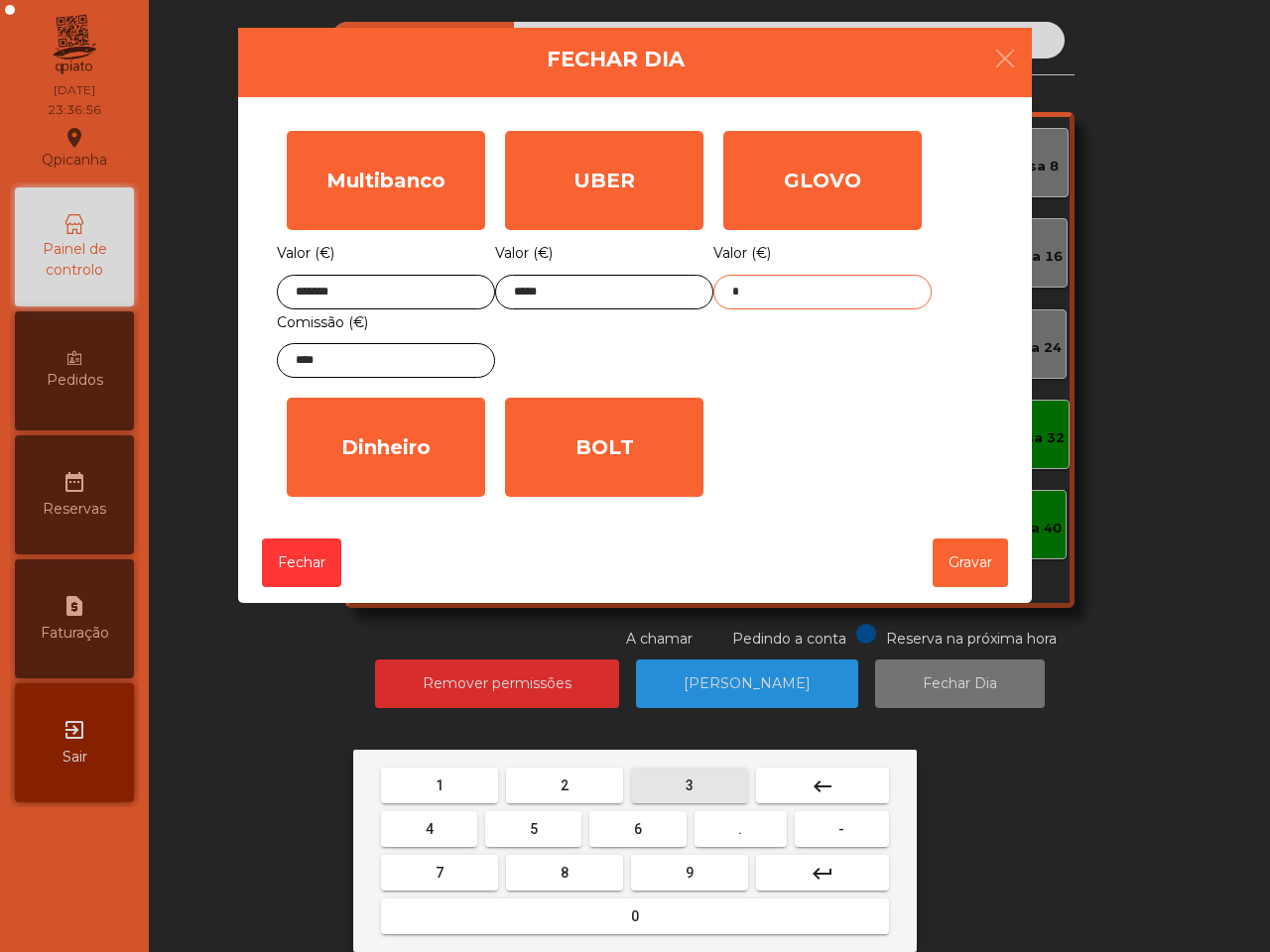 click on "3" at bounding box center (690, 785) 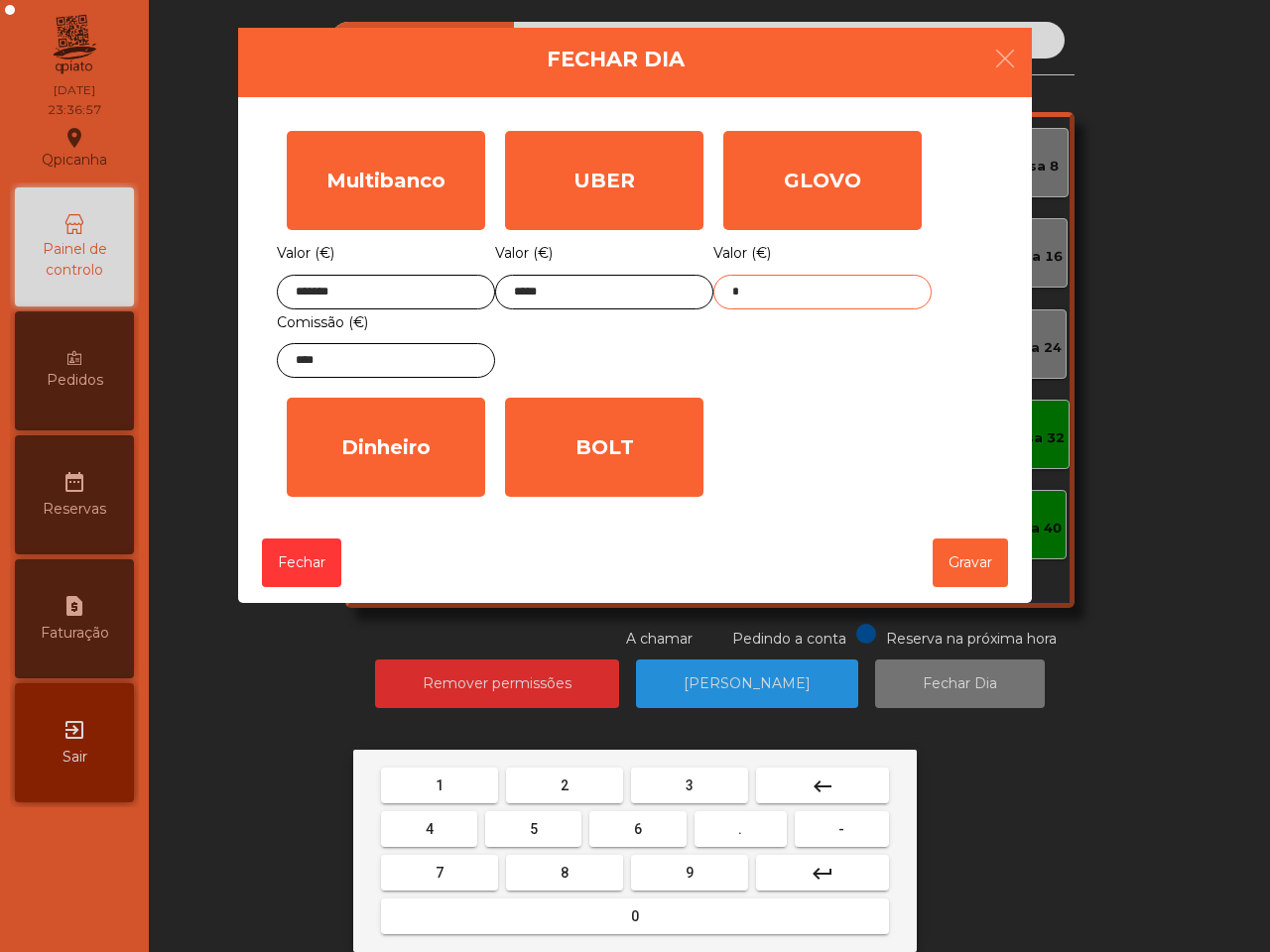 click on "0" at bounding box center (635, 916) 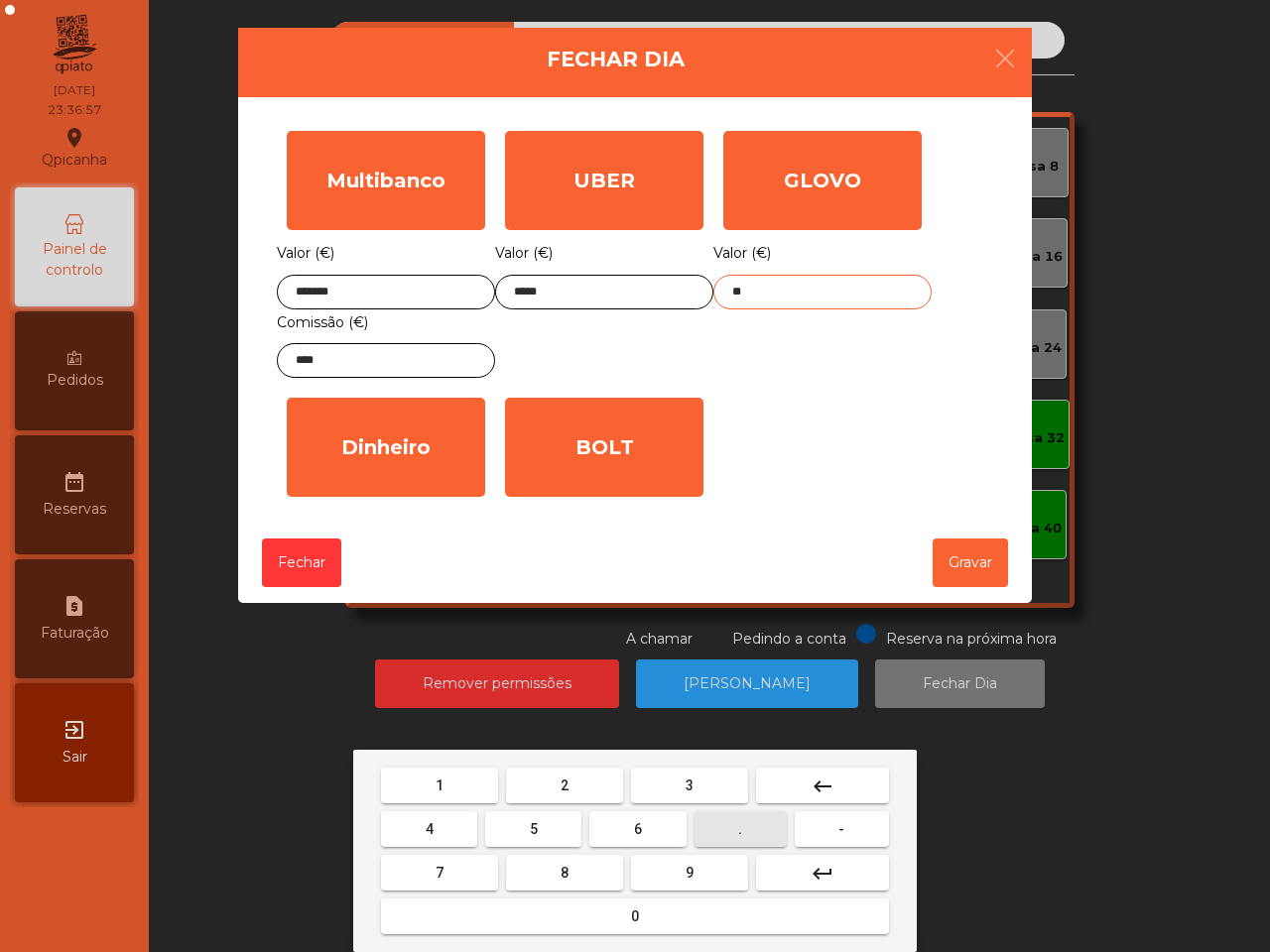 click on "." at bounding box center [740, 829] 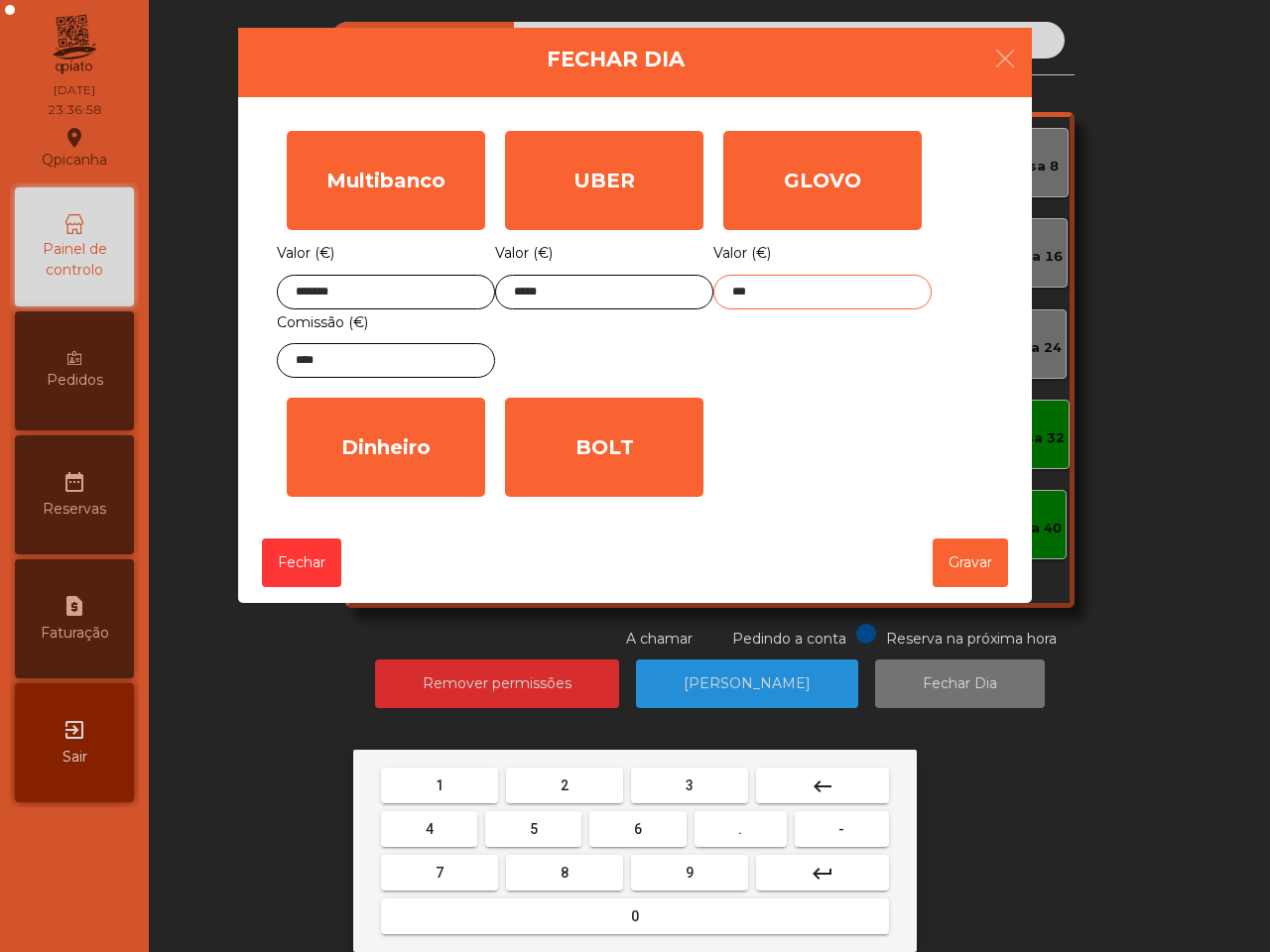 click on "9" at bounding box center [690, 873] 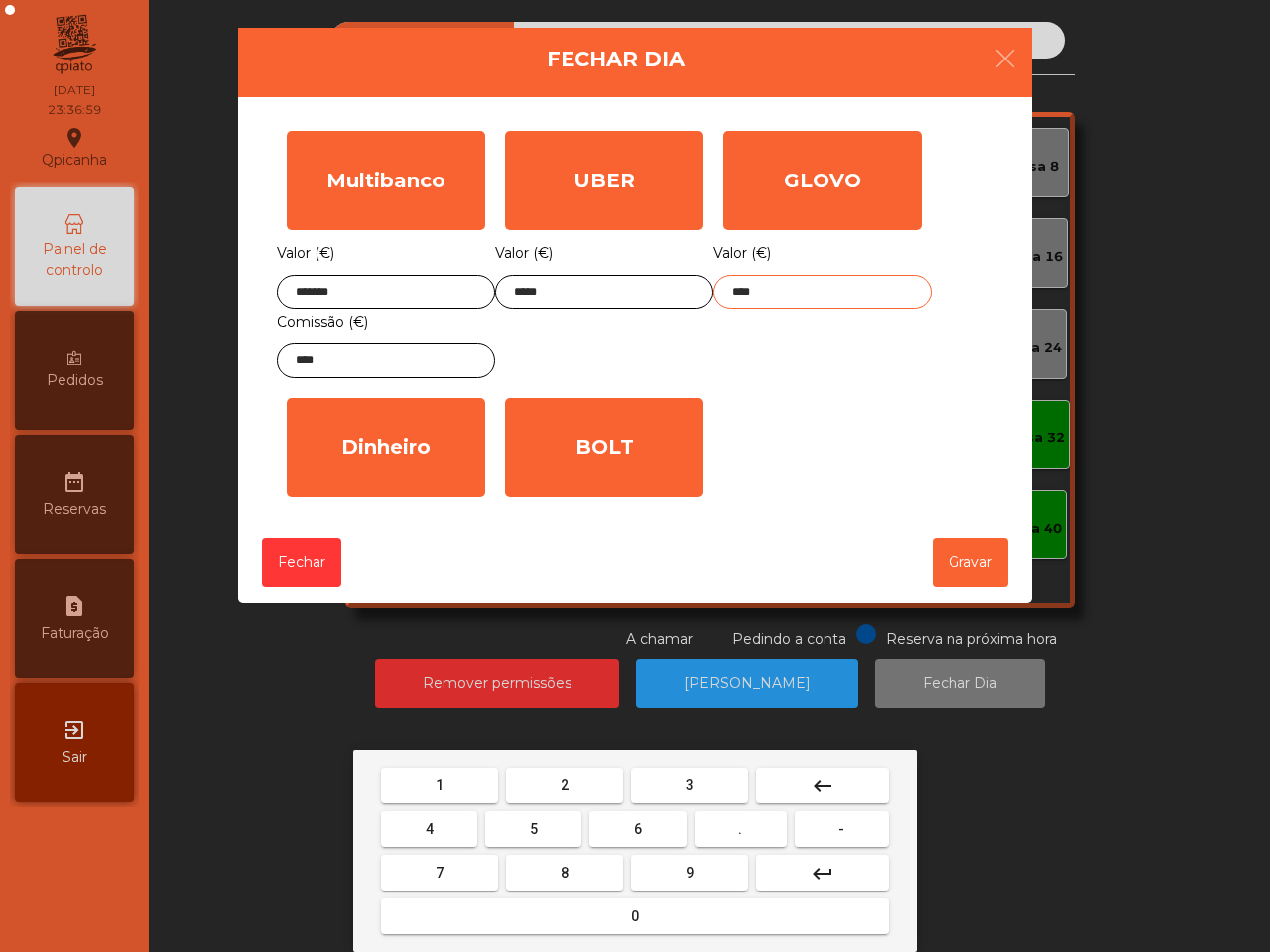 click on "4" at bounding box center (429, 829) 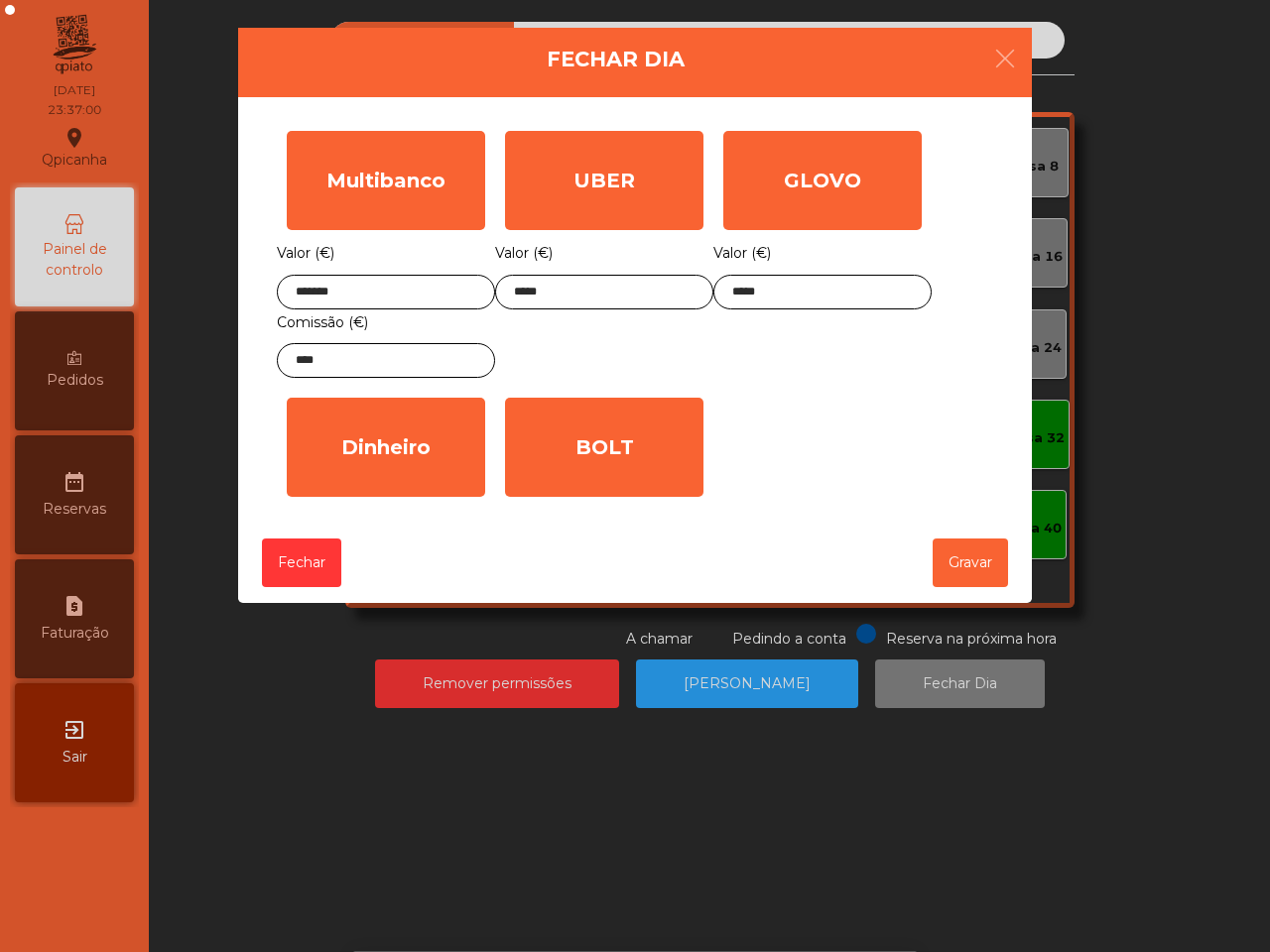 click on "Dinheiro" 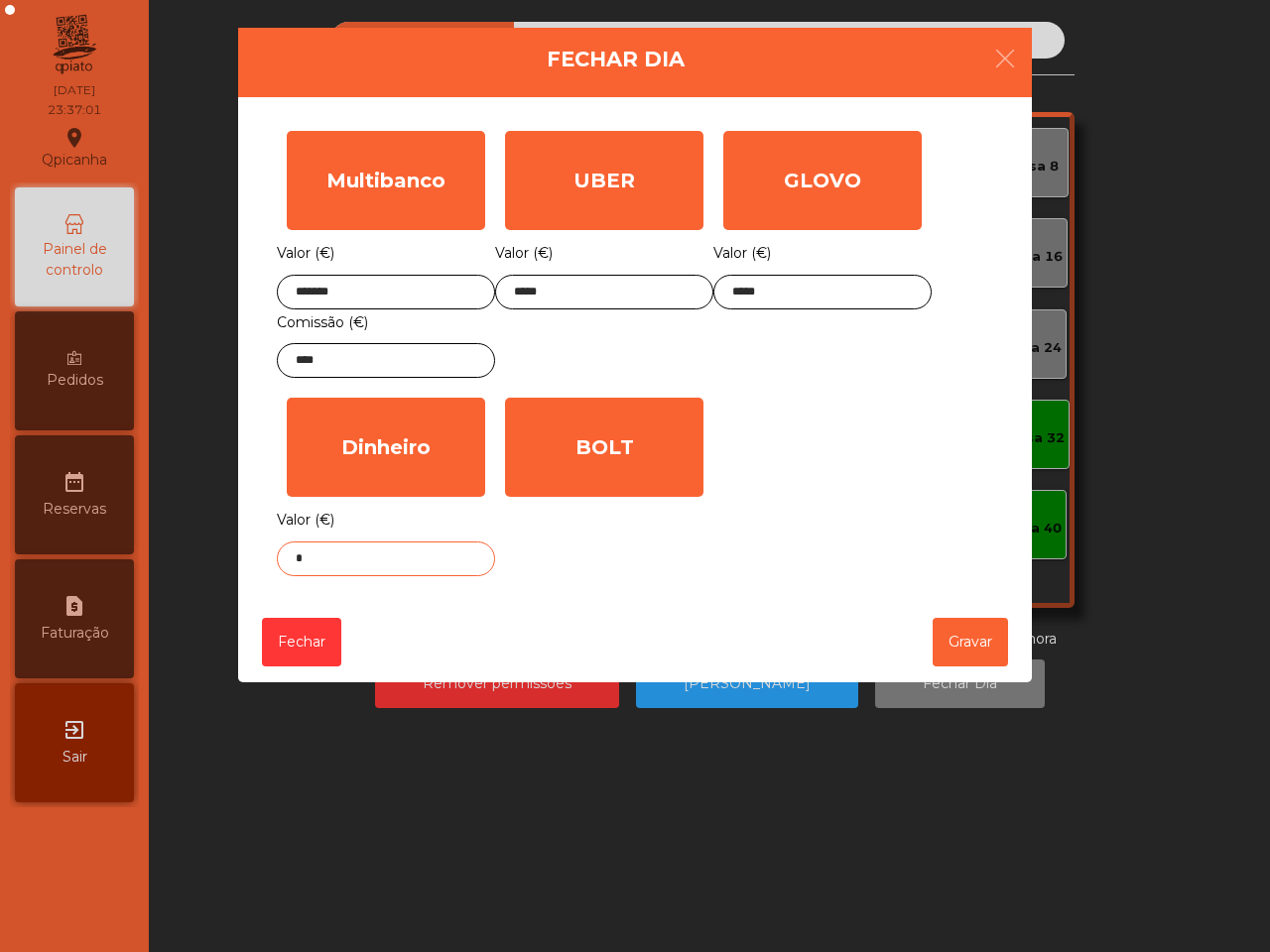 click on "*" 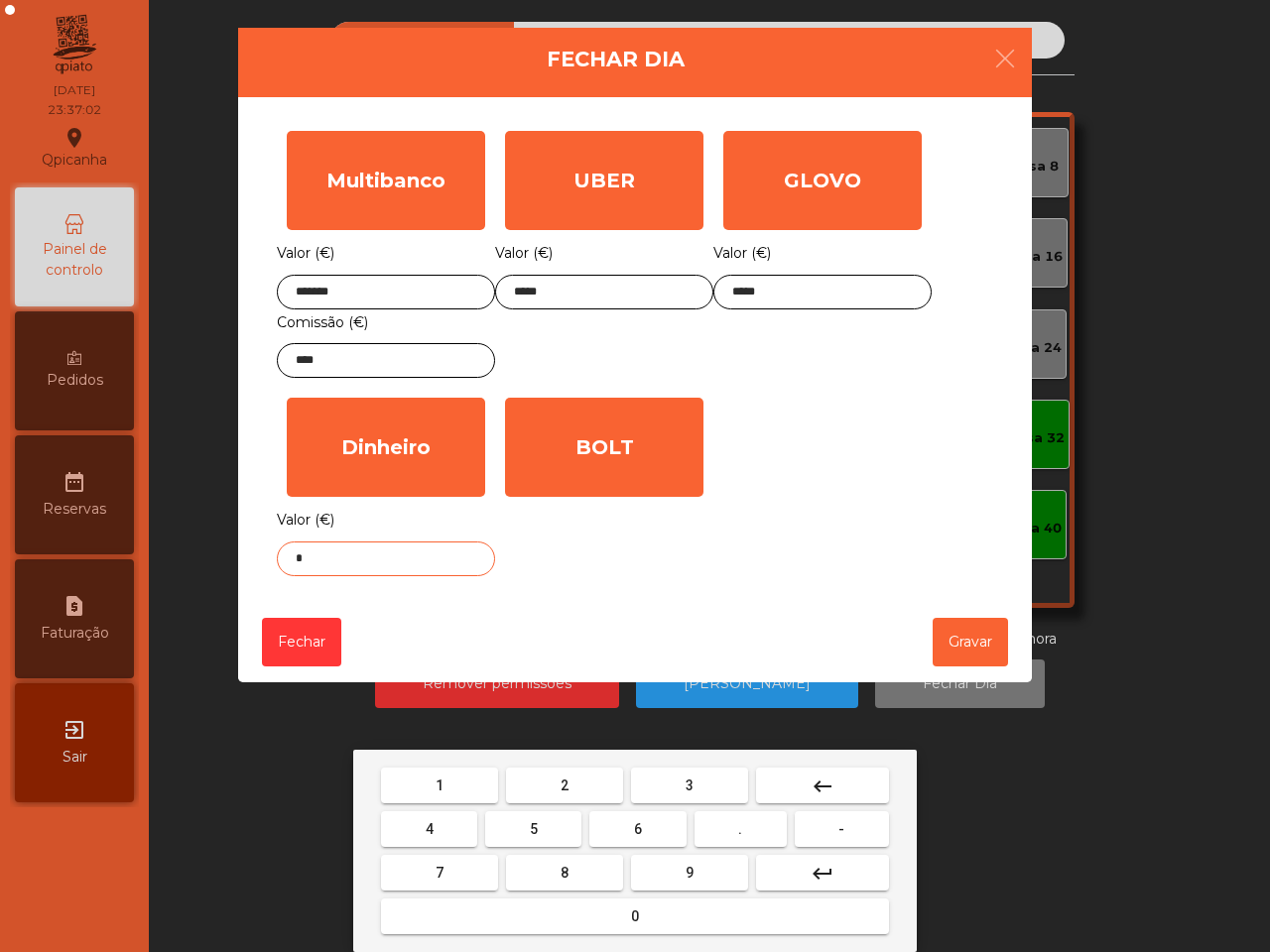 click on "0" at bounding box center [635, 916] 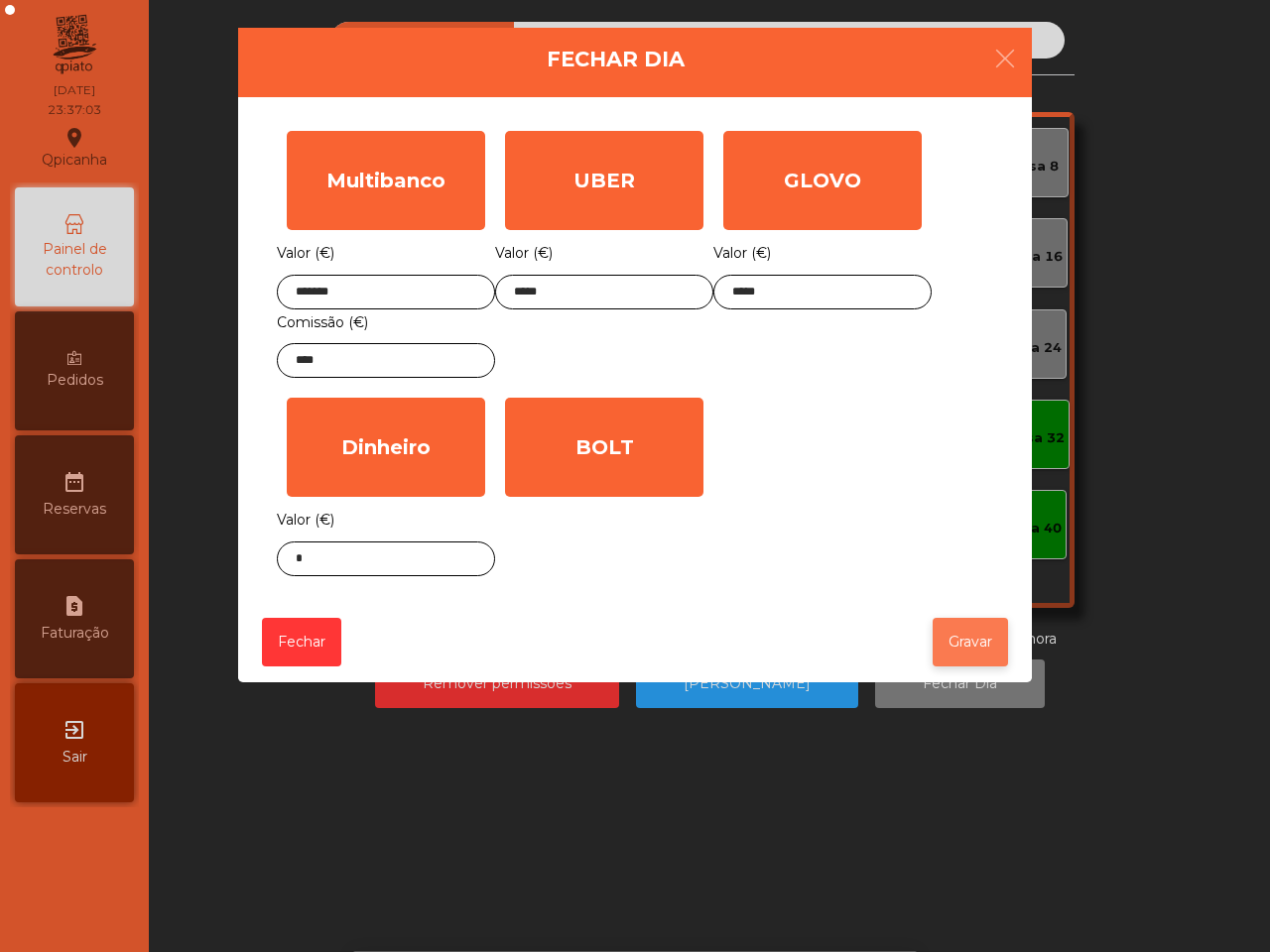 click on "Gravar" 